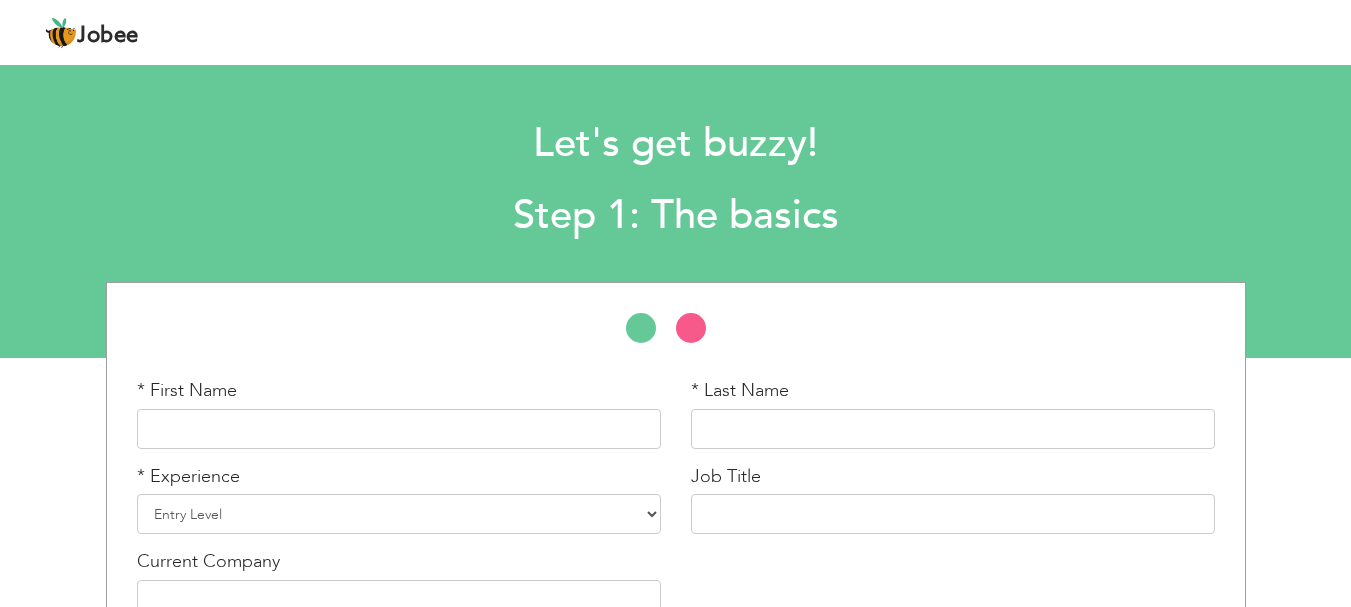 scroll, scrollTop: 0, scrollLeft: 0, axis: both 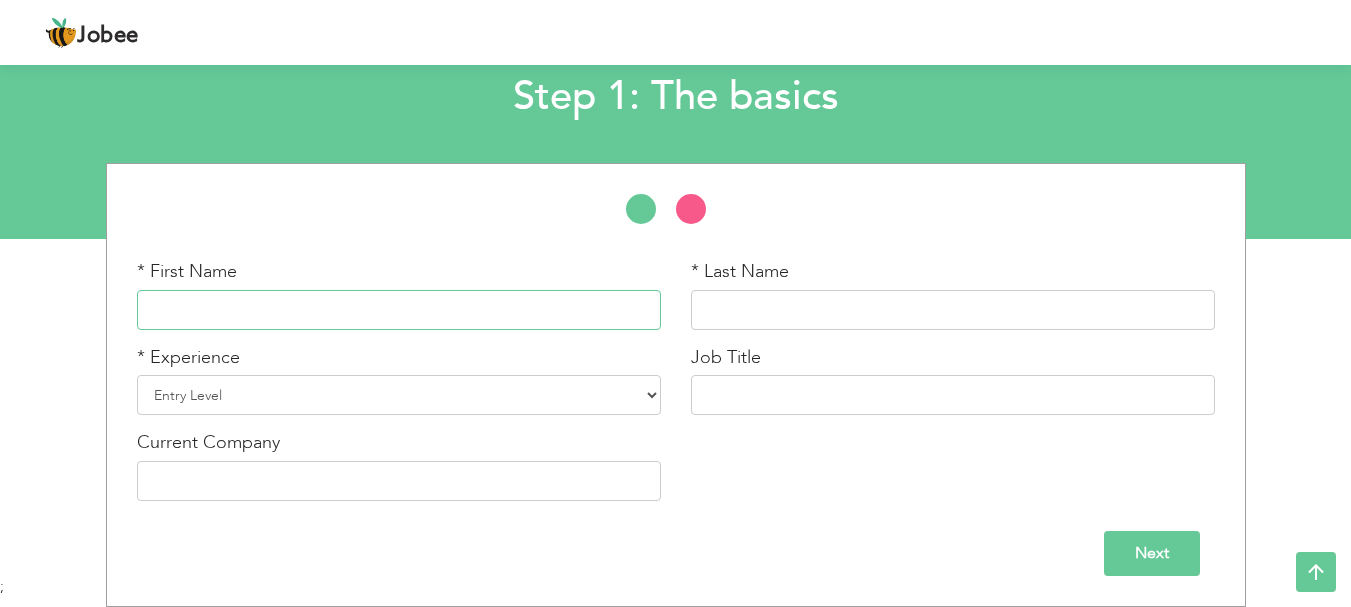 click at bounding box center (399, 310) 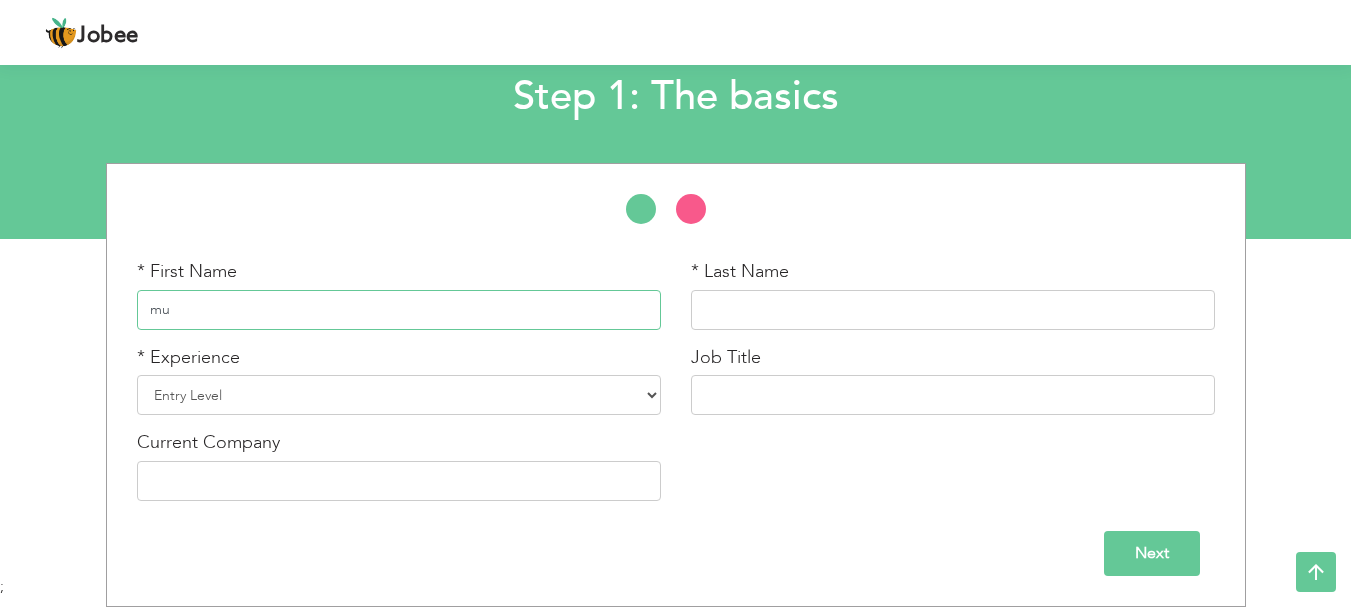 type on "m" 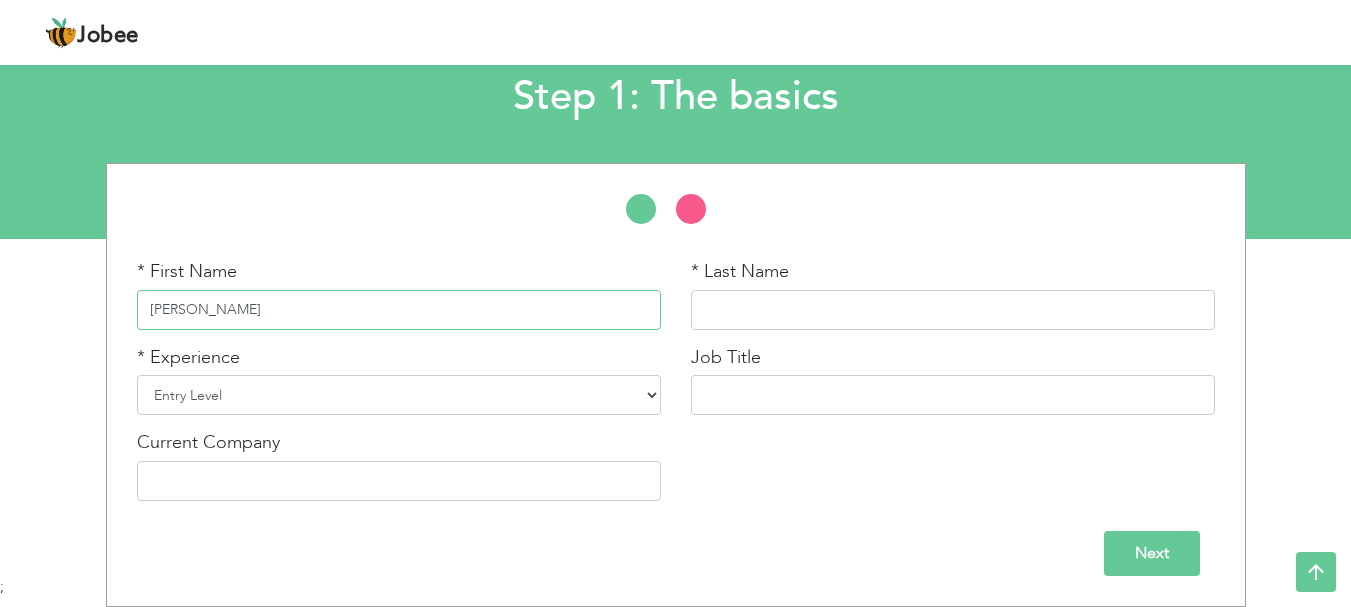 type on "[PERSON_NAME]" 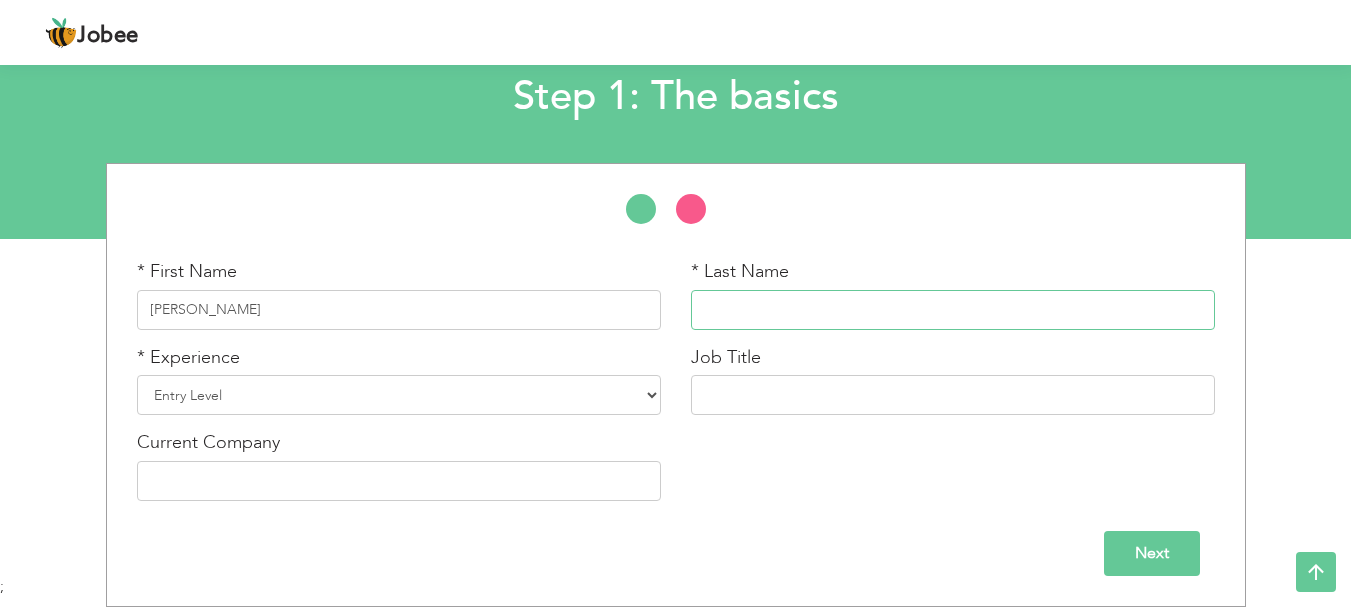 click at bounding box center (953, 310) 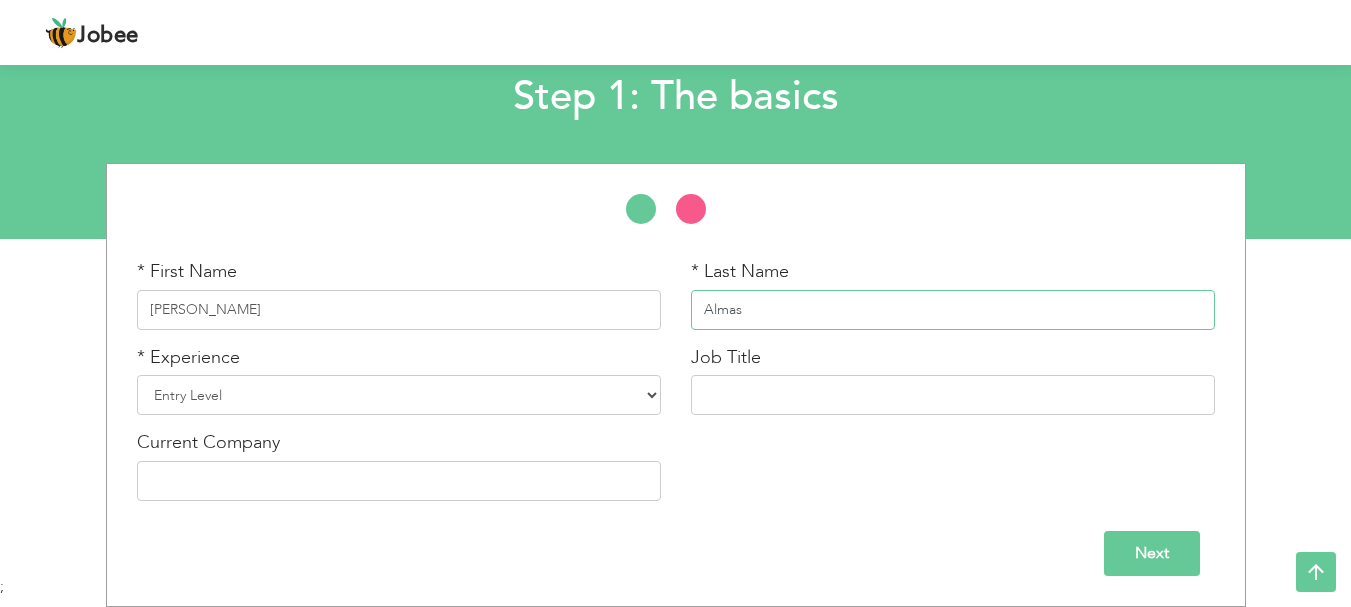 type on "Almas" 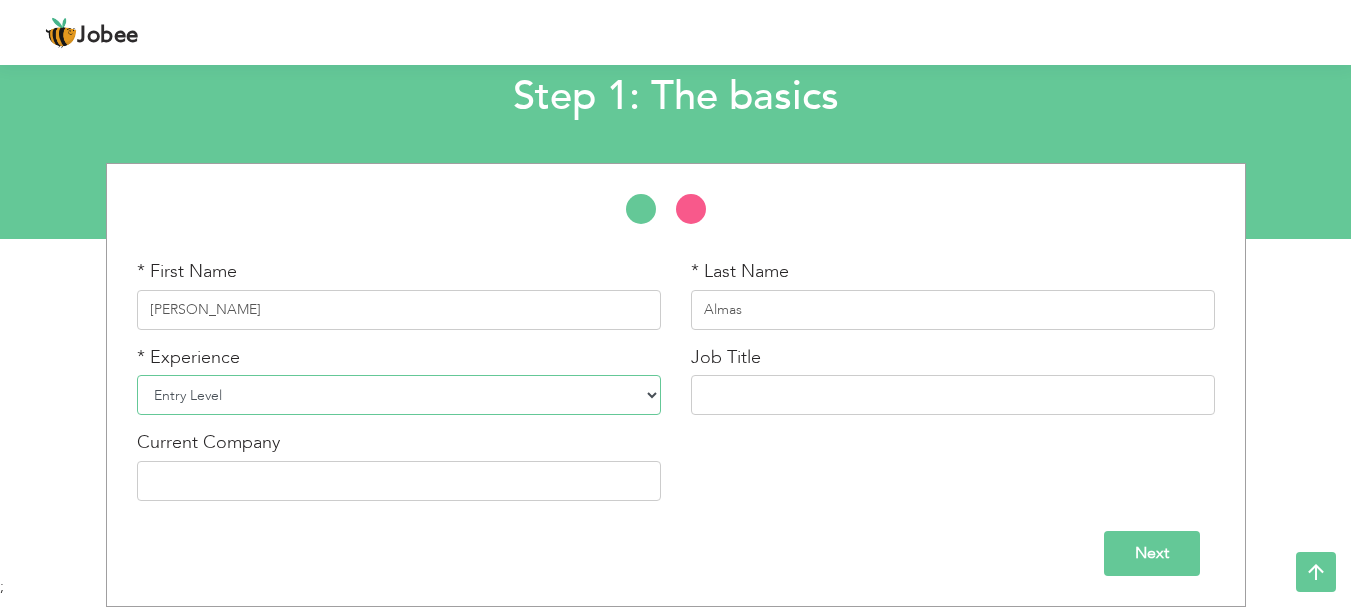 click on "Entry Level
Less than 1 Year
1 Year
2 Years
3 Years
4 Years
5 Years
6 Years
7 Years
8 Years
9 Years
10 Years
11 Years
12 Years
13 Years
14 Years
15 Years
16 Years
17 Years
18 Years
19 Years
20 Years
21 Years
22 Years
23 Years
24 Years
25 Years
26 Years
27 Years
28 Years
29 Years
30 Years
31 Years
32 Years
33 Years
34 Years
35 Years
More than 35 Years" at bounding box center [399, 395] 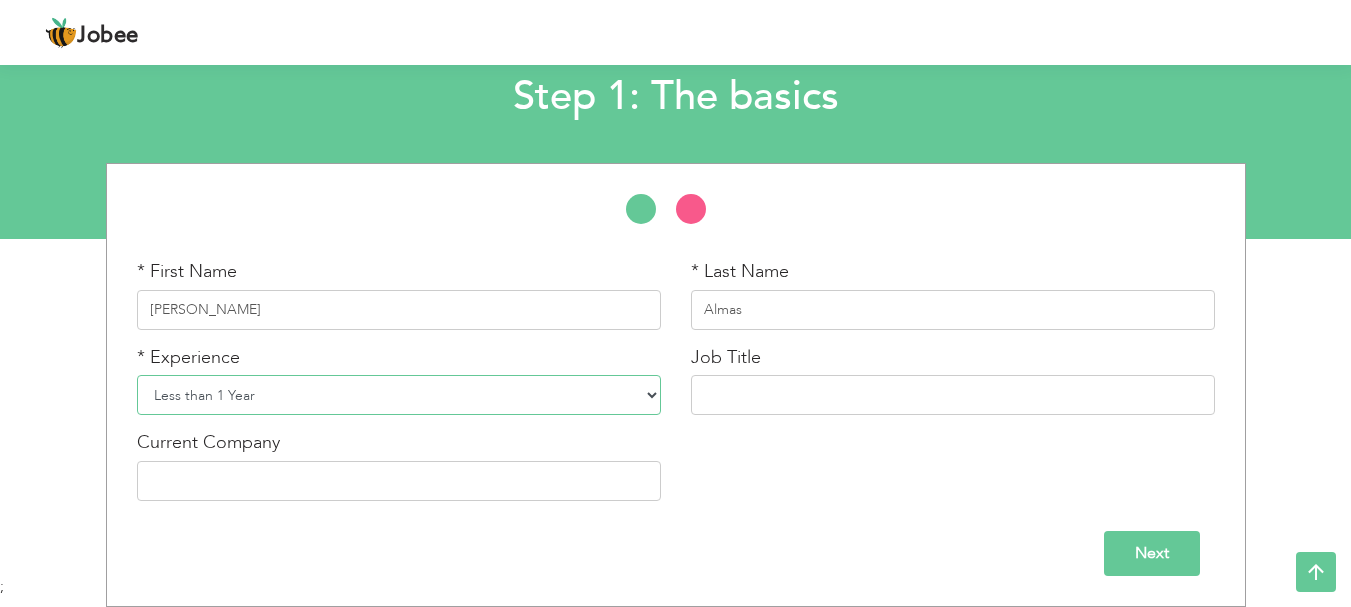 click on "Entry Level
Less than 1 Year
1 Year
2 Years
3 Years
4 Years
5 Years
6 Years
7 Years
8 Years
9 Years
10 Years
11 Years
12 Years
13 Years
14 Years
15 Years
16 Years
17 Years
18 Years
19 Years
20 Years
21 Years
22 Years
23 Years
24 Years
25 Years
26 Years
27 Years
28 Years
29 Years
30 Years
31 Years
32 Years
33 Years
34 Years
35 Years
More than 35 Years" at bounding box center [399, 395] 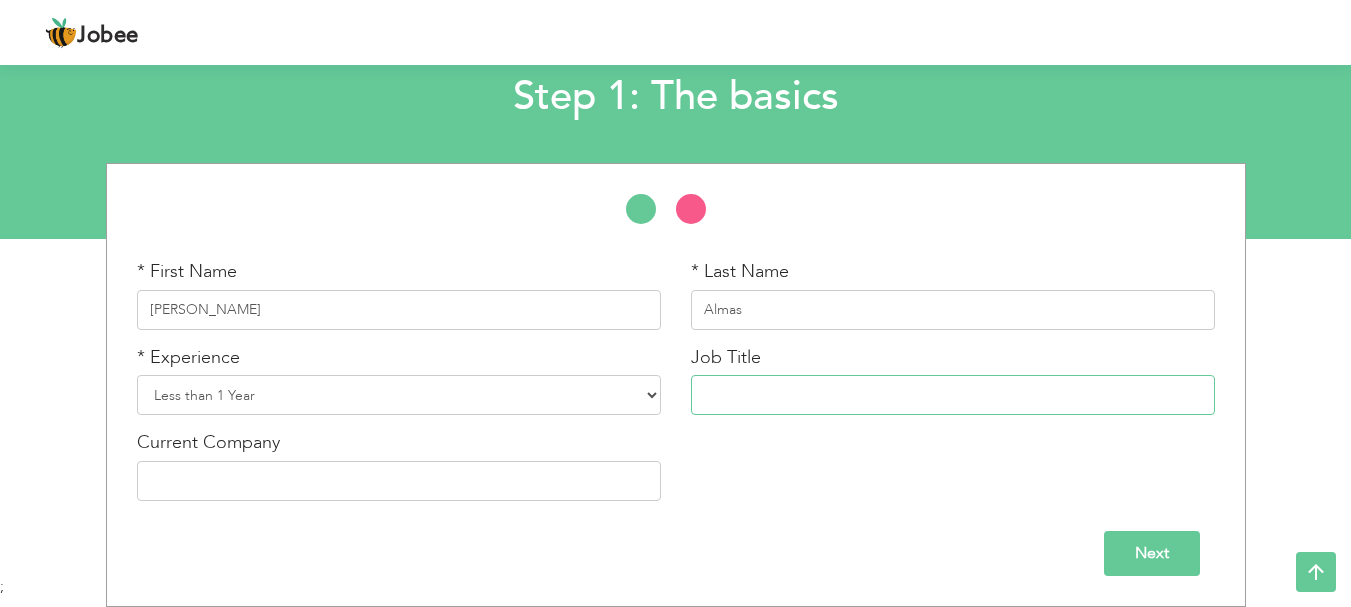 click at bounding box center [953, 395] 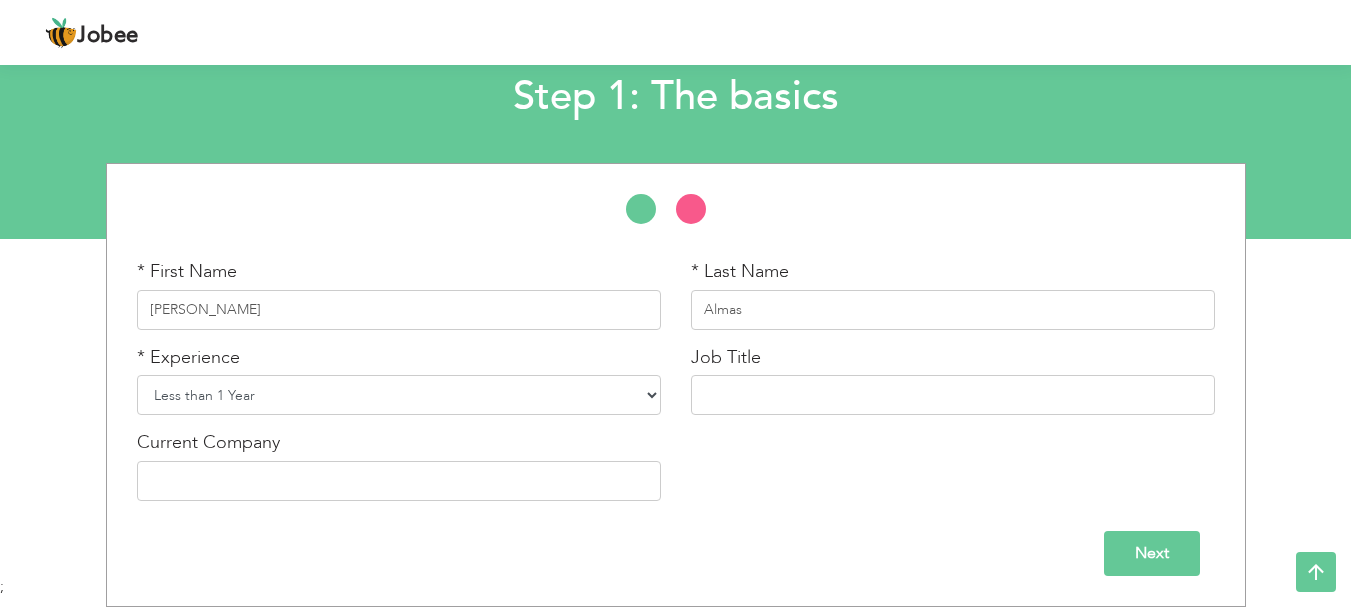 click on "Entry Level
Less than 1 Year
1 Year
2 Years
3 Years
4 Years
5 Years
6 Years
7 Years
8 Years
9 Years
10 Years
11 Years
12 Years
13 Years
14 Years
15 Years
16 Years
17 Years
18 Years
19 Years
20 Years
21 Years
22 Years
23 Years
24 Years
25 Years
26 Years
27 Years
28 Years
29 Years
30 Years
31 Years
32 Years
33 Years
34 Years
35 Years
More than 35 Years" at bounding box center [399, 395] 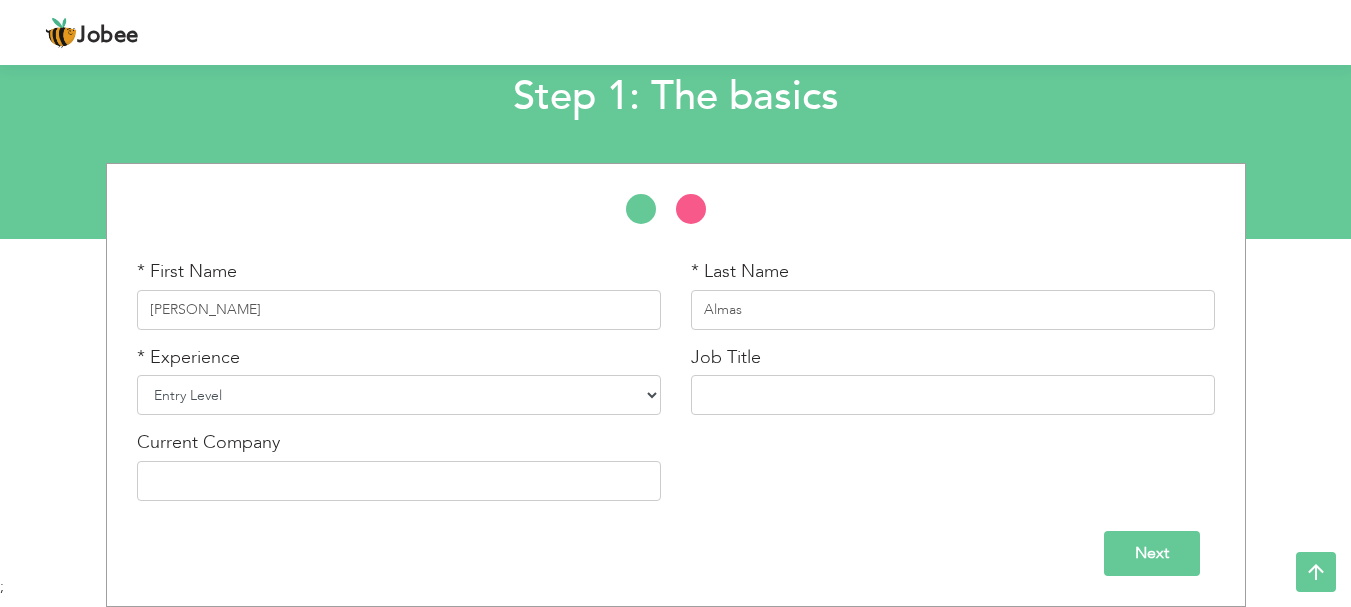 click on "Entry Level
Less than 1 Year
1 Year
2 Years
3 Years
4 Years
5 Years
6 Years
7 Years
8 Years
9 Years
10 Years
11 Years
12 Years
13 Years
14 Years
15 Years
16 Years
17 Years
18 Years
19 Years
20 Years
21 Years
22 Years
23 Years
24 Years
25 Years
26 Years
27 Years
28 Years
29 Years
30 Years
31 Years
32 Years
33 Years
34 Years
35 Years
More than 35 Years" at bounding box center (399, 395) 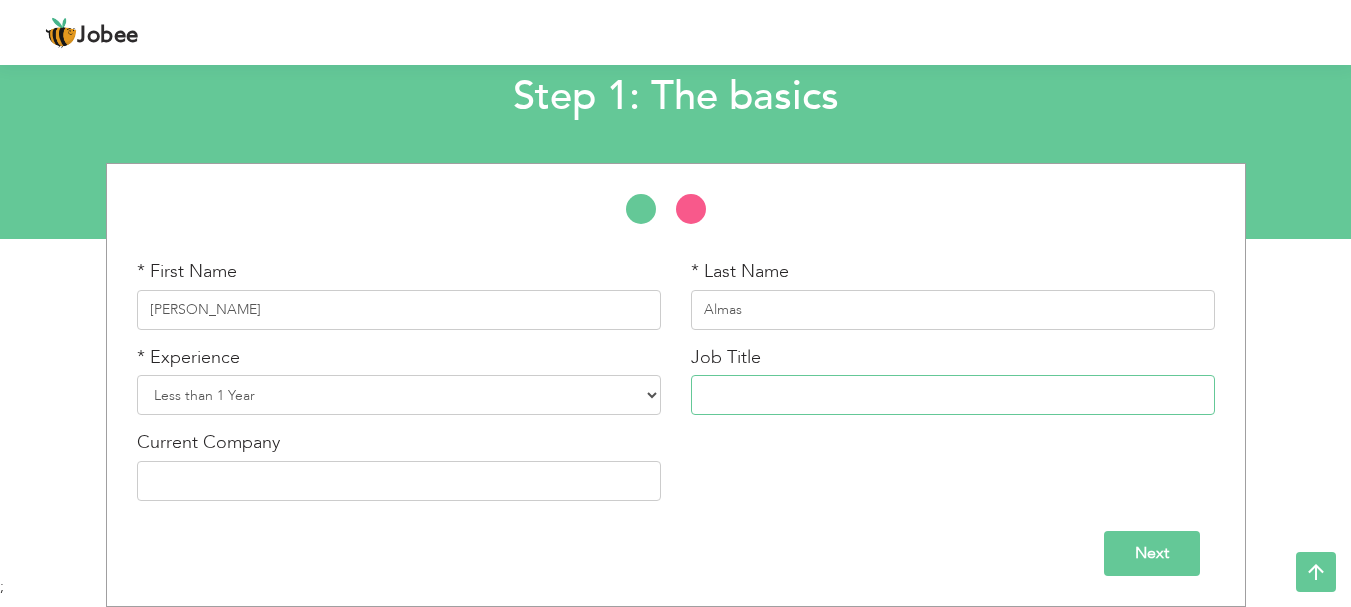 click at bounding box center [953, 395] 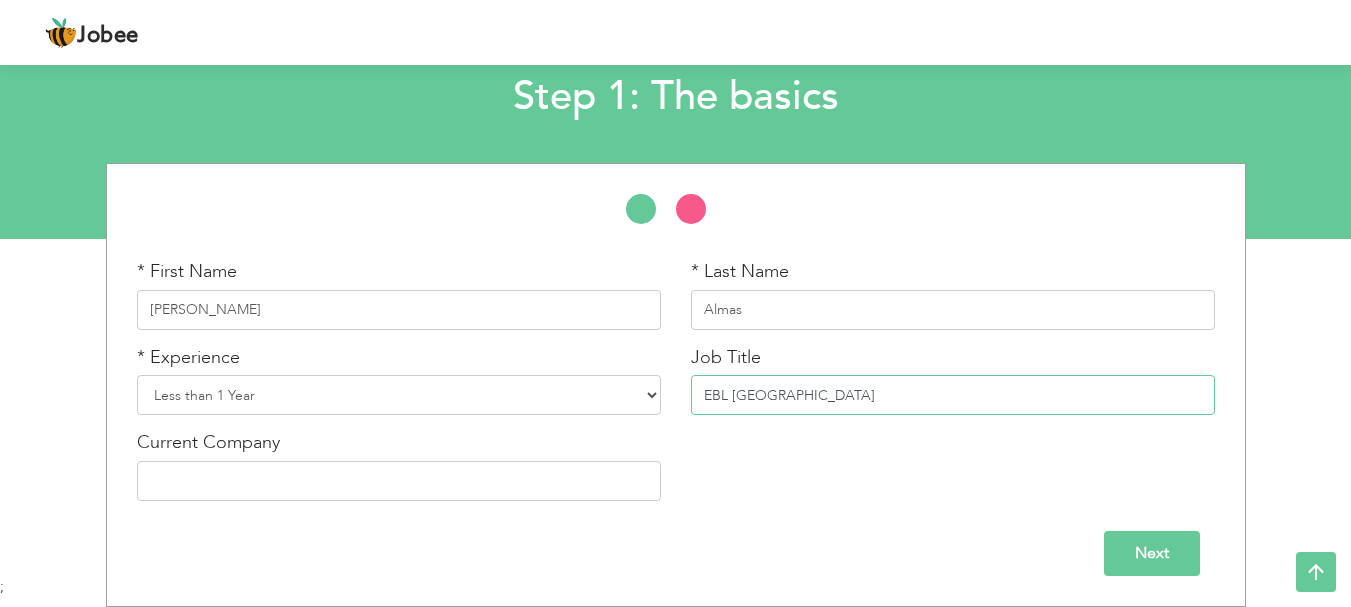 type on "EBL [GEOGRAPHIC_DATA]" 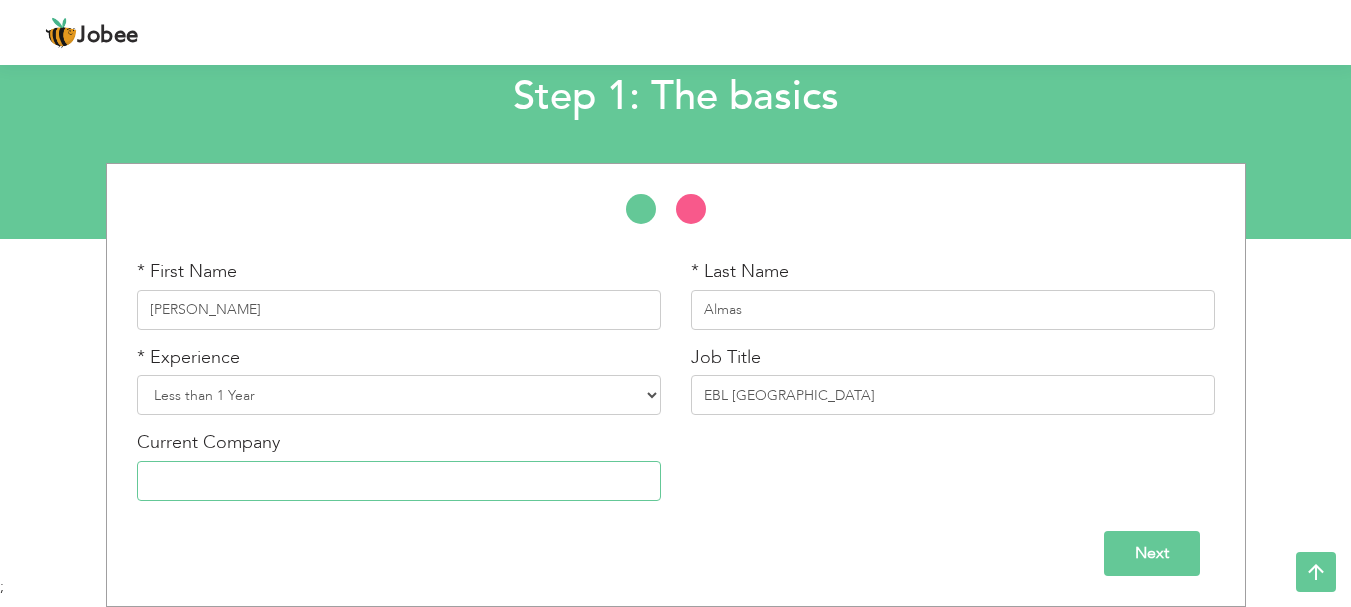 click at bounding box center (399, 481) 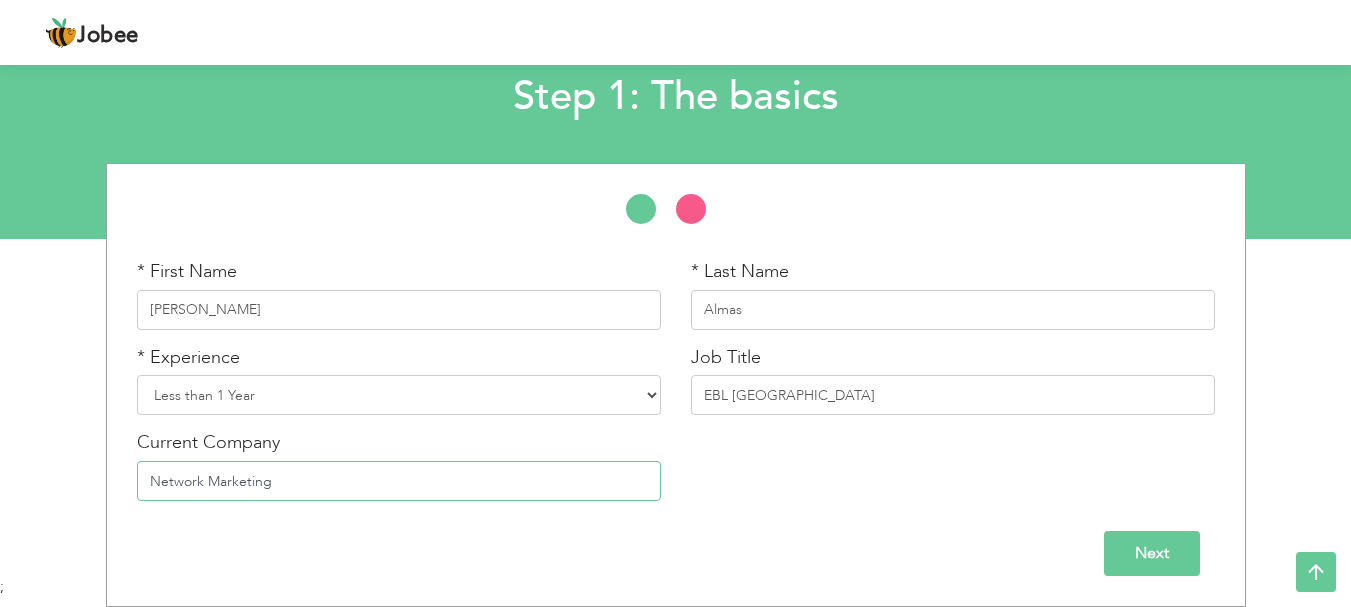 type on "Network Marketing" 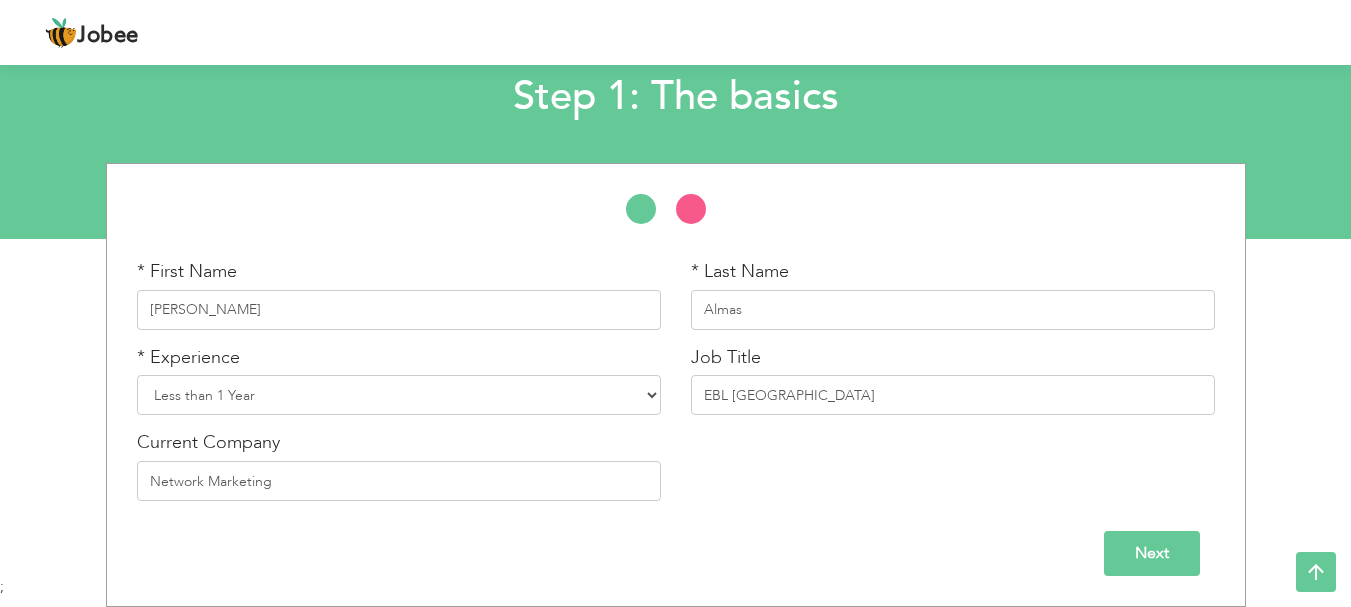 click on "Next" at bounding box center (1152, 553) 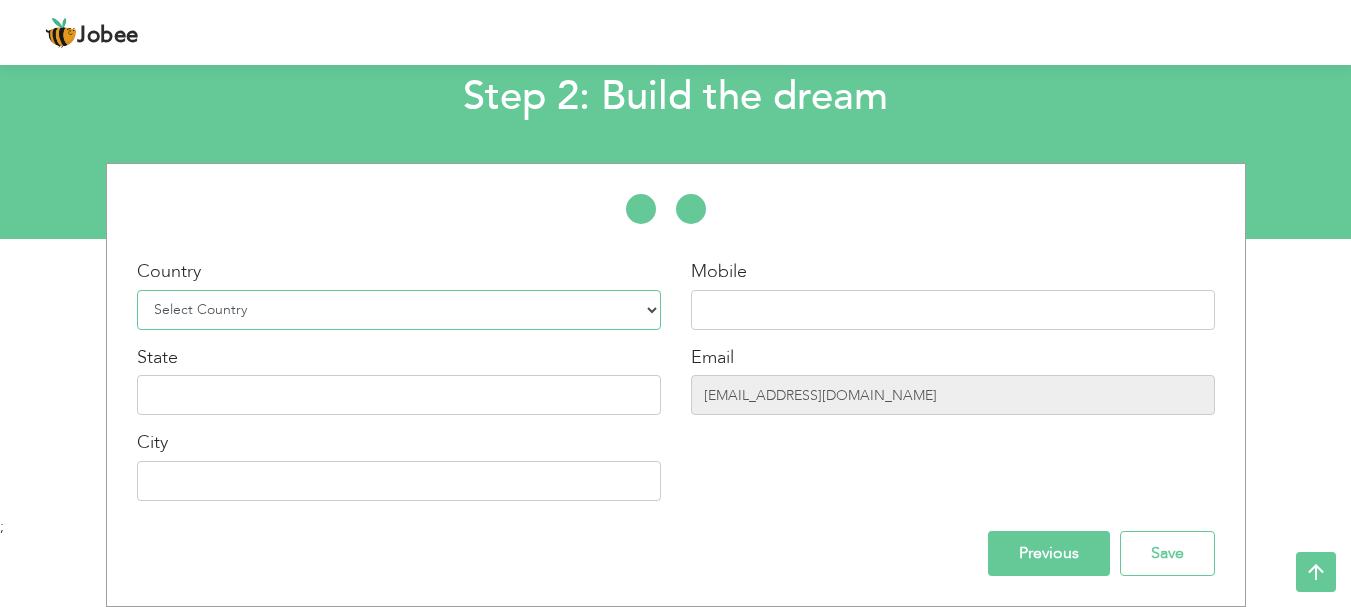 click on "Select Country
Afghanistan
Albania
Algeria
American Samoa
Andorra
Angola
Anguilla
Antarctica
Antigua and Barbuda
Argentina
Armenia
Aruba
Australia
Austria
Azerbaijan
Bahamas
Bahrain
Bangladesh
Barbados
Belarus
Belgium
Belize
Benin
Bermuda
Bhutan
Bolivia
Bosnia-Herzegovina
Botswana
Bouvet Island
Brazil
British Indian Ocean Territory
Brunei Darussalam
Bulgaria
Burkina Faso
Burundi
Cambodia
Cameroon
Canada
Cape Verde
Cayman Islands
Central African Republic
Chad
Chile
China
Christmas Island
Cocos (Keeling) Islands
Colombia
Comoros
Congo
Congo, Dem. Republic
Cook Islands
Costa Rica
Croatia
Cuba
Cyprus
Czech Rep
Denmark
Djibouti
Dominica
Dominican Republic
Ecuador
Egypt
El Salvador
Equatorial Guinea
Eritrea
Estonia
Ethiopia
European Union
Falkland Islands (Malvinas)
Faroe Islands
Fiji
Finland
France
French Guiana
French Southern Territories
Gabon
Gambia
Georgia" at bounding box center (399, 310) 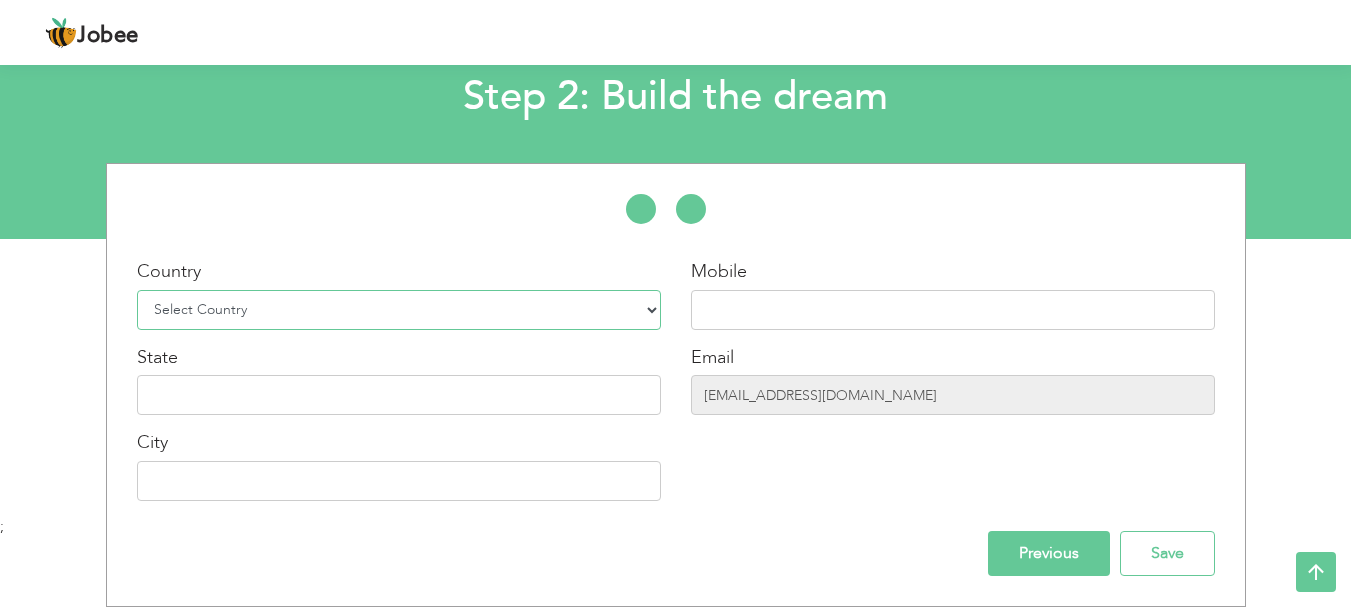 select on "166" 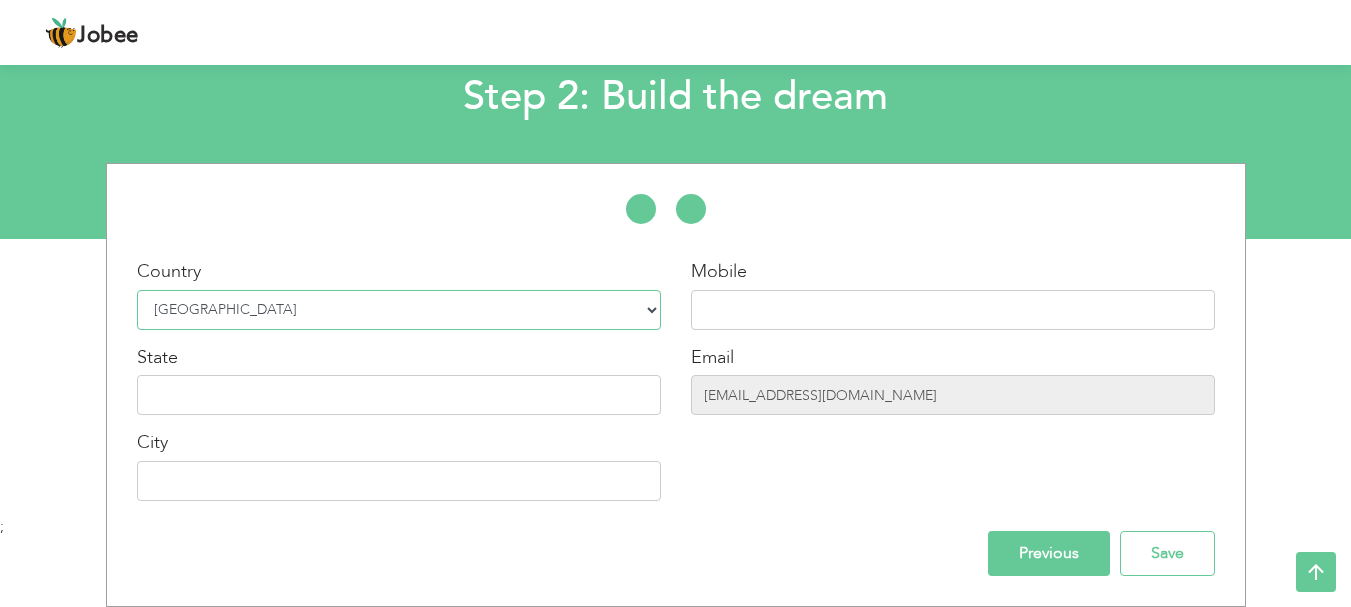 click on "Select Country
Afghanistan
Albania
Algeria
American Samoa
Andorra
Angola
Anguilla
Antarctica
Antigua and Barbuda
Argentina
Armenia
Aruba
Australia
Austria
Azerbaijan
Bahamas
Bahrain
Bangladesh
Barbados
Belarus
Belgium
Belize
Benin
Bermuda
Bhutan
Bolivia
Bosnia-Herzegovina
Botswana
Bouvet Island
Brazil
British Indian Ocean Territory
Brunei Darussalam
Bulgaria
Burkina Faso
Burundi
Cambodia
Cameroon
Canada
Cape Verde
Cayman Islands
Central African Republic
Chad
Chile
China
Christmas Island
Cocos (Keeling) Islands
Colombia
Comoros
Congo
Congo, Dem. Republic
Cook Islands
Costa Rica
Croatia
Cuba
Cyprus
Czech Rep
Denmark
Djibouti
Dominica
Dominican Republic
Ecuador
Egypt
El Salvador
Equatorial Guinea
Eritrea
Estonia
Ethiopia
European Union
Falkland Islands (Malvinas)
Faroe Islands
Fiji
Finland
France
French Guiana
French Southern Territories
Gabon
Gambia
Georgia" at bounding box center [399, 310] 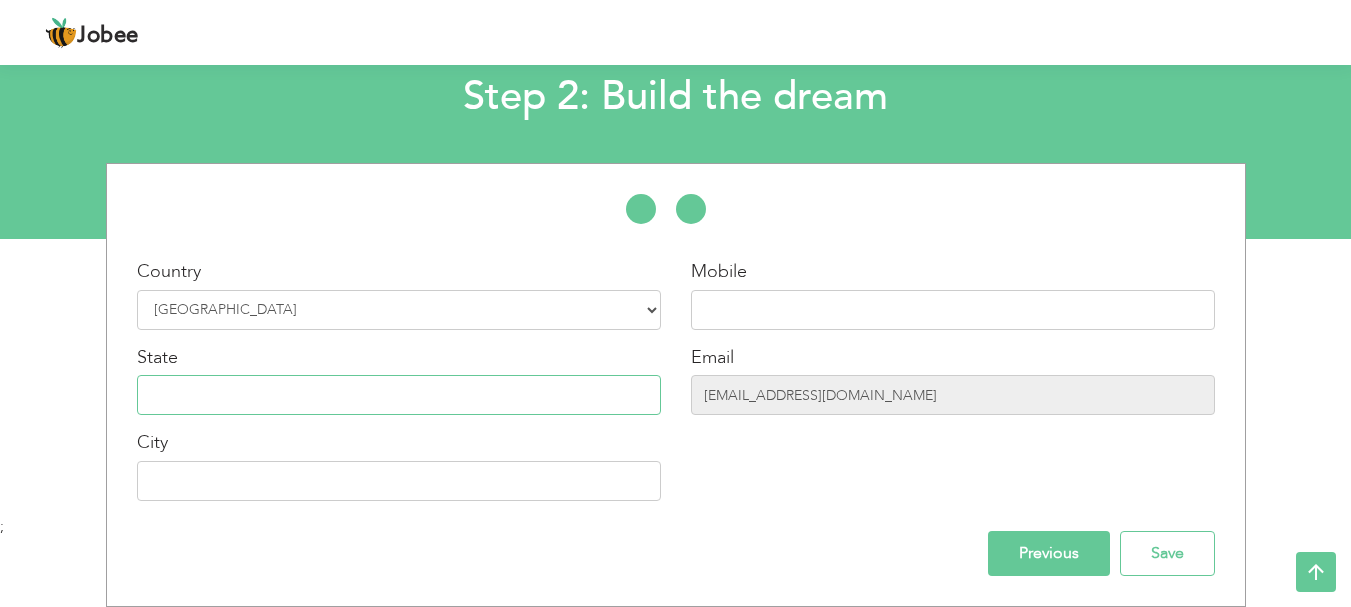 click at bounding box center (399, 395) 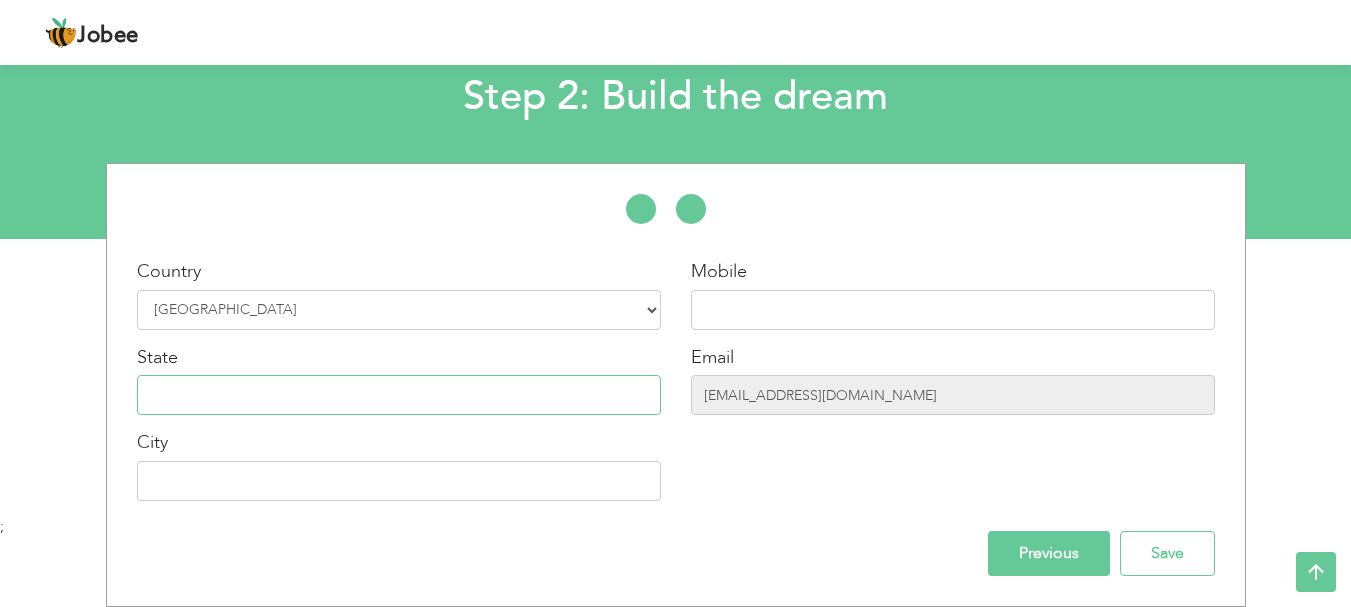 type on "[GEOGRAPHIC_DATA]" 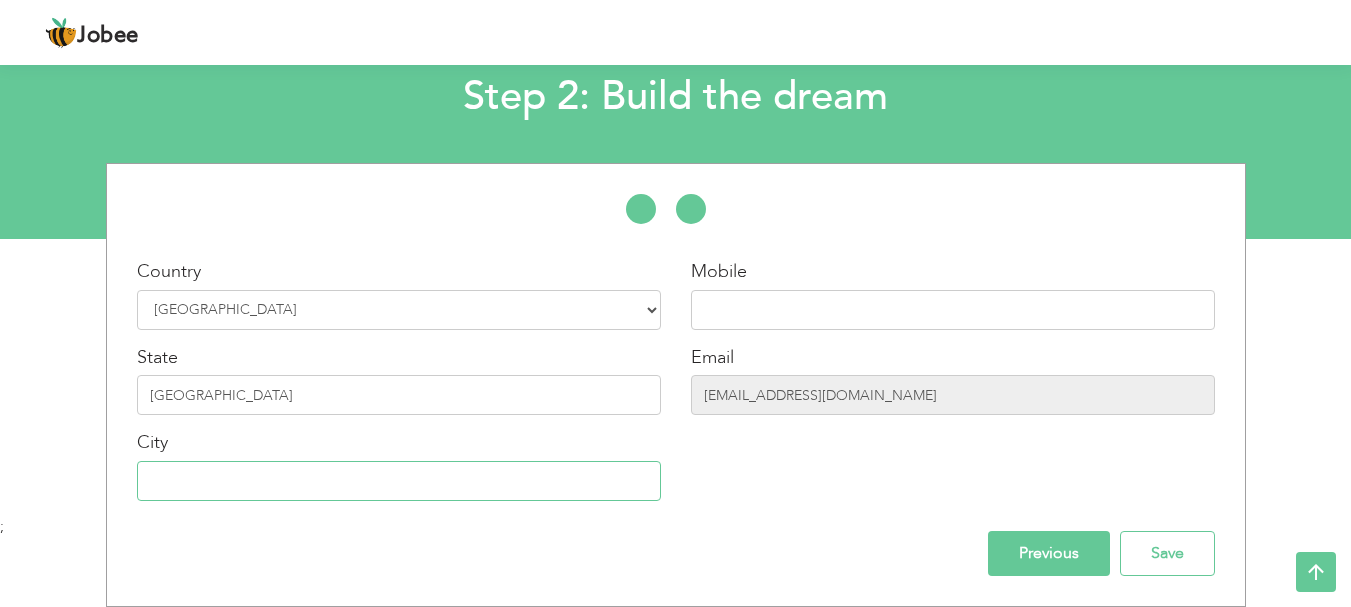 click at bounding box center (399, 481) 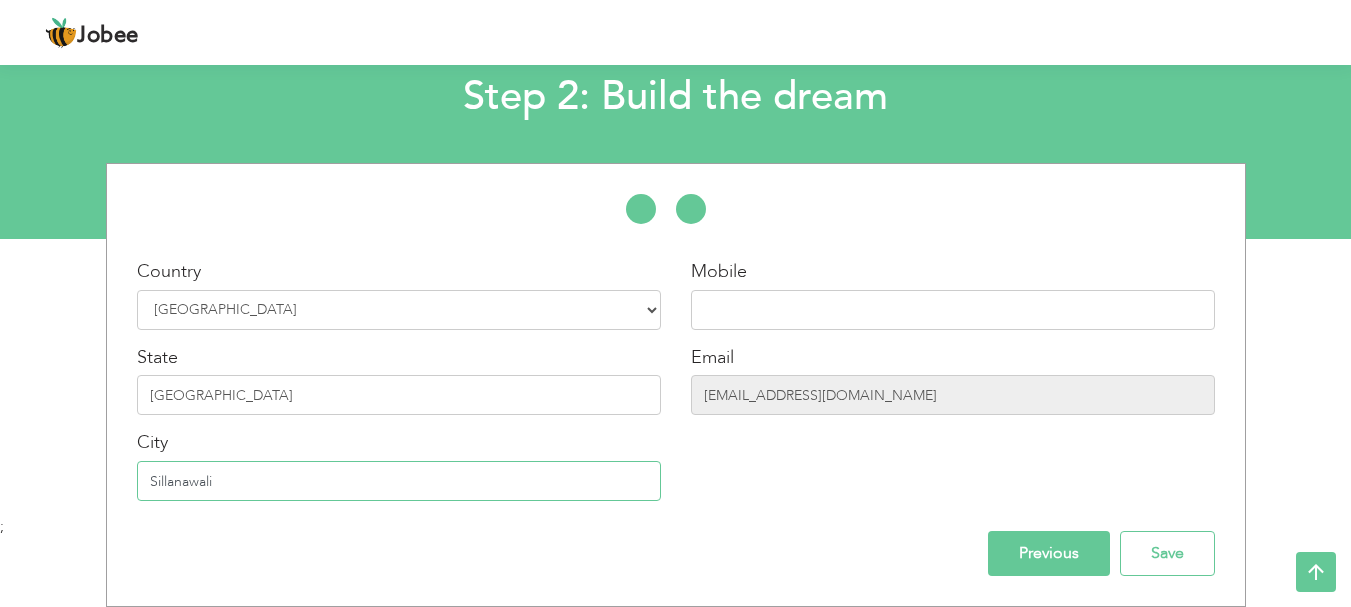 type on "Sillanawali" 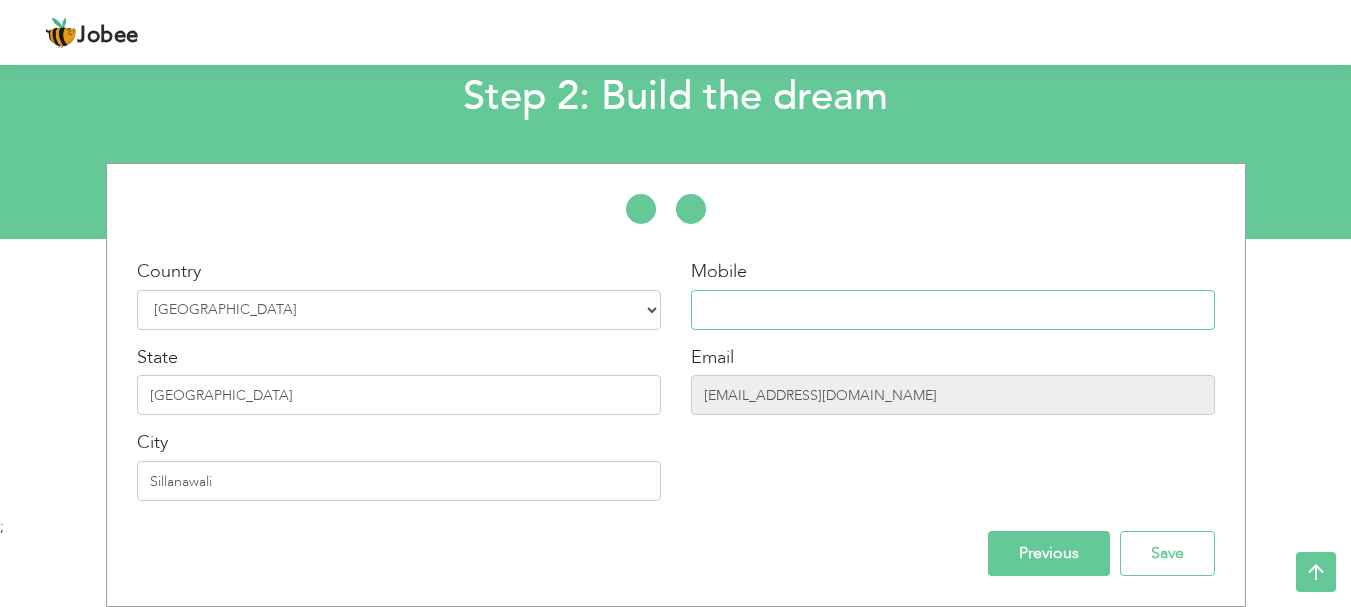 click at bounding box center [953, 310] 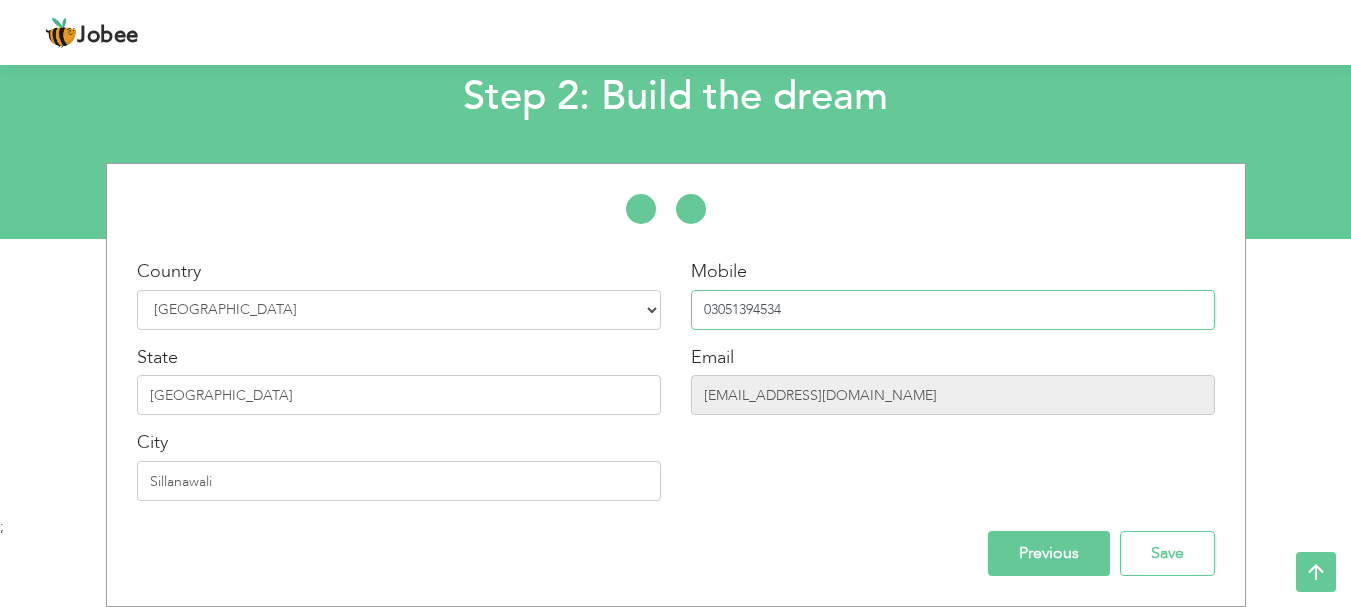 type on "03051394534" 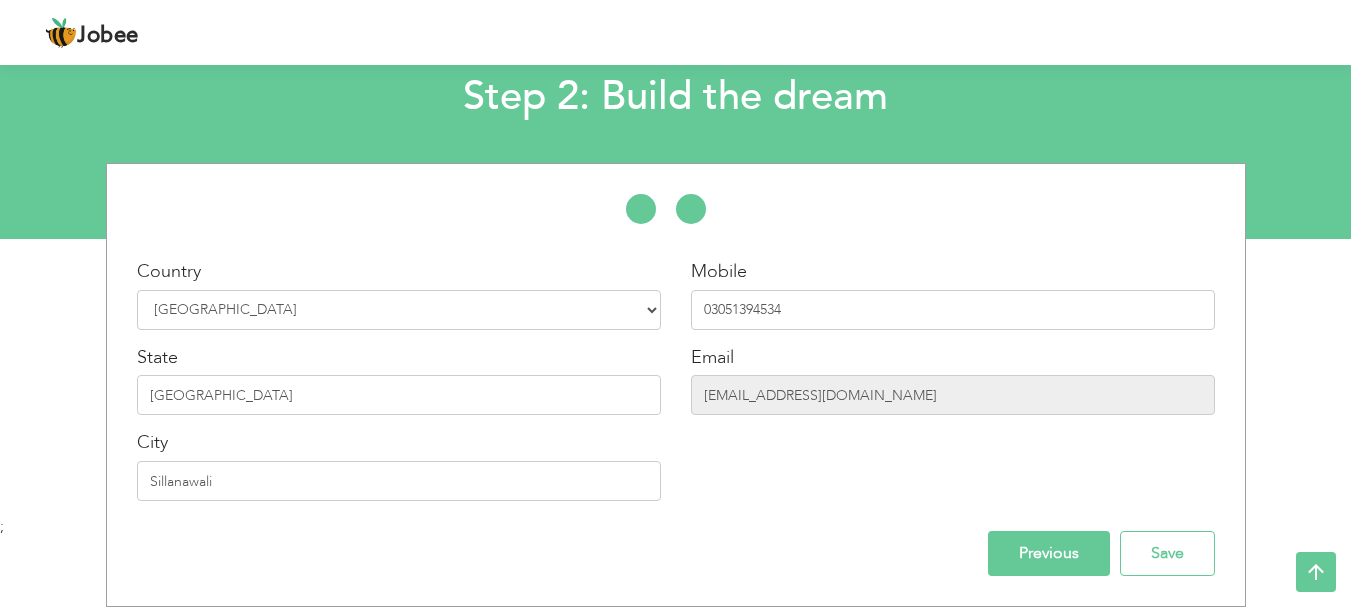 click on "Previous" at bounding box center [1049, 553] 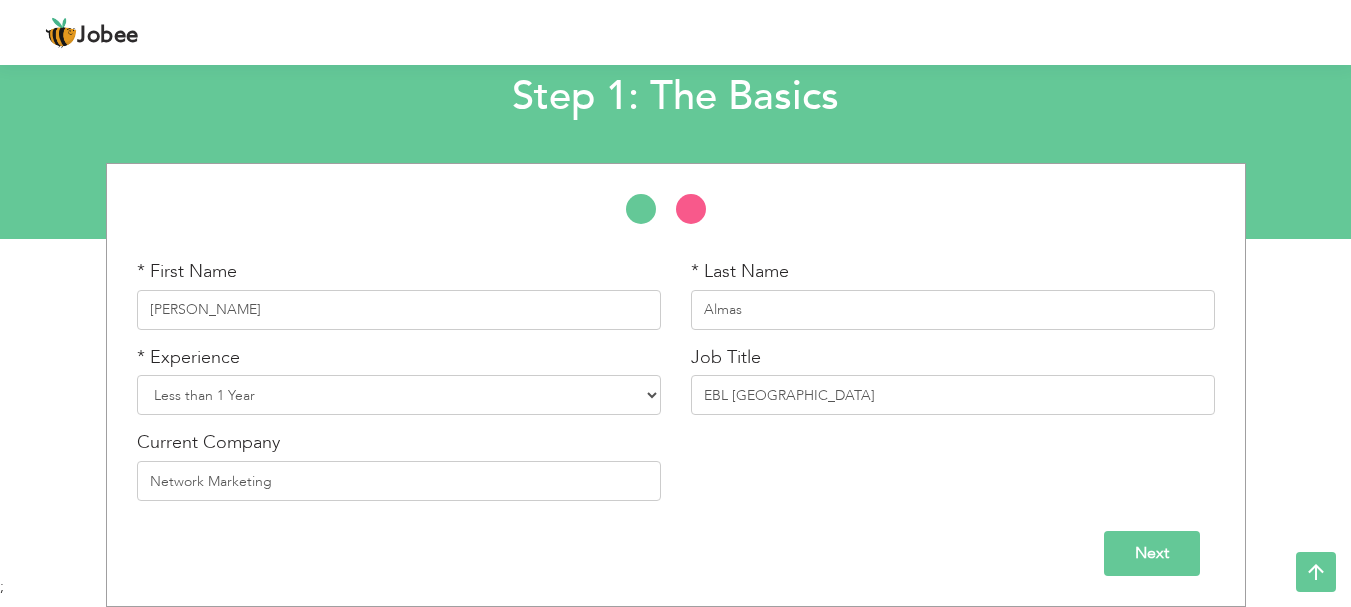 click on "Next" at bounding box center (1152, 553) 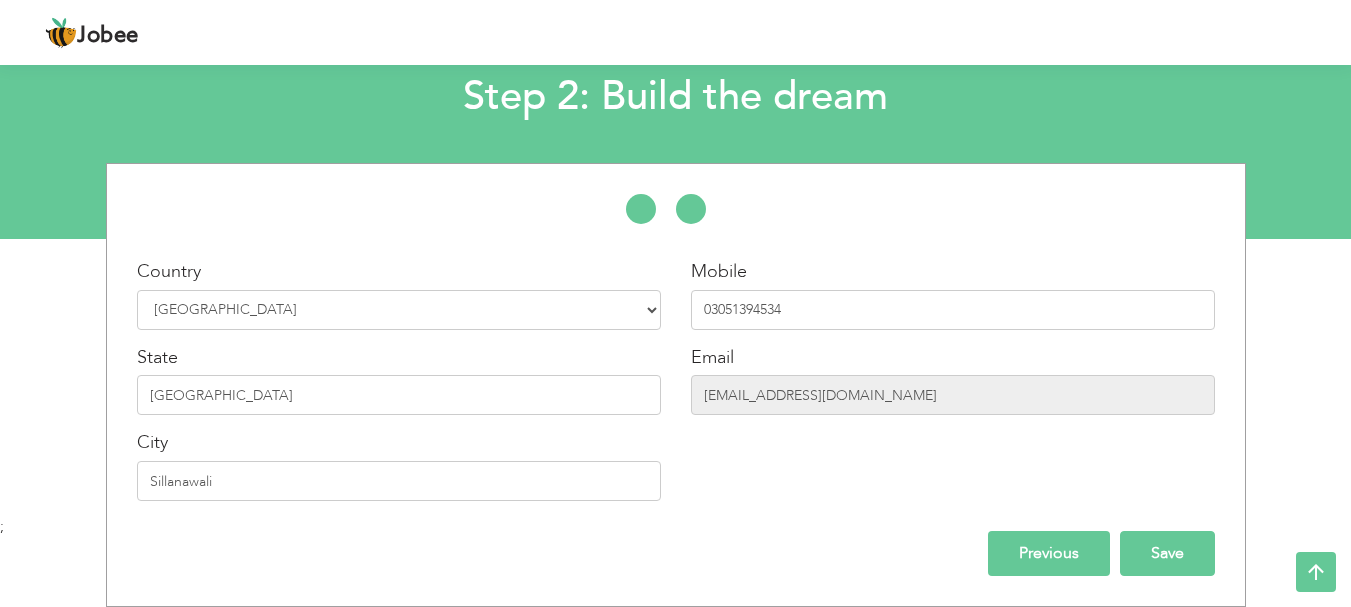 click on "Save" at bounding box center [1167, 553] 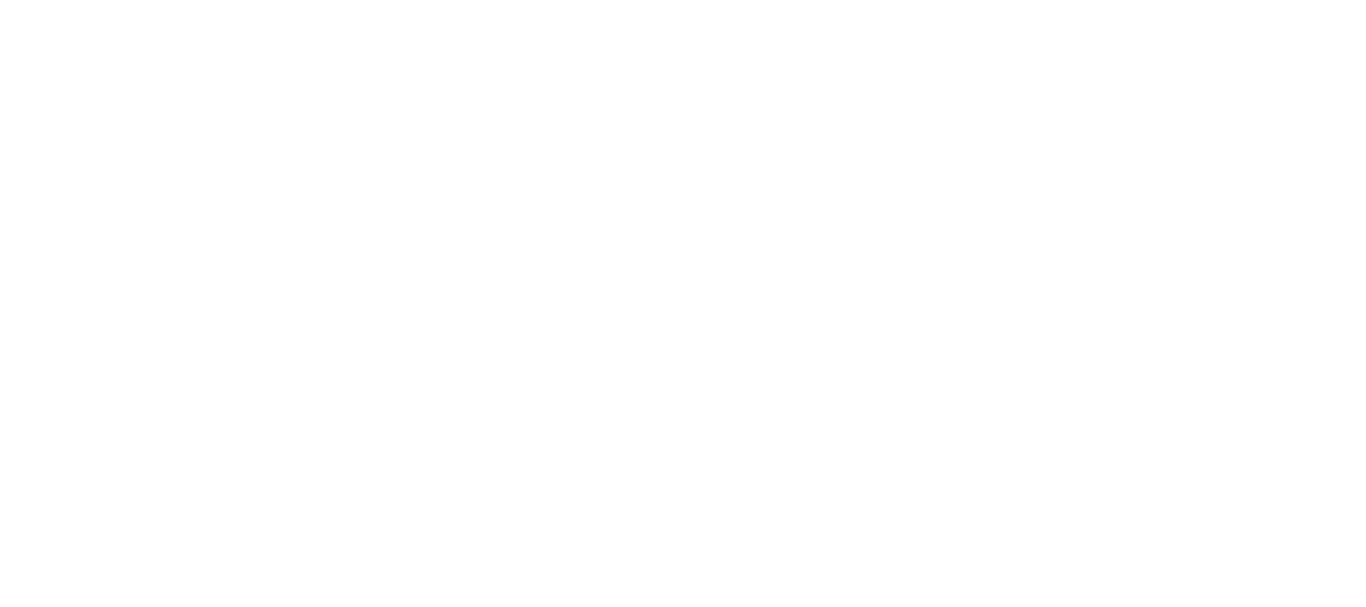 scroll, scrollTop: 0, scrollLeft: 0, axis: both 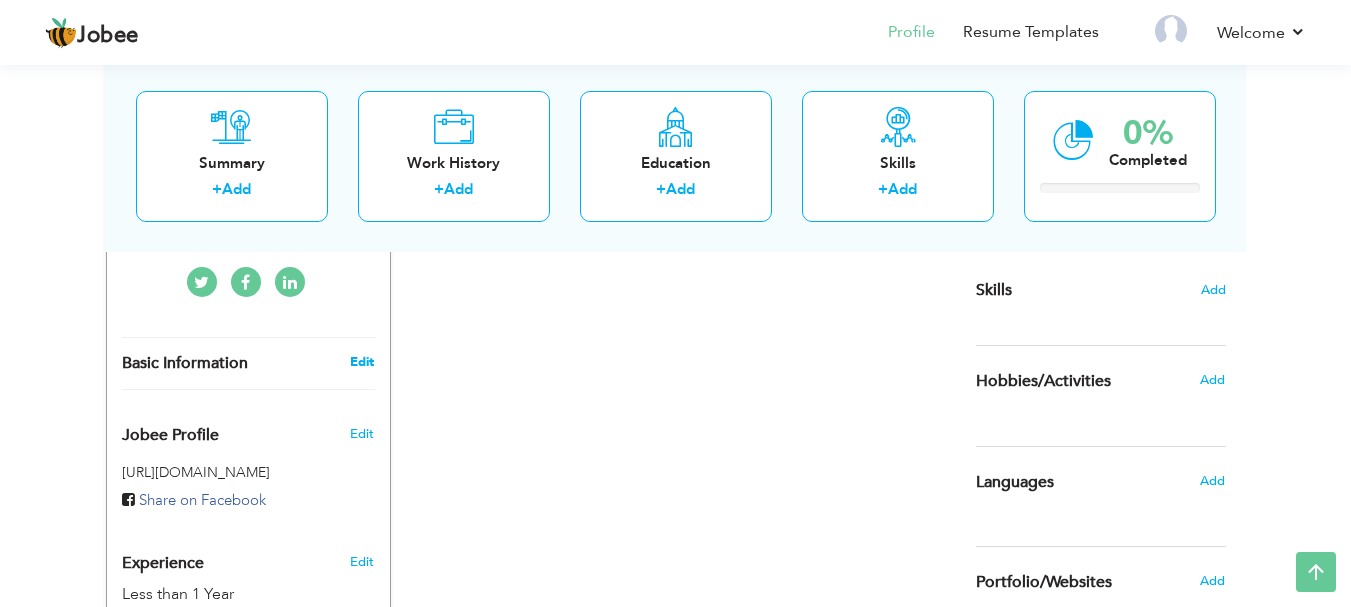 click on "Edit" at bounding box center (362, 362) 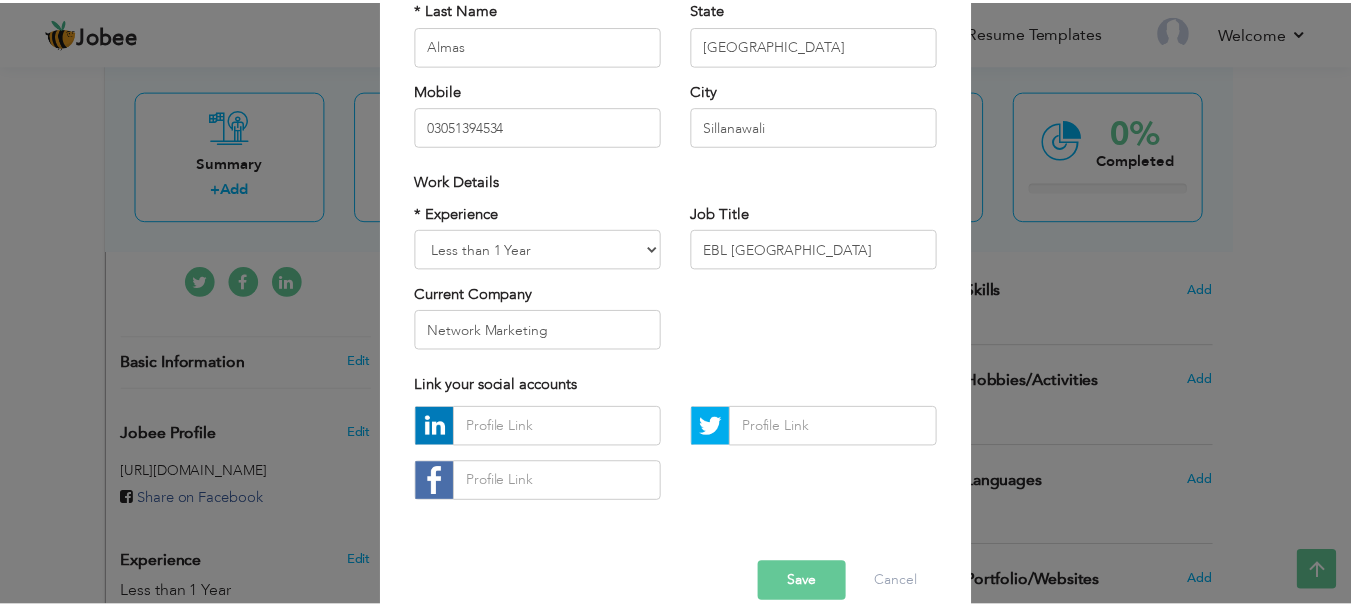 scroll, scrollTop: 292, scrollLeft: 0, axis: vertical 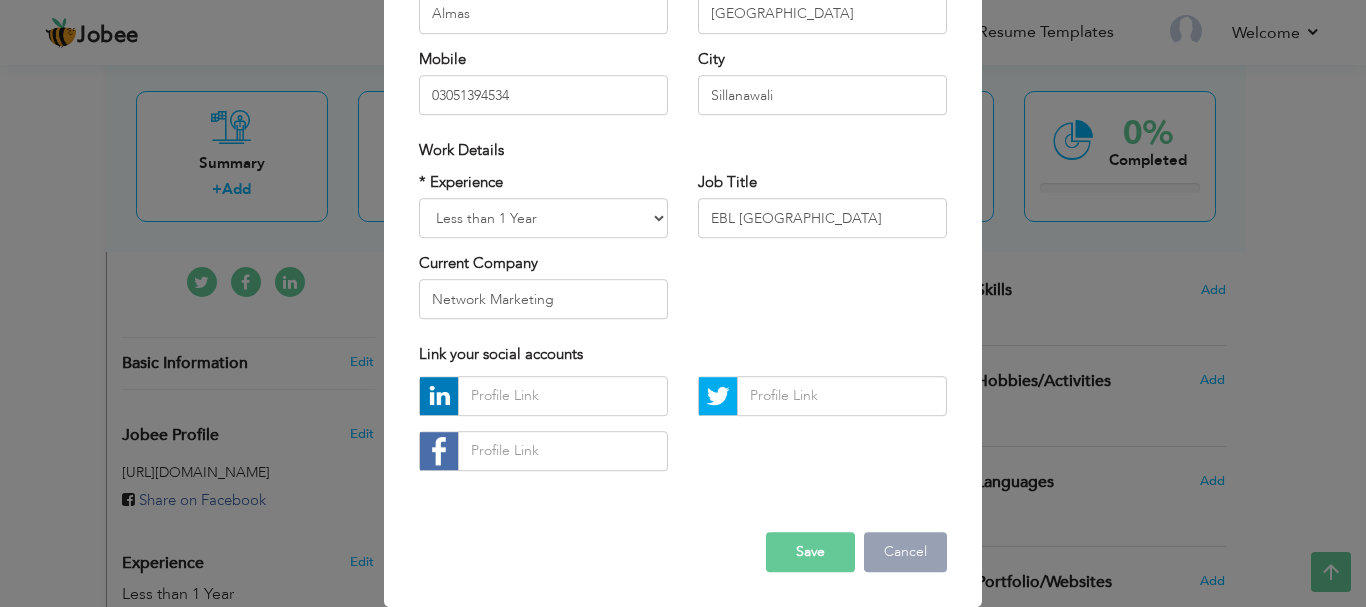 click on "Cancel" at bounding box center (905, 552) 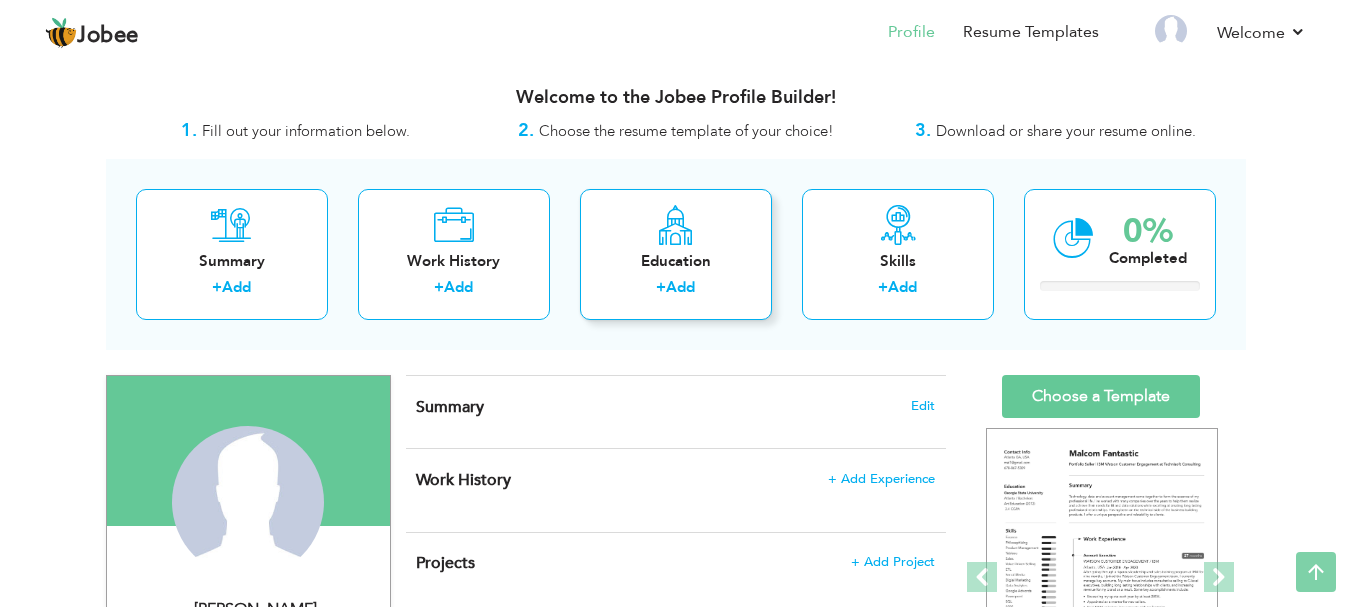 scroll, scrollTop: 0, scrollLeft: 0, axis: both 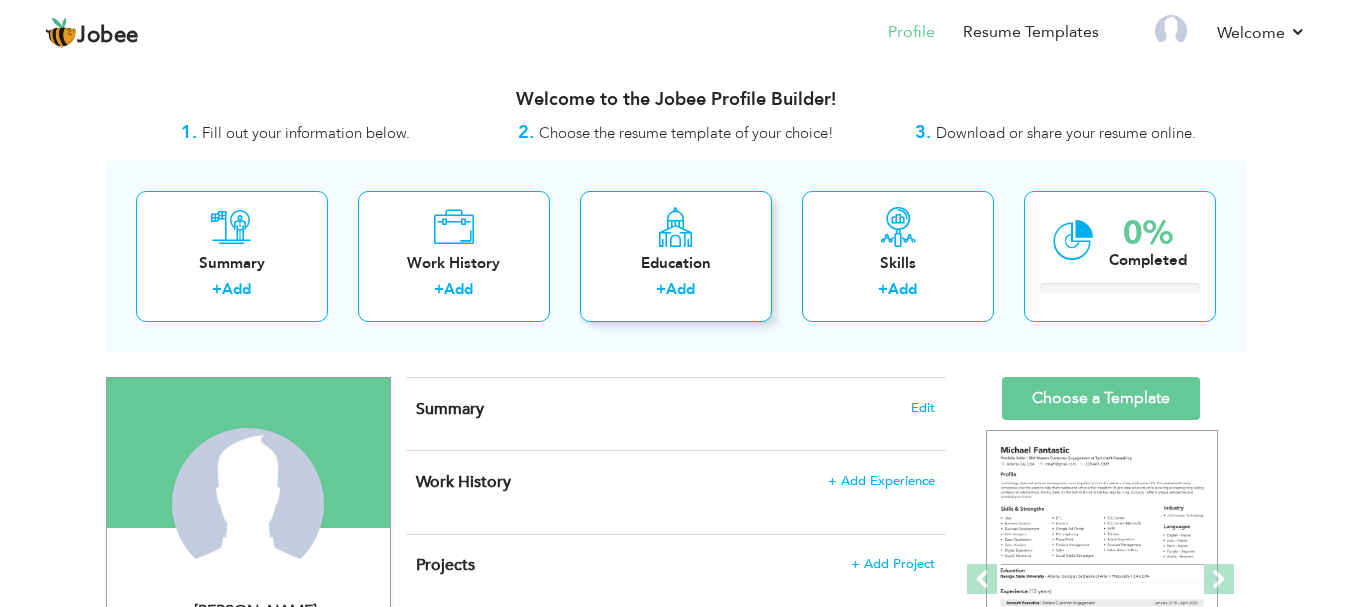 click on "Add" at bounding box center (680, 289) 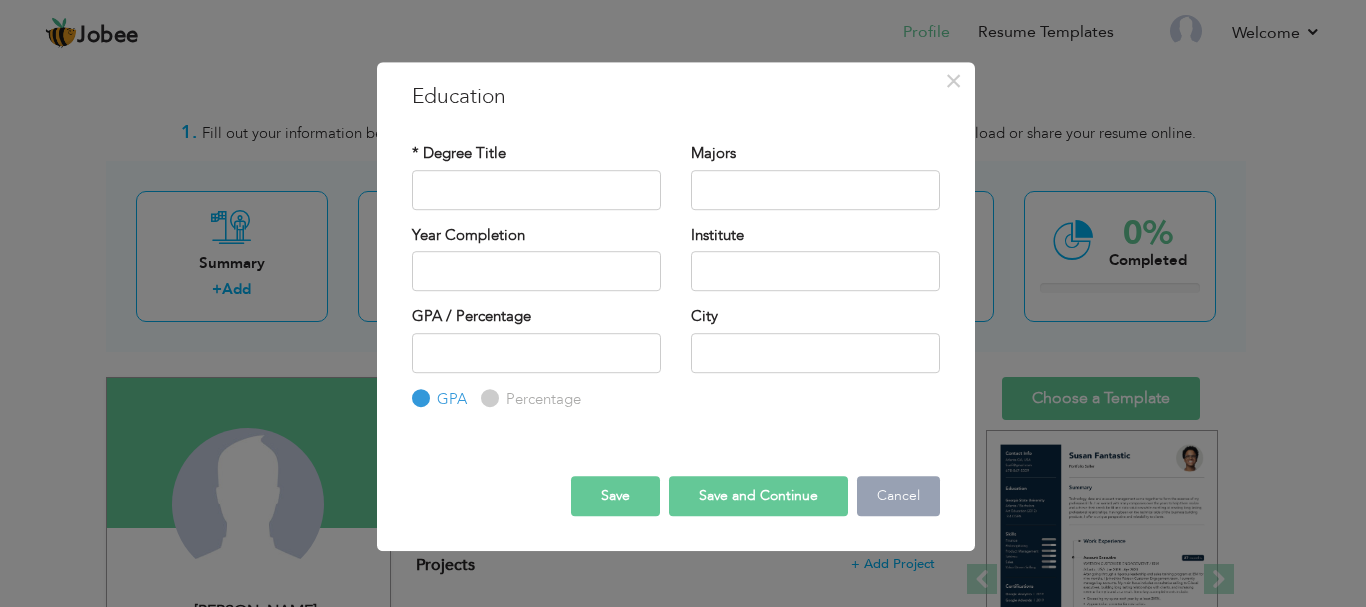 click on "Cancel" at bounding box center (898, 496) 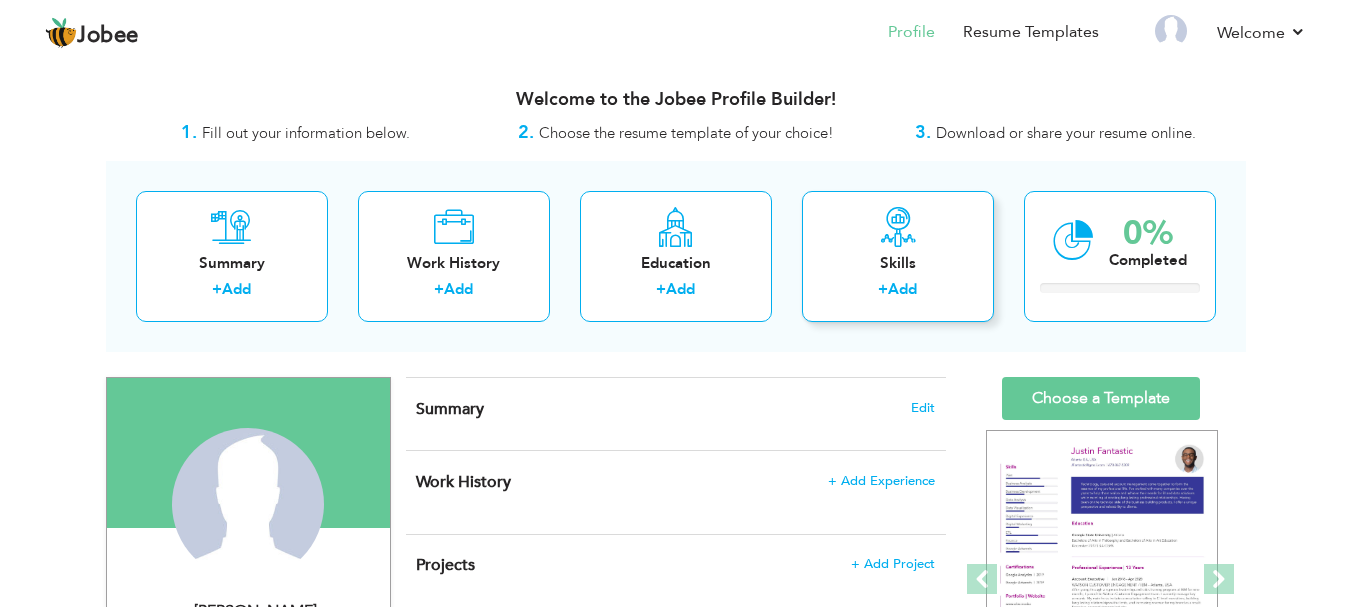 click on "Add" at bounding box center (902, 289) 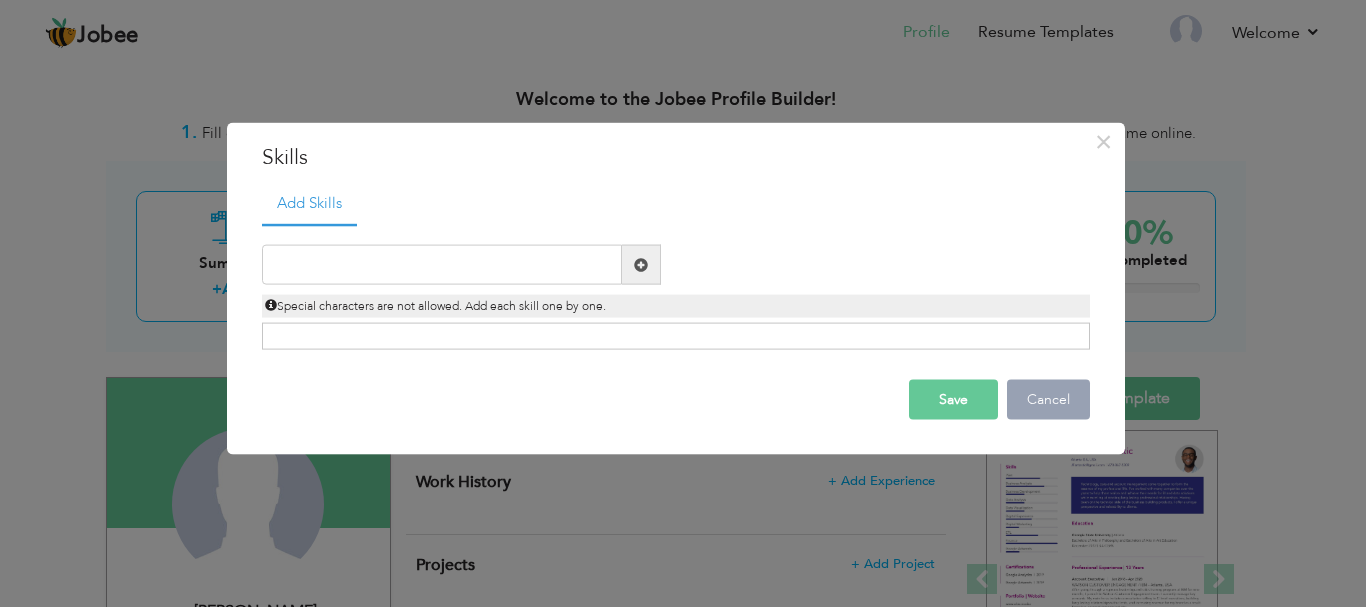 click on "Cancel" at bounding box center (1048, 400) 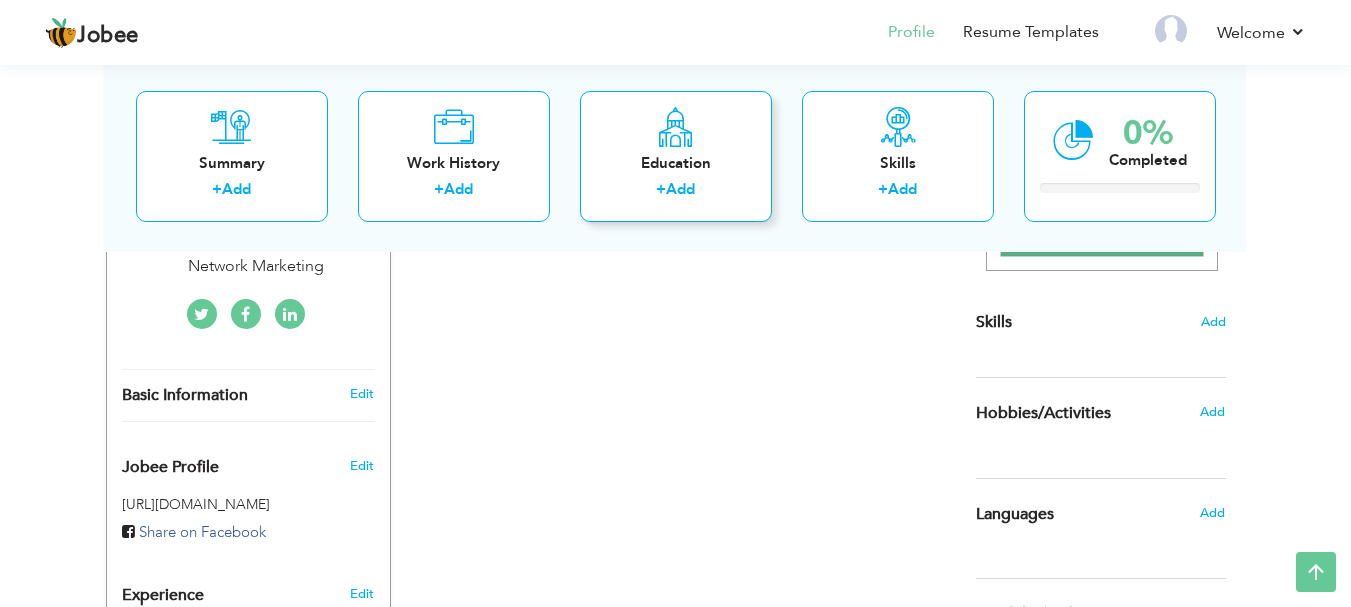 scroll, scrollTop: 464, scrollLeft: 0, axis: vertical 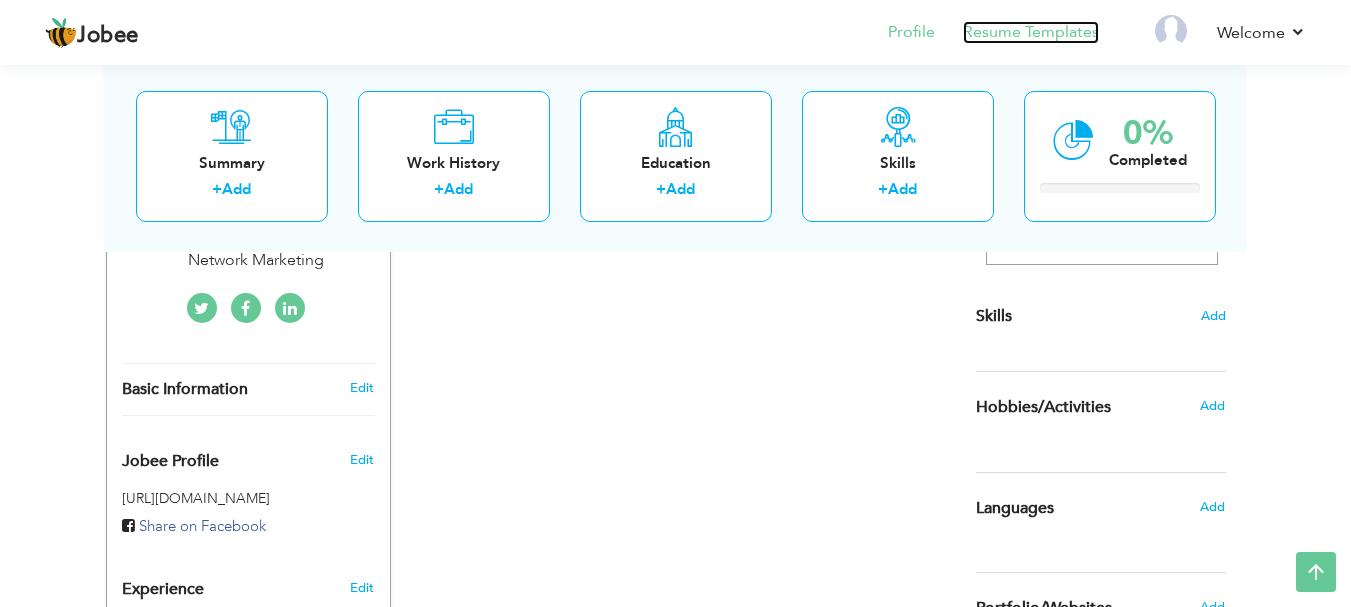 click on "Resume Templates" at bounding box center [1031, 32] 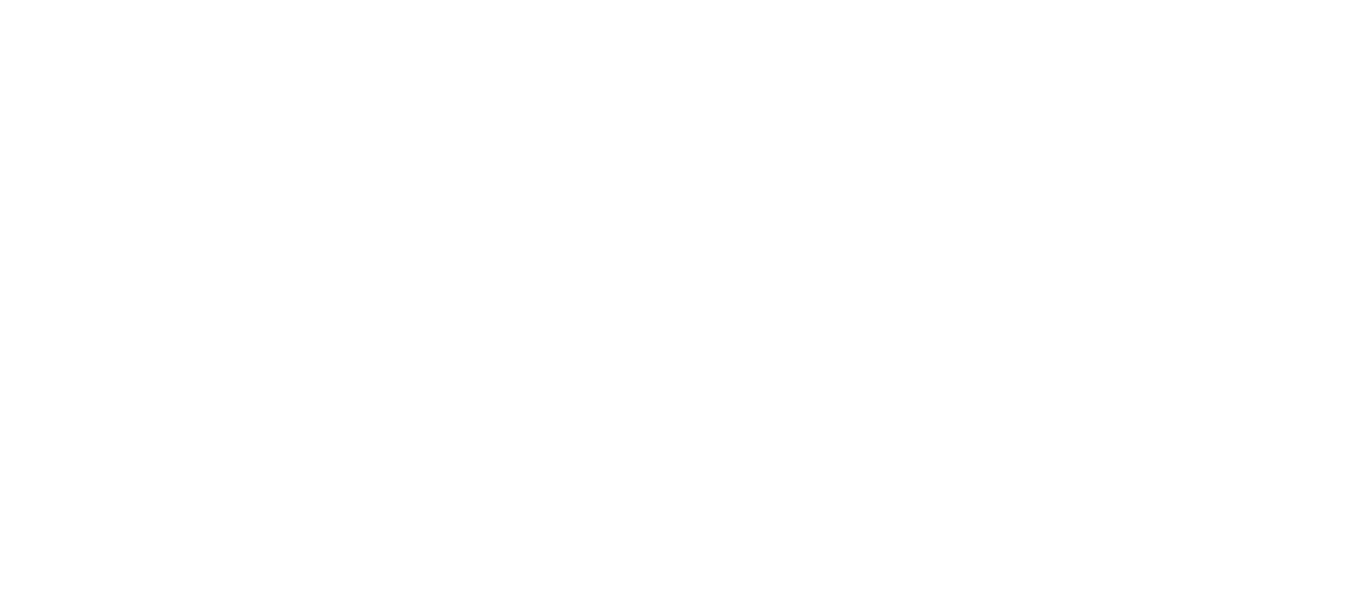 scroll, scrollTop: 0, scrollLeft: 0, axis: both 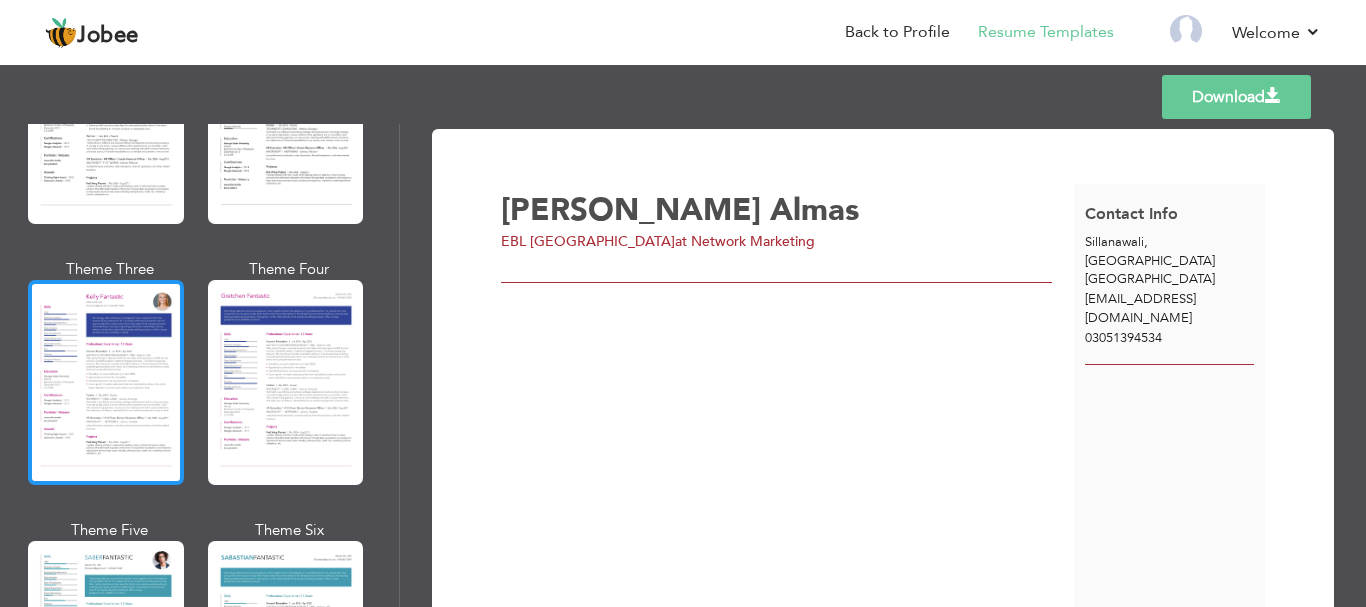 click at bounding box center (106, 382) 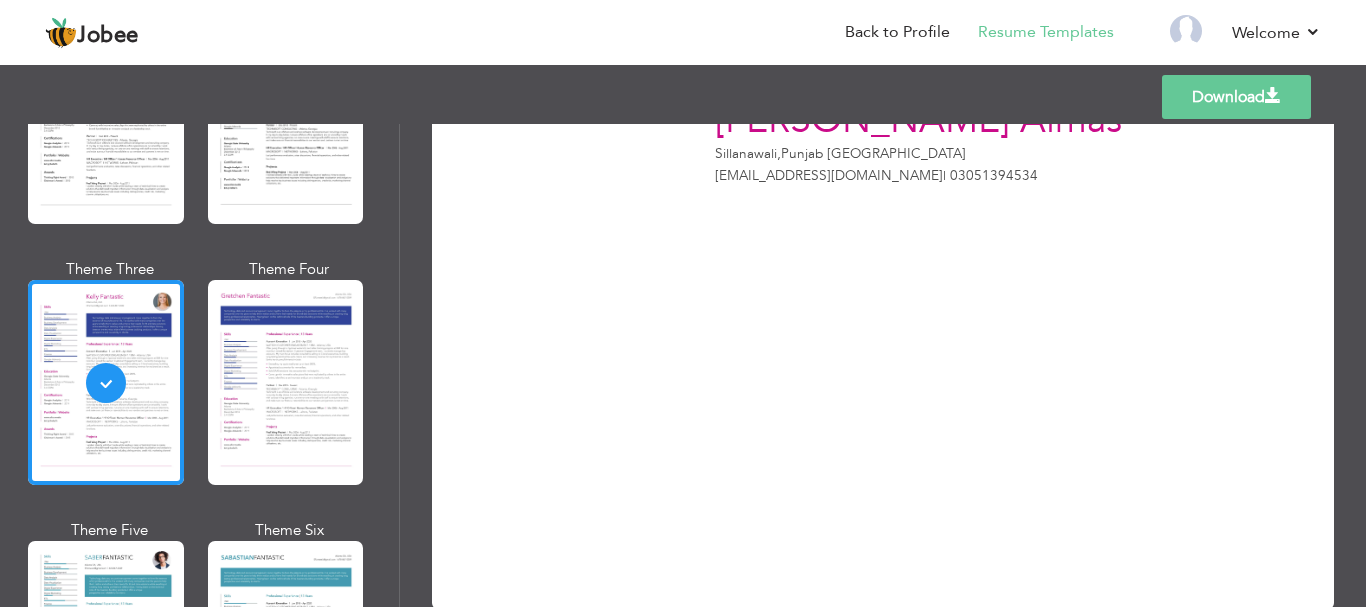 scroll, scrollTop: 0, scrollLeft: 0, axis: both 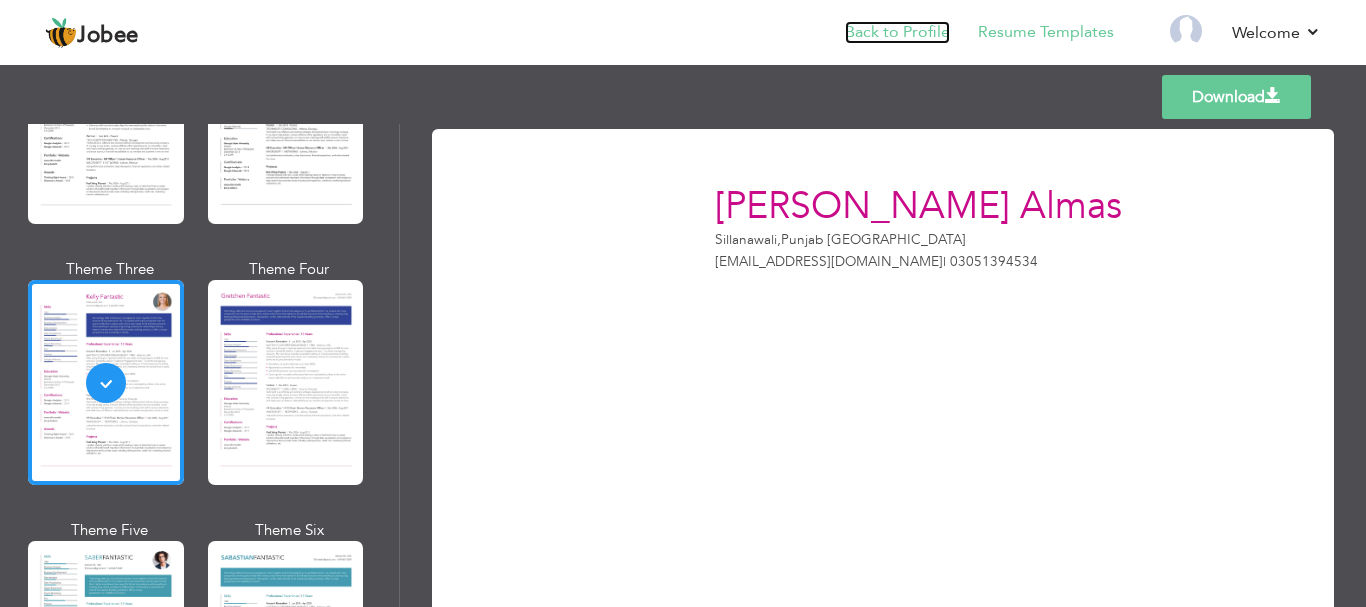 click on "Back to Profile" at bounding box center [897, 32] 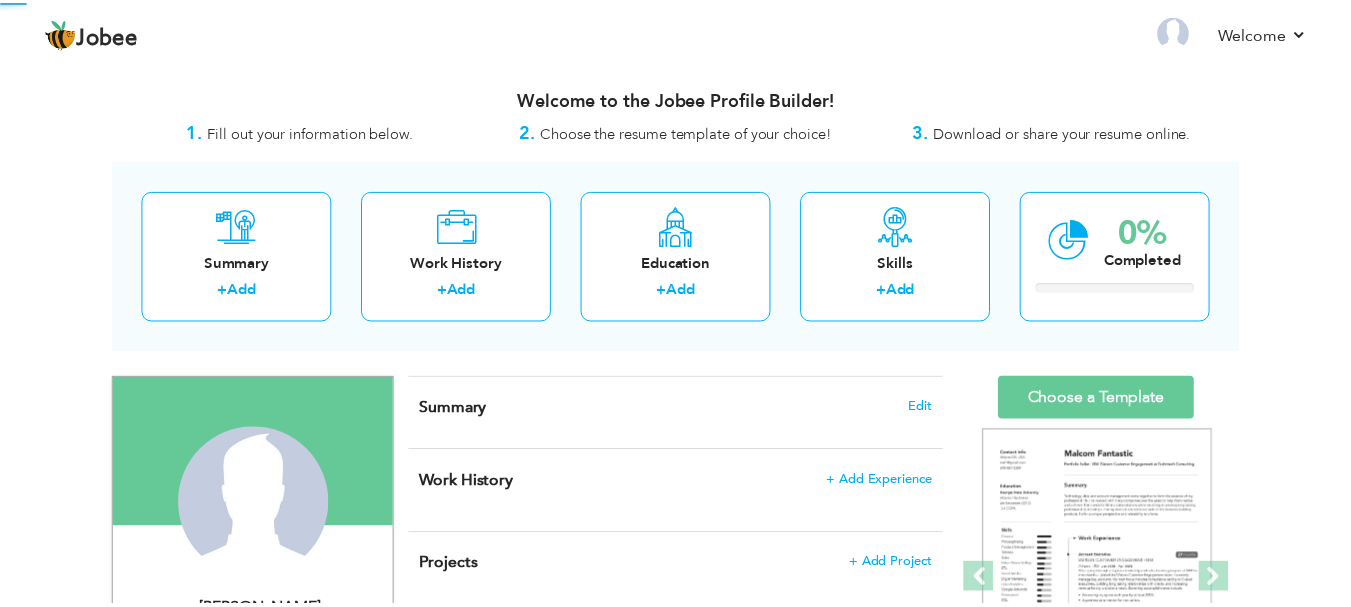 scroll, scrollTop: 0, scrollLeft: 0, axis: both 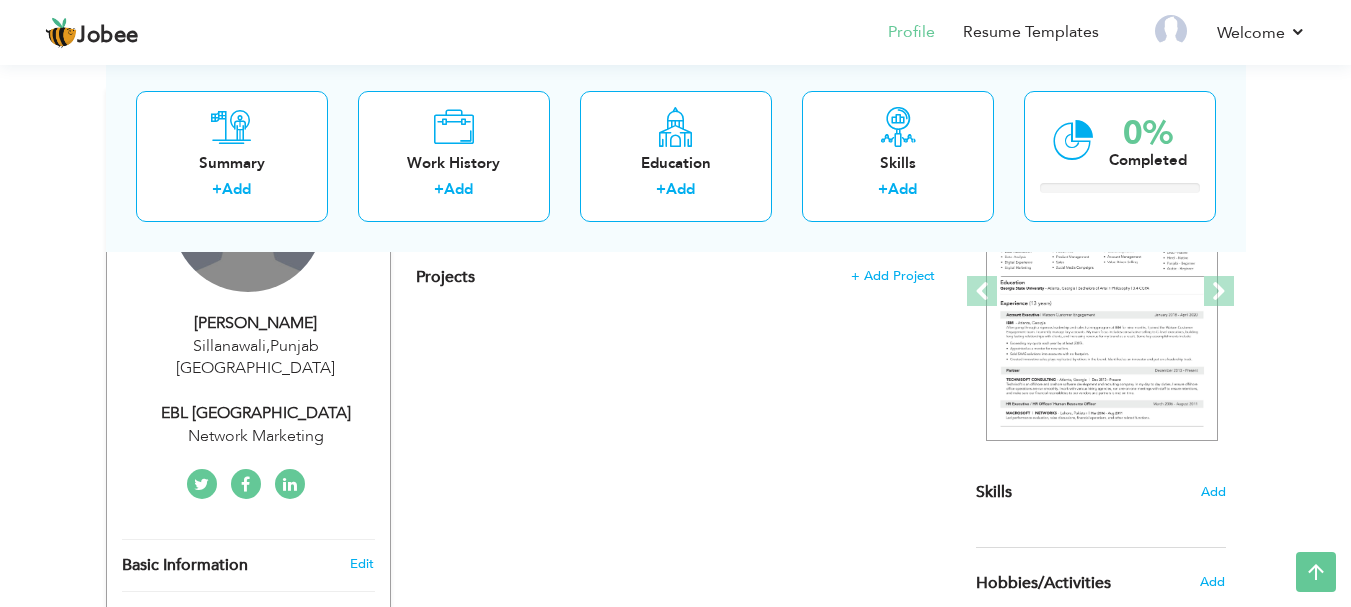 click on "Change
Remove" at bounding box center [248, 216] 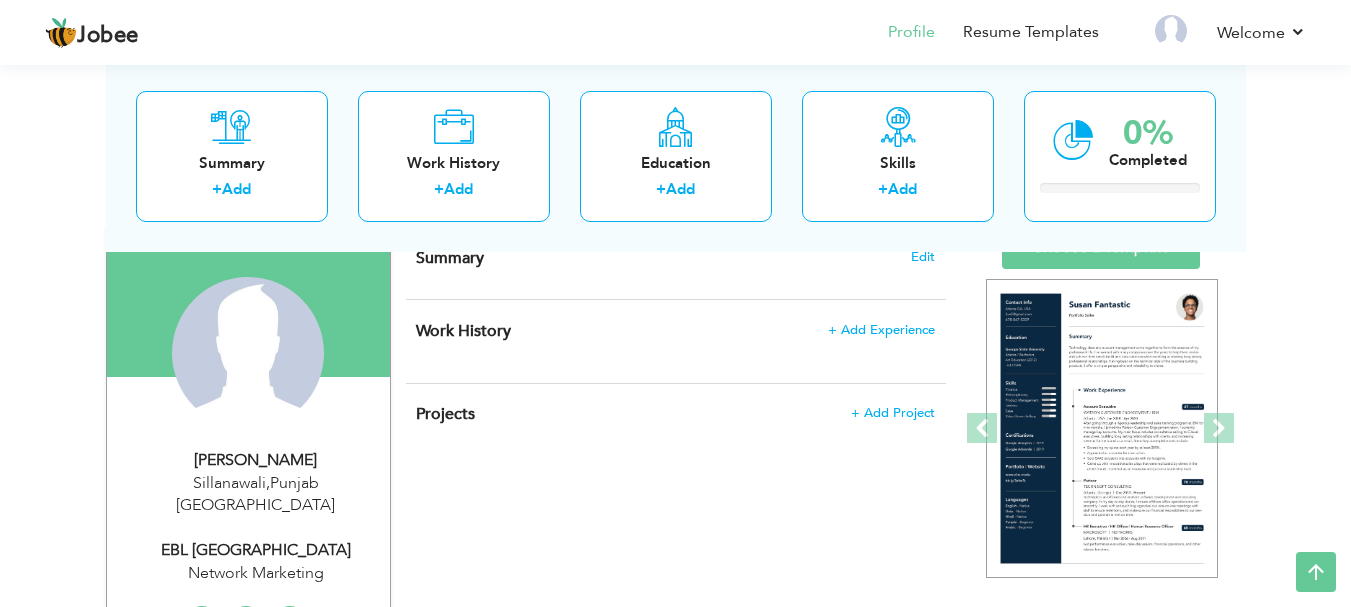 scroll, scrollTop: 132, scrollLeft: 0, axis: vertical 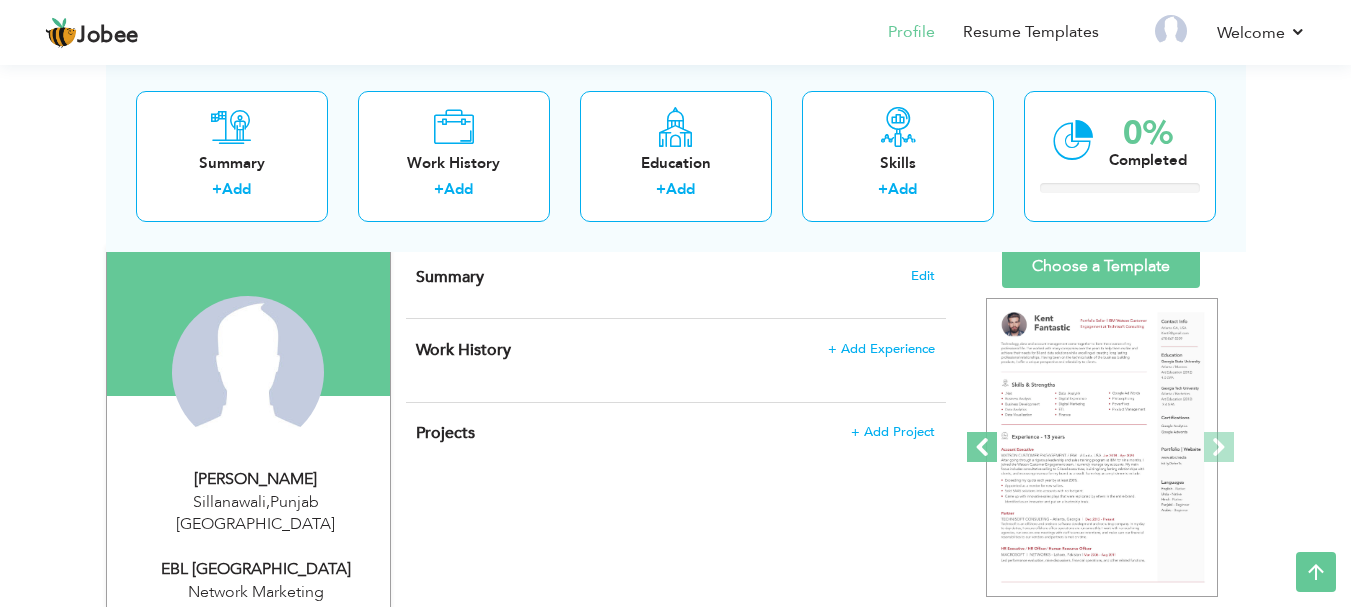 click at bounding box center [982, 447] 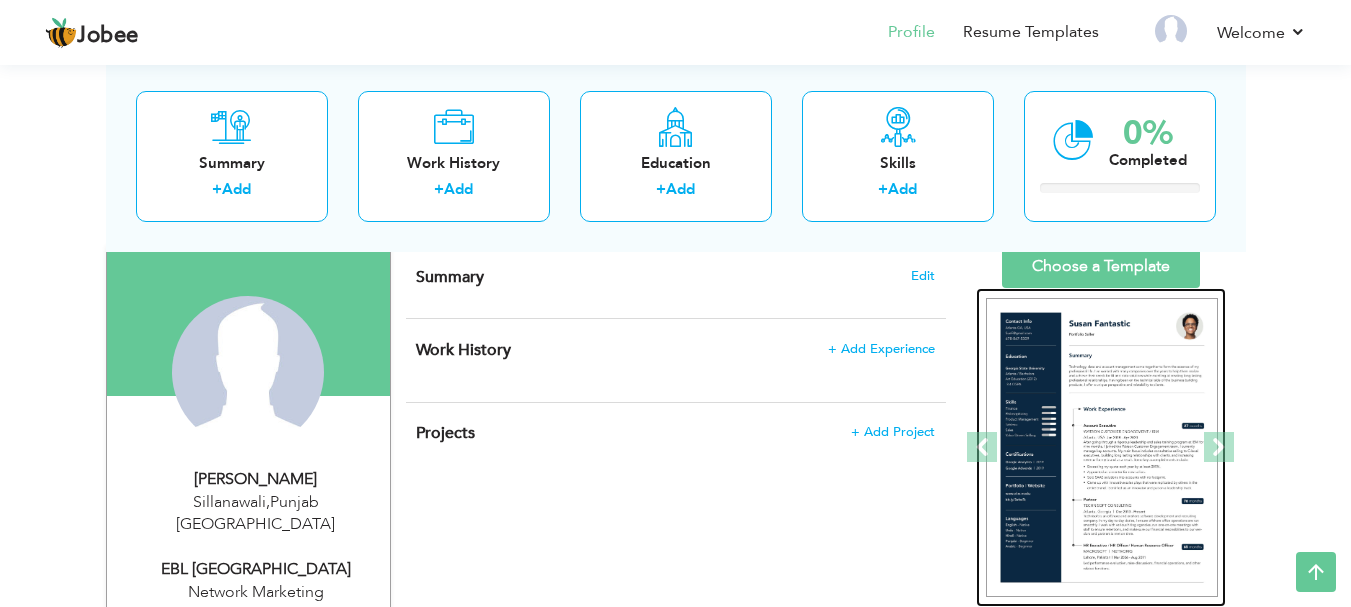 click at bounding box center (1102, 448) 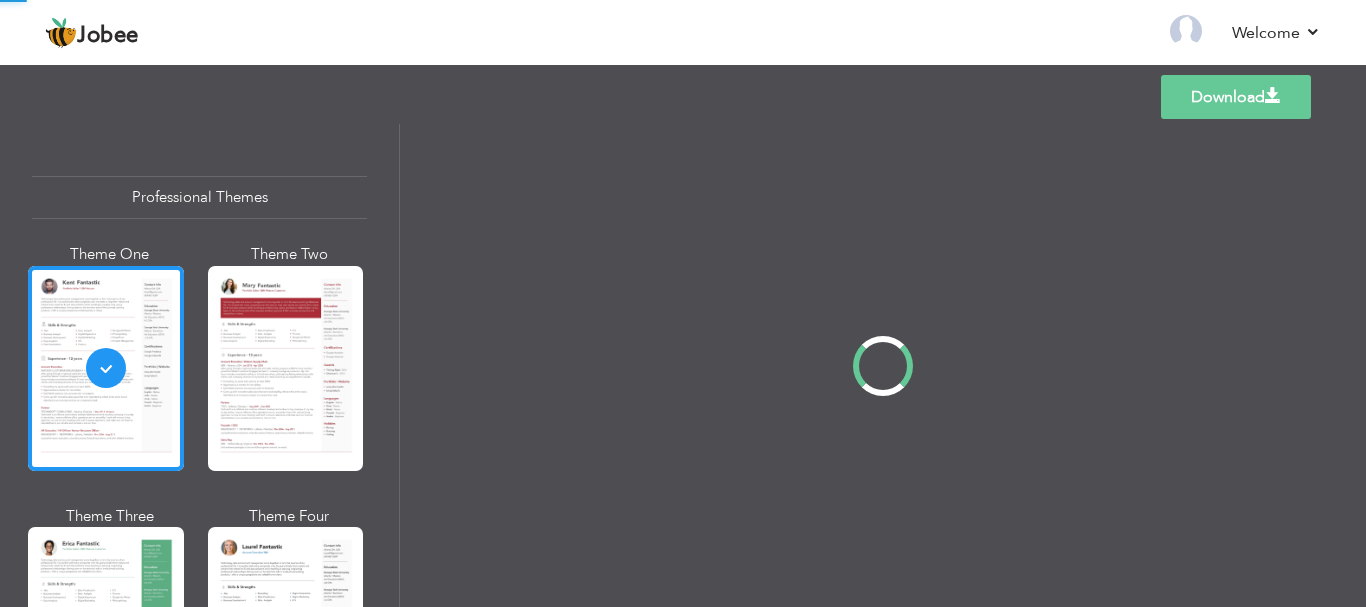 scroll, scrollTop: 0, scrollLeft: 0, axis: both 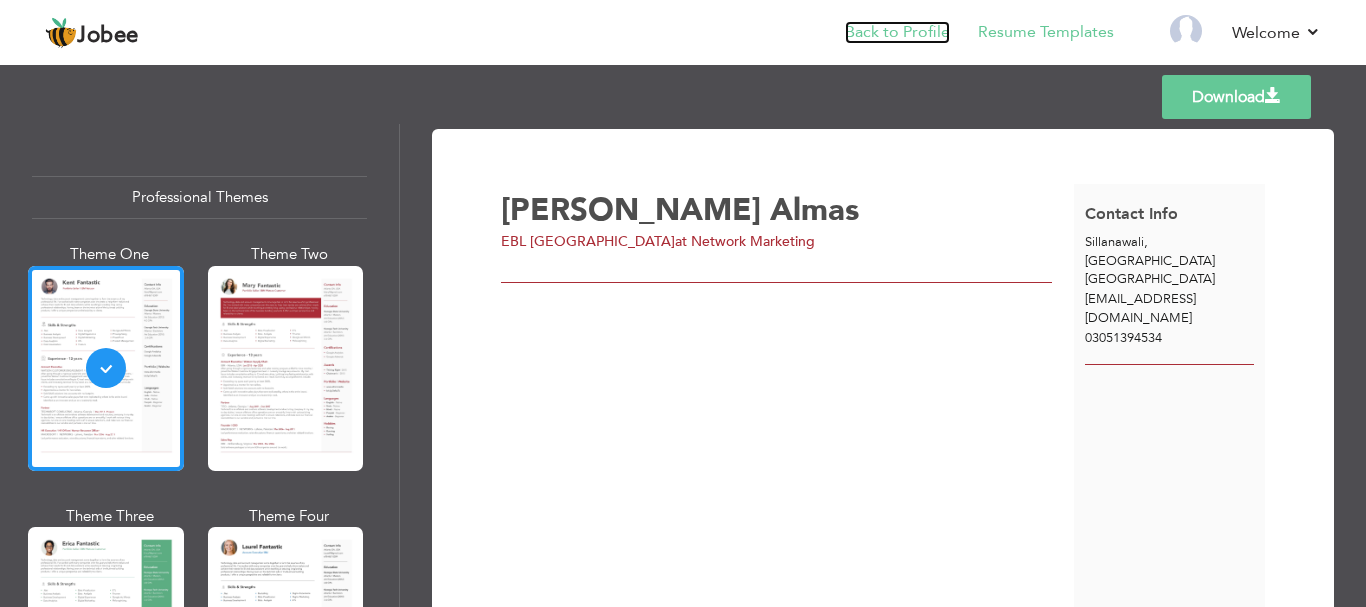 click on "Back to Profile" at bounding box center (897, 32) 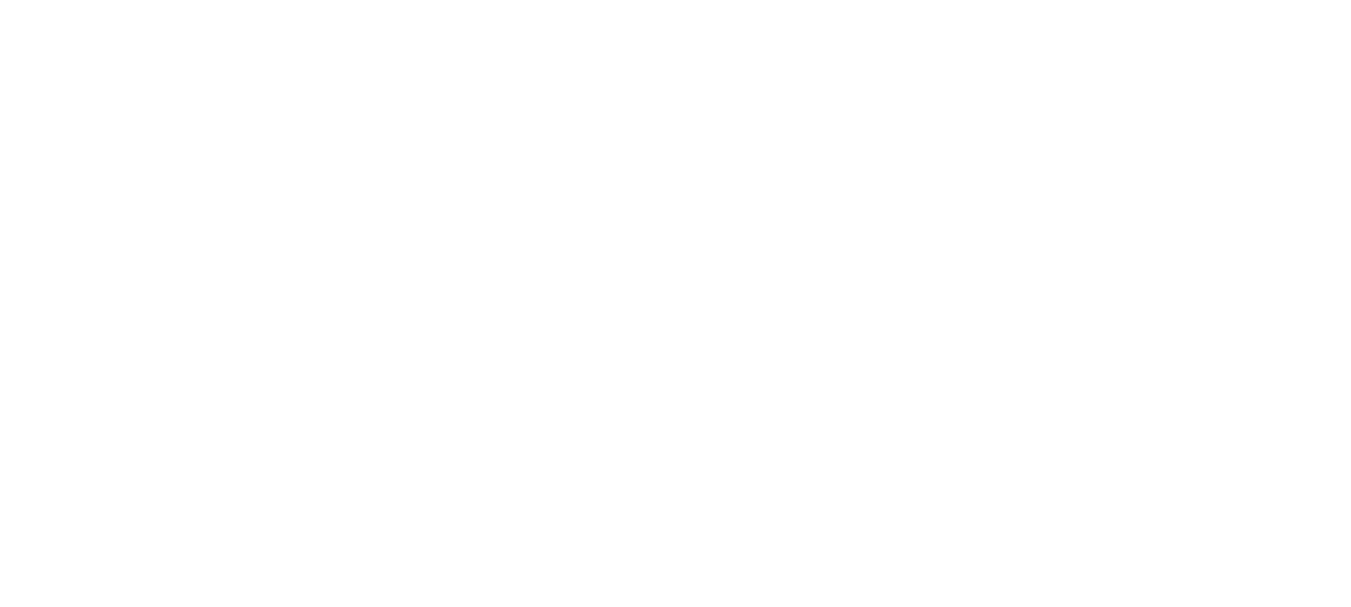 scroll, scrollTop: 0, scrollLeft: 0, axis: both 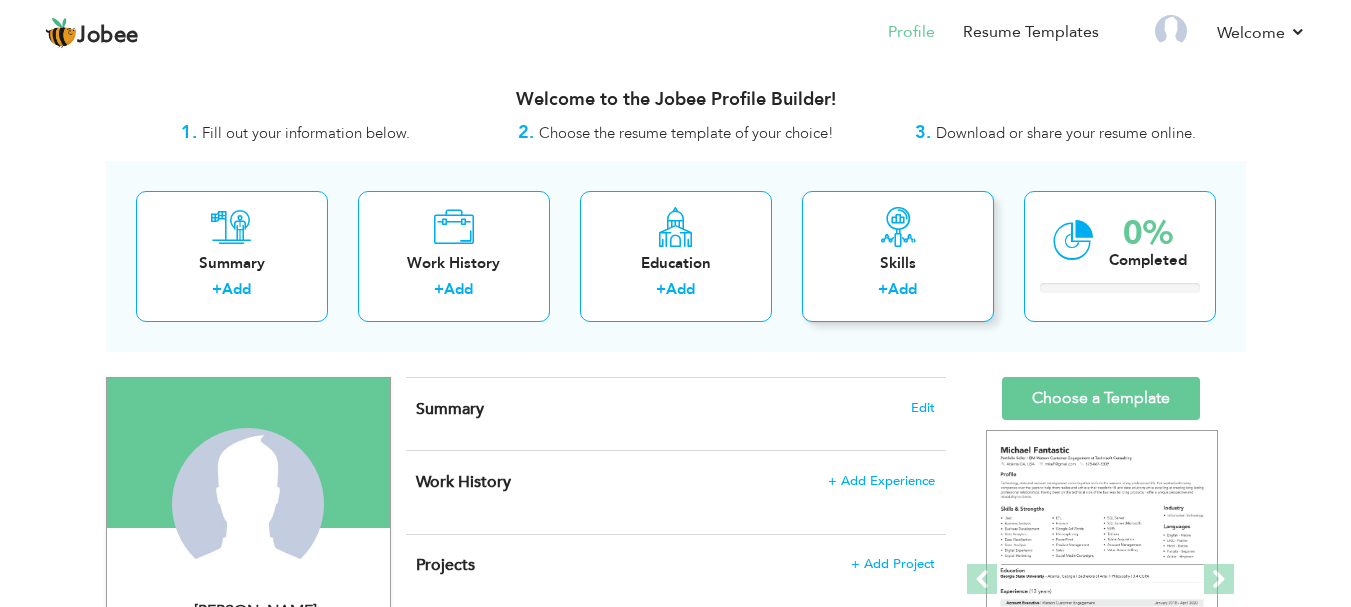 click on "Skills
+  Add" at bounding box center (898, 256) 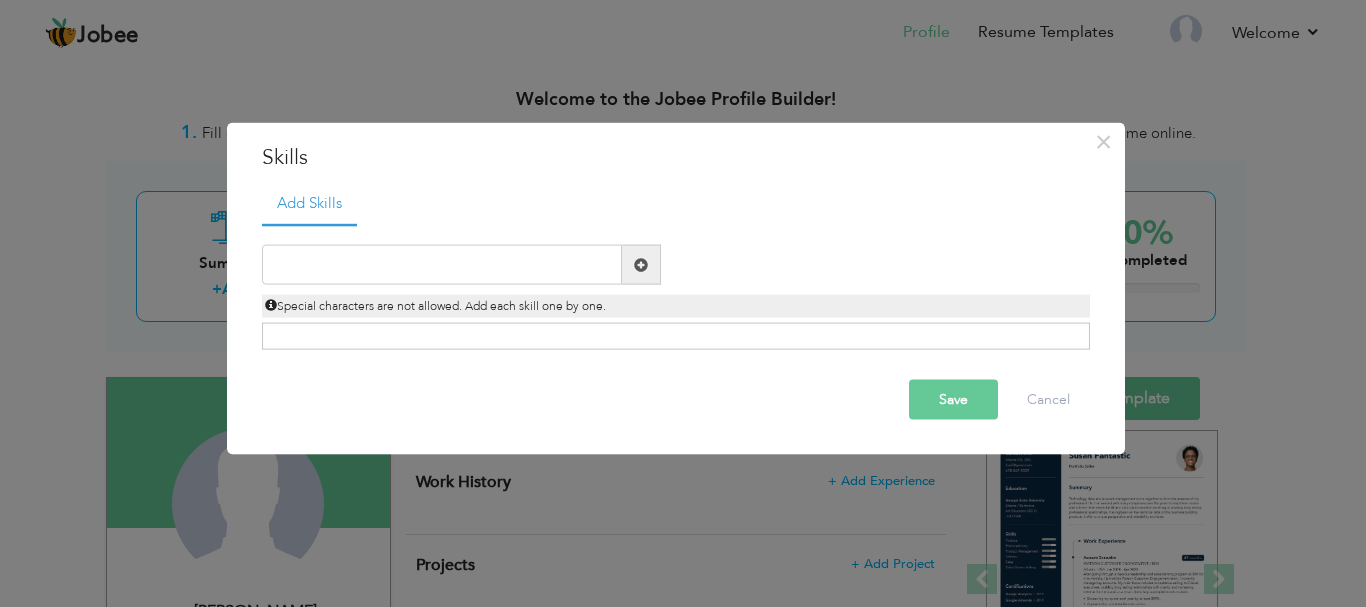 click at bounding box center [641, 264] 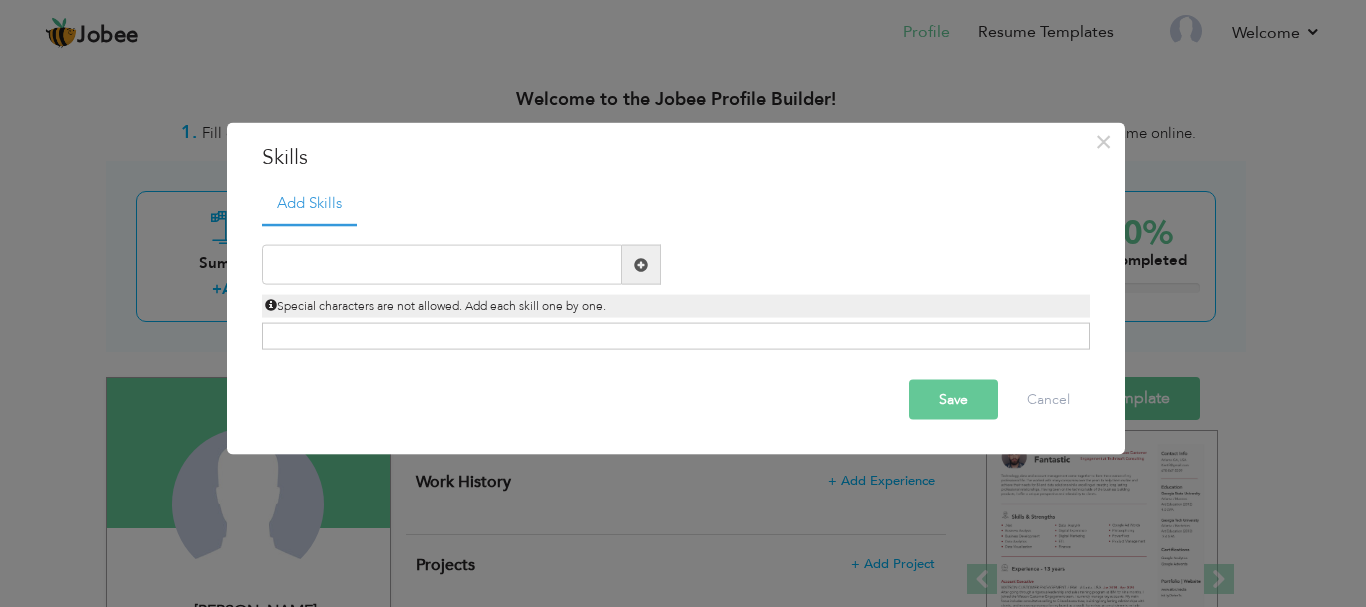click at bounding box center [641, 264] 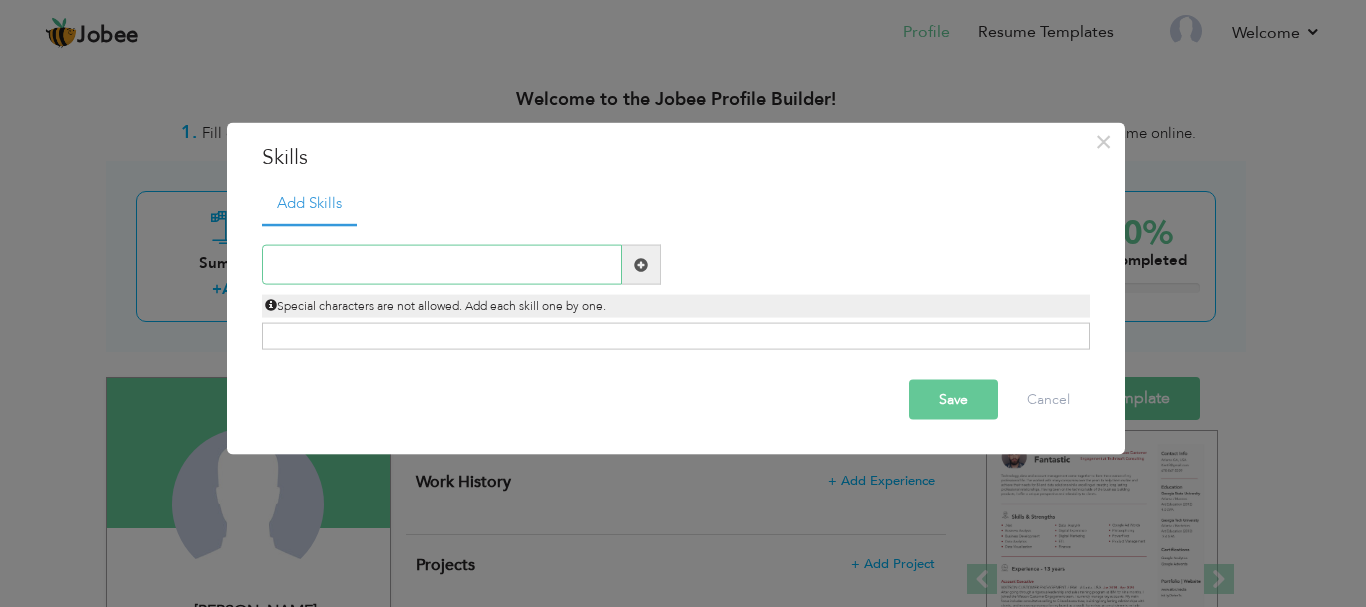 click at bounding box center [442, 265] 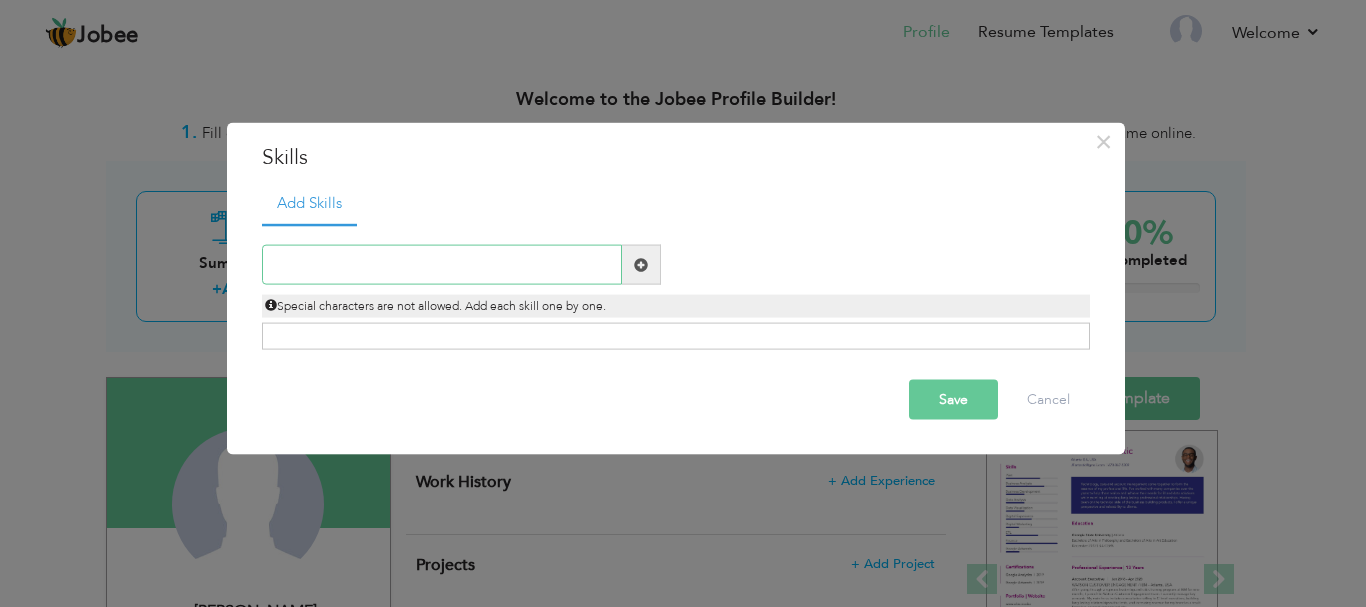 type on "q" 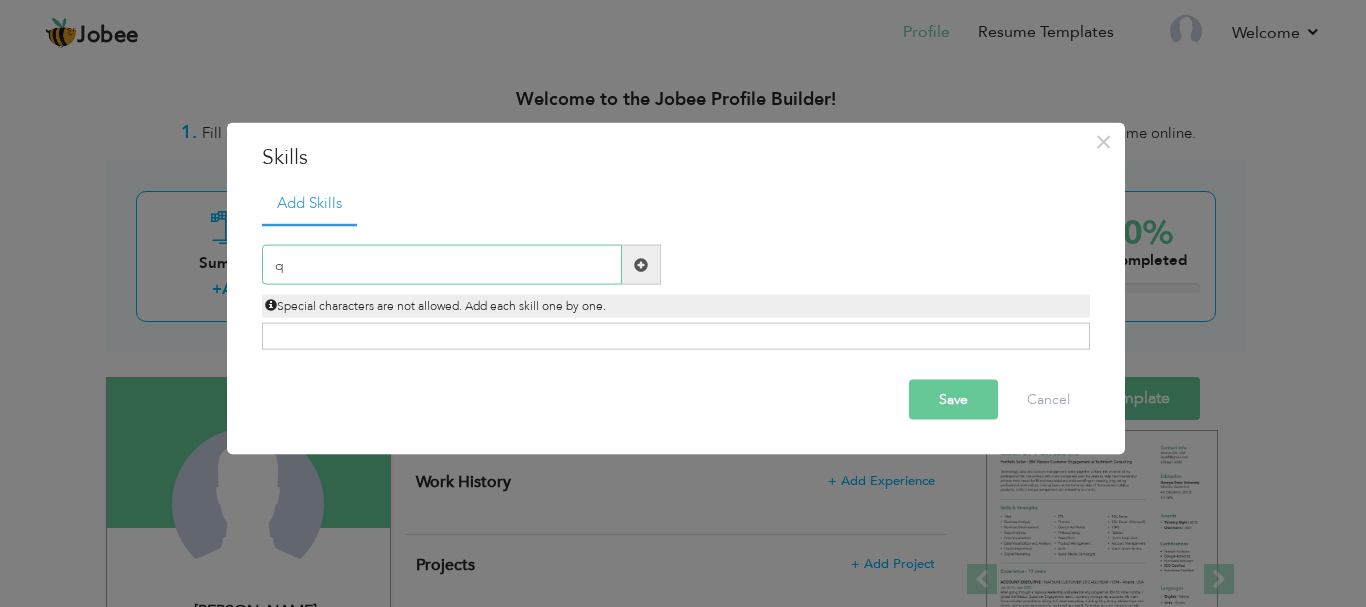 click on "q" at bounding box center [442, 265] 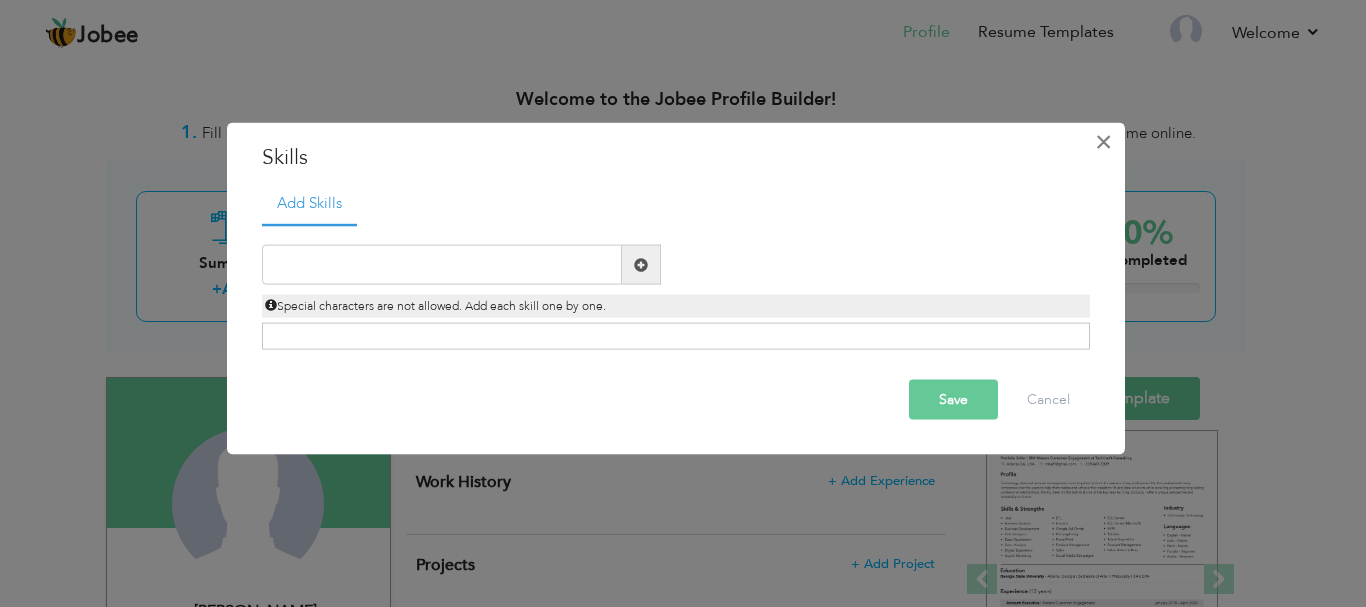 click on "×" at bounding box center [1103, 141] 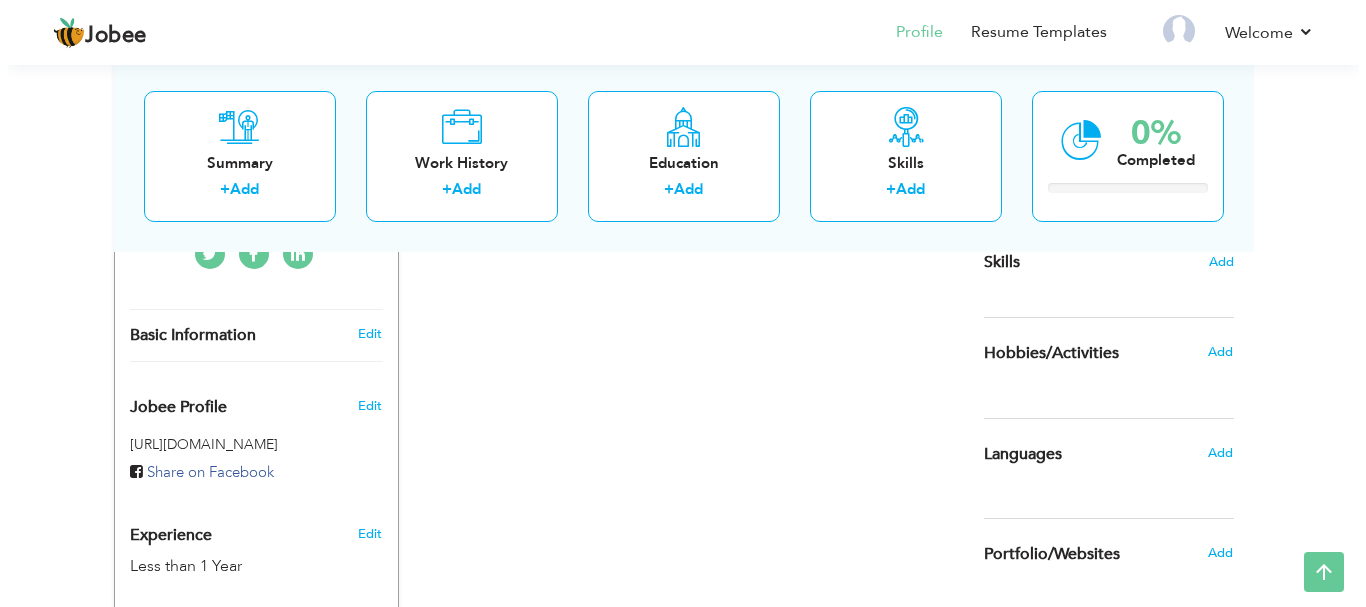 scroll, scrollTop: 521, scrollLeft: 0, axis: vertical 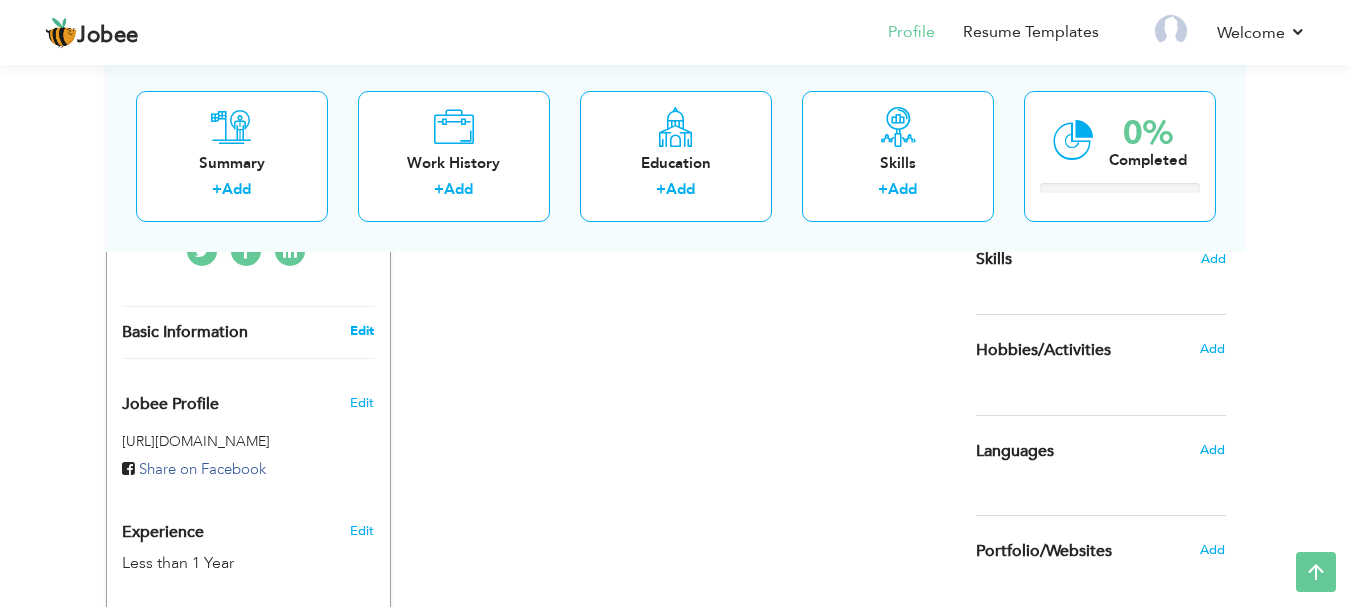 click on "Edit" at bounding box center [362, 331] 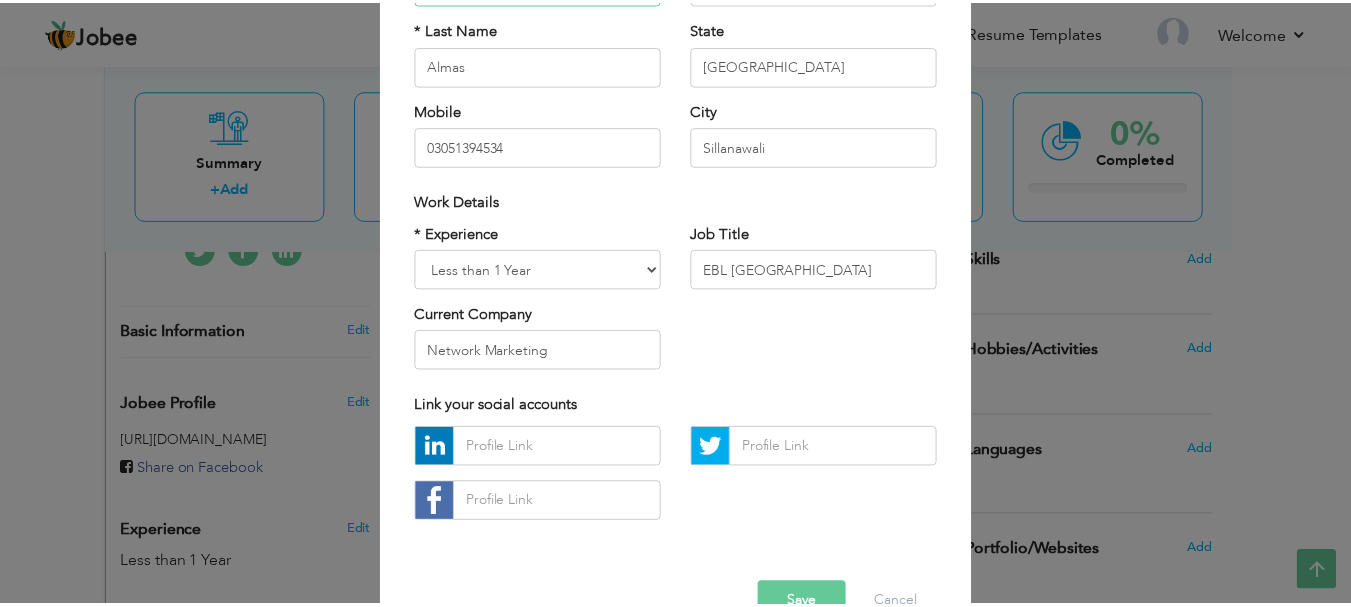 scroll, scrollTop: 249, scrollLeft: 0, axis: vertical 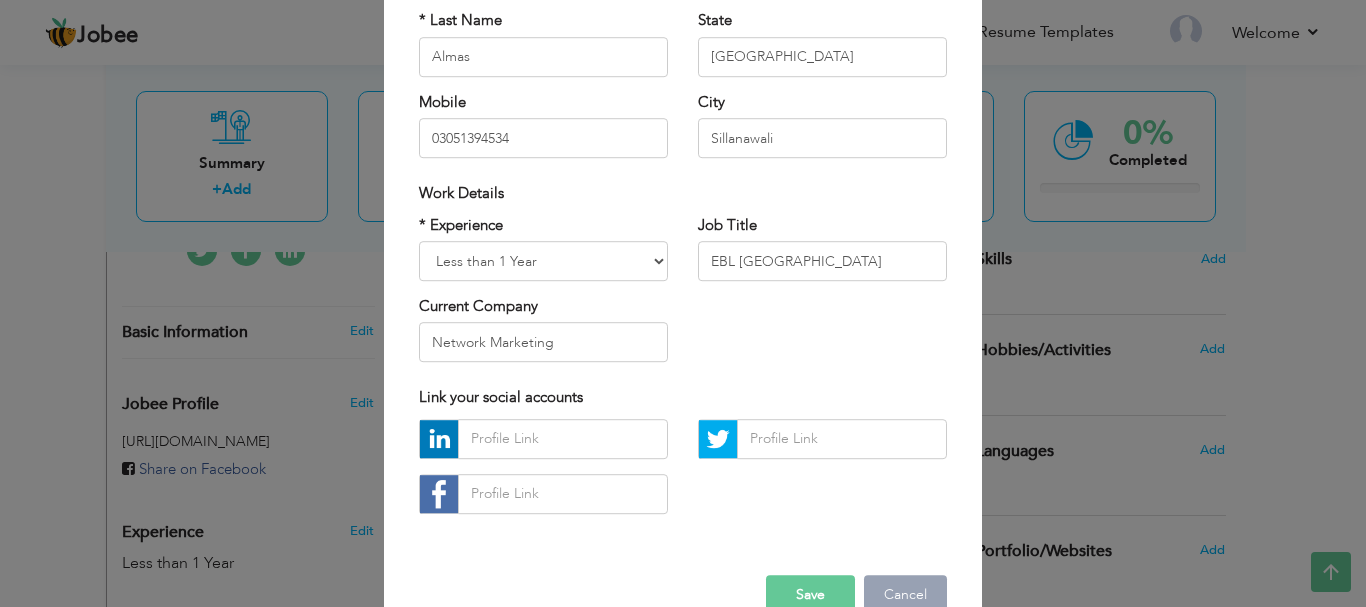 click on "Cancel" at bounding box center (905, 595) 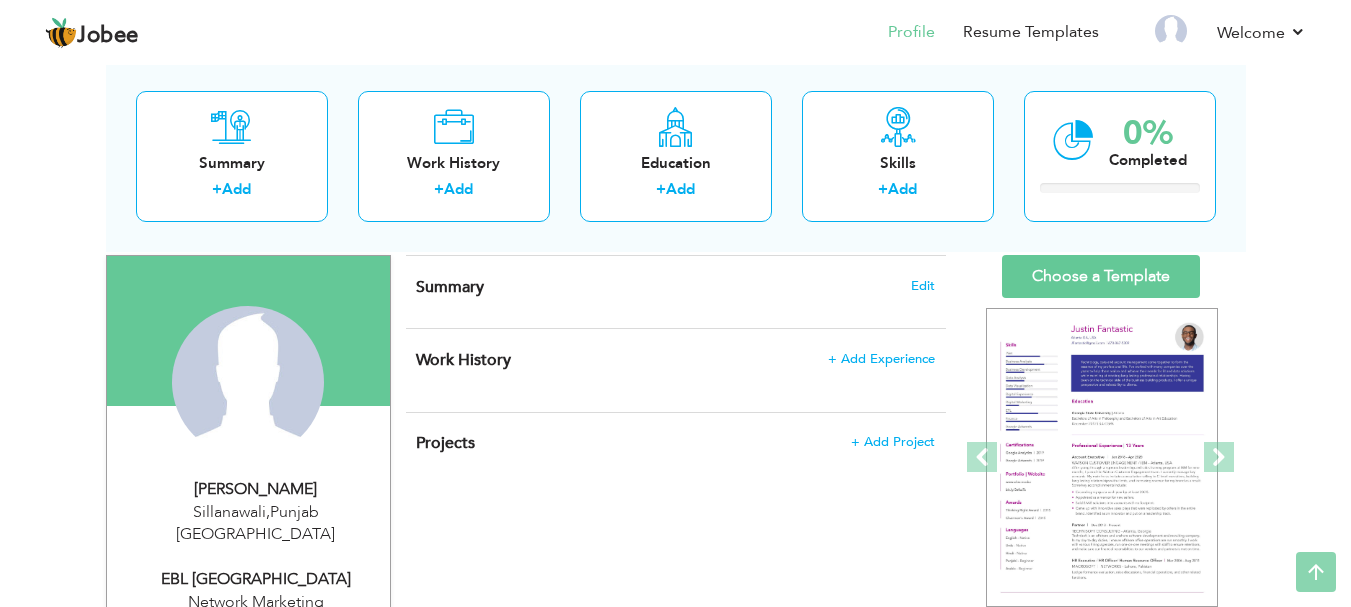 scroll, scrollTop: 0, scrollLeft: 0, axis: both 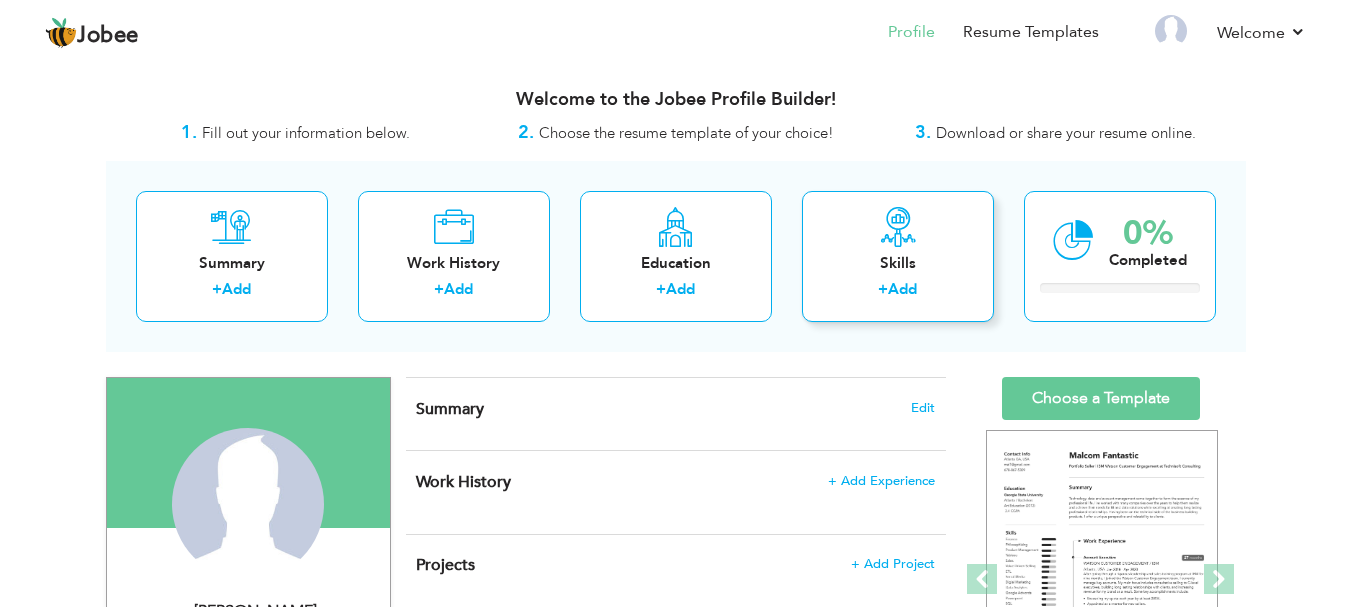 click on "Add" at bounding box center [902, 289] 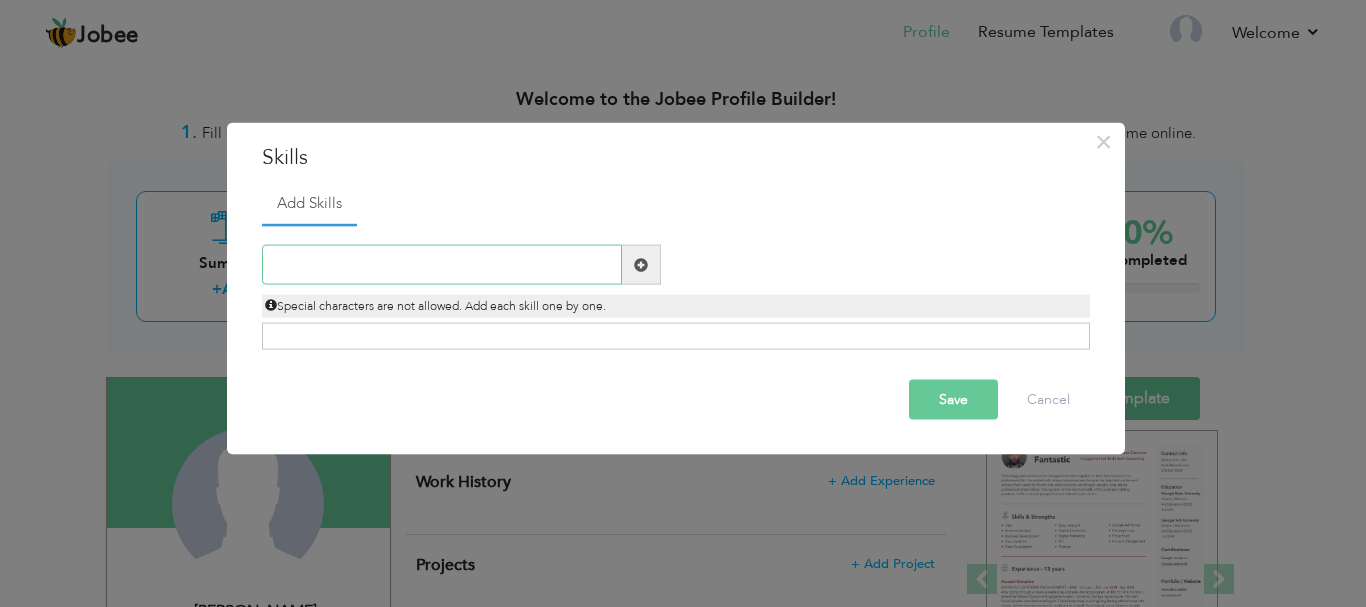 paste on "B2B & B2C Selling" 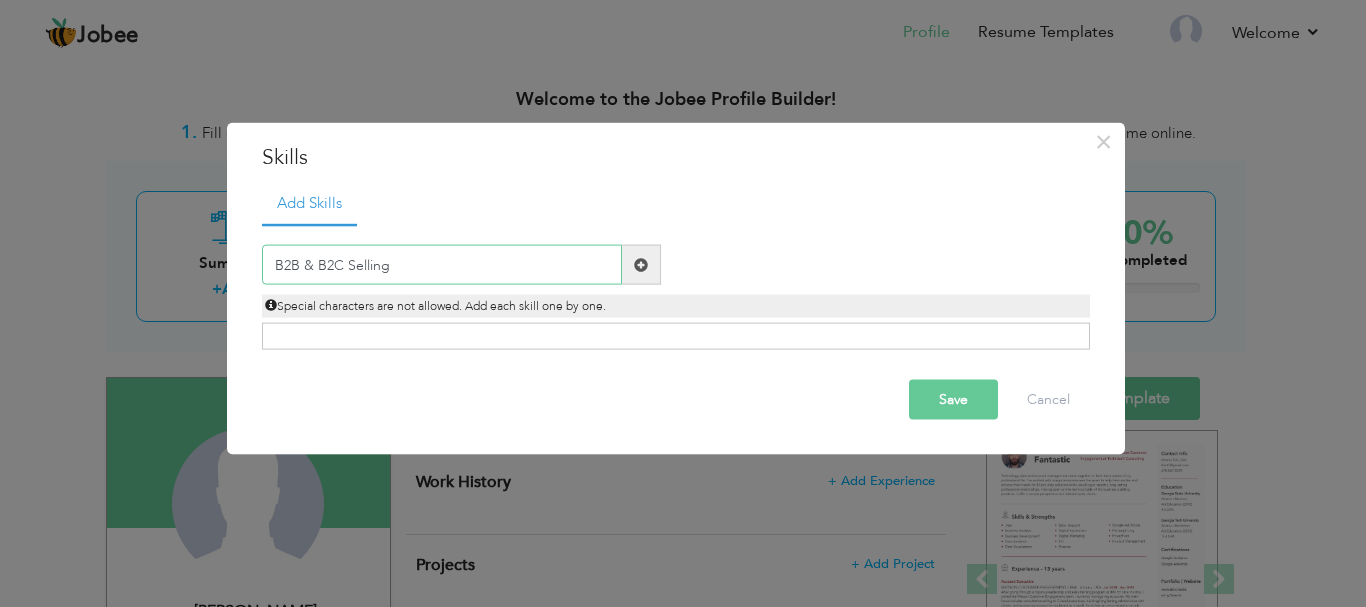 click on "B2B & B2C Selling" at bounding box center [442, 265] 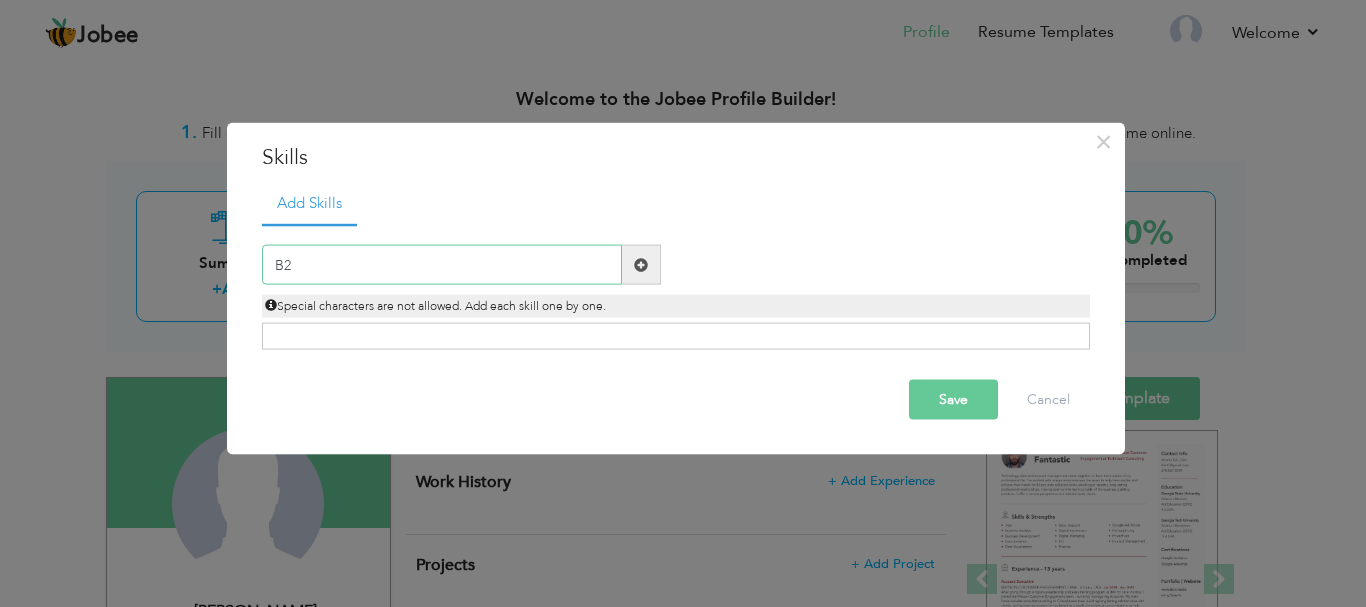 type on "B" 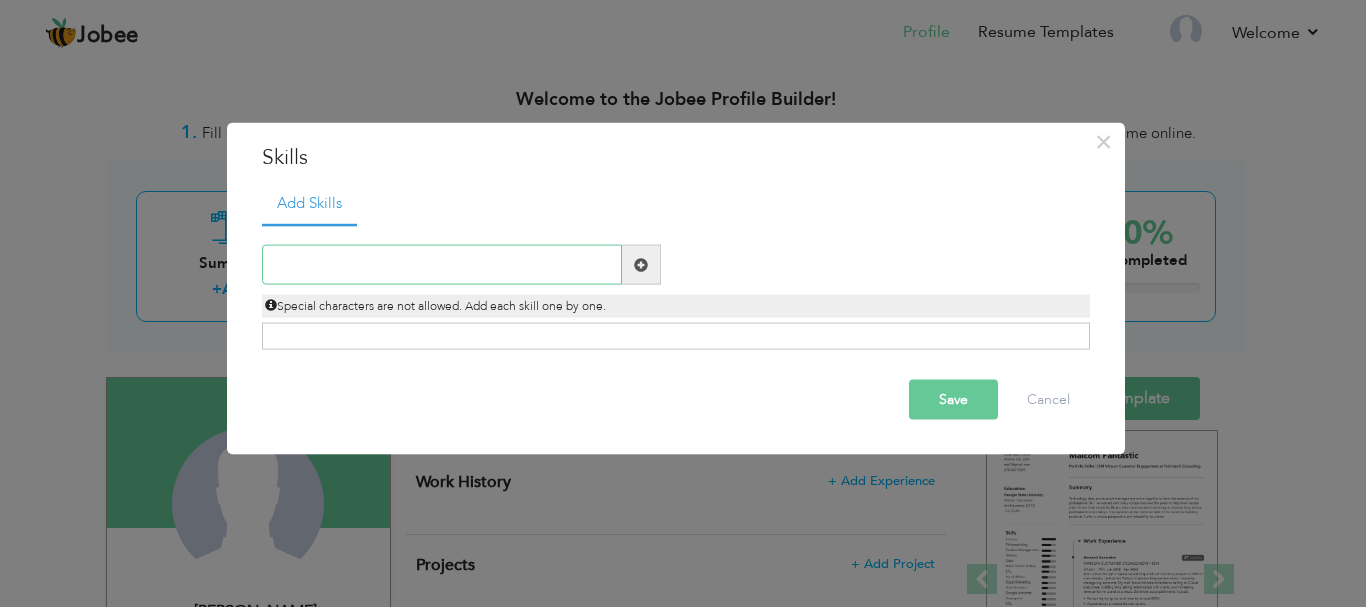 click at bounding box center (442, 265) 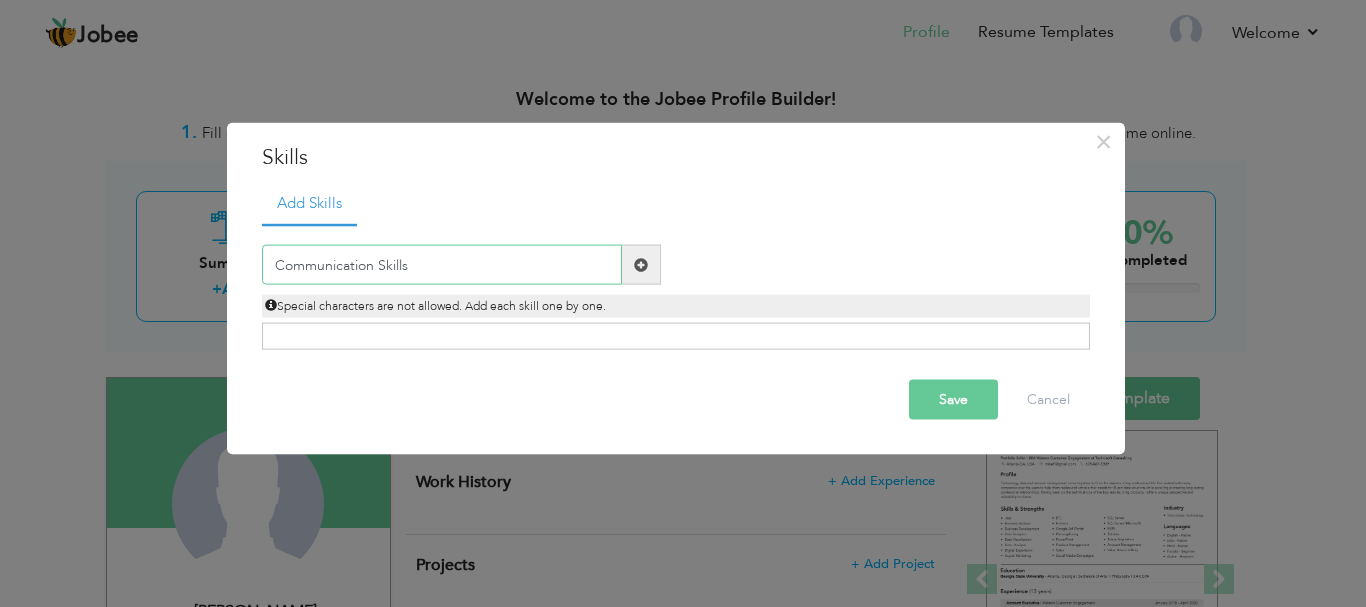 type on "Communication Skills" 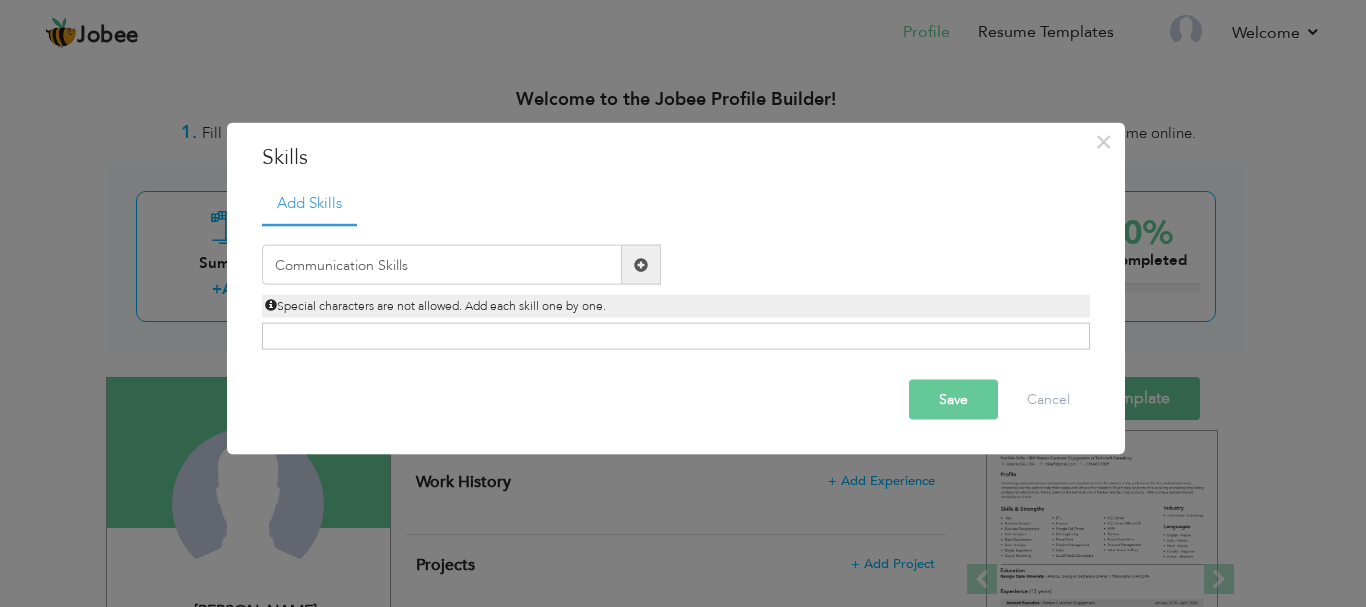 click at bounding box center (641, 264) 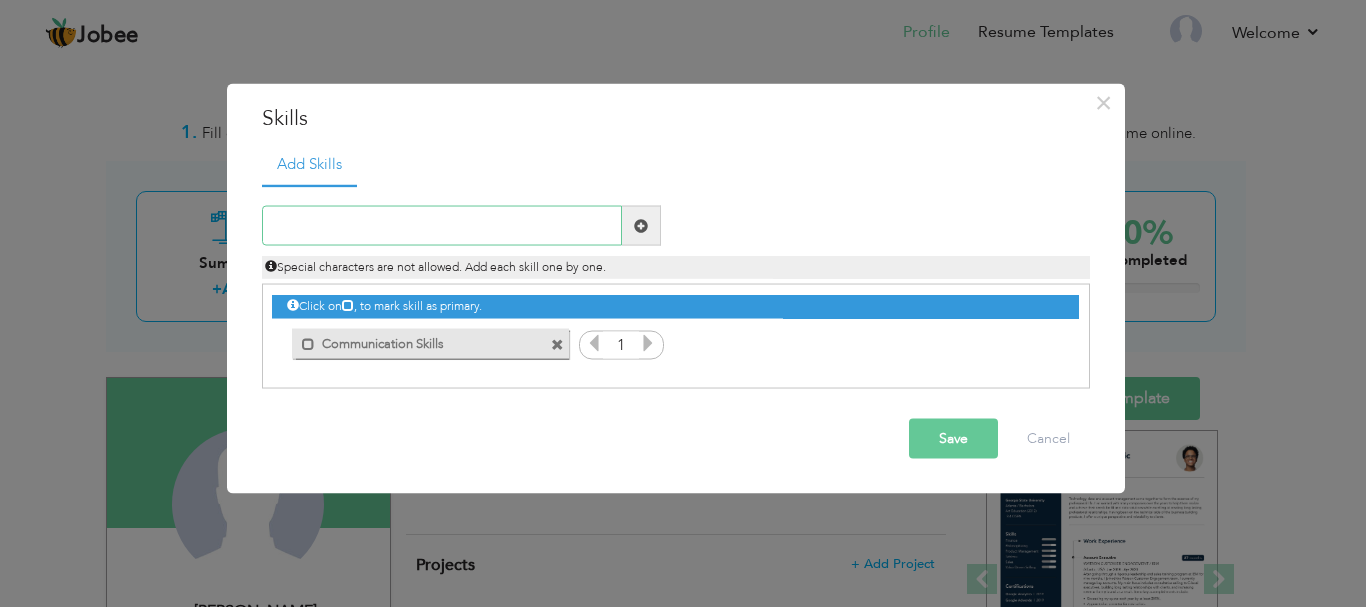 click at bounding box center (442, 226) 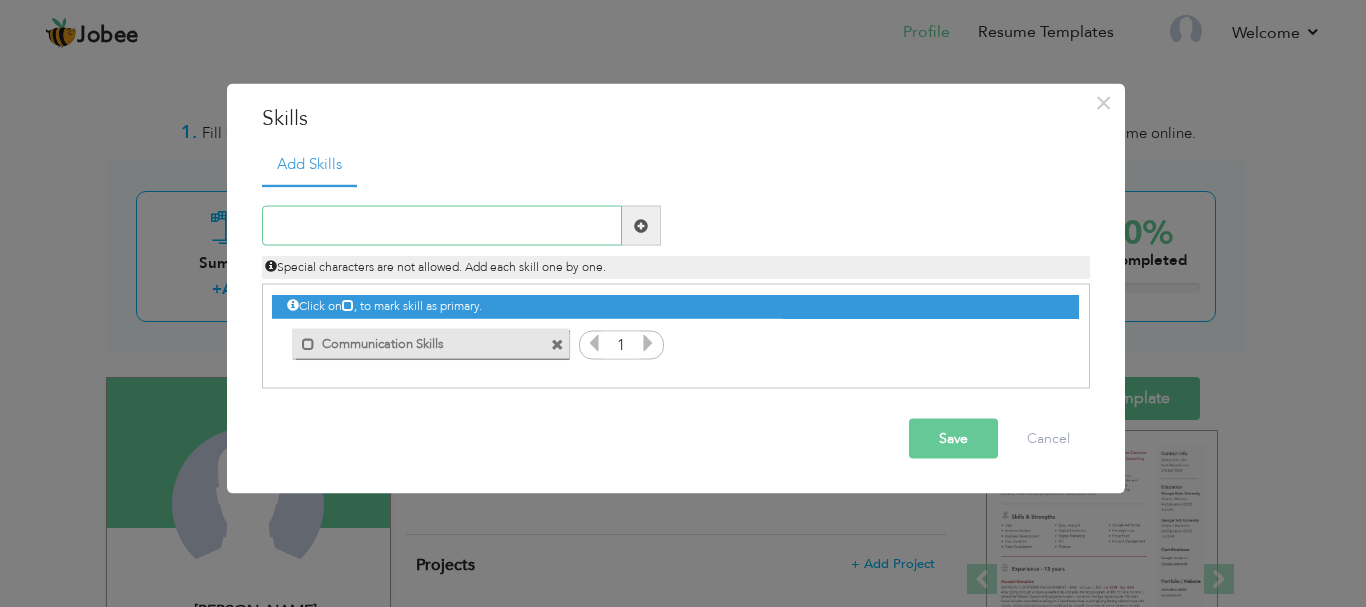 paste on "Problem Solving" 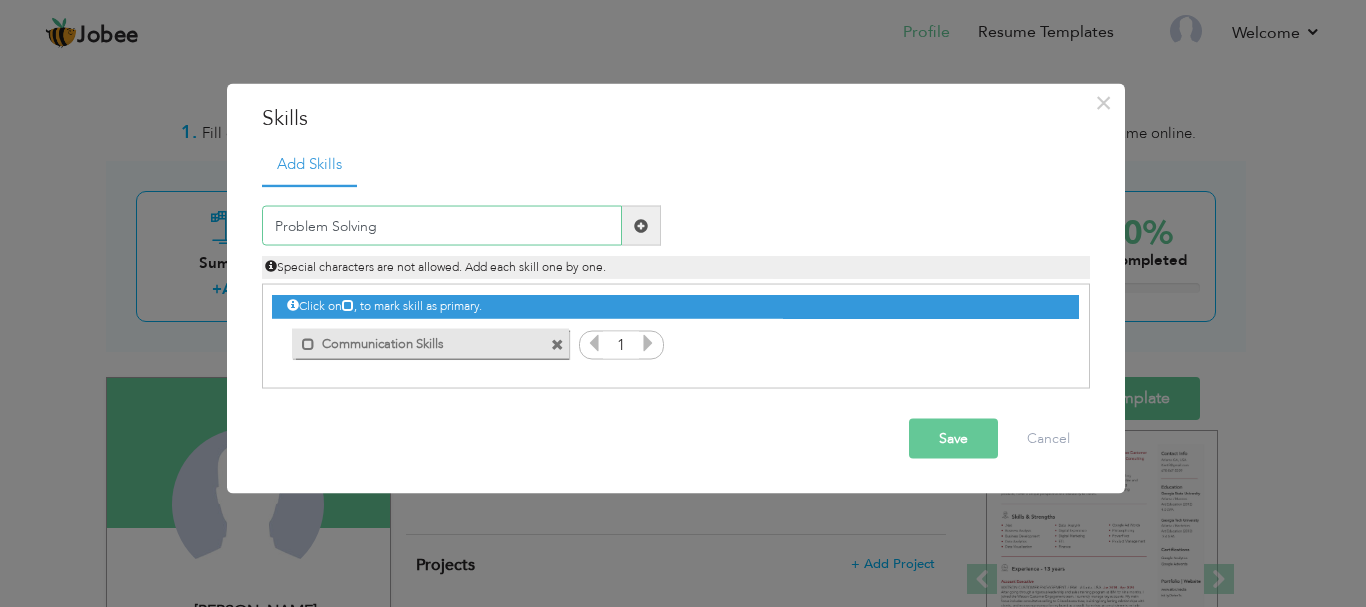 type on "Problem Solving" 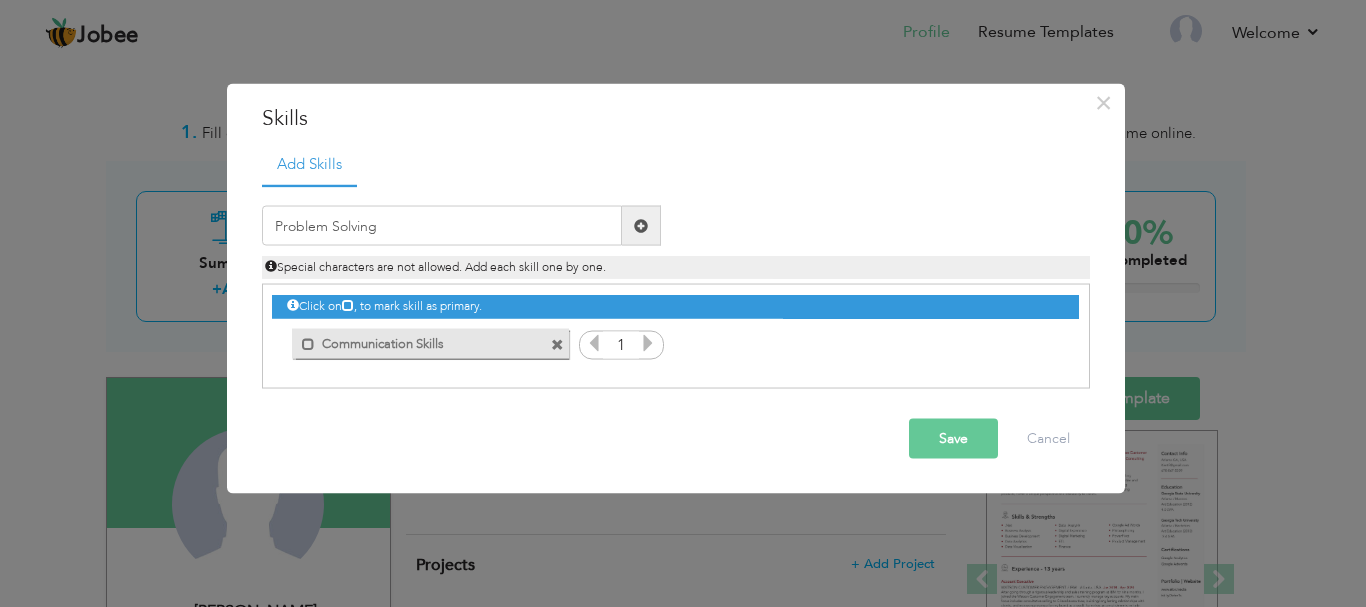 click at bounding box center [641, 225] 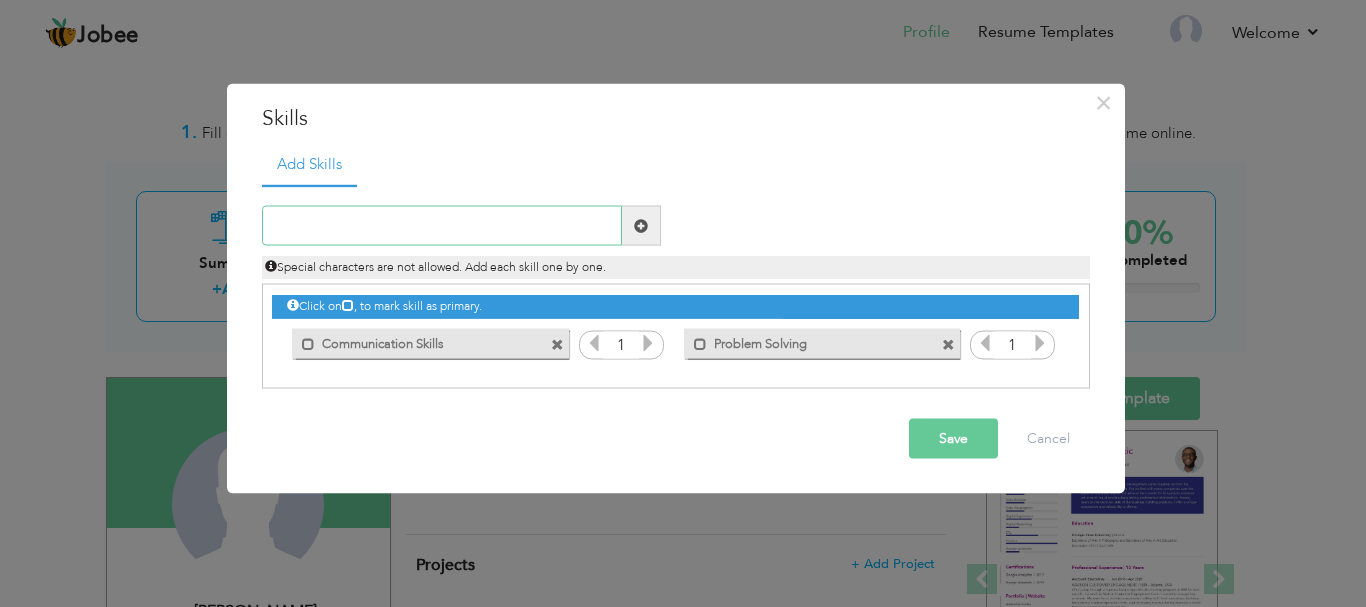 click at bounding box center (442, 226) 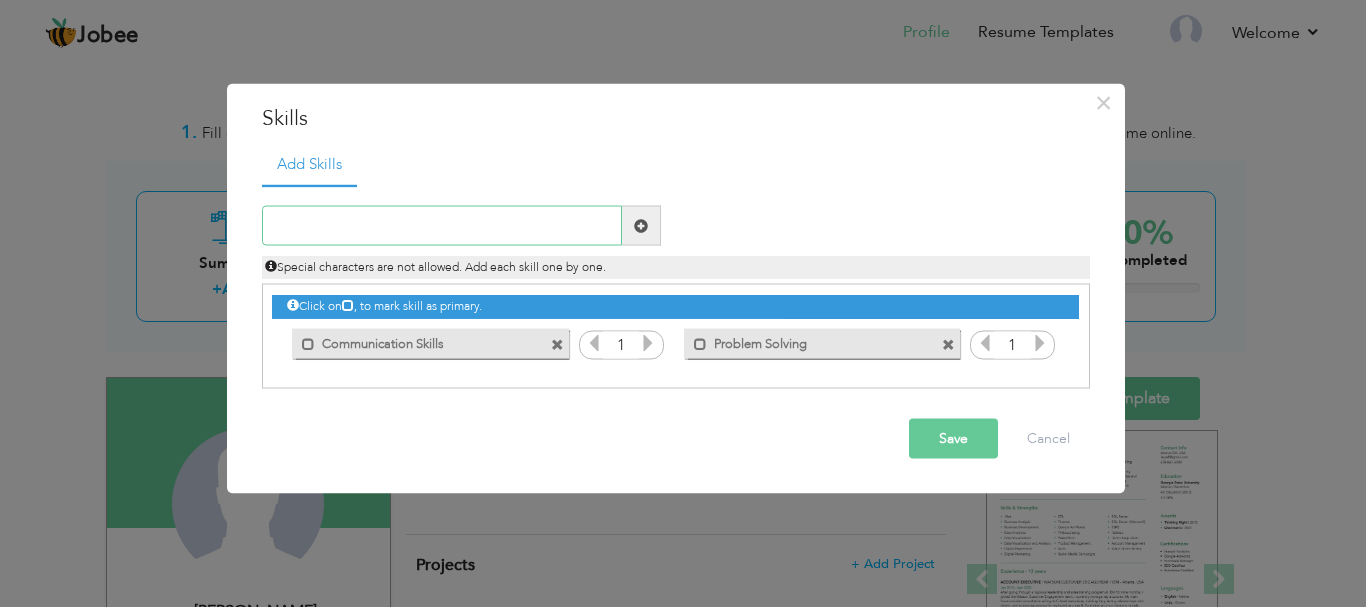 paste on "Data Entry" 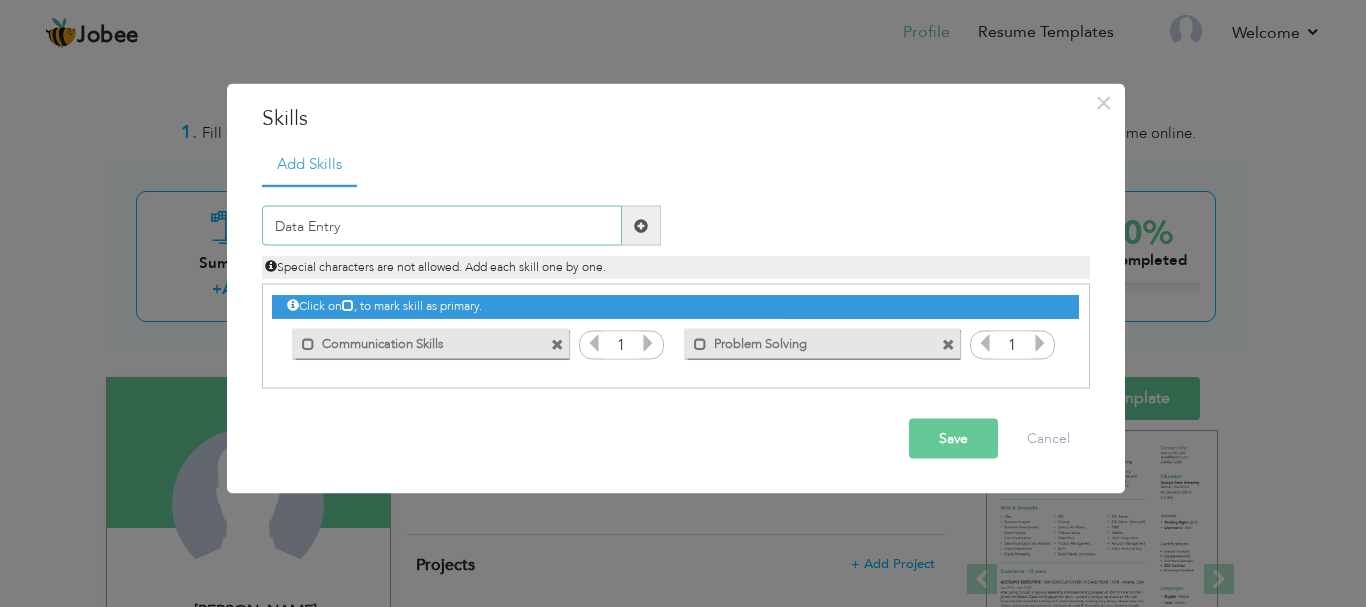 type on "Data Entry" 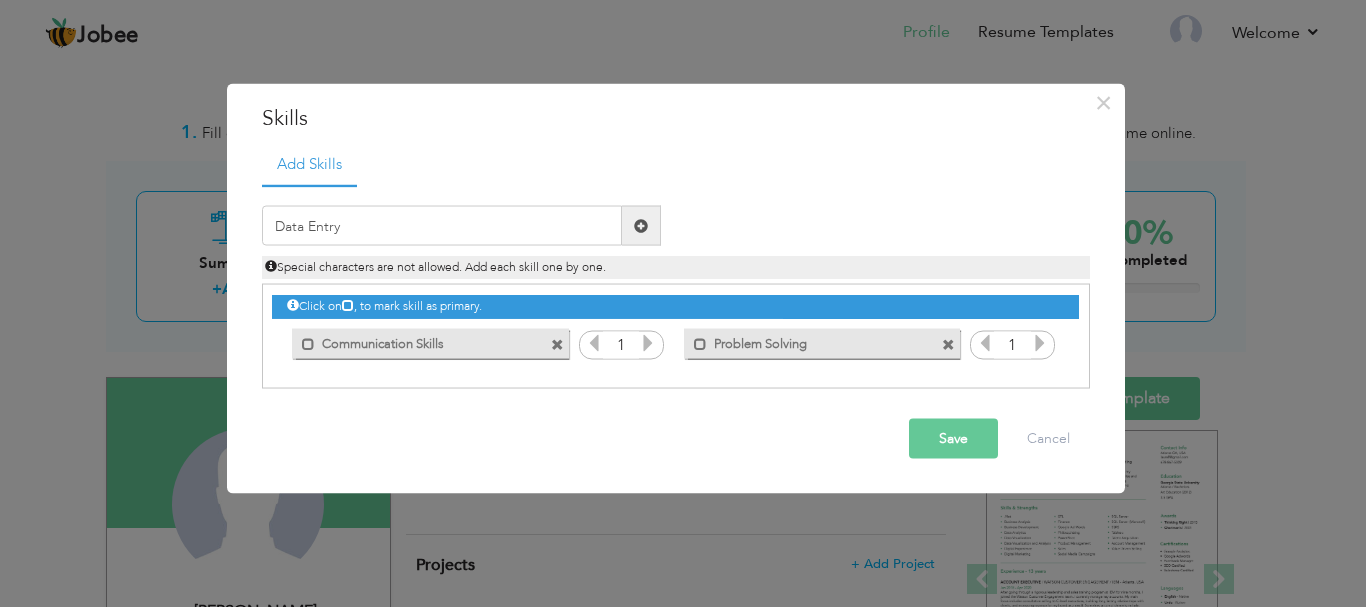 click at bounding box center (641, 226) 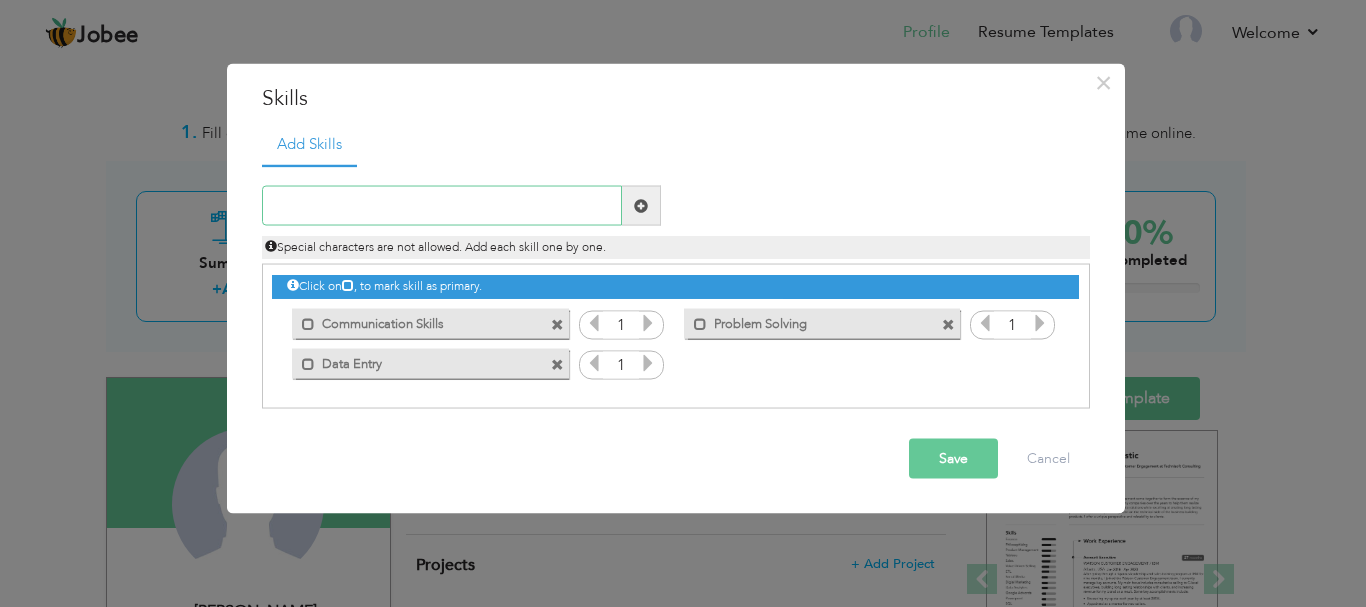 click at bounding box center (442, 206) 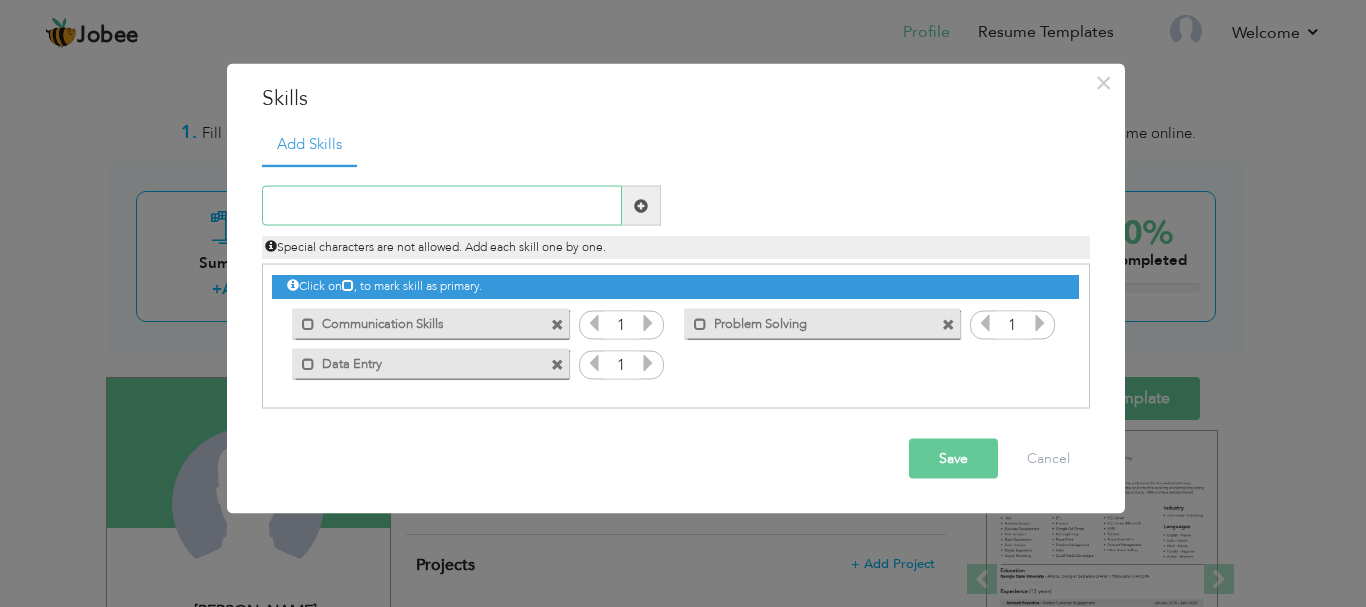paste on "Social Media Marketing" 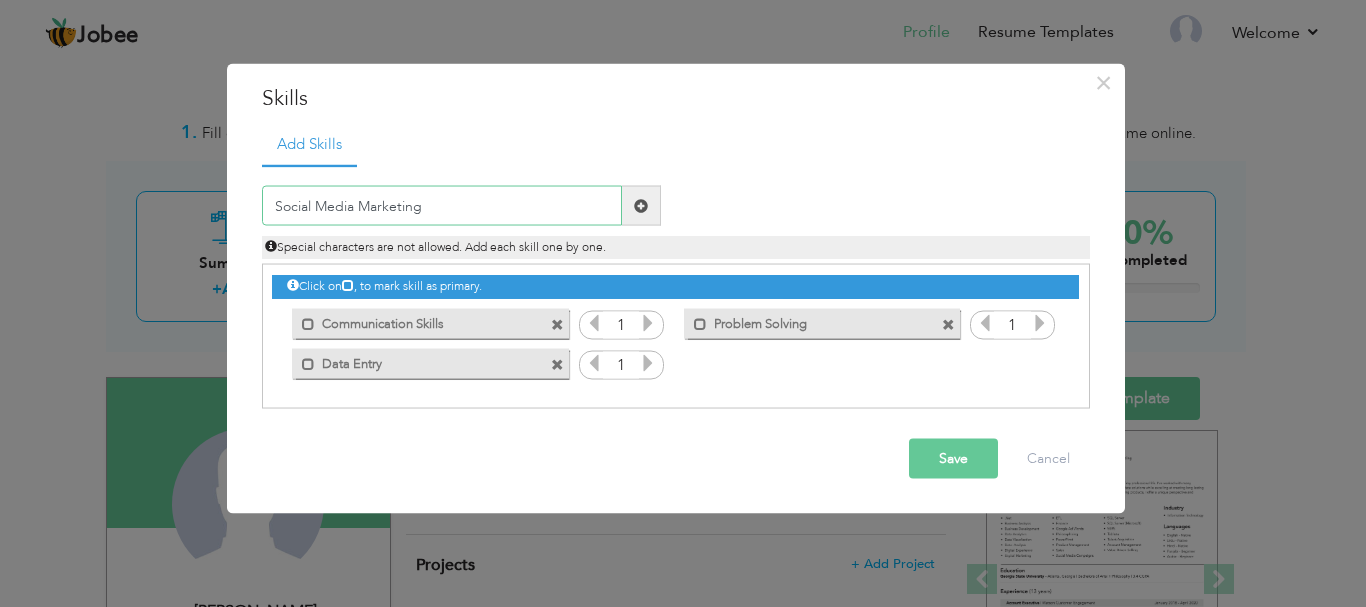 type on "Social Media Marketing" 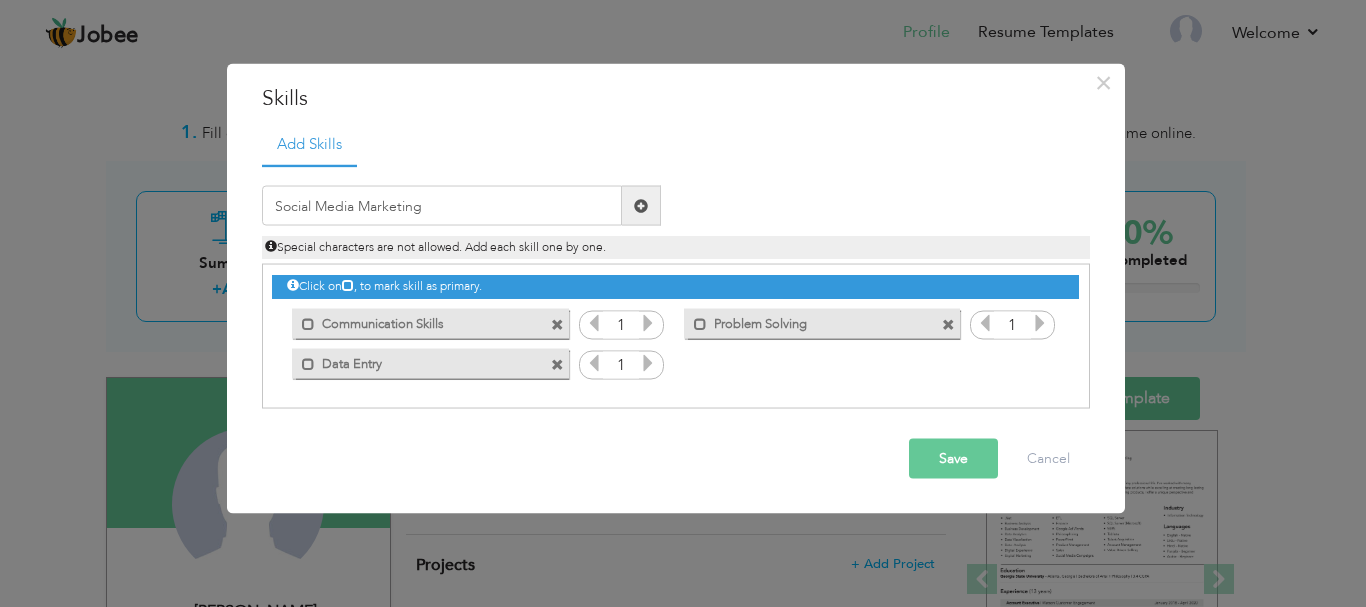 click at bounding box center [641, 206] 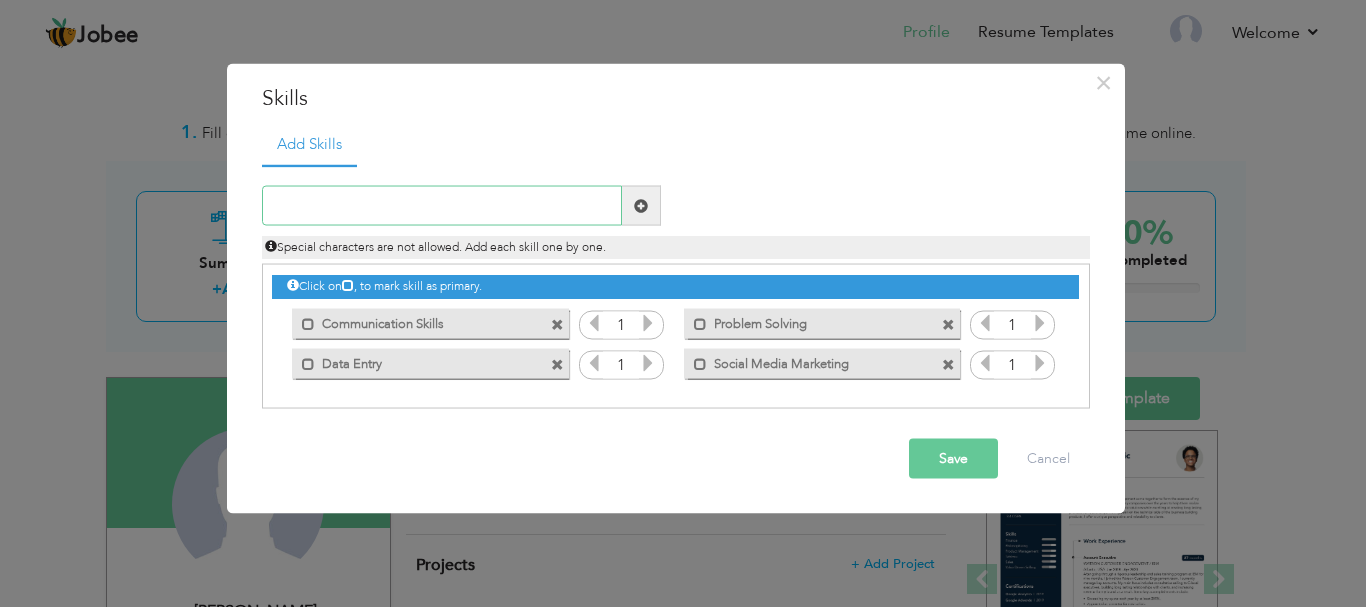 click at bounding box center (442, 206) 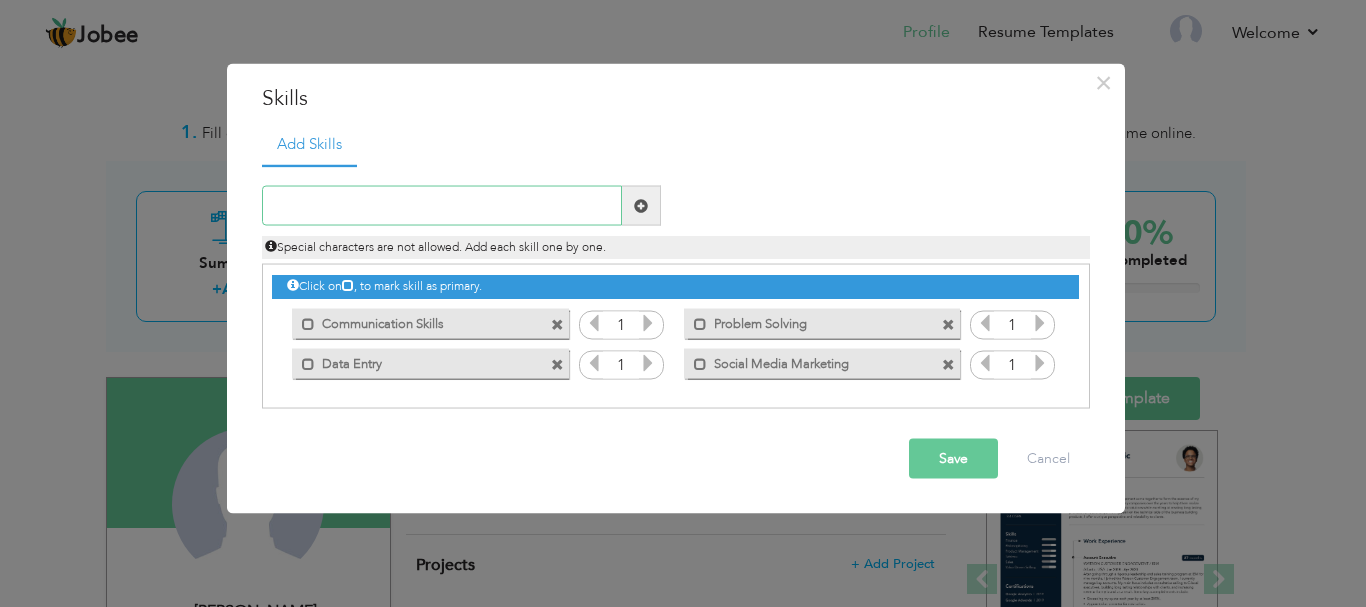 paste on "Decision Making" 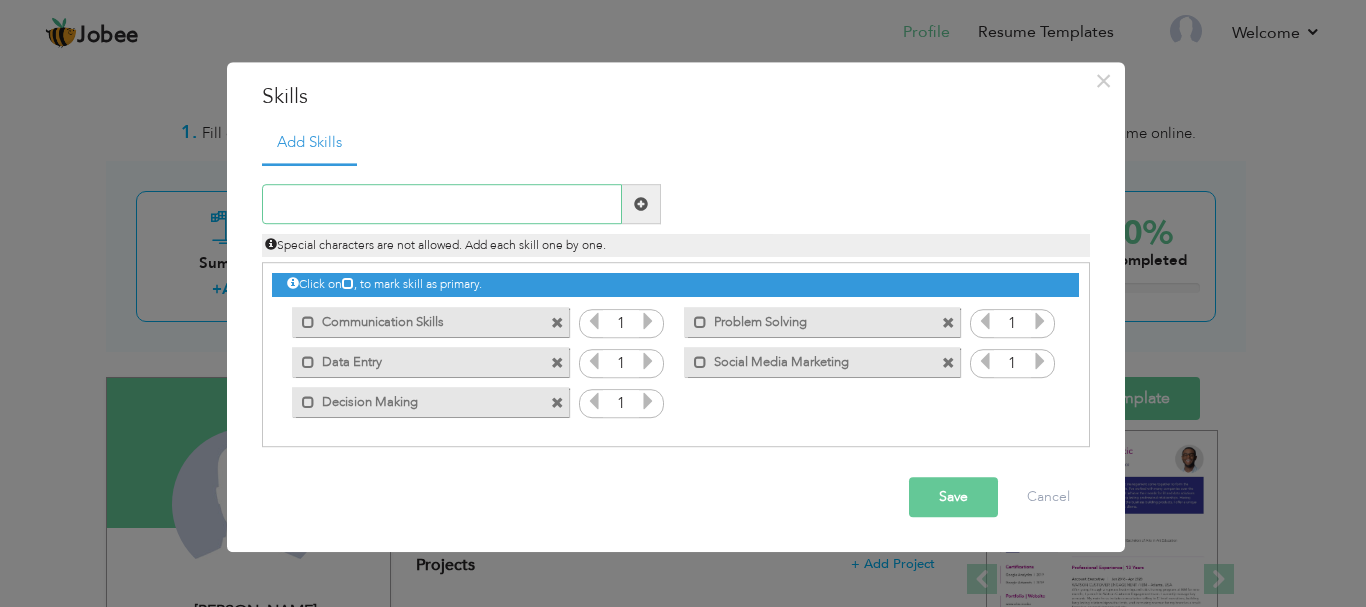 click at bounding box center (442, 205) 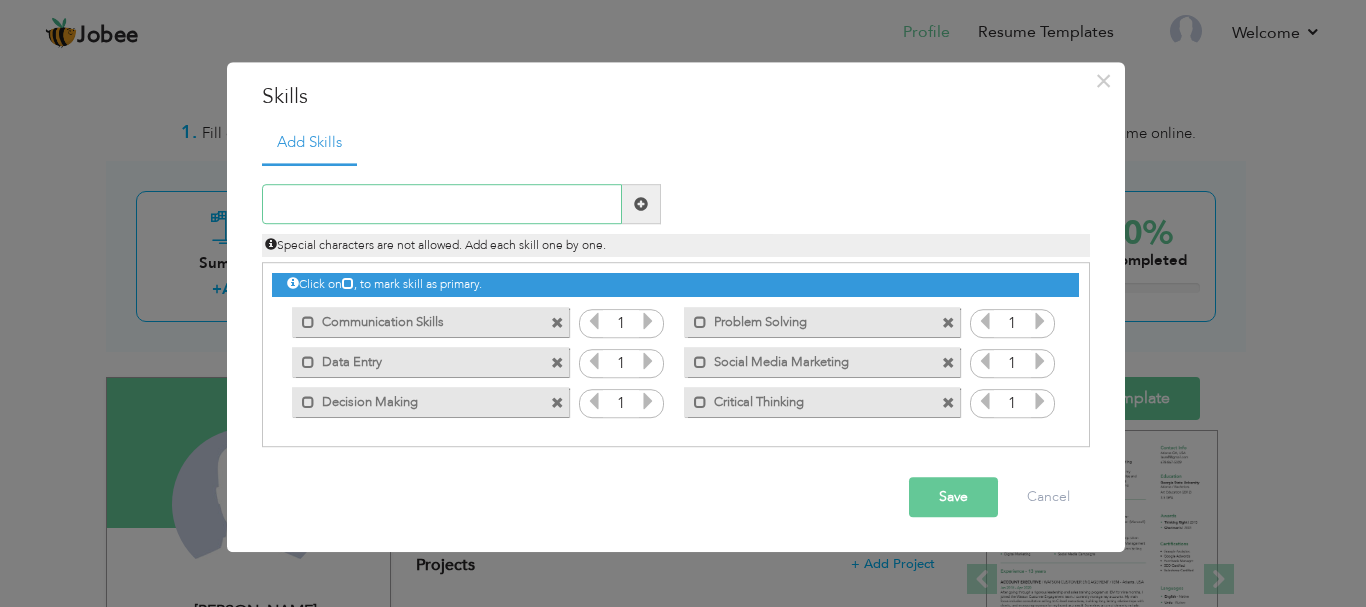 click at bounding box center (442, 205) 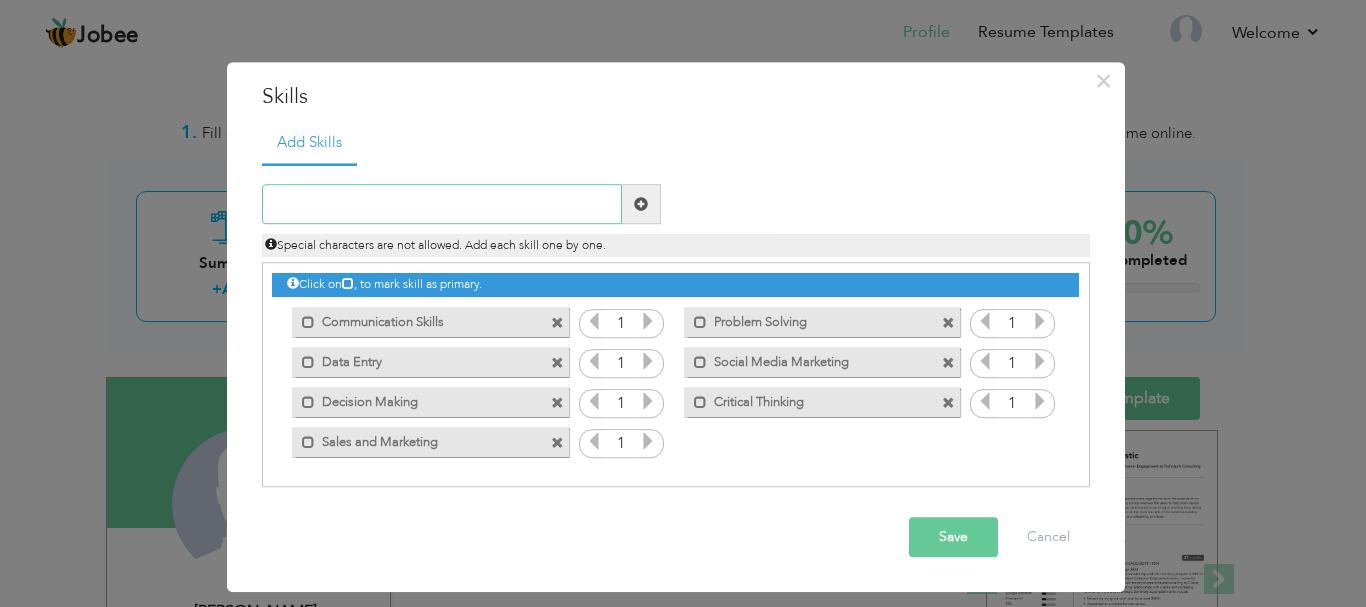 click at bounding box center (442, 205) 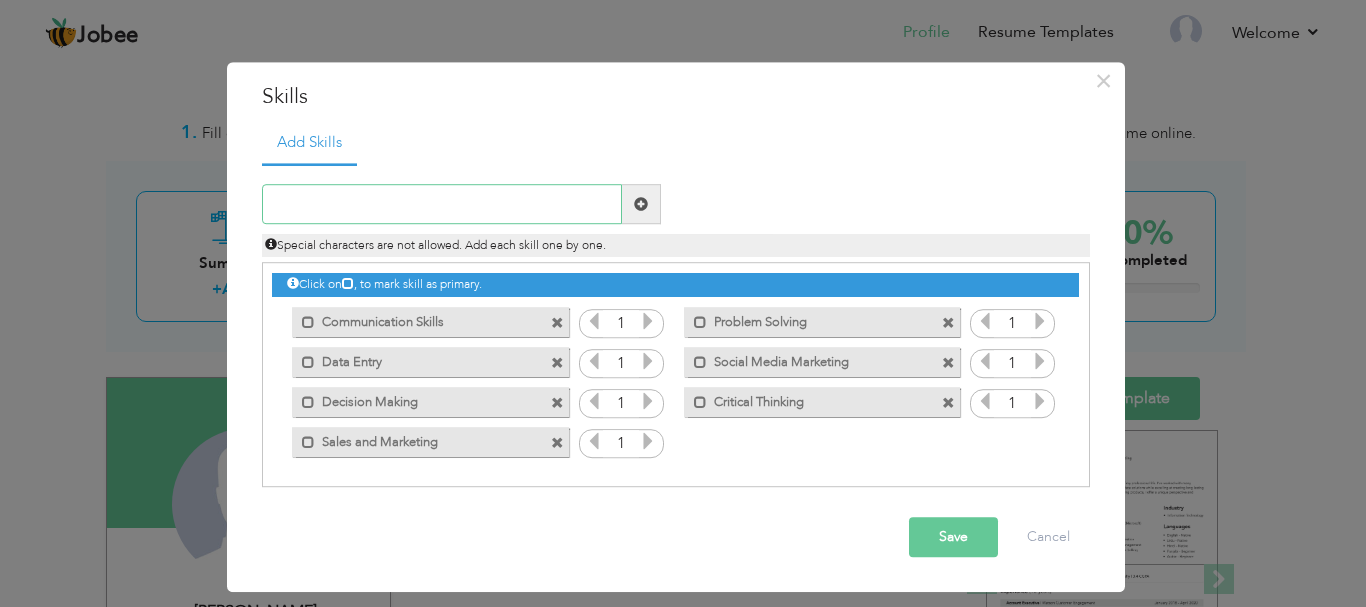 paste on "Social Media Handling" 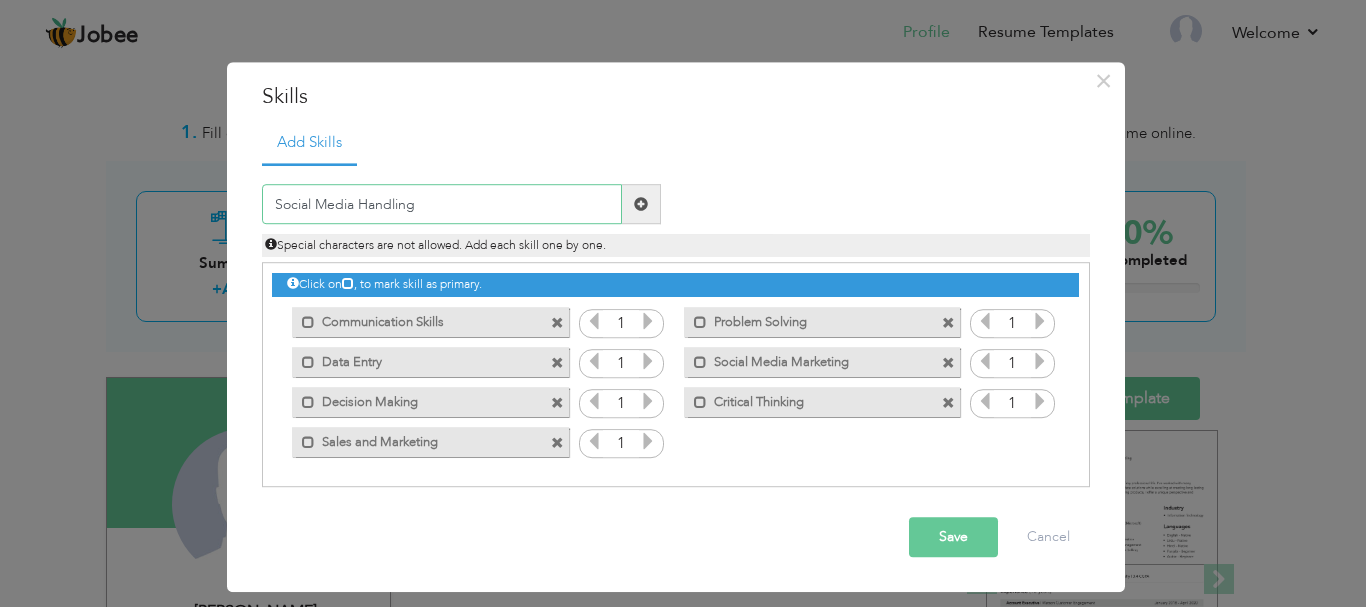 click on "Social Media Handling" at bounding box center (442, 205) 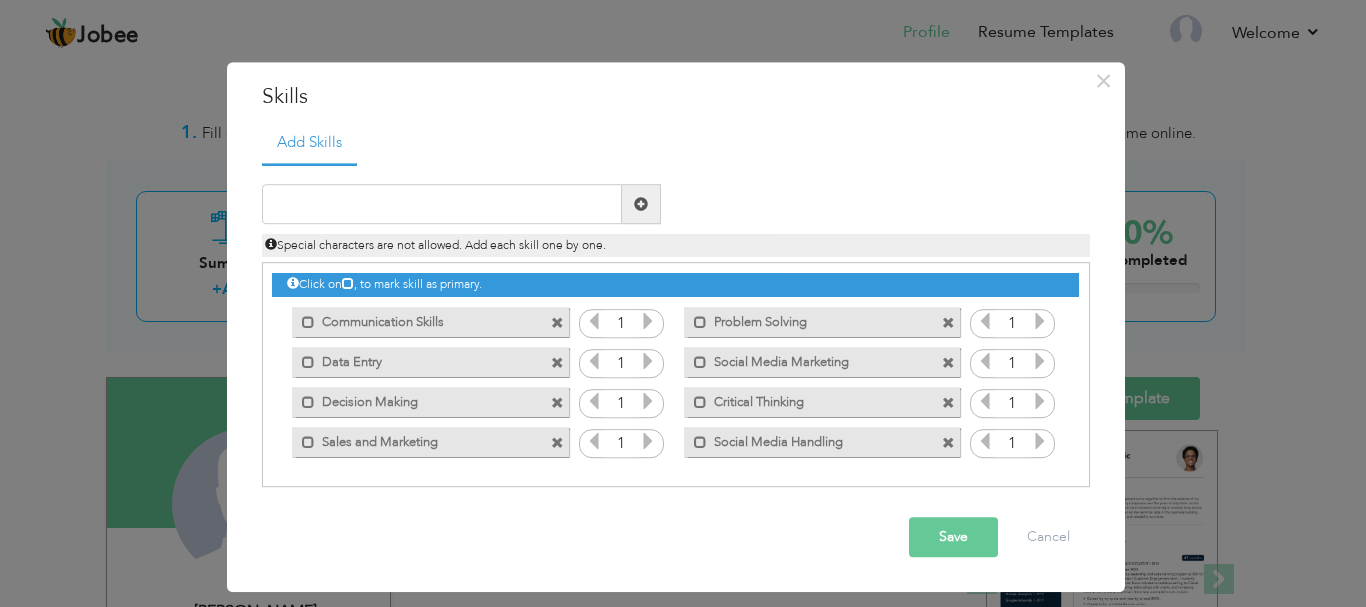 click on "Save" at bounding box center [953, 538] 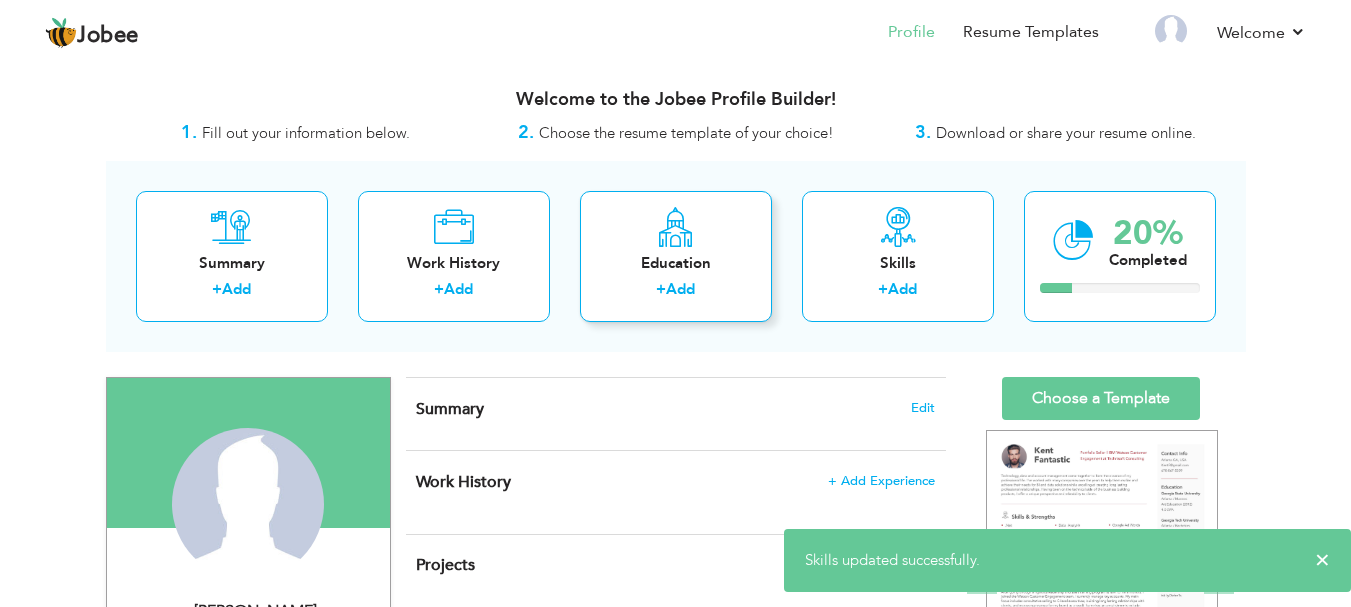 click on "Education
+  Add" at bounding box center (676, 256) 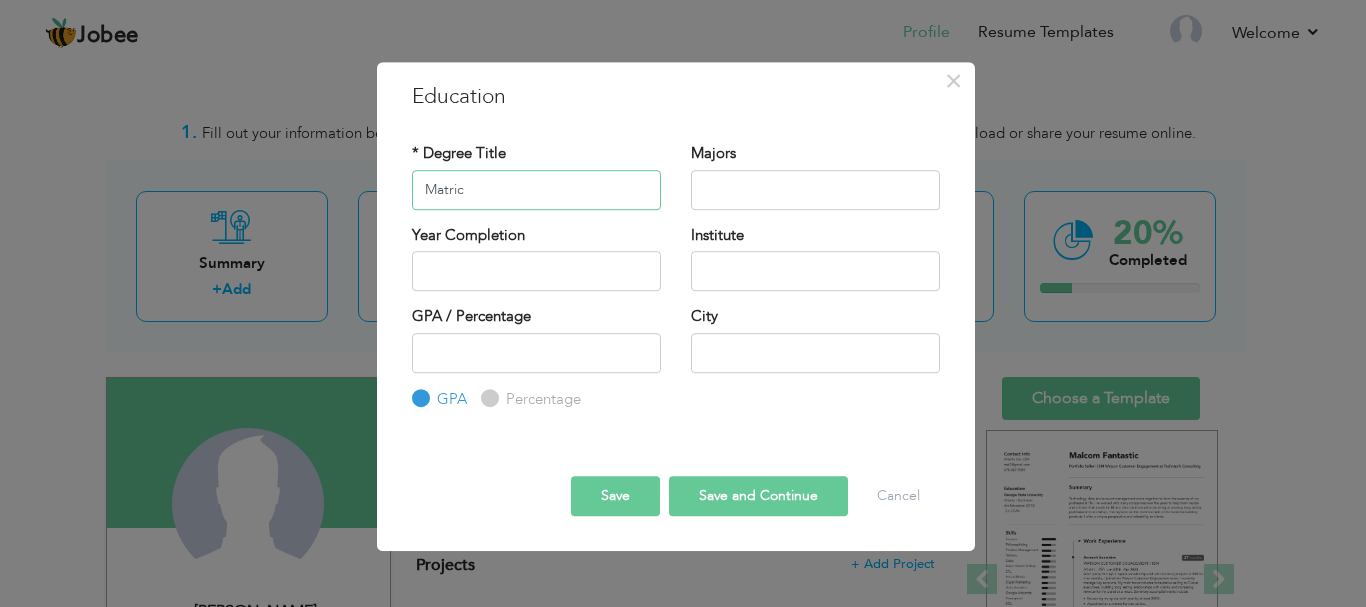 type on "Matric" 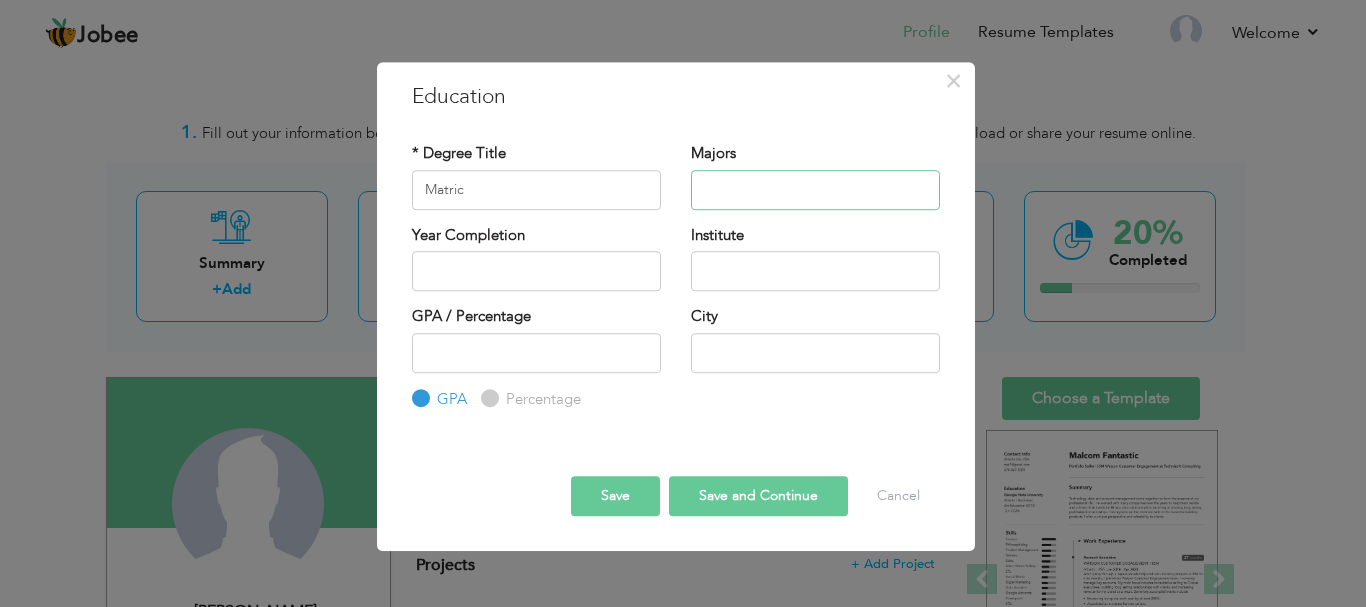 click at bounding box center (815, 190) 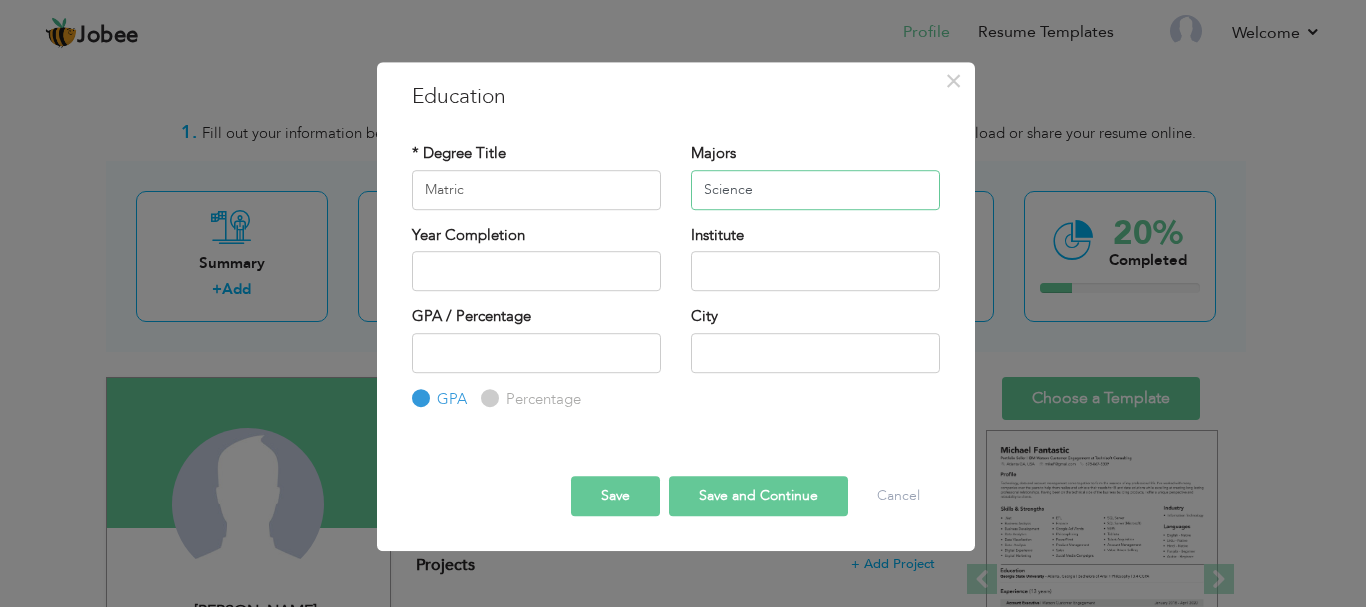 type on "Science" 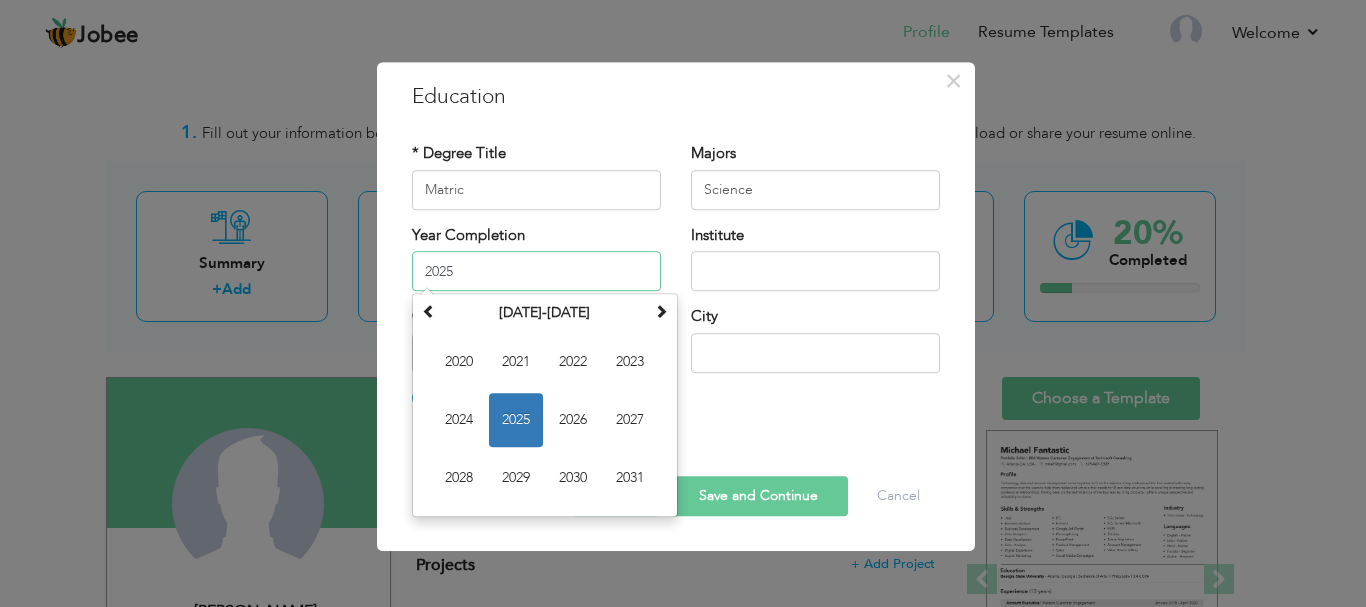 click on "2025" at bounding box center [536, 271] 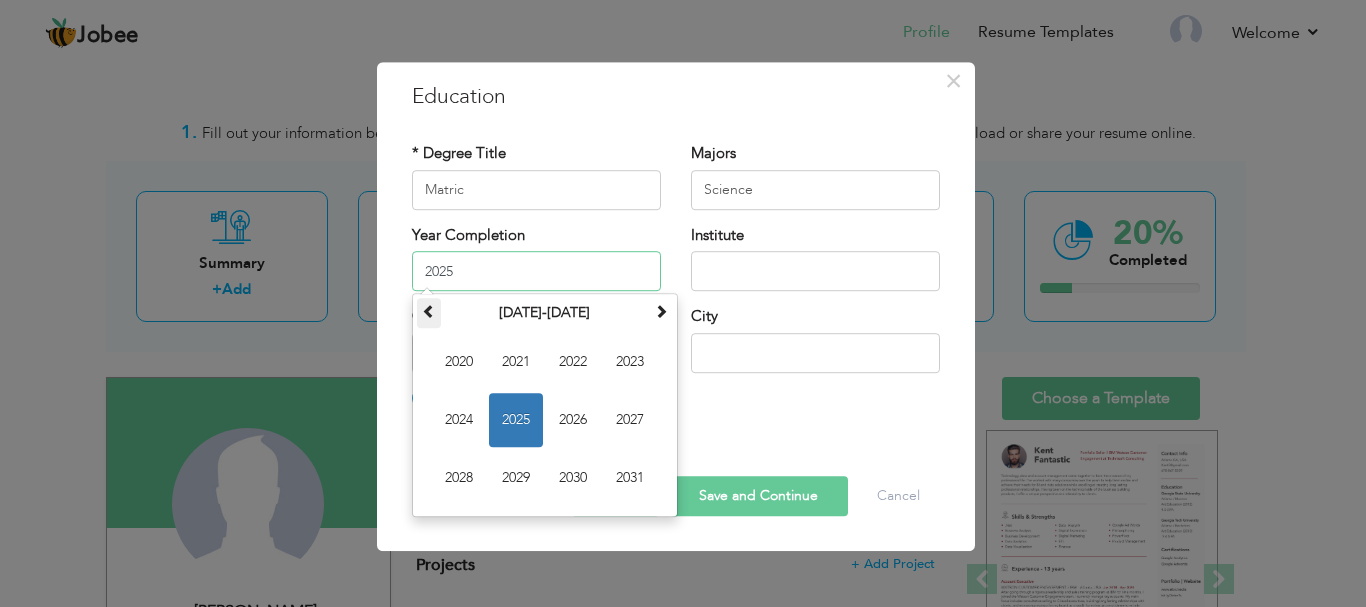 click at bounding box center [429, 311] 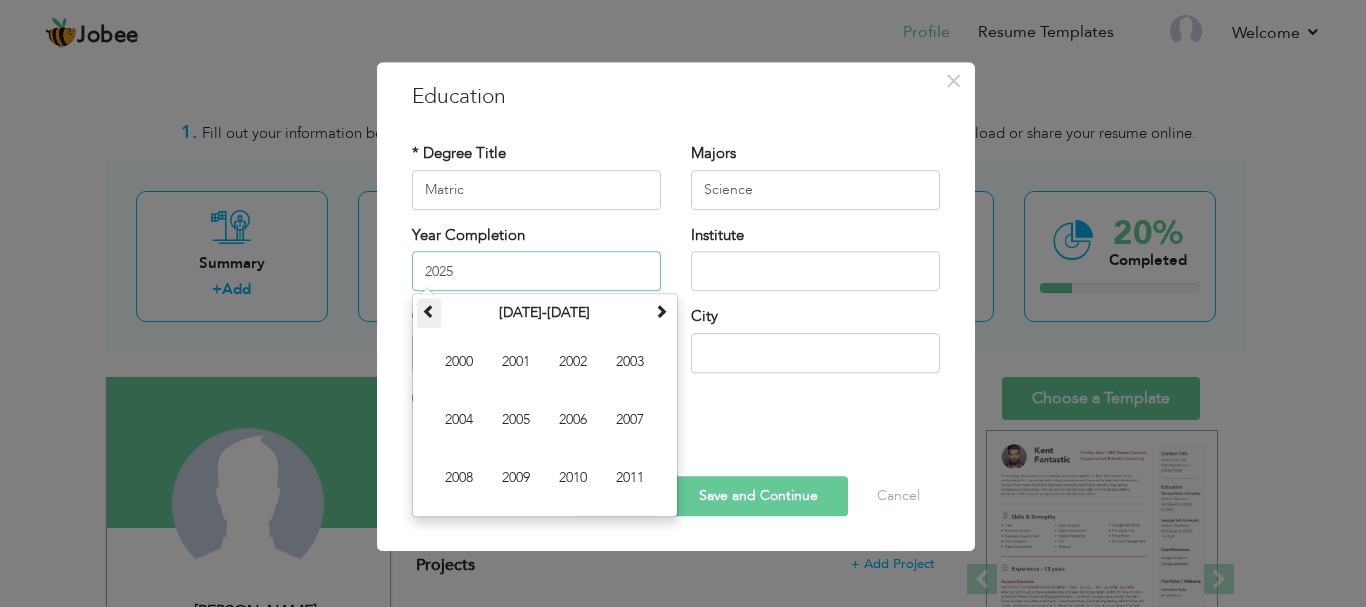click at bounding box center [429, 311] 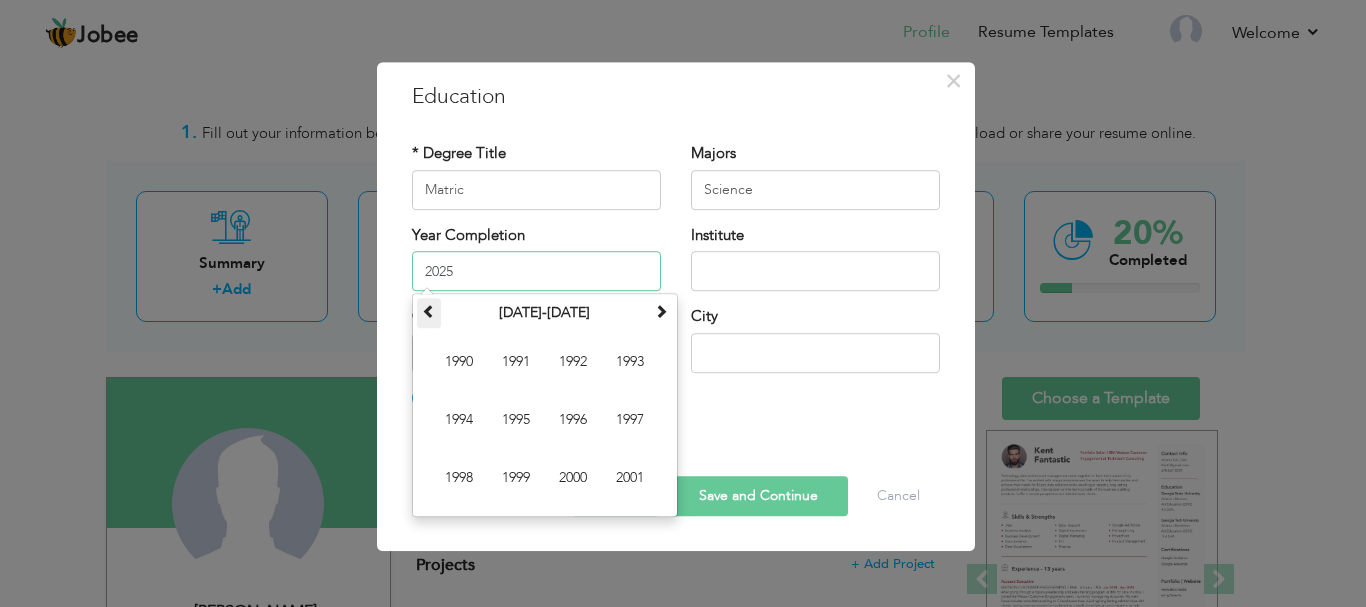 click at bounding box center (429, 311) 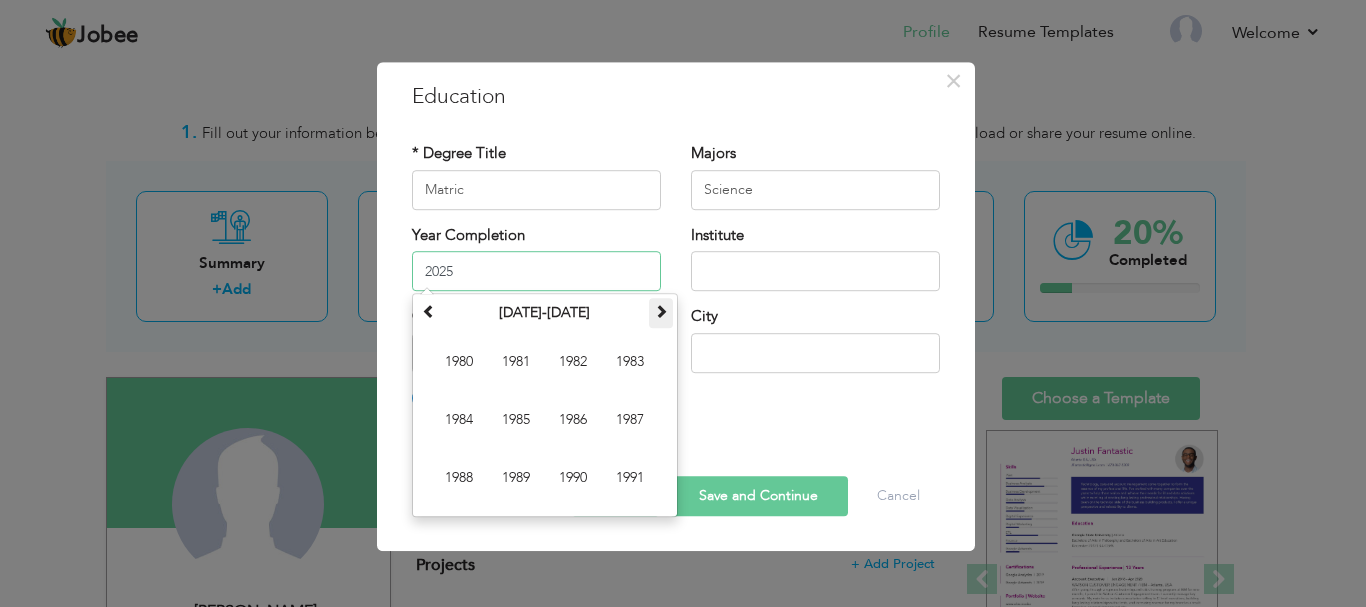 click at bounding box center [661, 311] 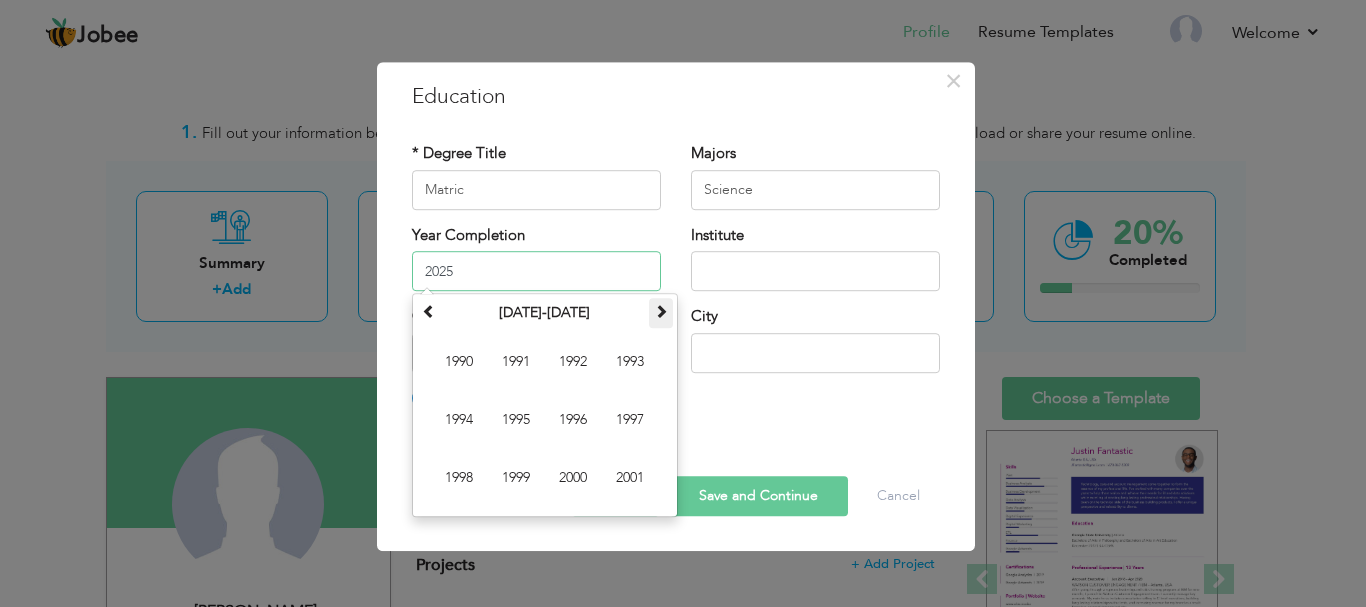 click at bounding box center (661, 313) 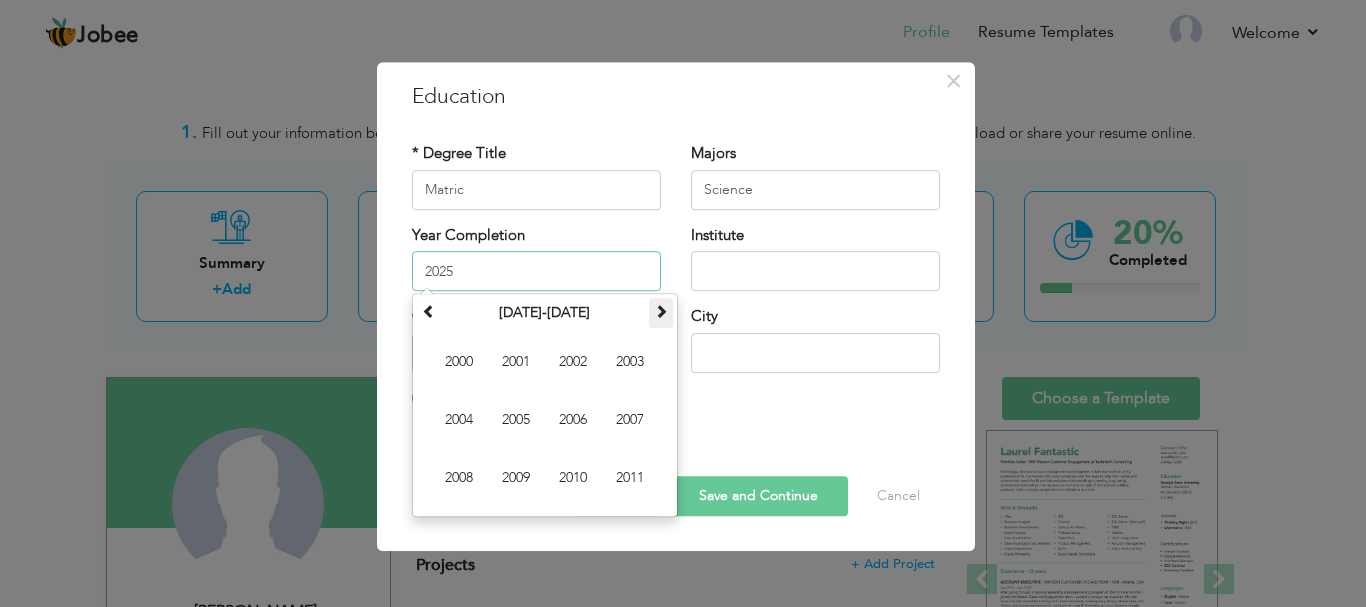 click at bounding box center (661, 311) 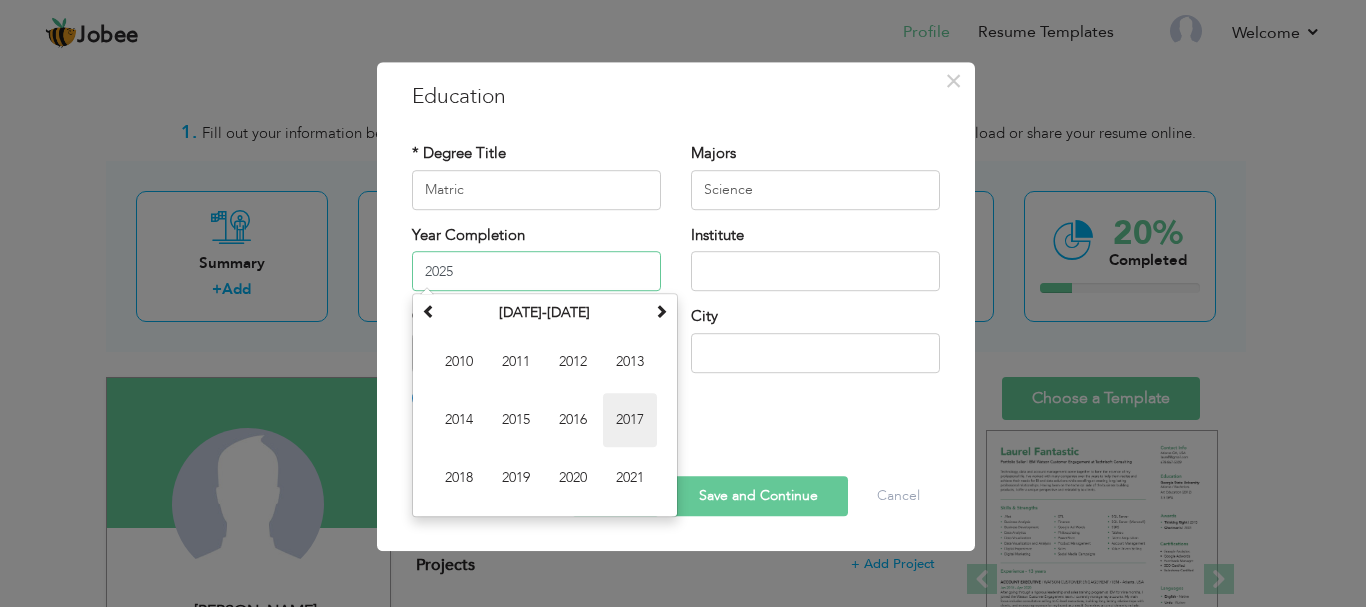 click on "2017" at bounding box center [630, 420] 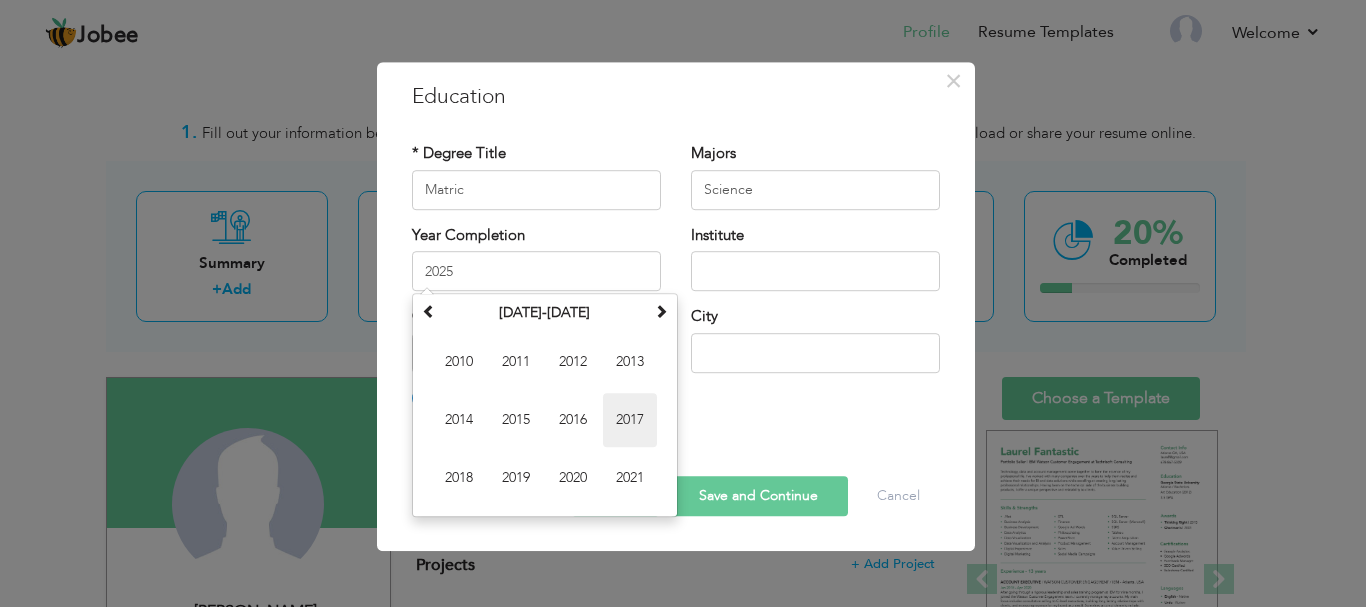 type on "2017" 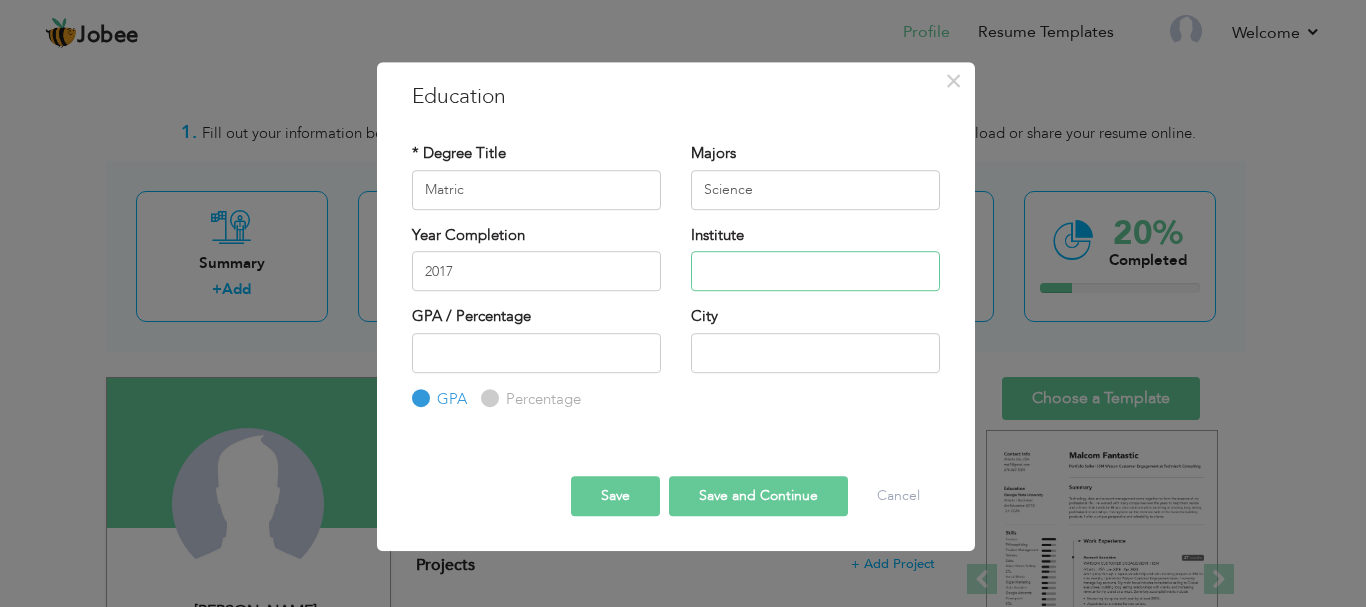 click at bounding box center [815, 271] 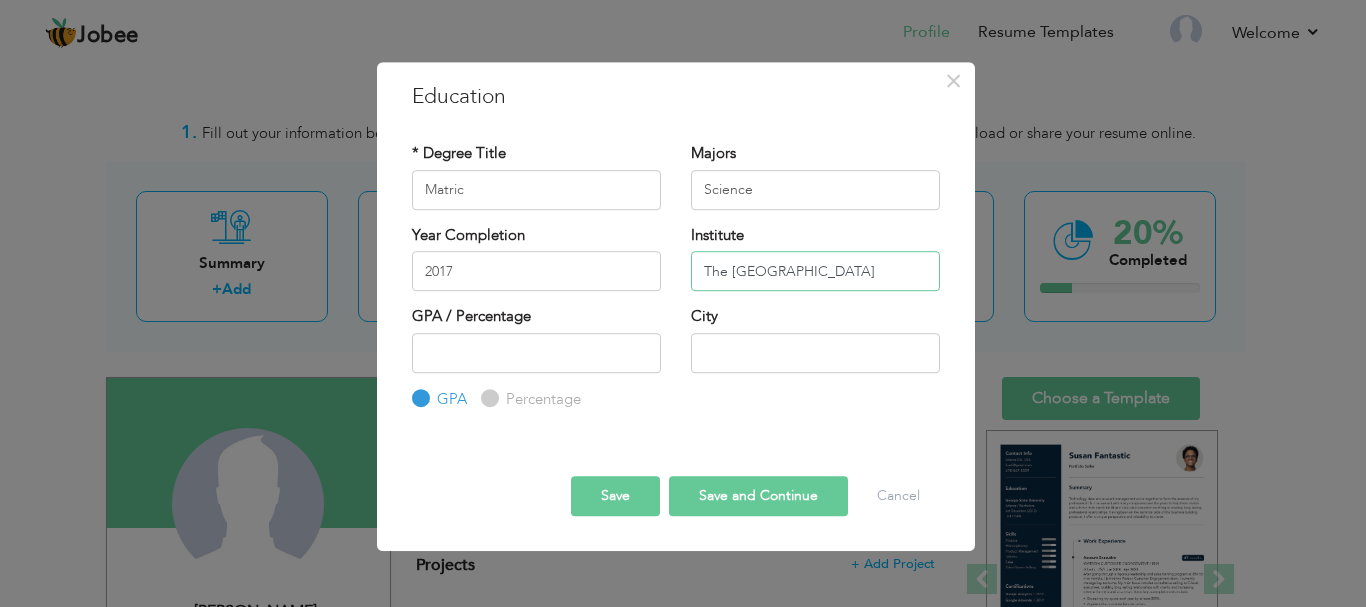 type on "The [GEOGRAPHIC_DATA]" 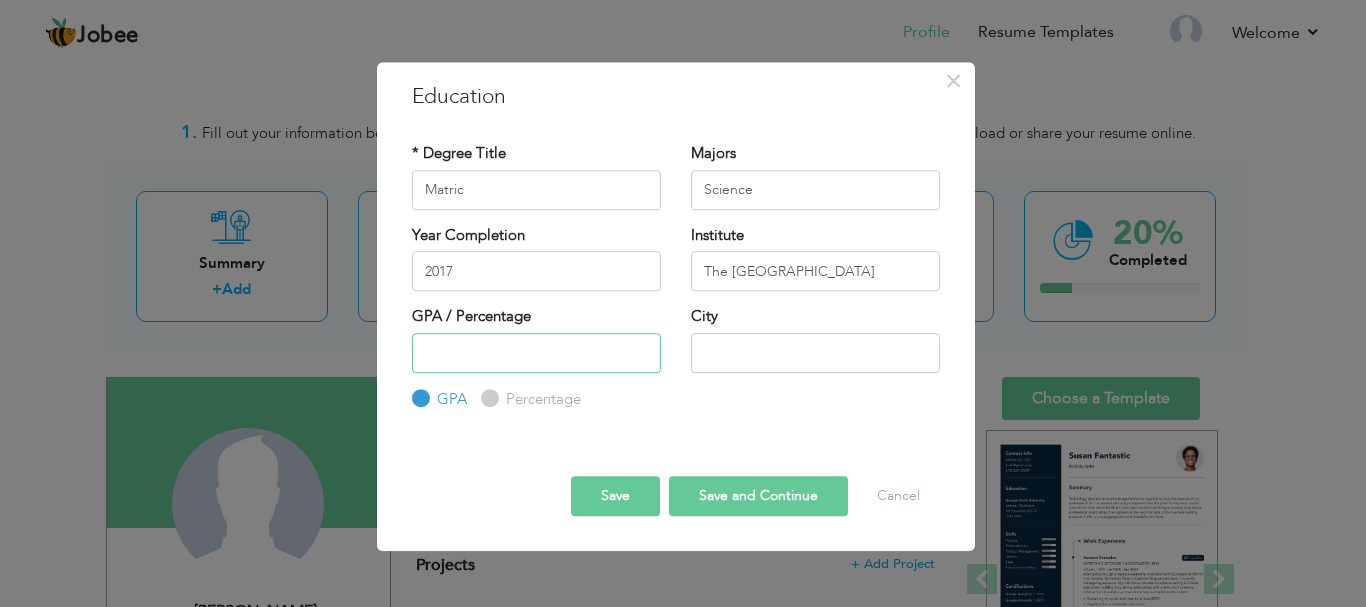click at bounding box center (536, 353) 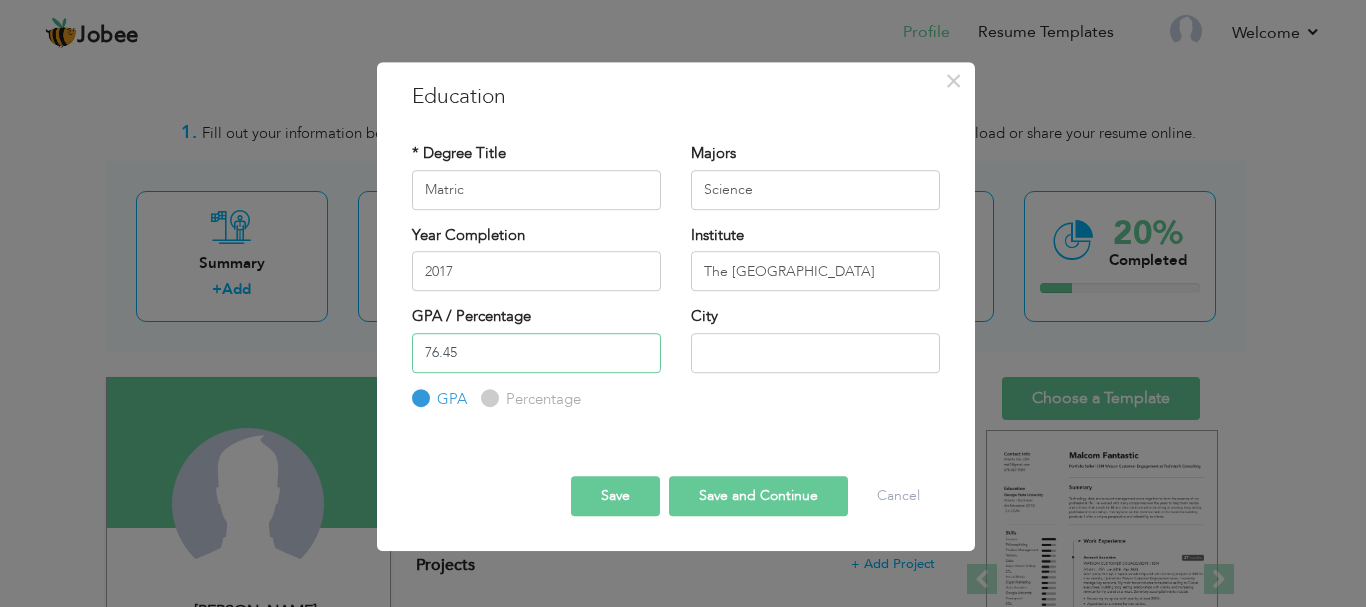 type on "76.45" 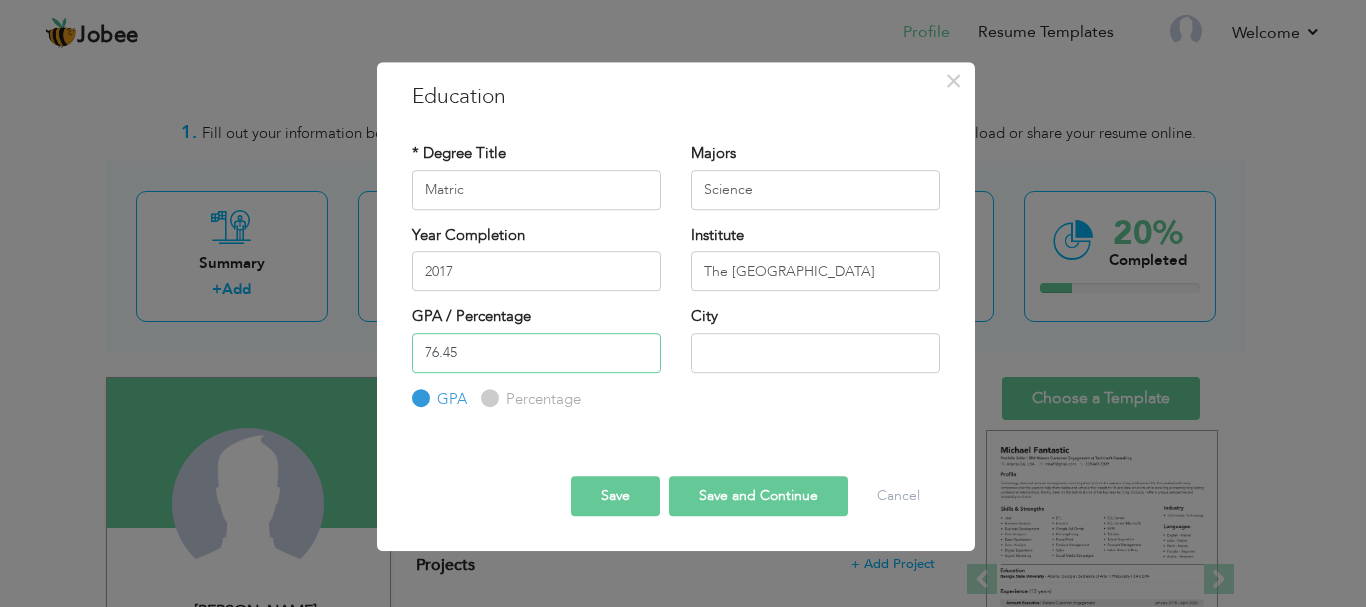 click on "76.45" at bounding box center (536, 353) 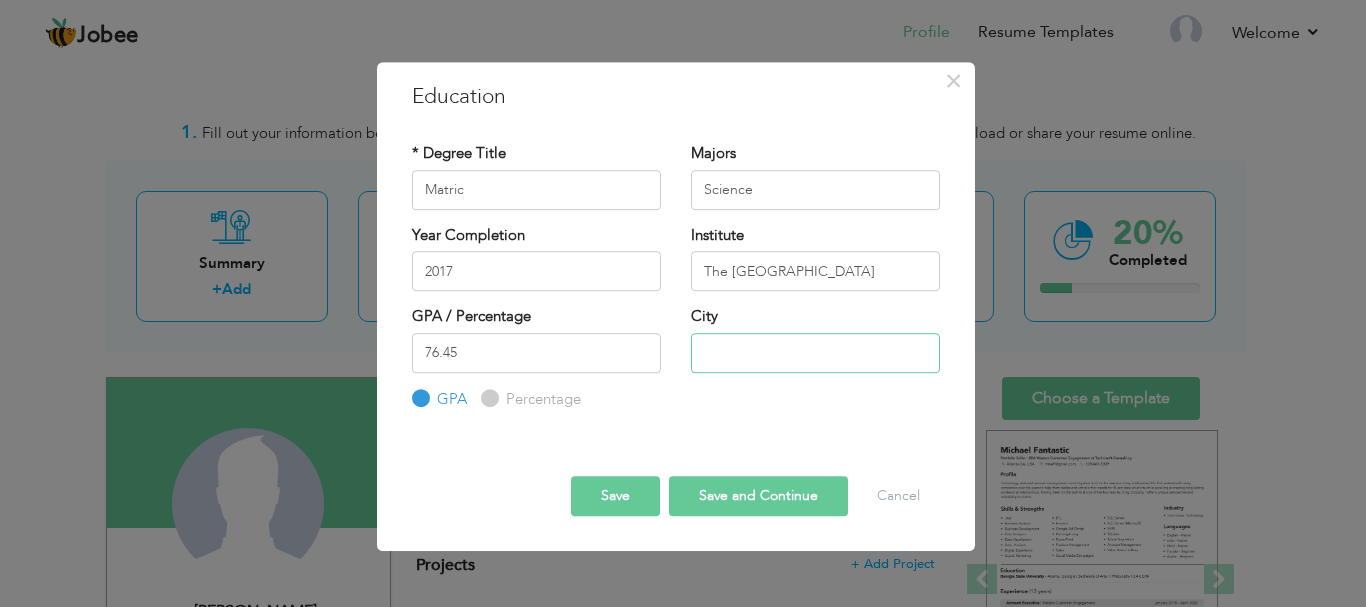 click at bounding box center [815, 353] 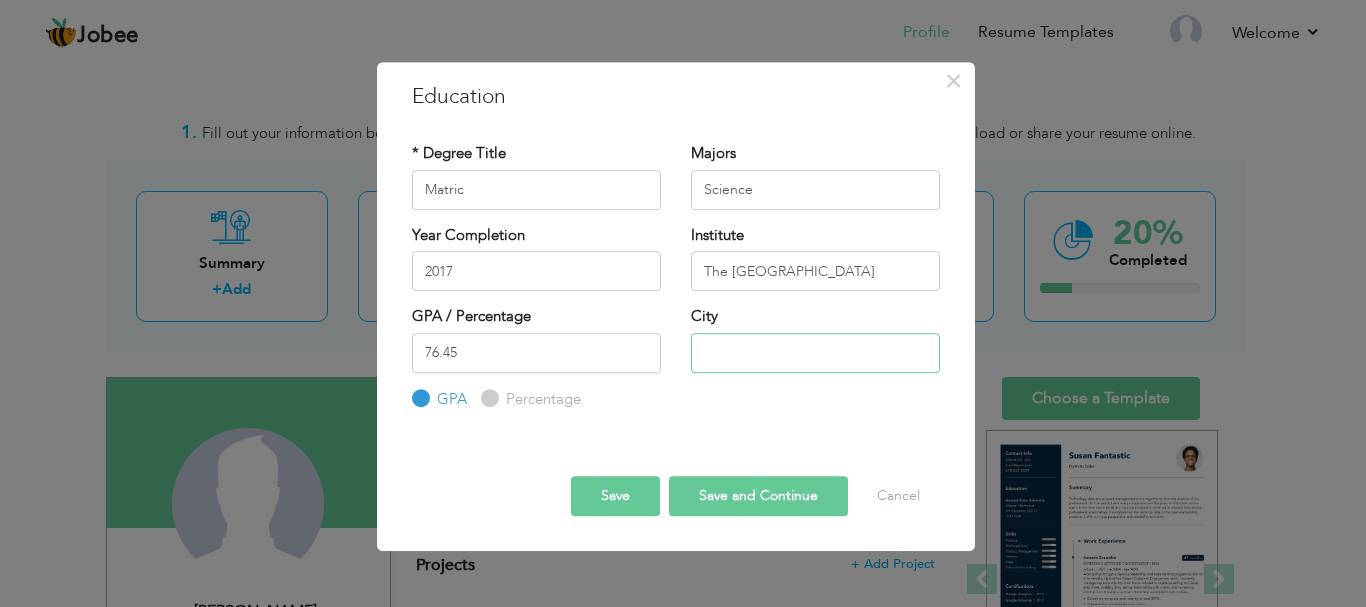 type on "s" 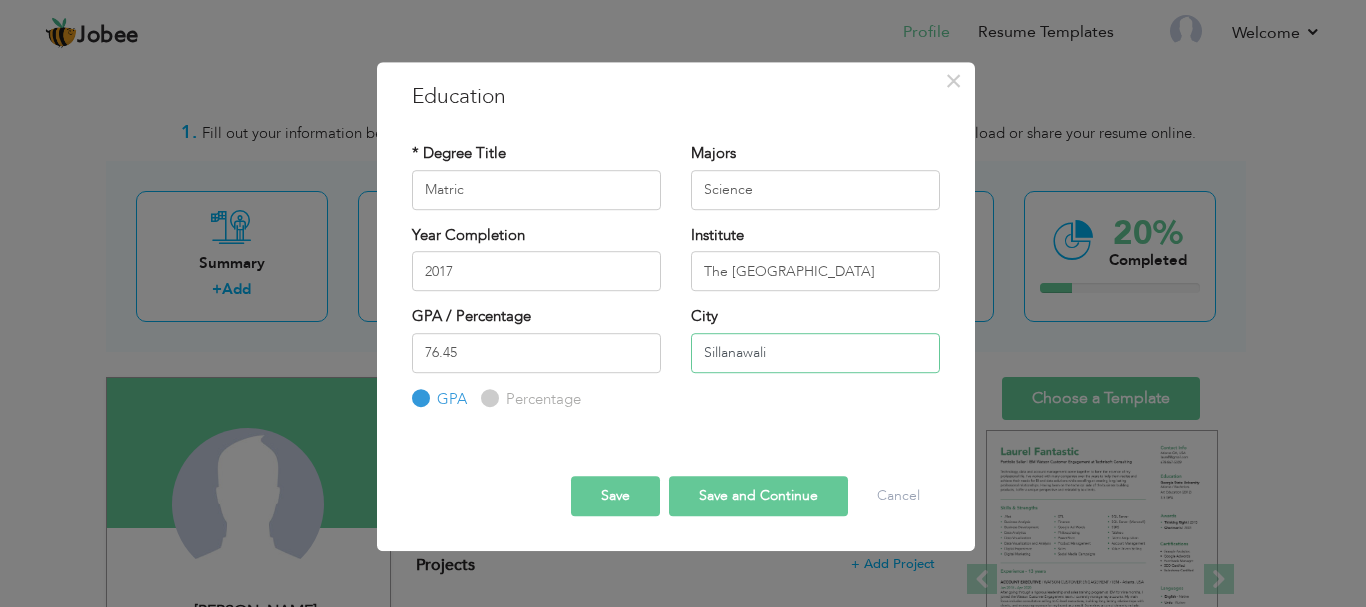 type on "Sillanawali" 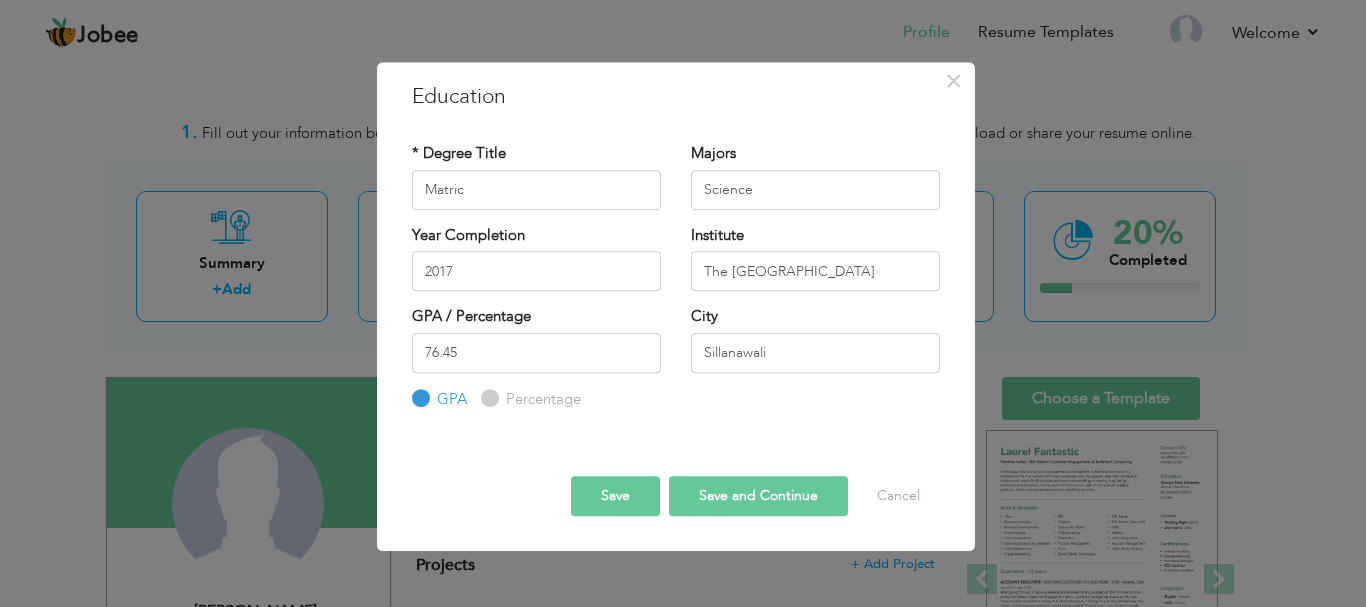 click on "Percentage" at bounding box center [487, 398] 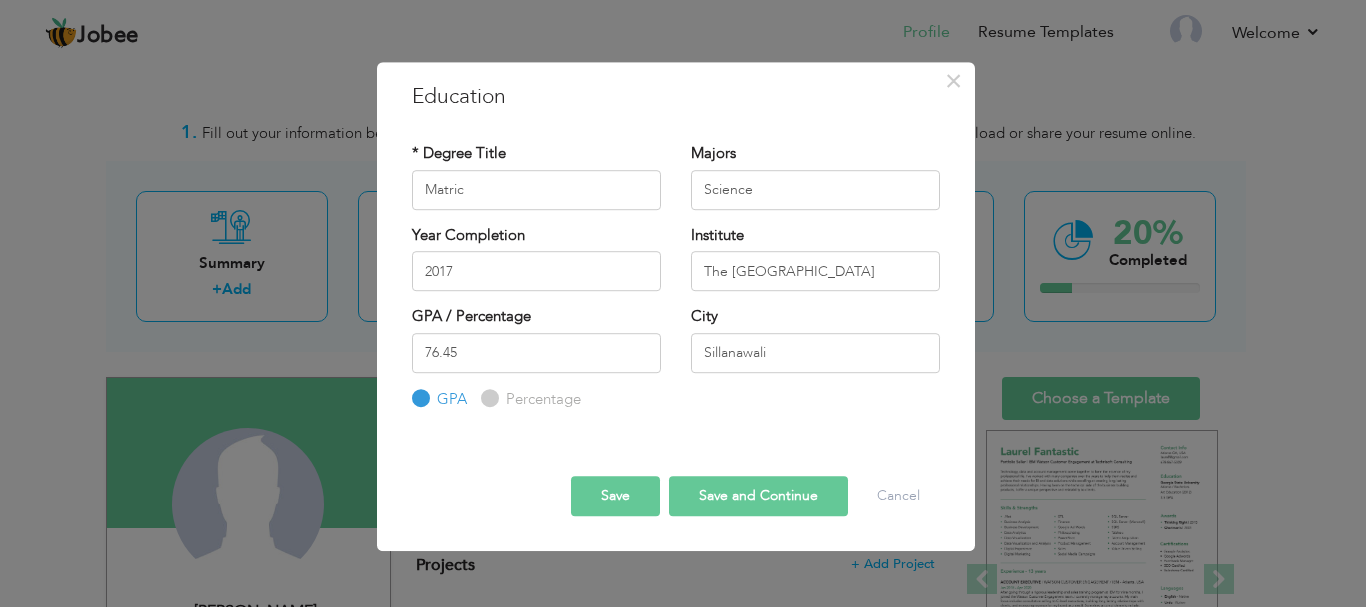 radio on "true" 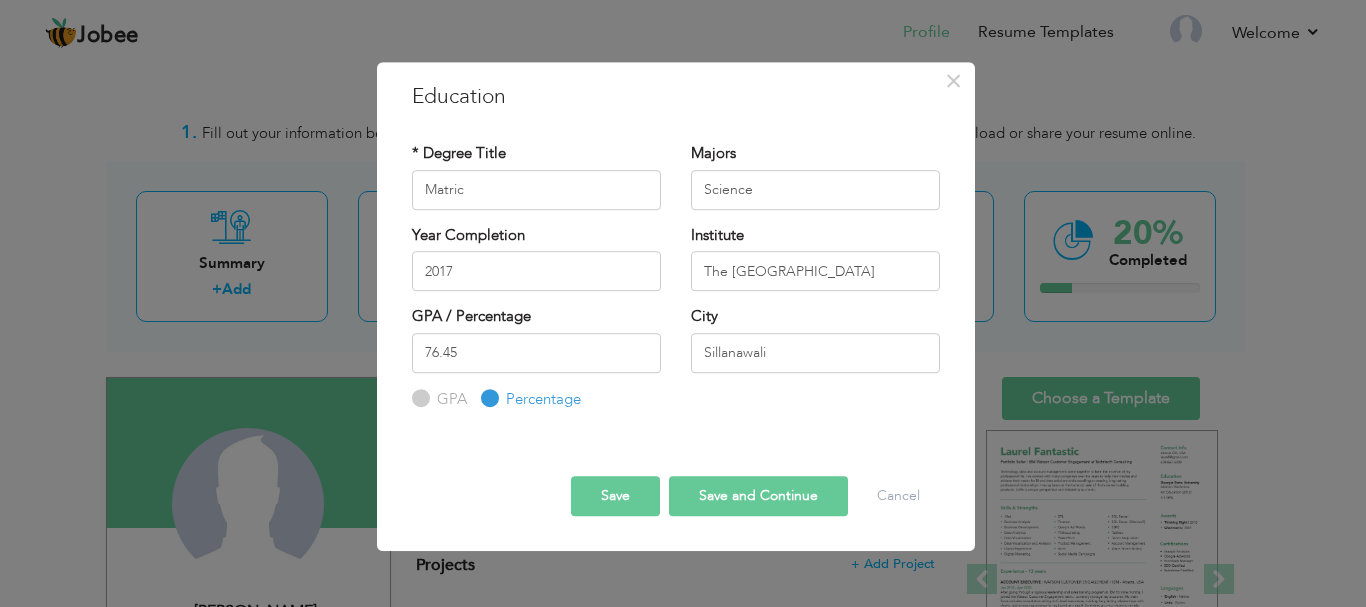 click on "Save and Continue" at bounding box center [758, 496] 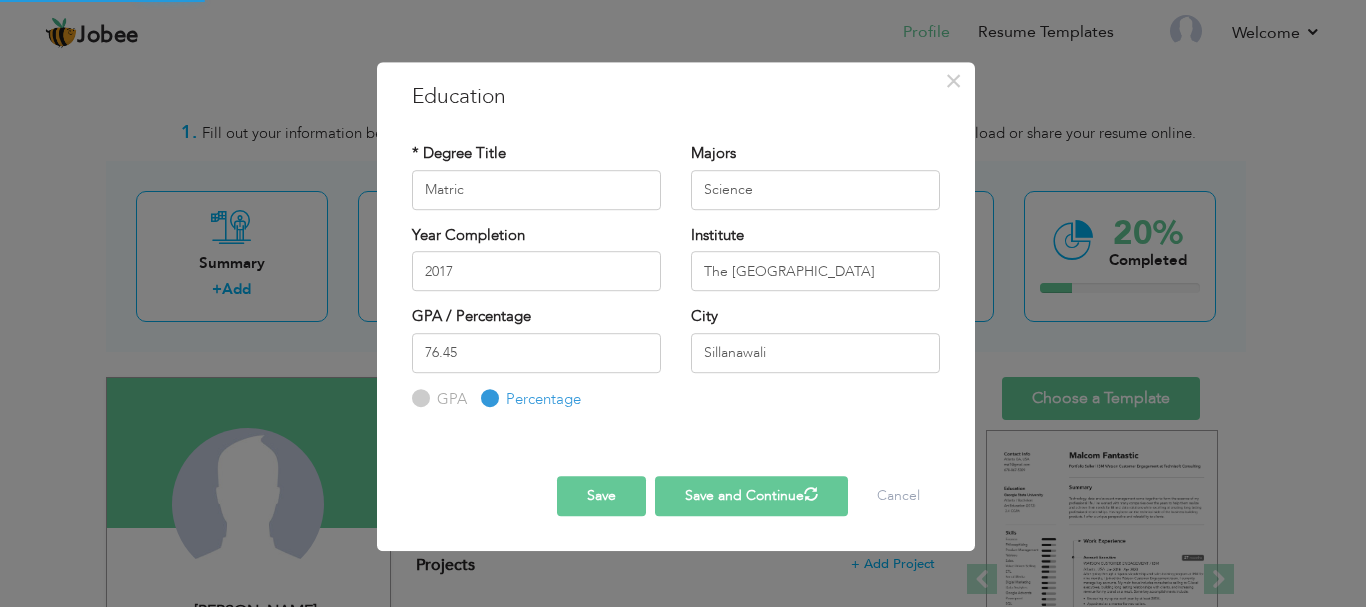 type 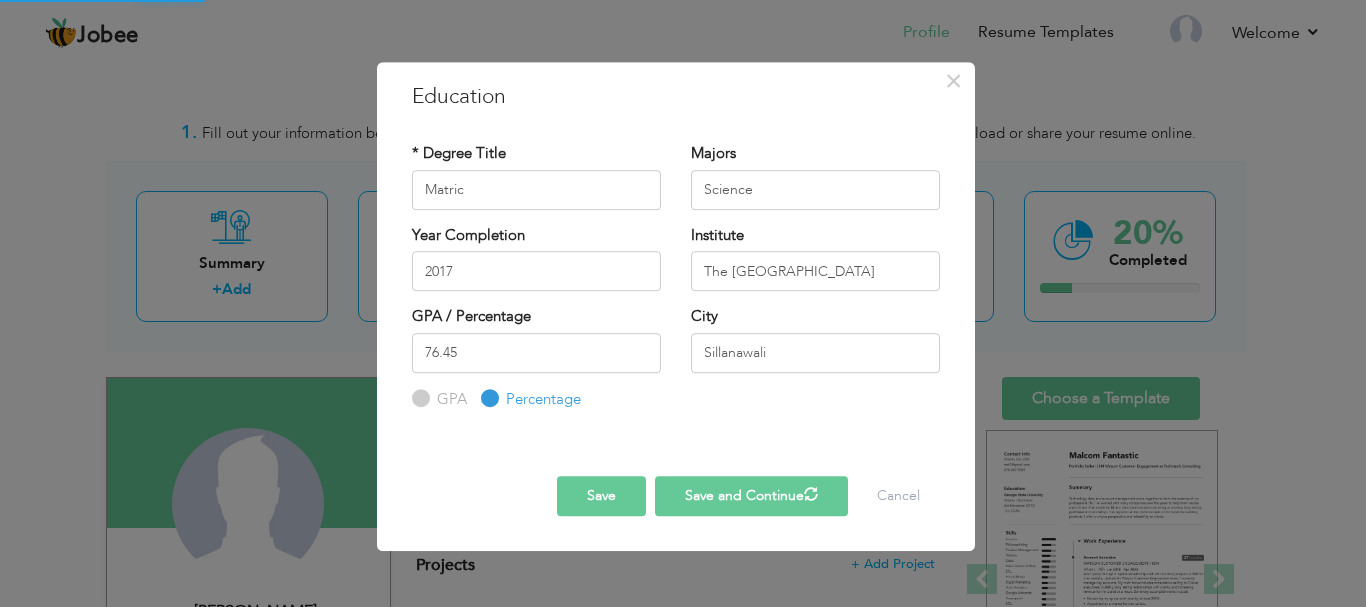 type 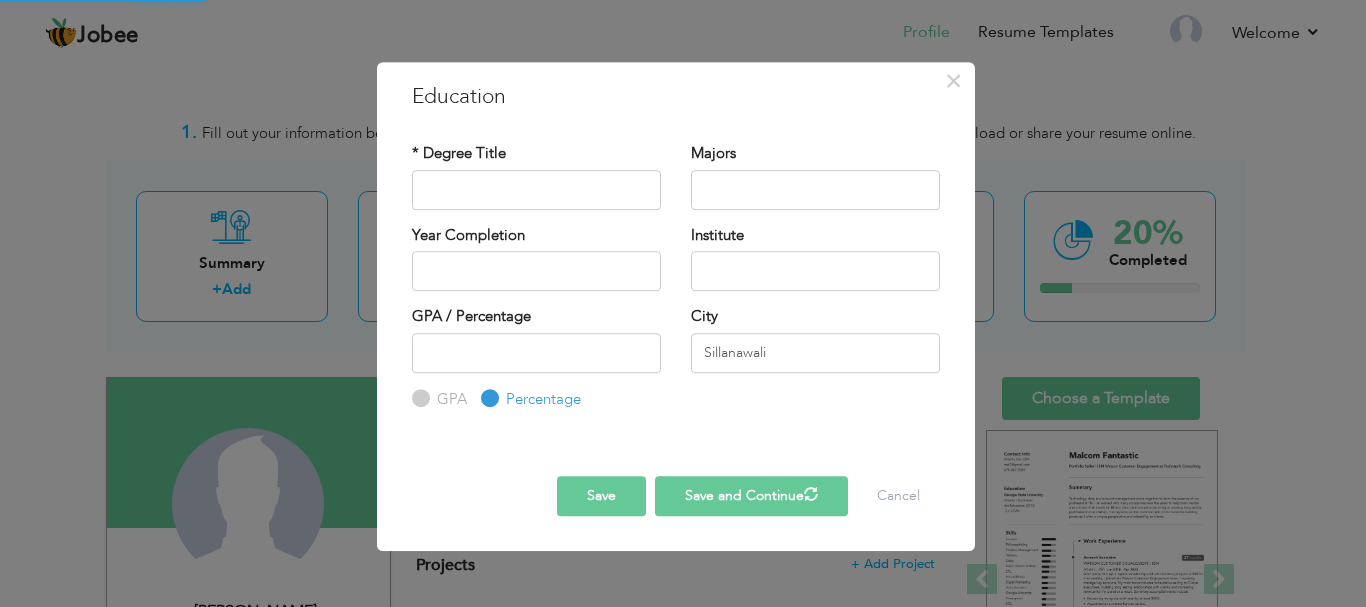 radio on "true" 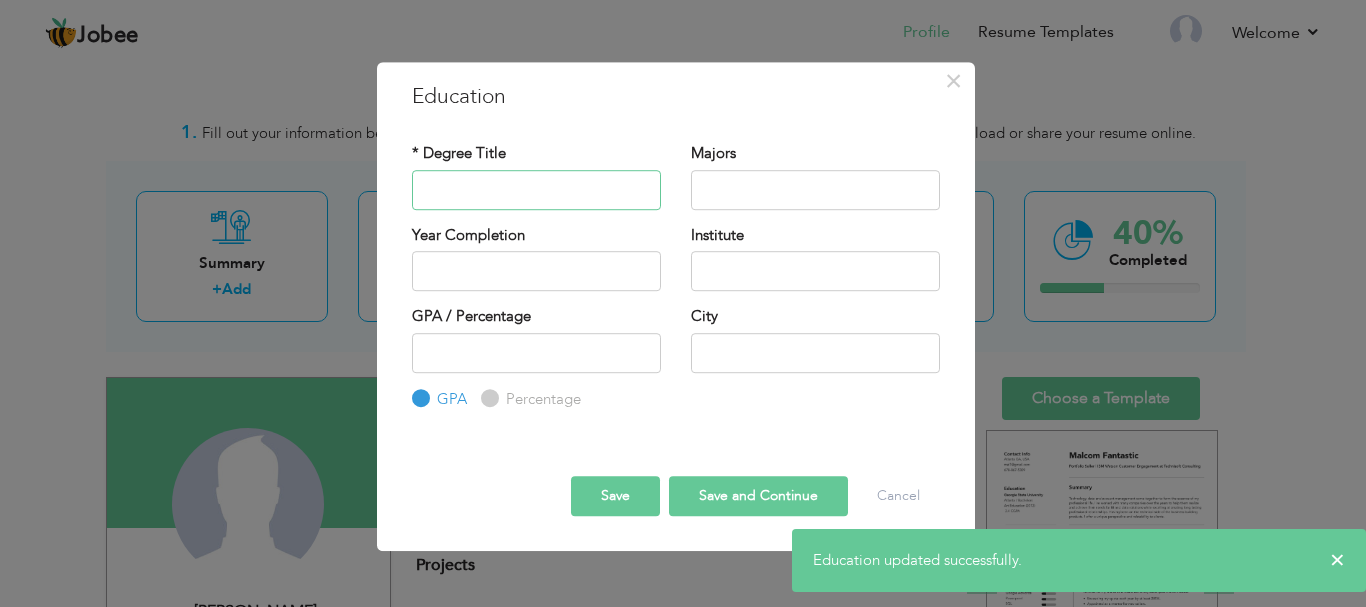 click at bounding box center [536, 190] 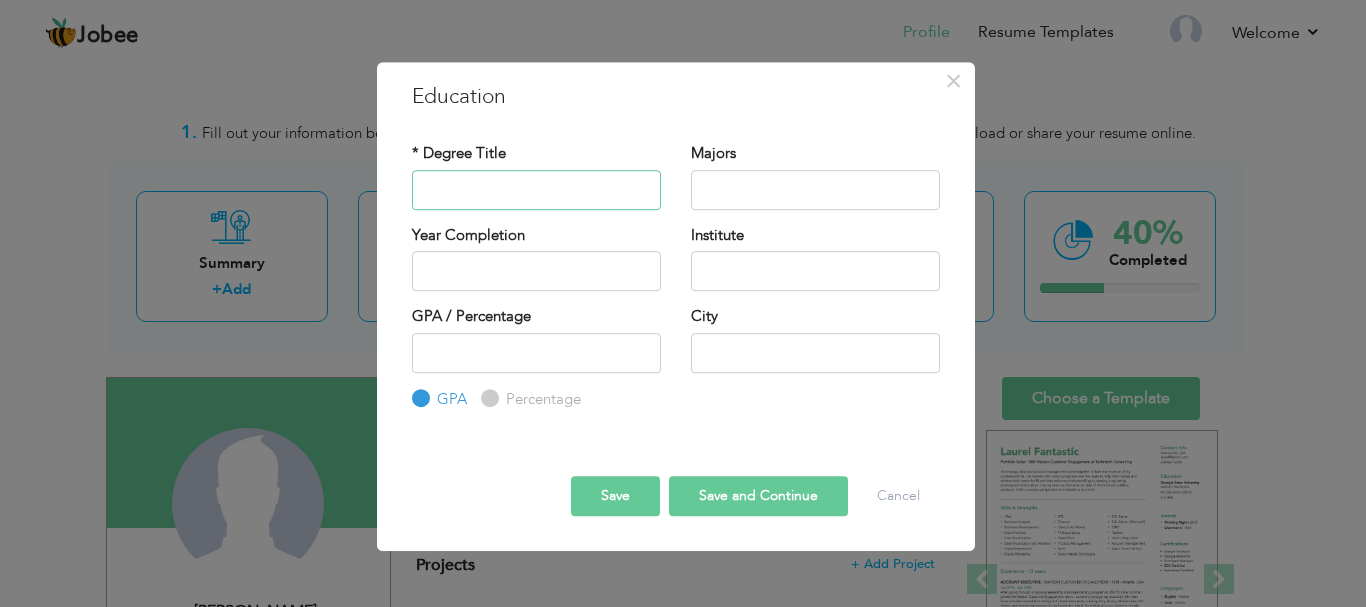 type on "i" 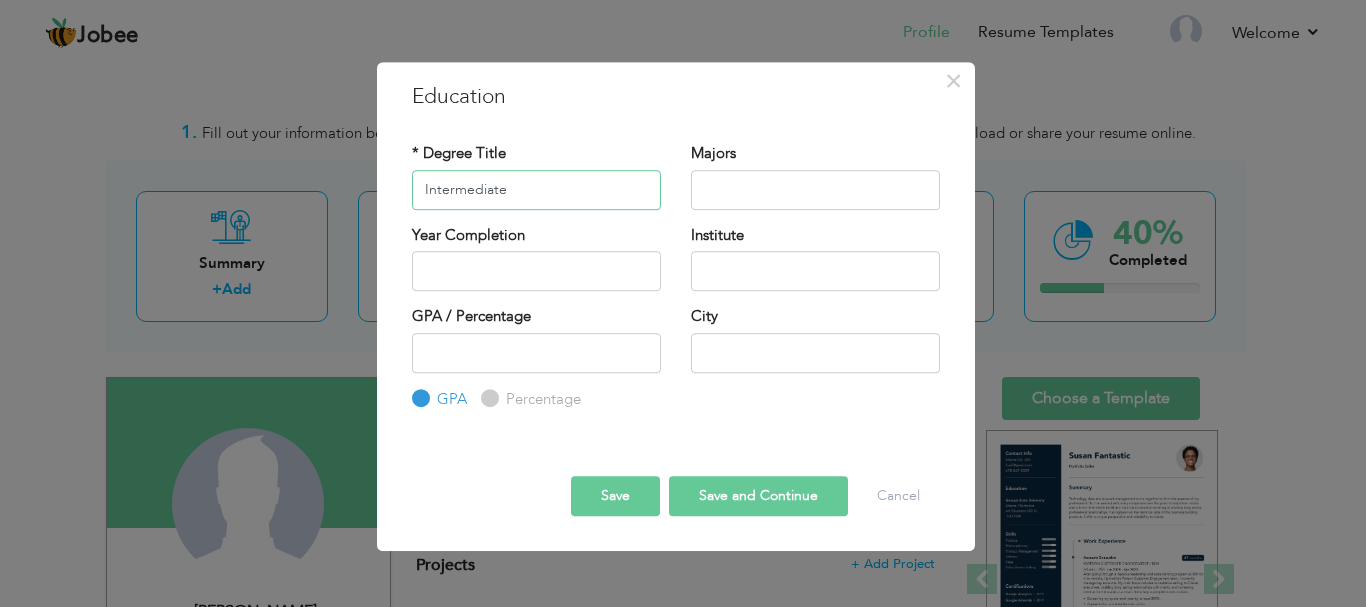 type on "Intermediate" 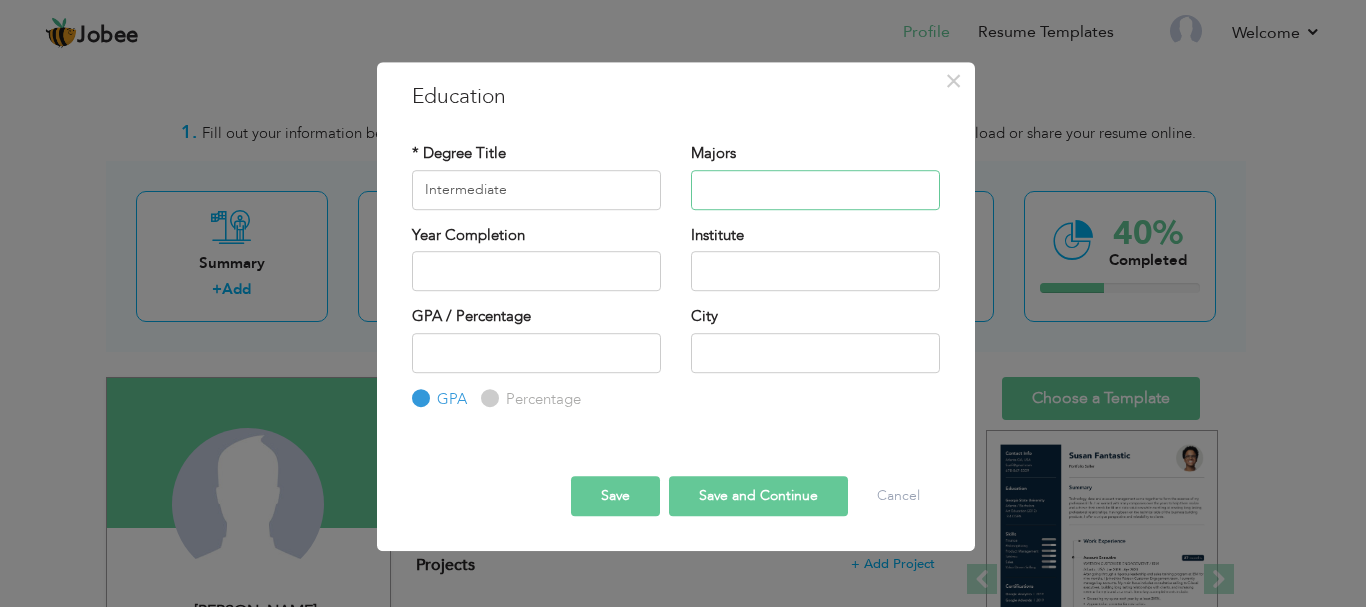 click at bounding box center (815, 190) 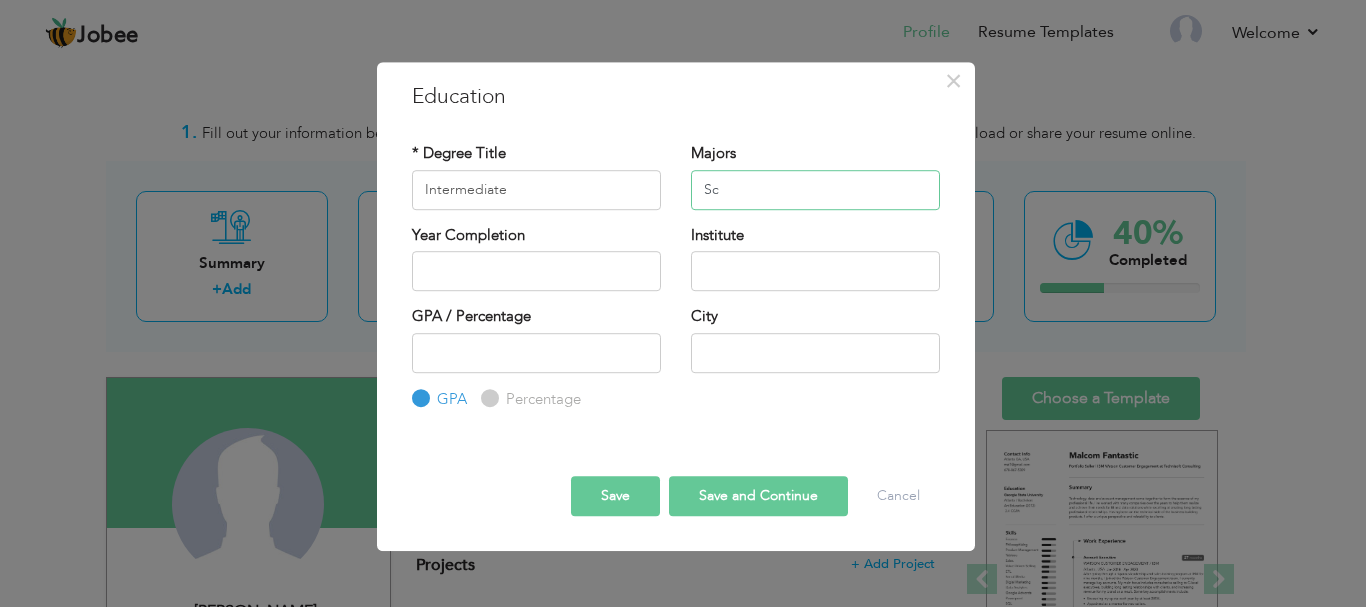 type on "S" 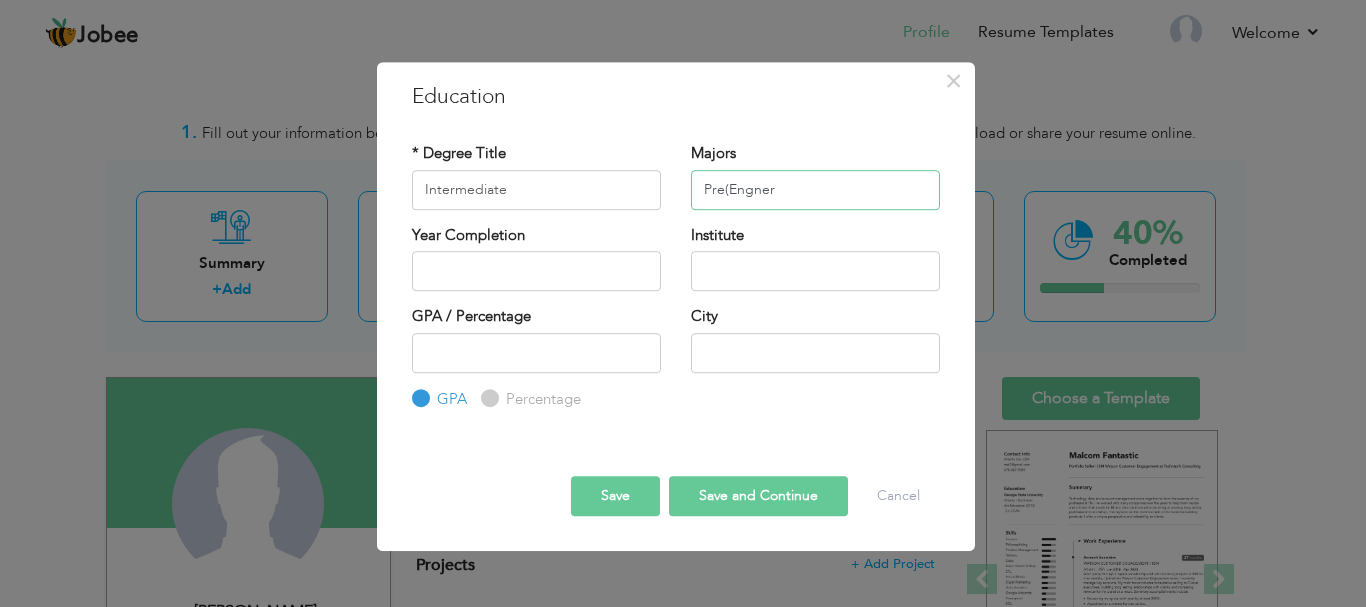 click on "Pre(Engner" at bounding box center (815, 190) 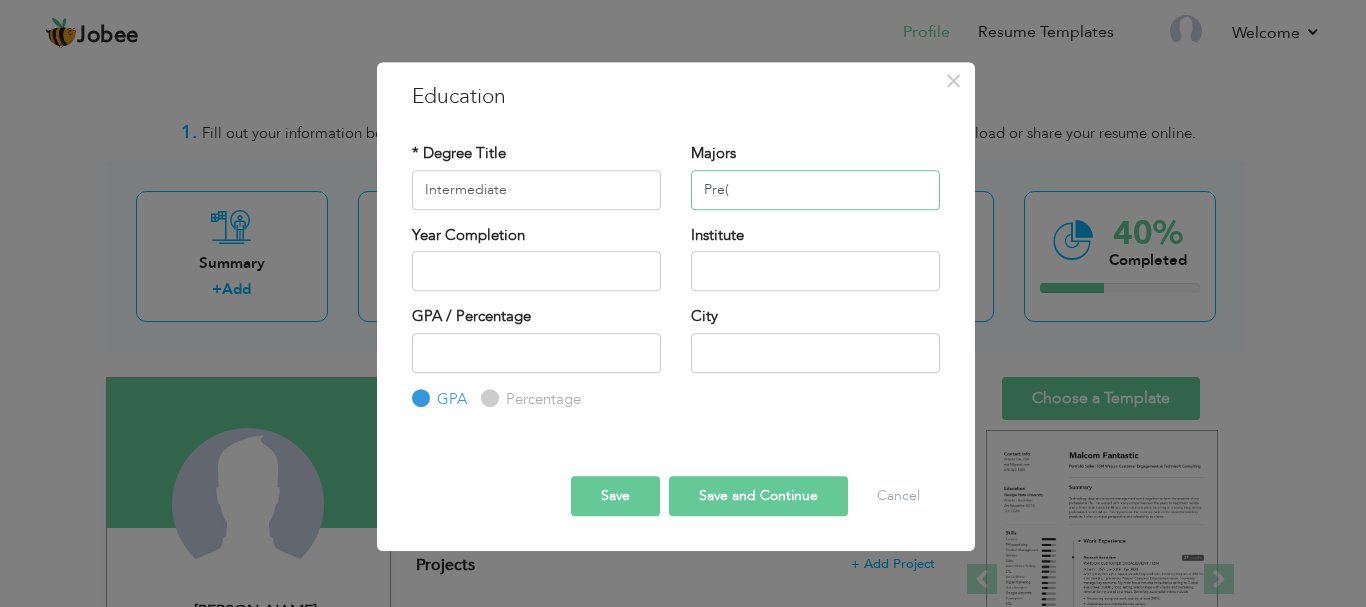 paste on "Engineering" 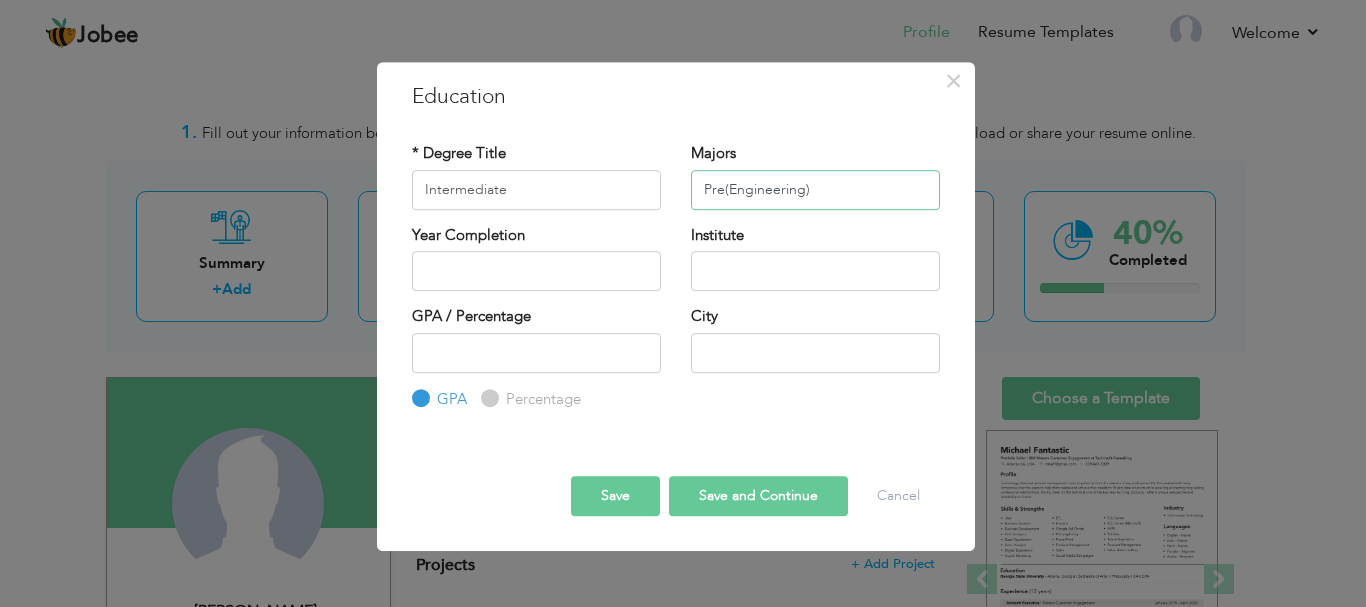 type on "Pre(Engineering)" 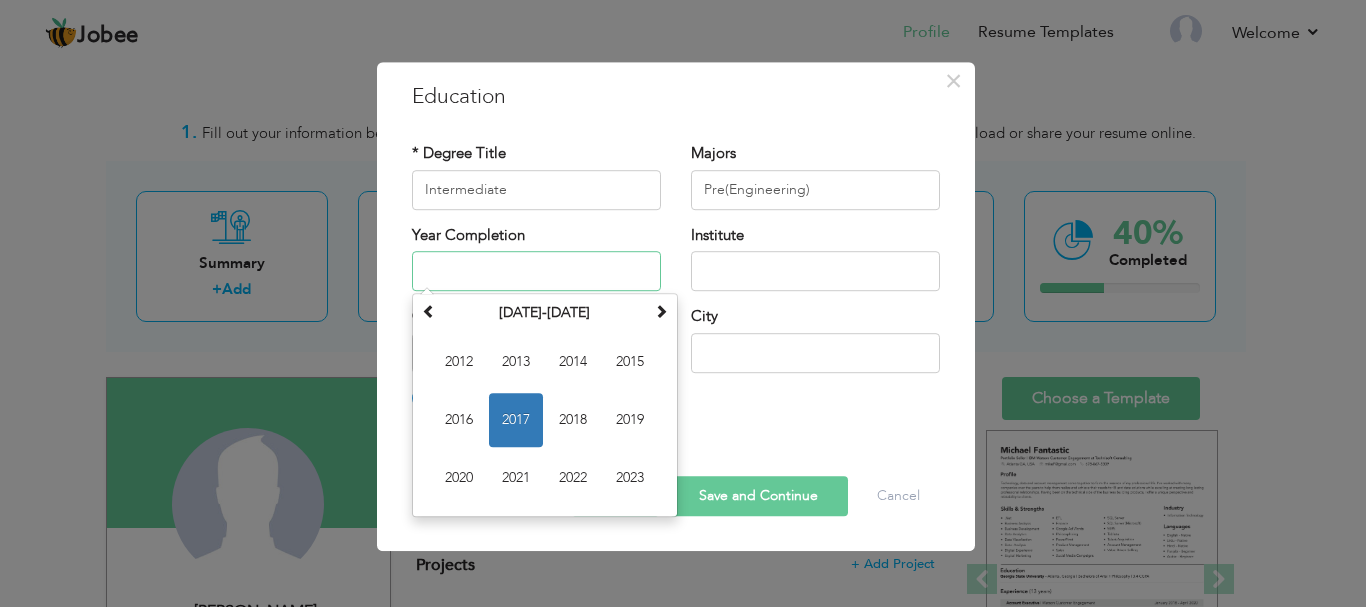click at bounding box center [536, 271] 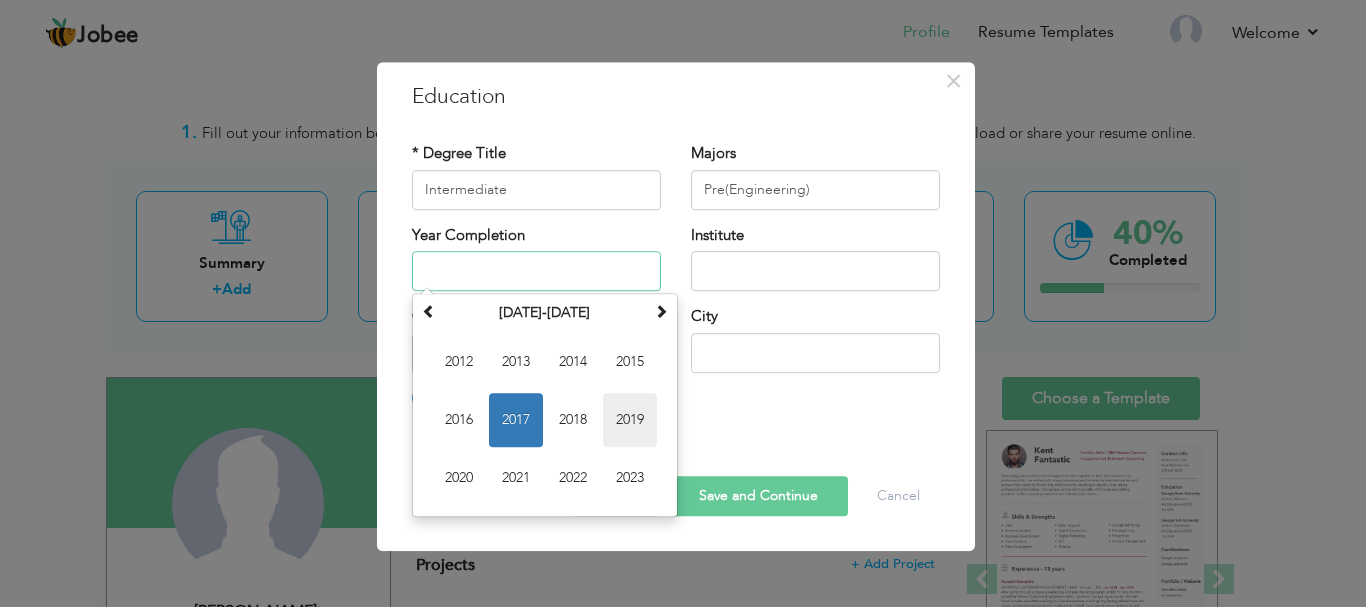 click on "2019" at bounding box center [630, 420] 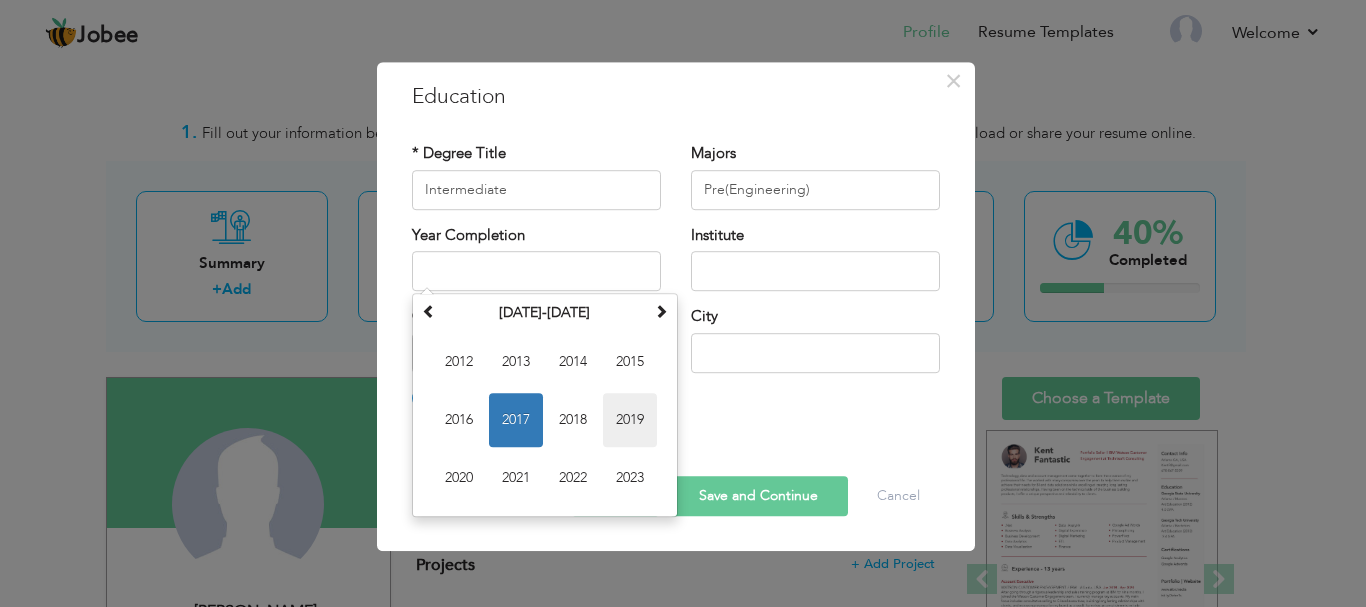 type on "2019" 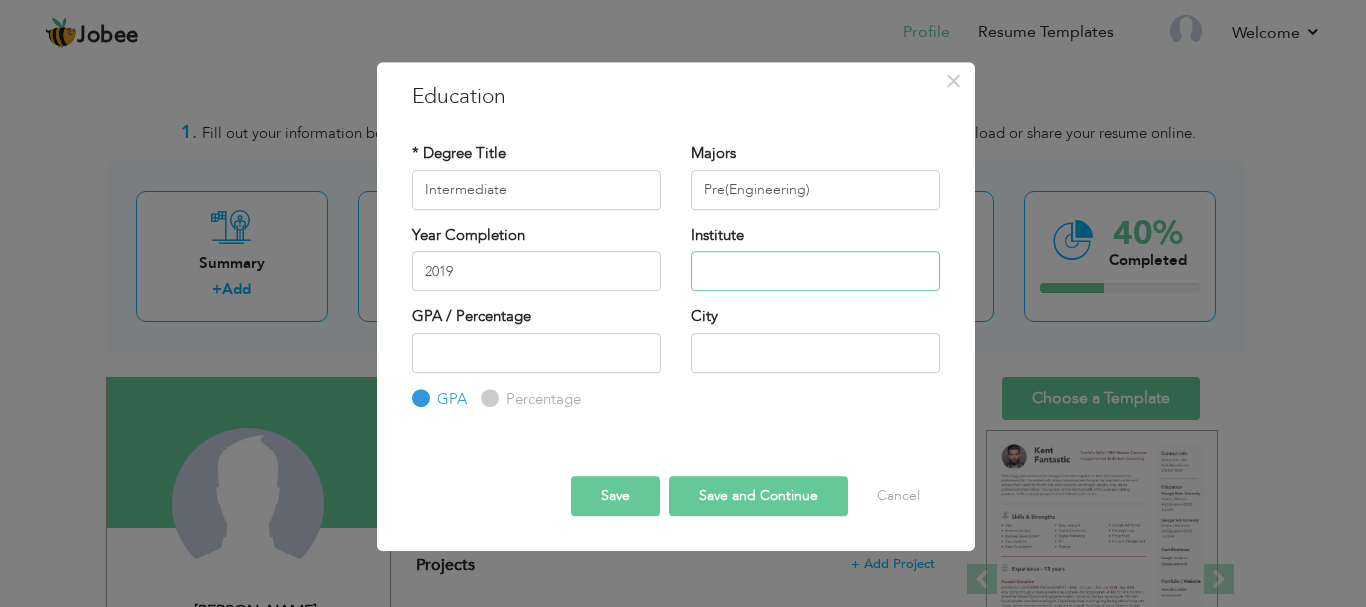 click at bounding box center (815, 271) 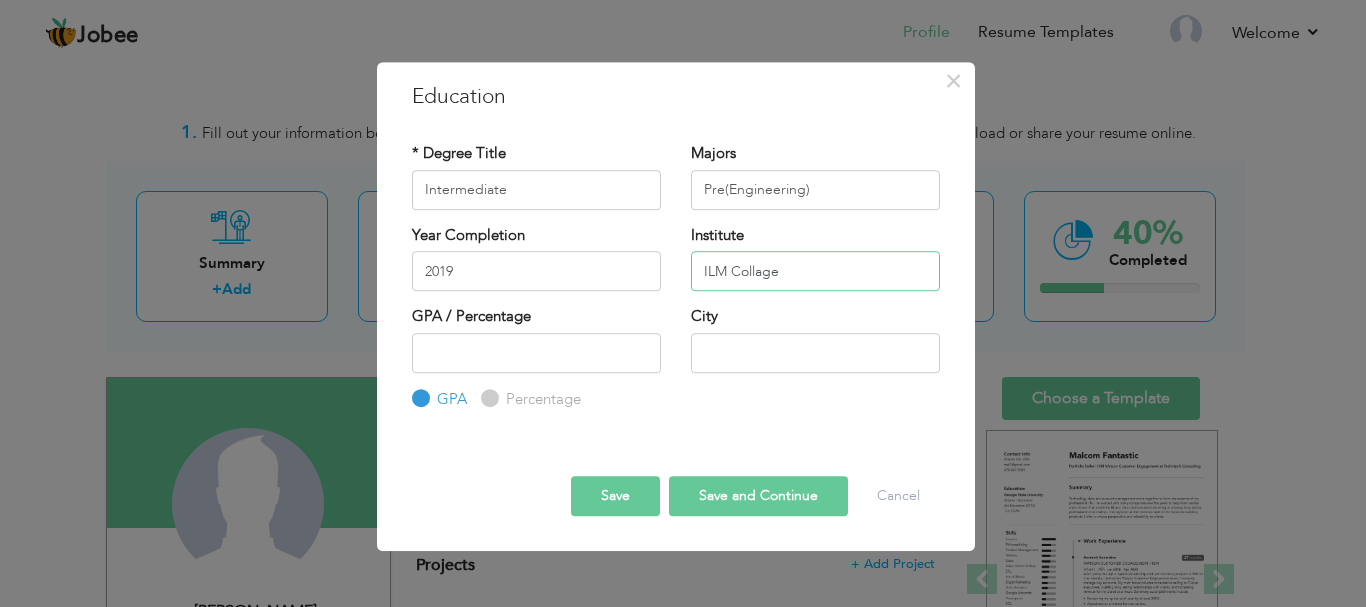 type on "ILM Collage" 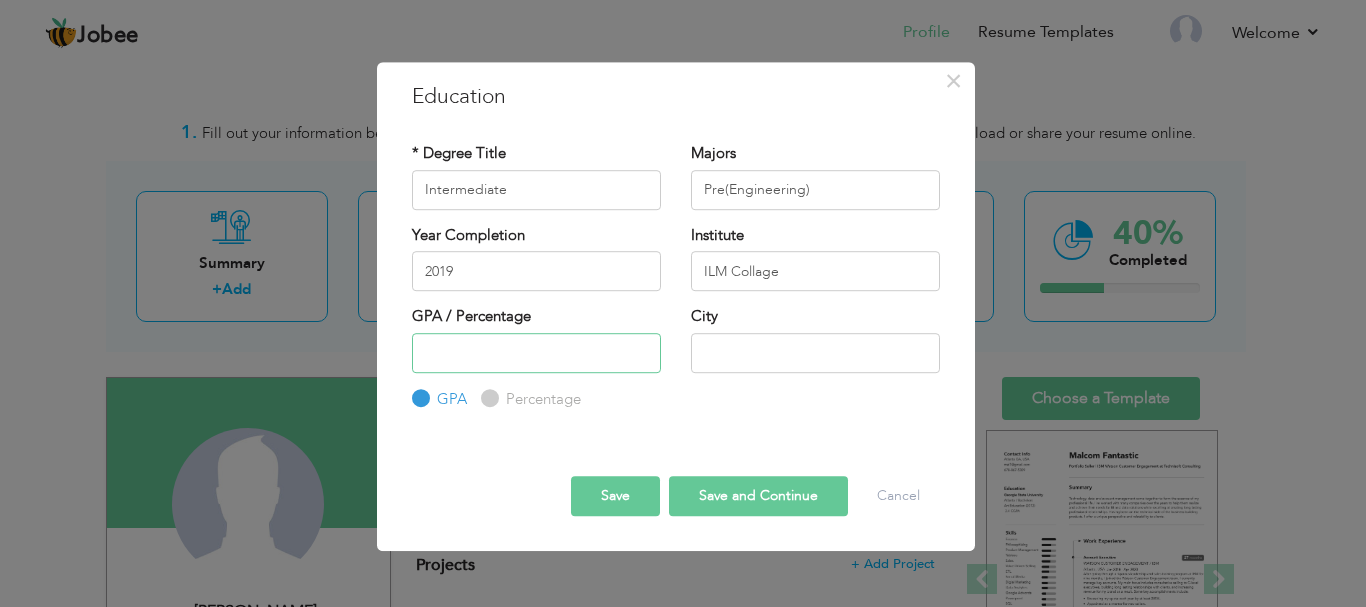 click at bounding box center (536, 353) 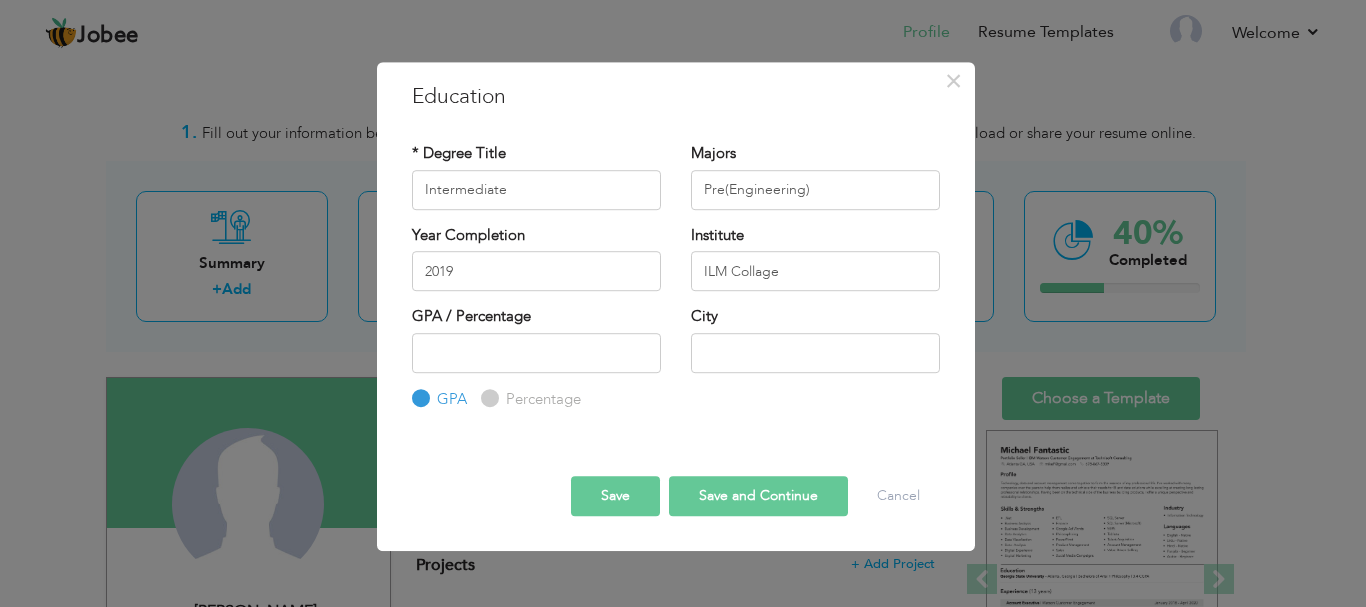 click on "Percentage" at bounding box center (541, 399) 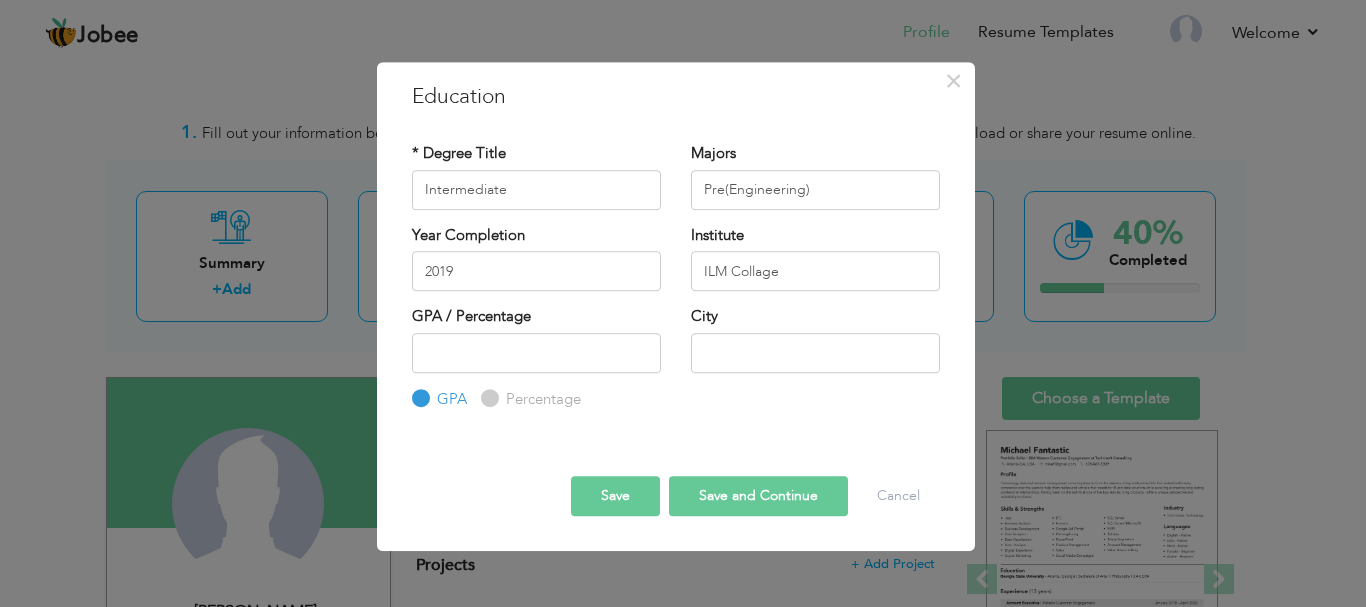 click on "Percentage" at bounding box center (487, 398) 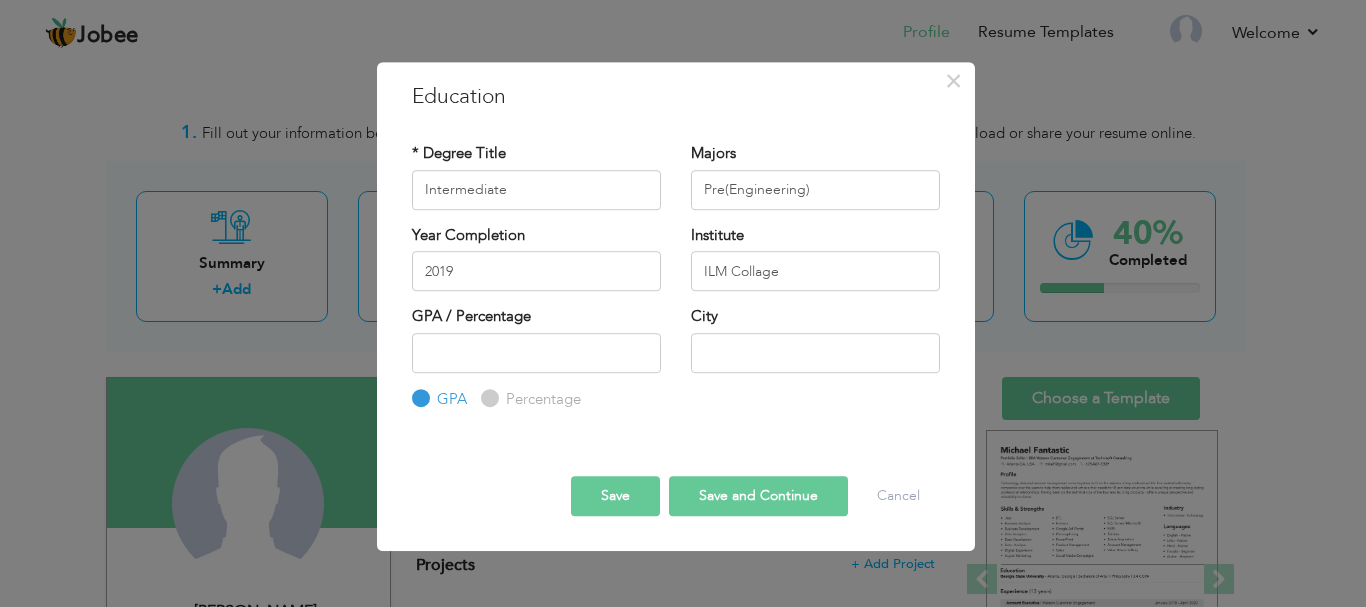 radio on "true" 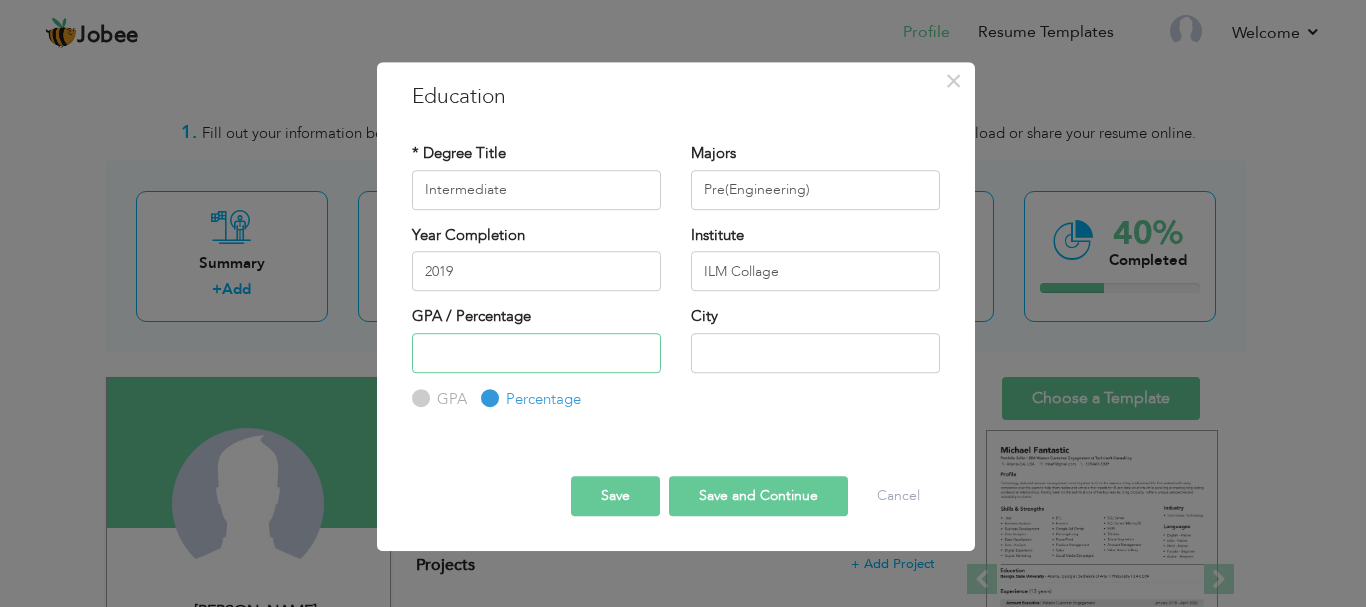 click at bounding box center (536, 353) 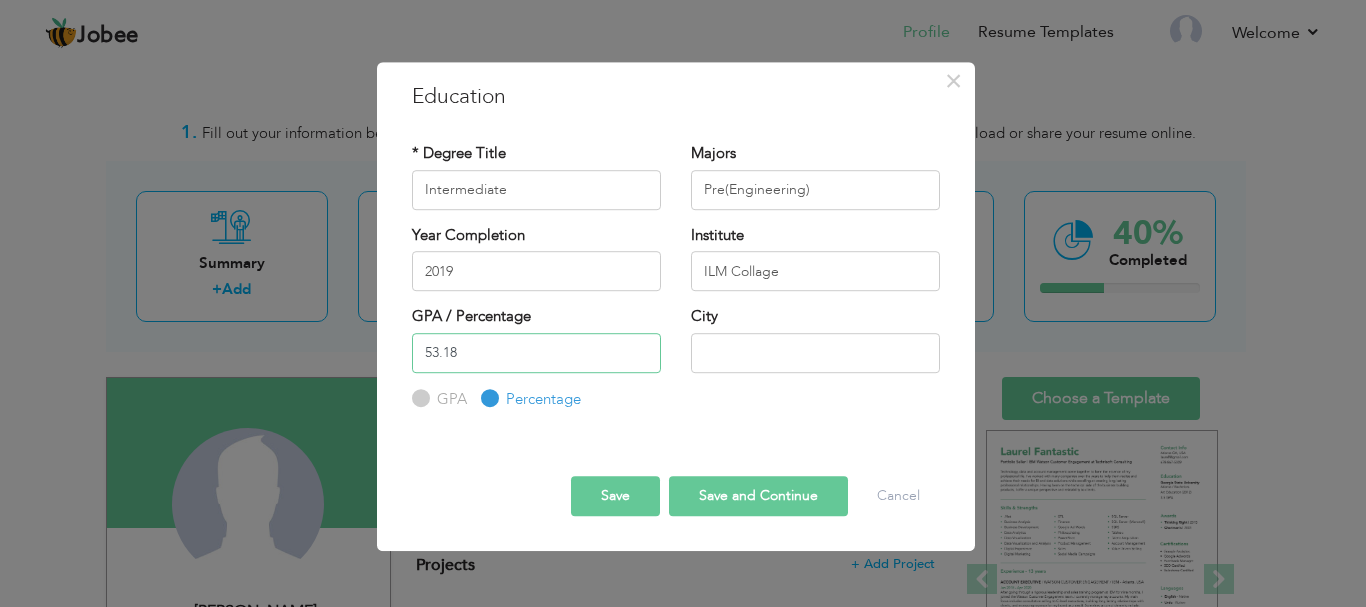type on "53.18" 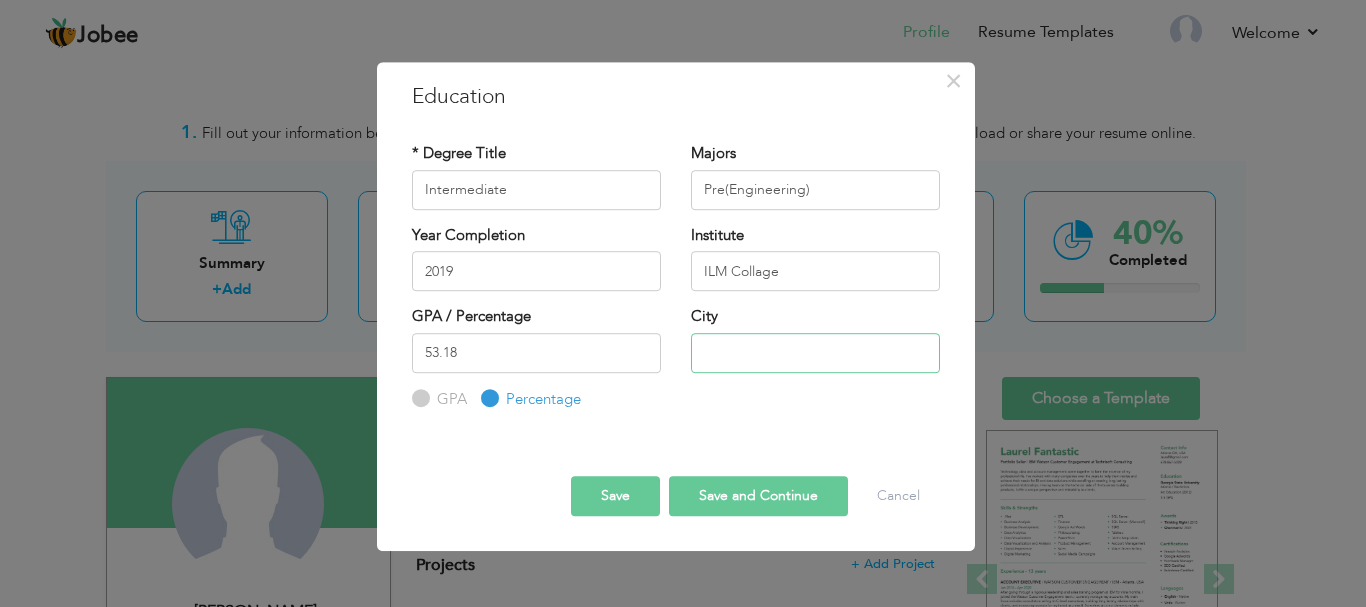 click at bounding box center (815, 353) 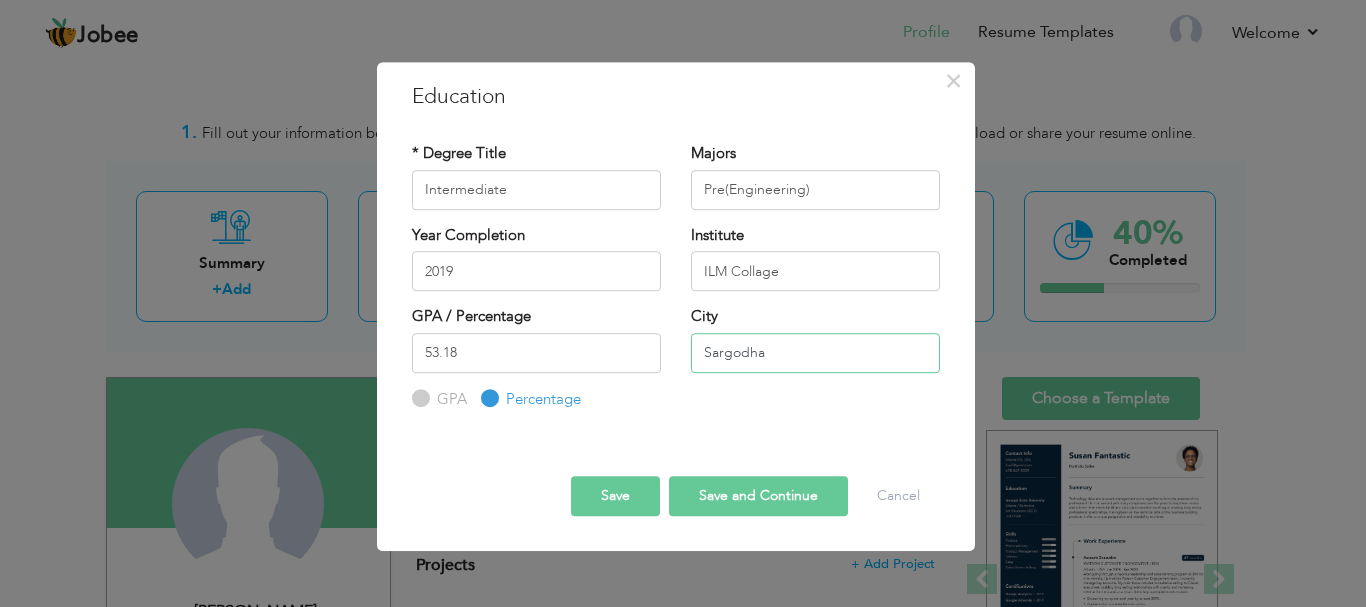 type on "Sargodha" 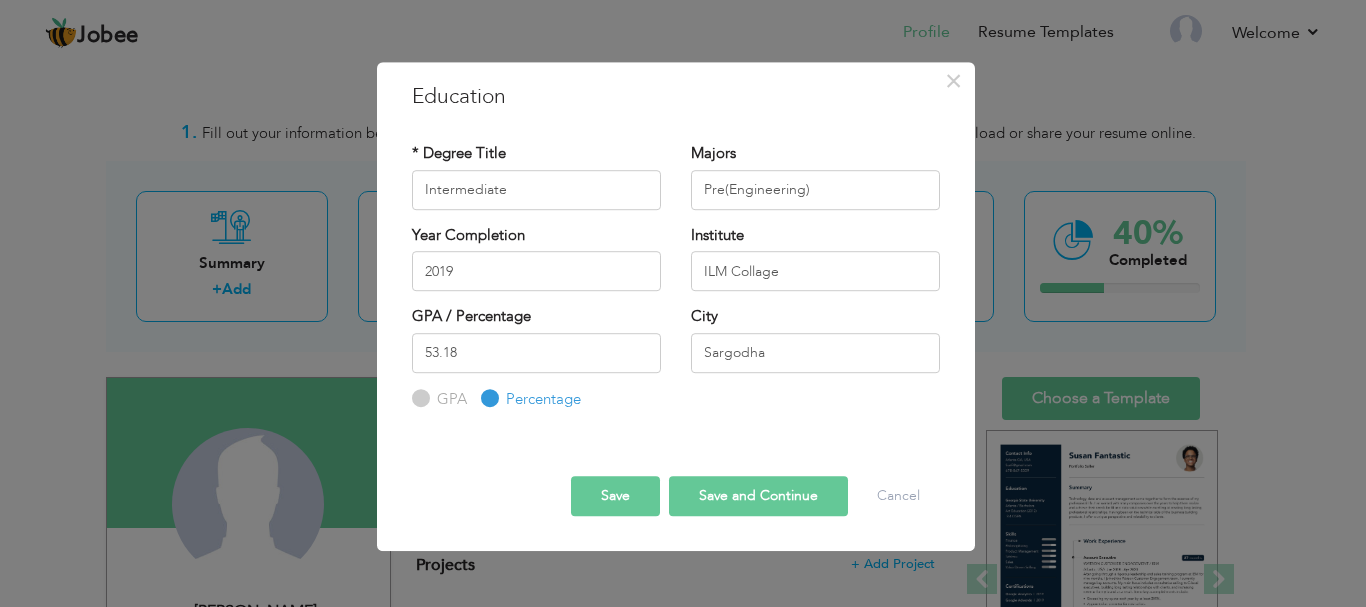 click on "Save and Continue" at bounding box center [758, 496] 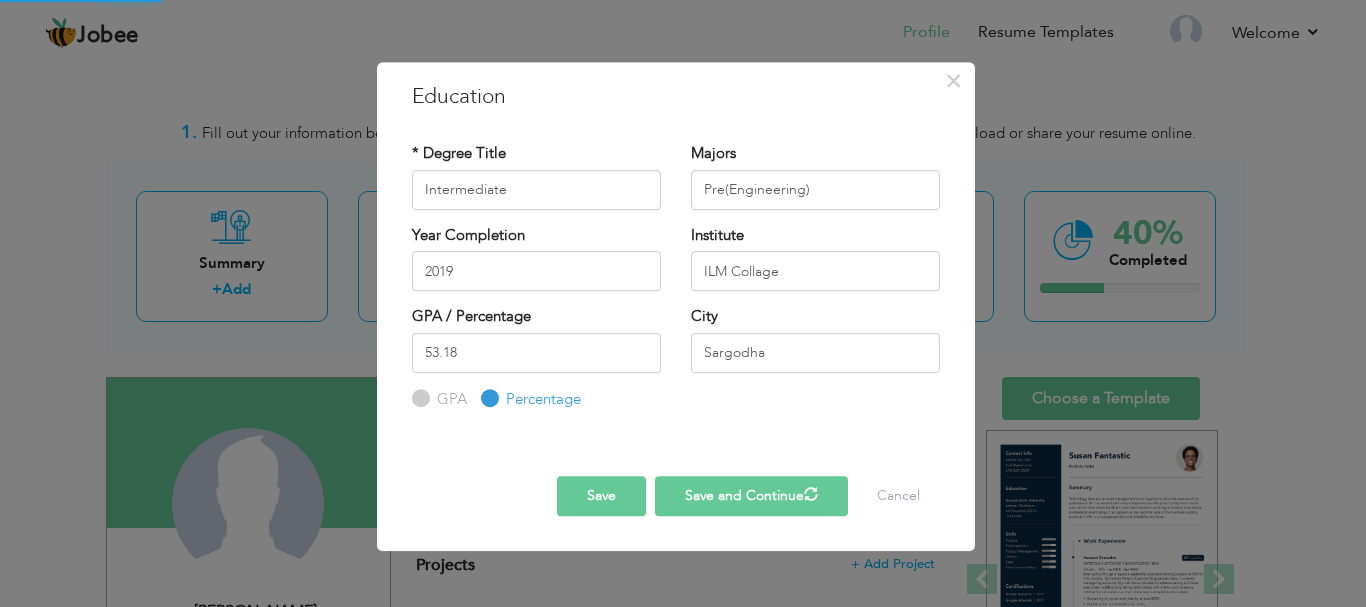 type 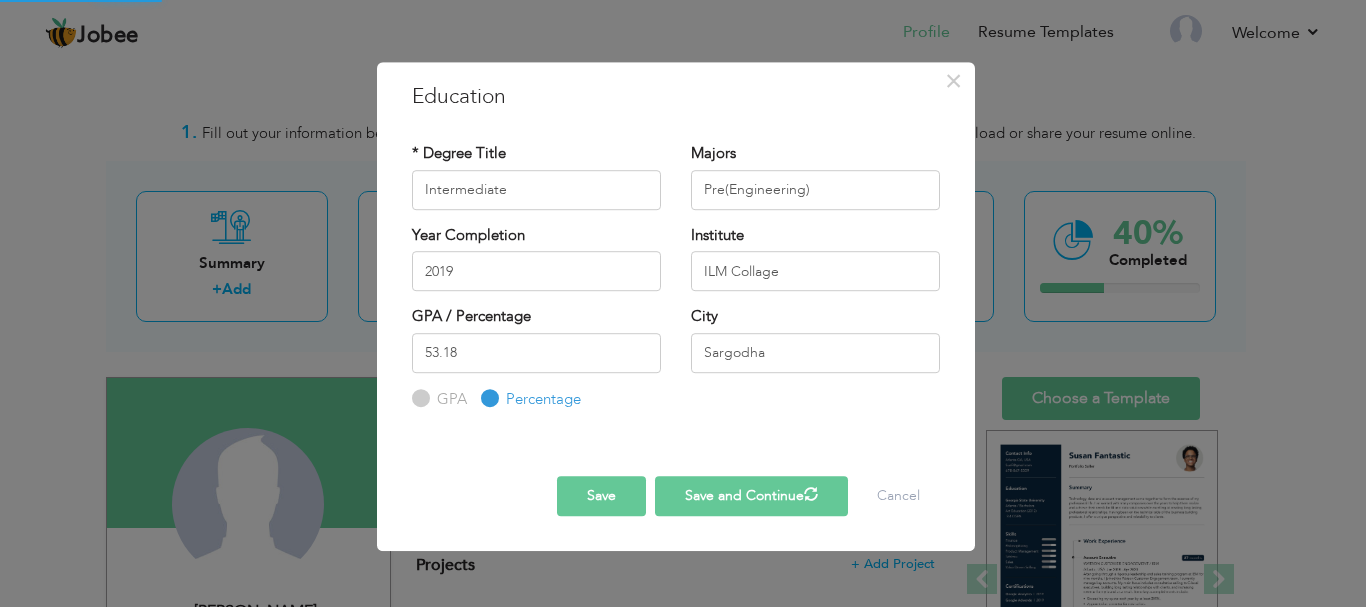 type 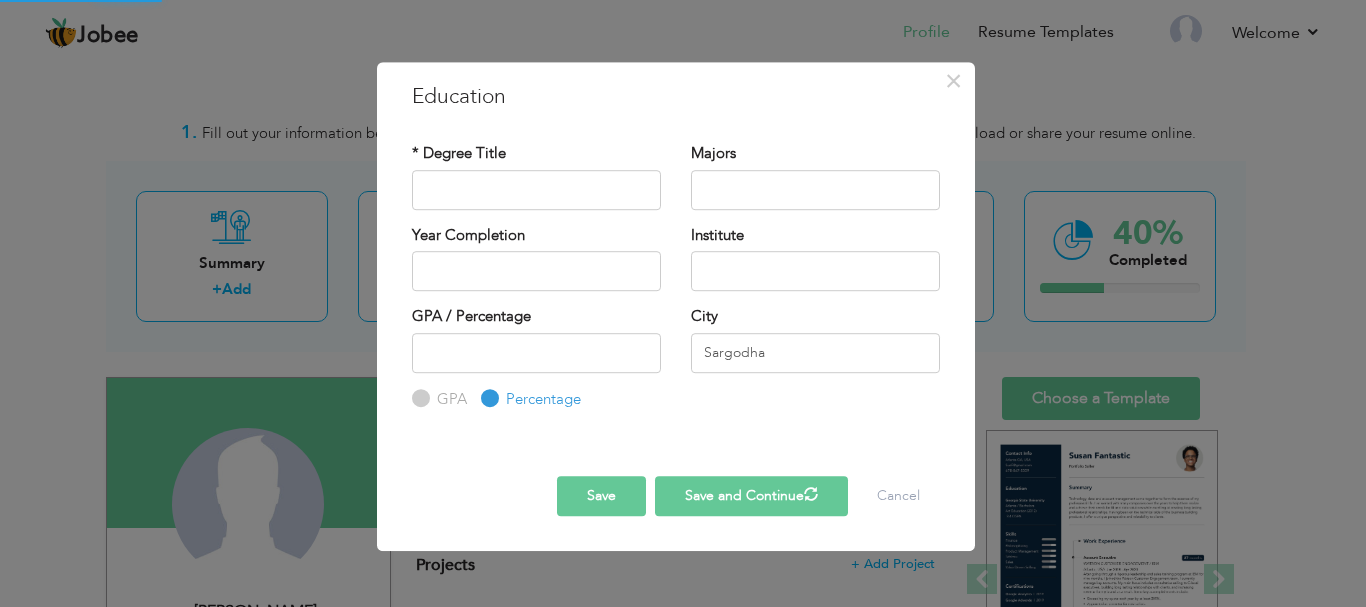 radio on "true" 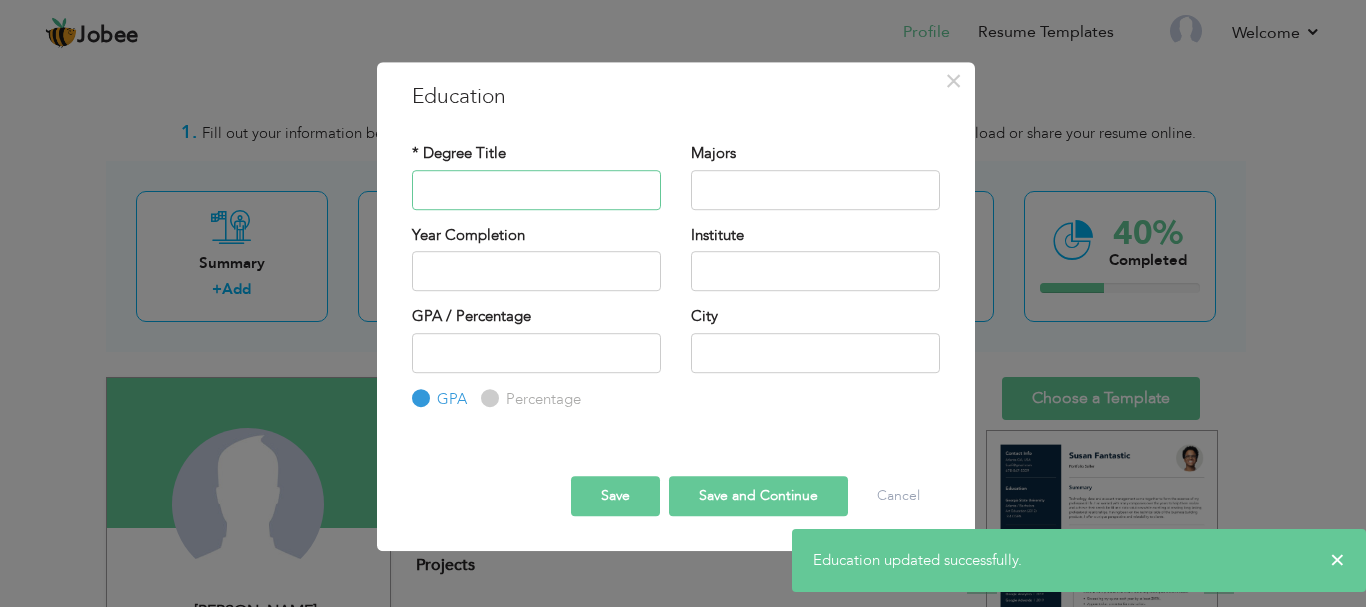 click at bounding box center (536, 190) 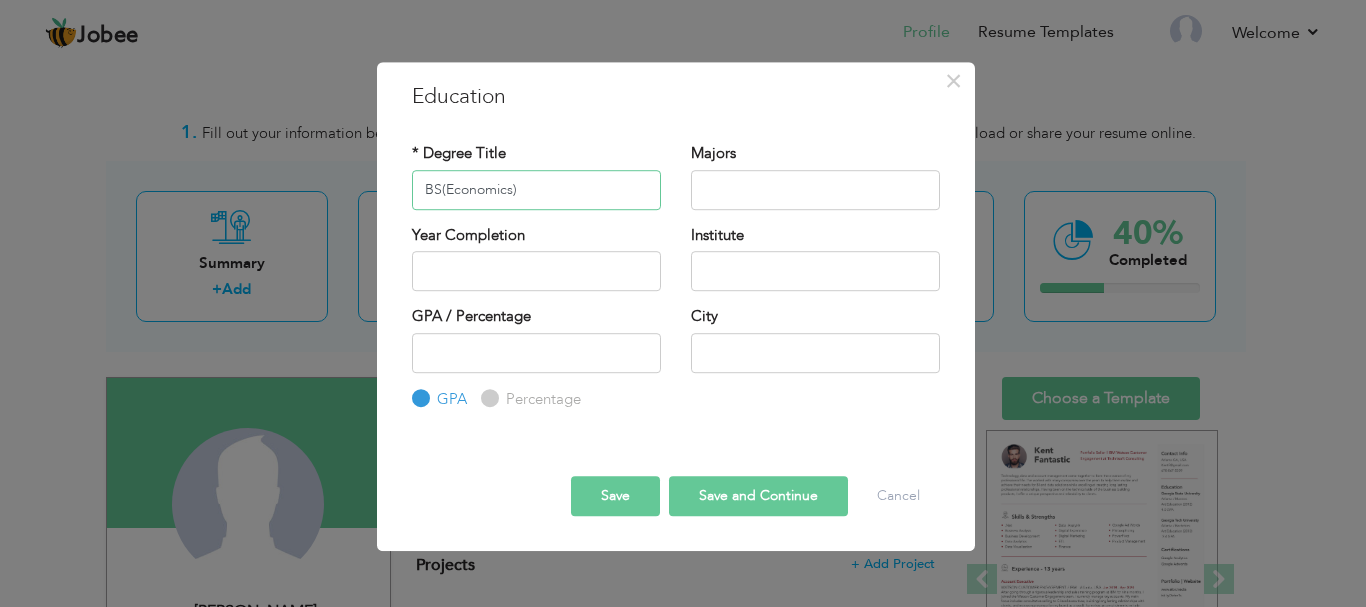 type on "BS(Economics)" 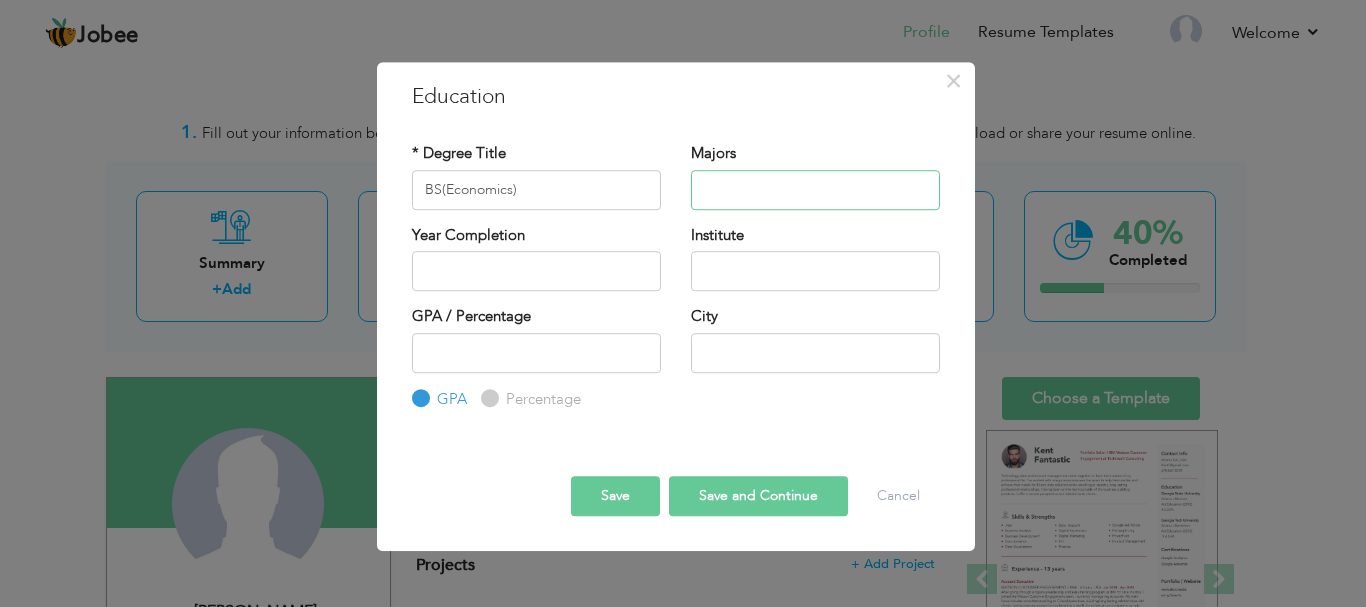 click at bounding box center (815, 190) 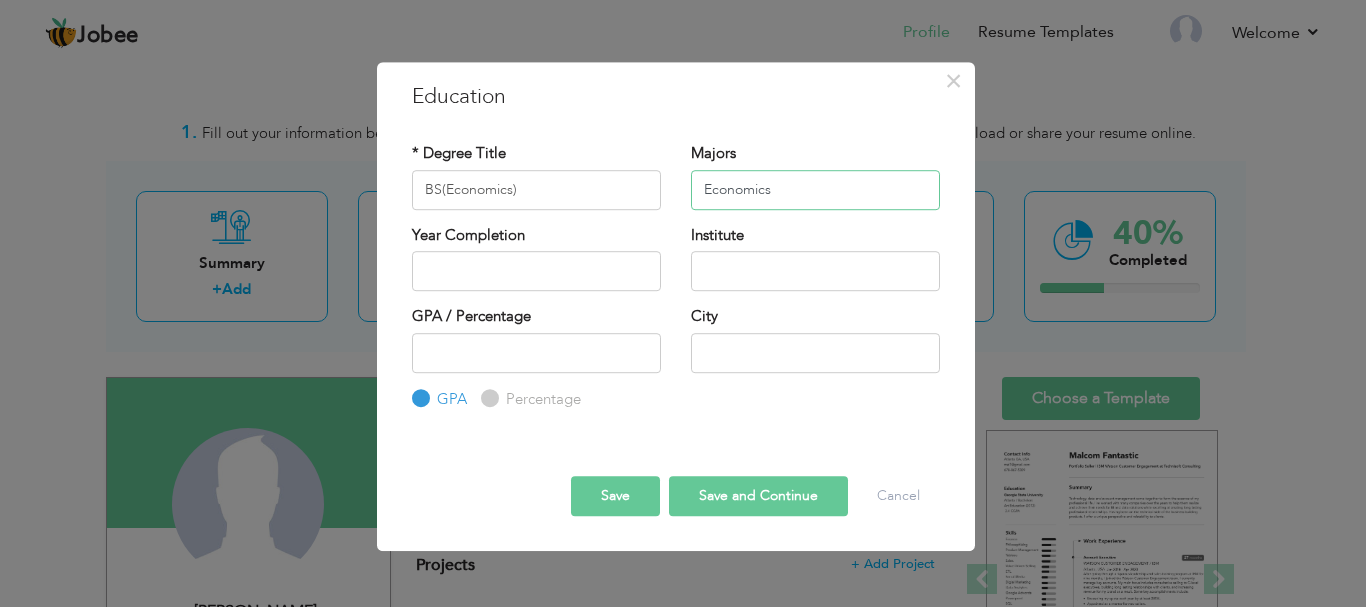 type on "Economics" 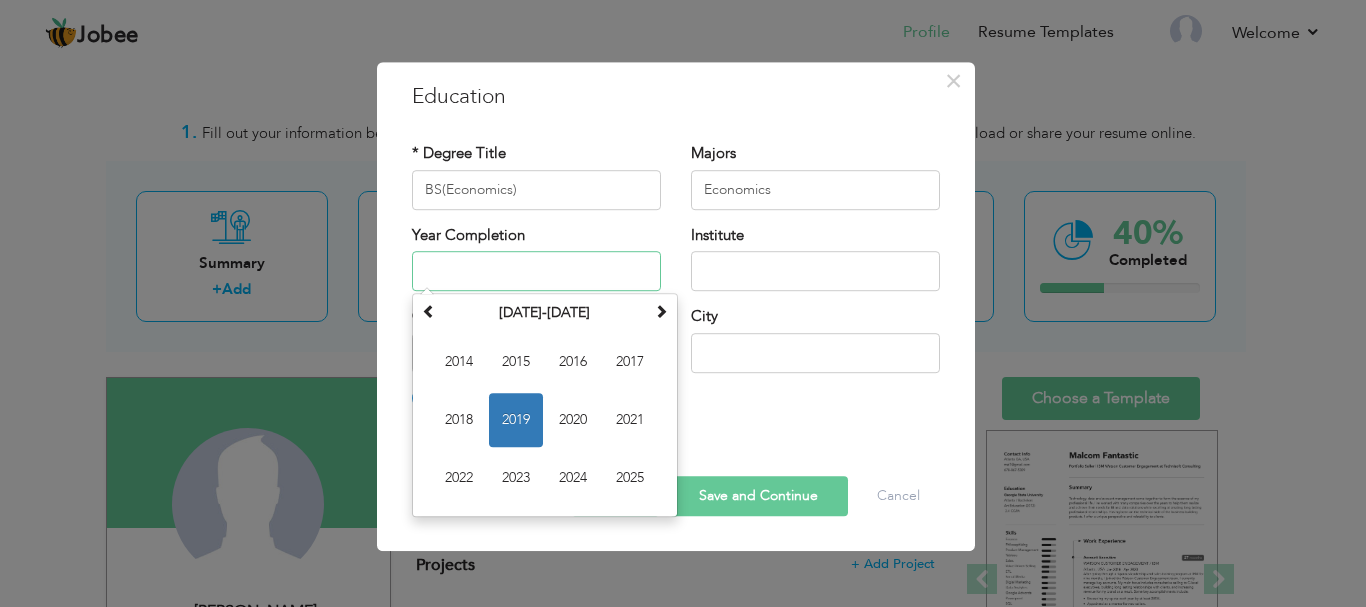 click at bounding box center [536, 271] 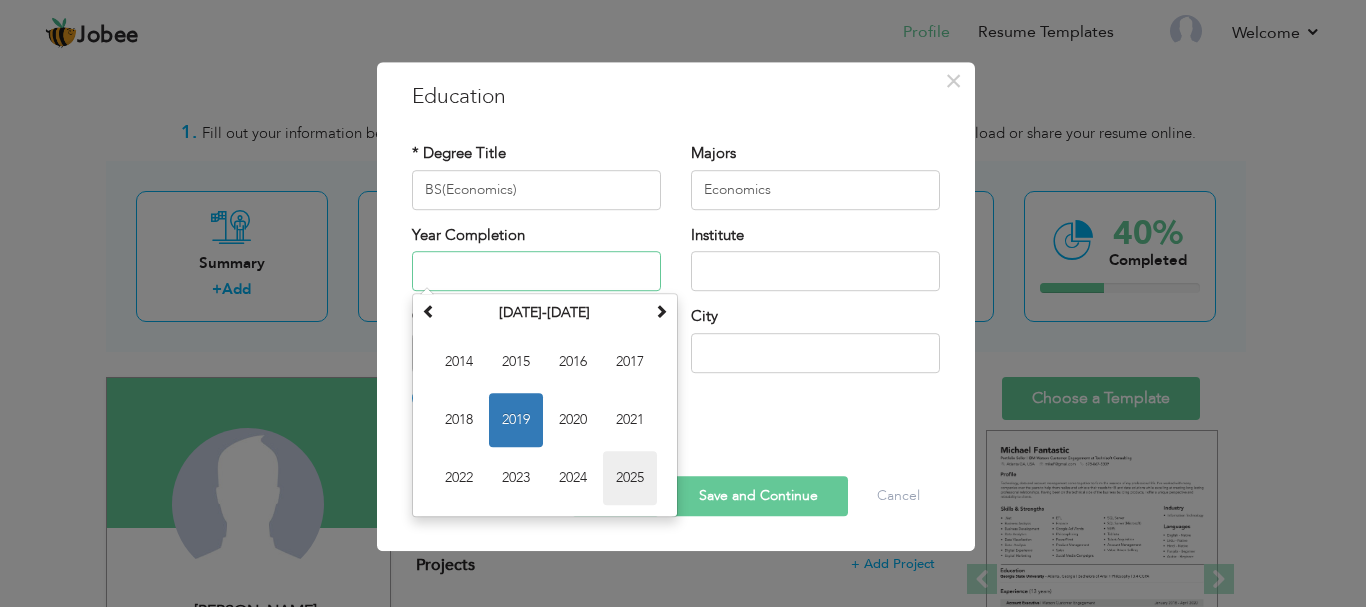 click on "2025" at bounding box center [630, 478] 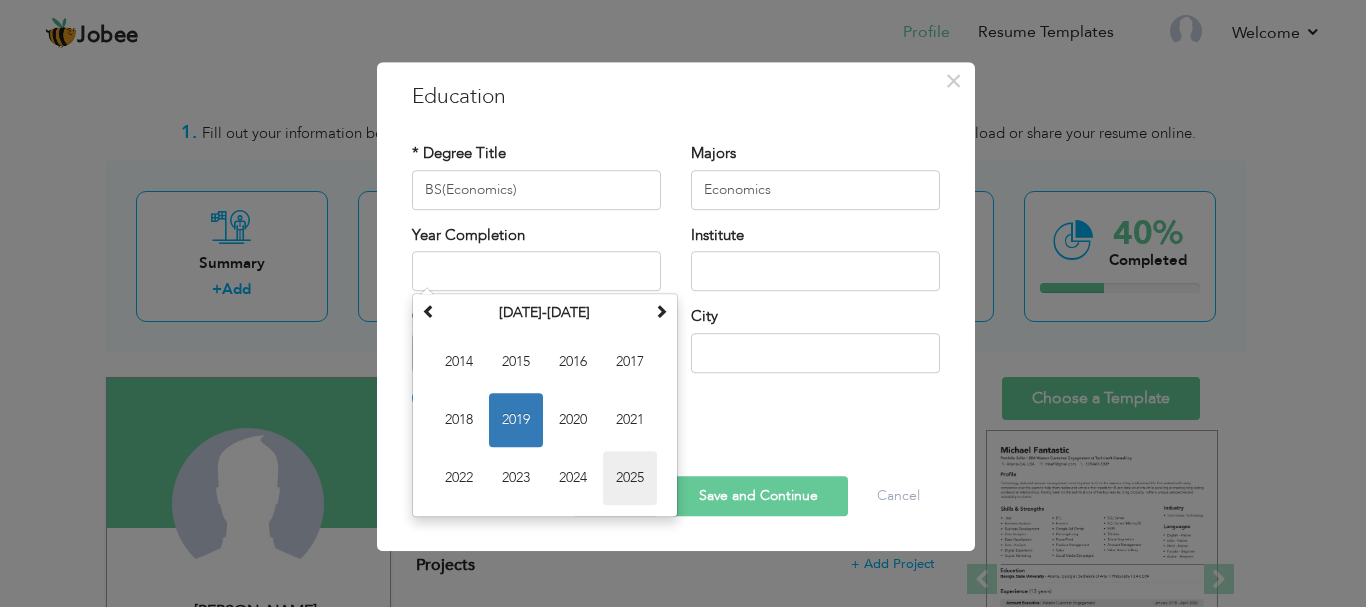 type on "2025" 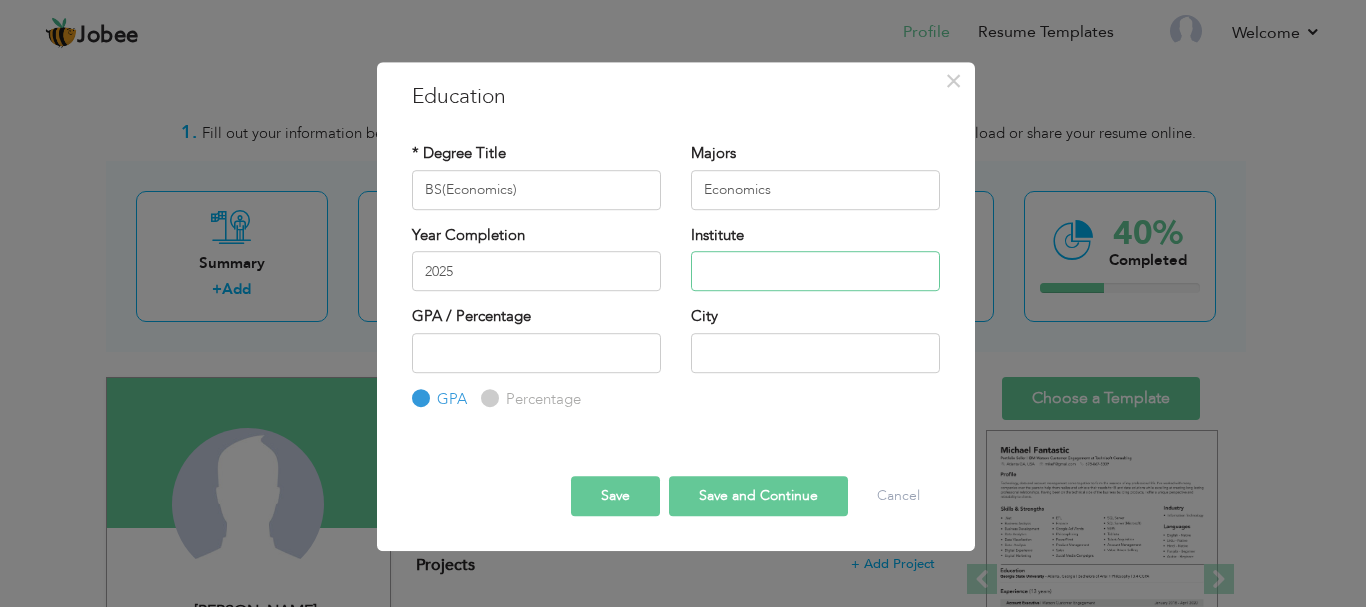 click at bounding box center [815, 271] 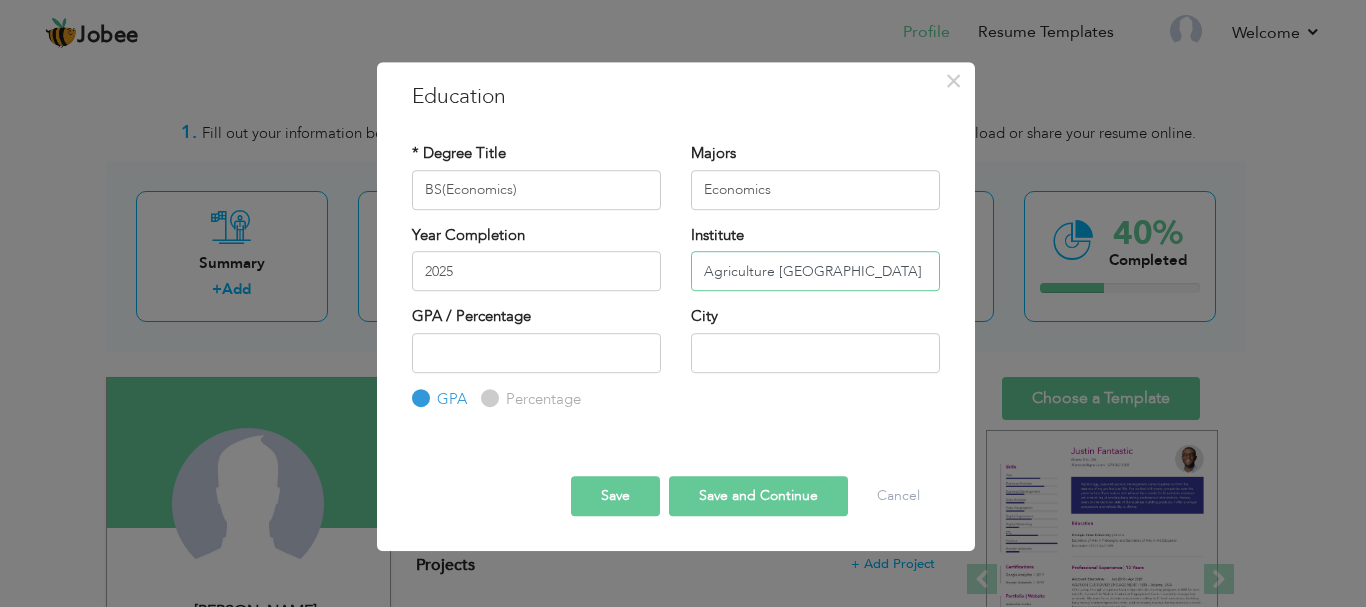 type on "Agriculture [GEOGRAPHIC_DATA]" 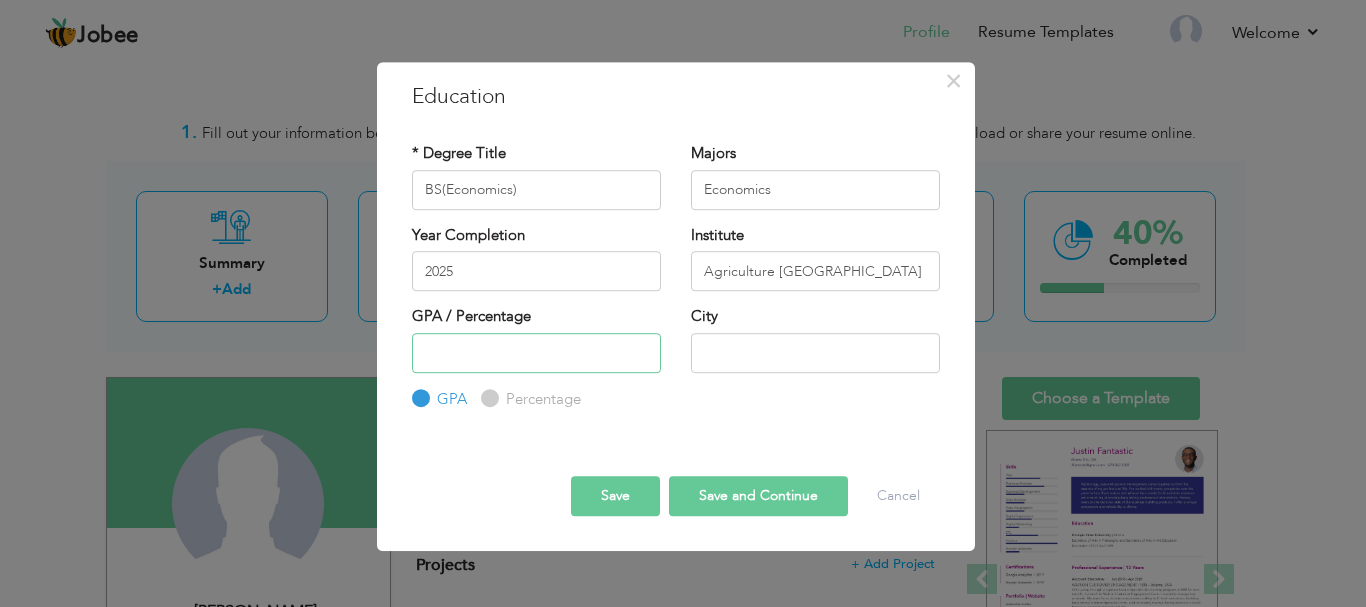 click at bounding box center [536, 353] 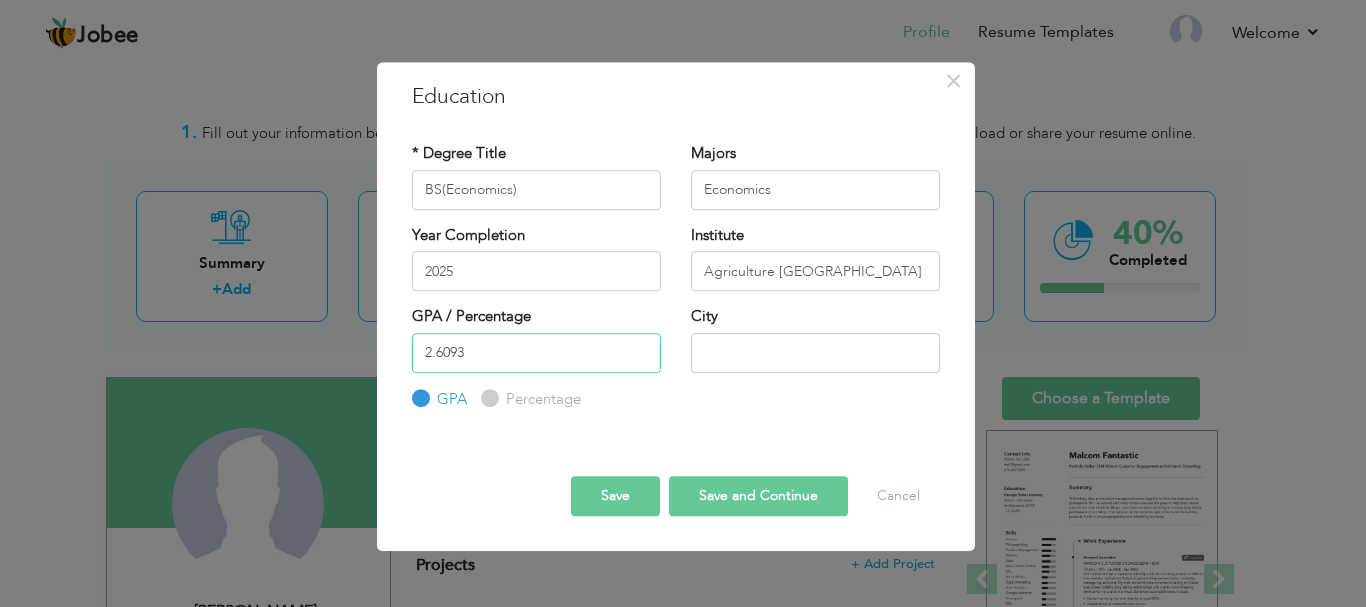type on "2.6093" 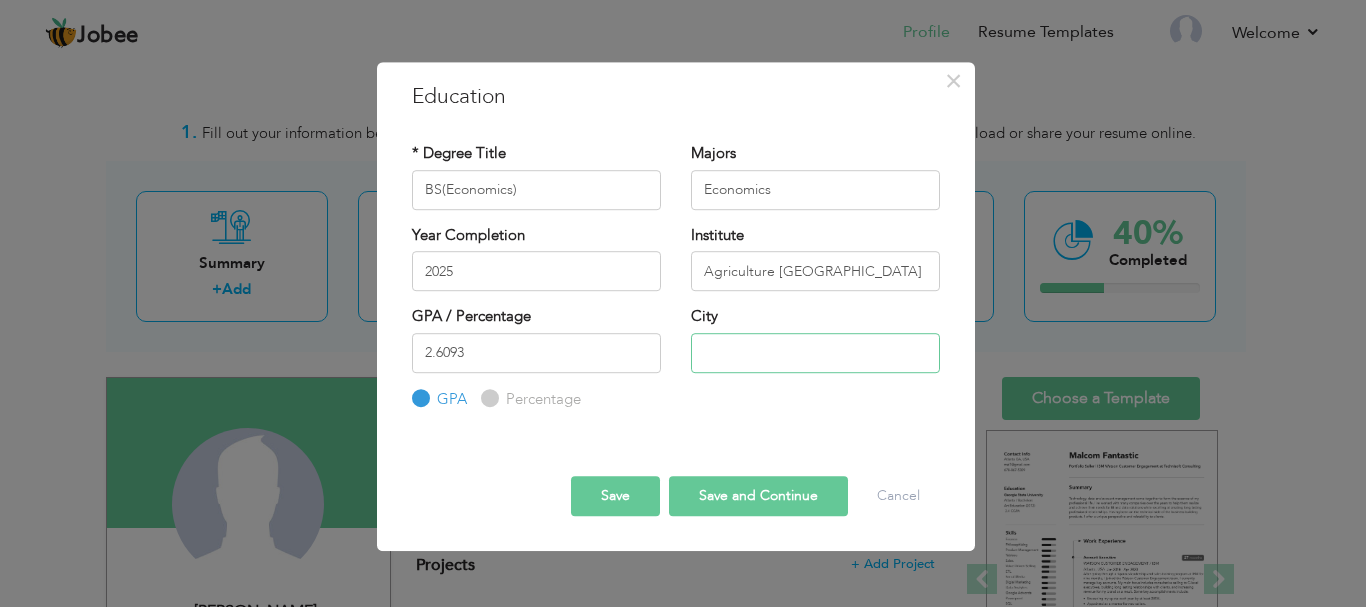 click at bounding box center [815, 353] 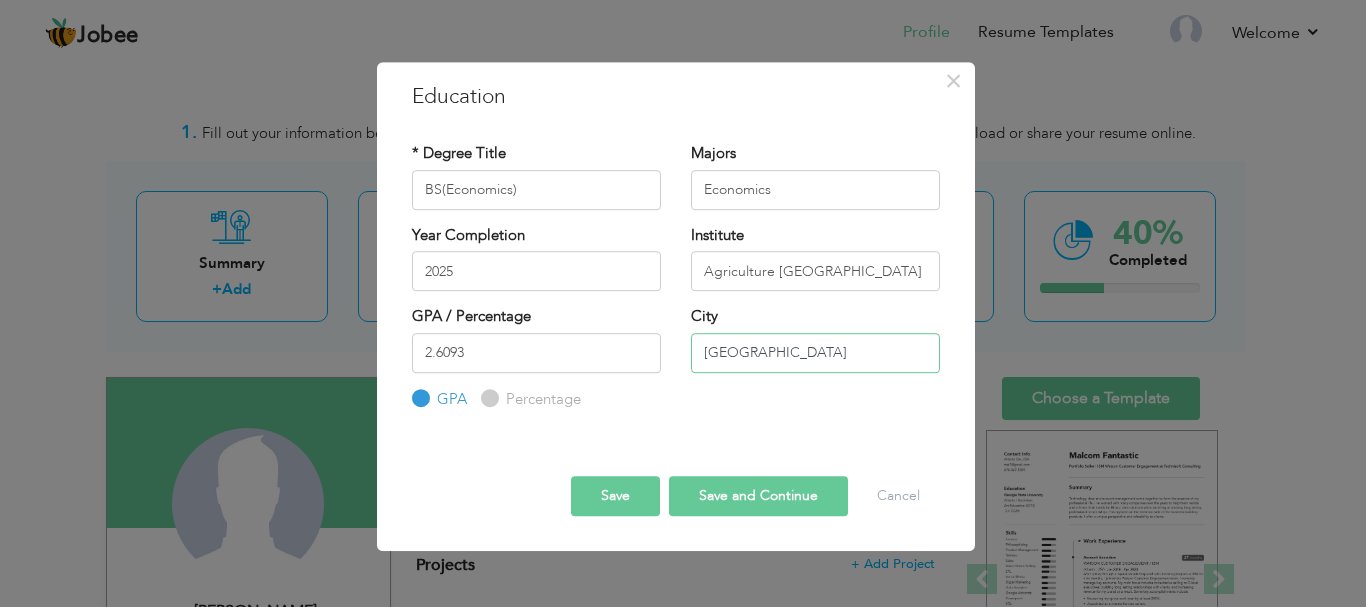 type on "[GEOGRAPHIC_DATA]" 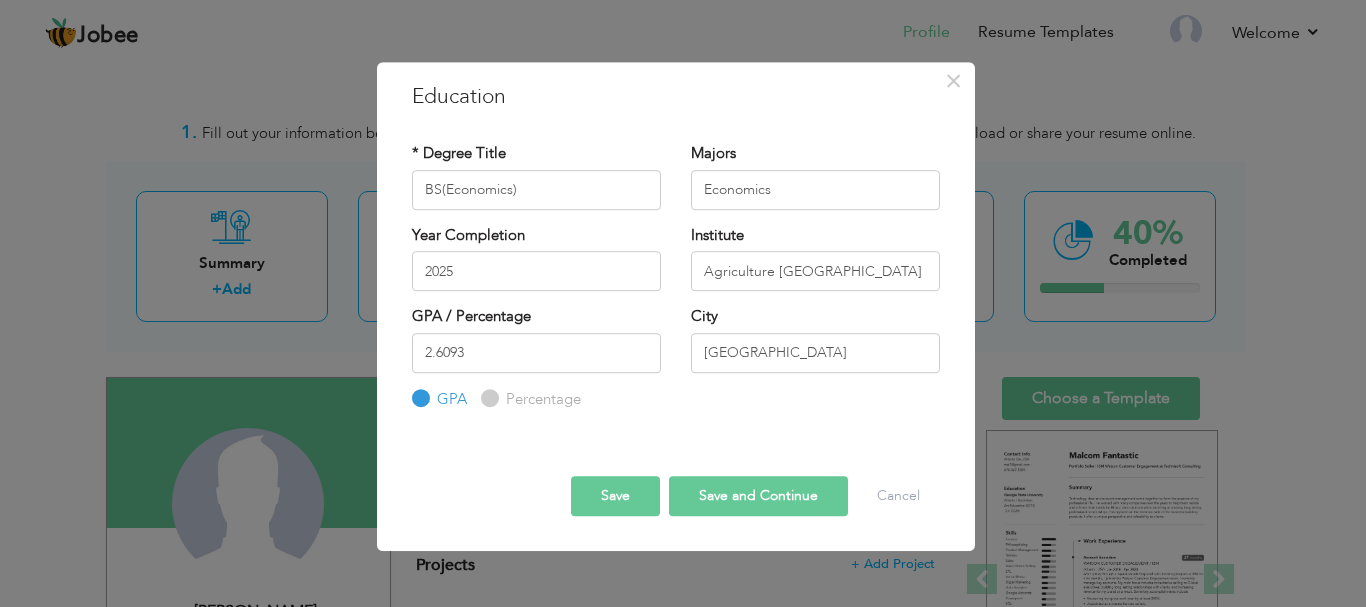 click on "Save" at bounding box center [615, 496] 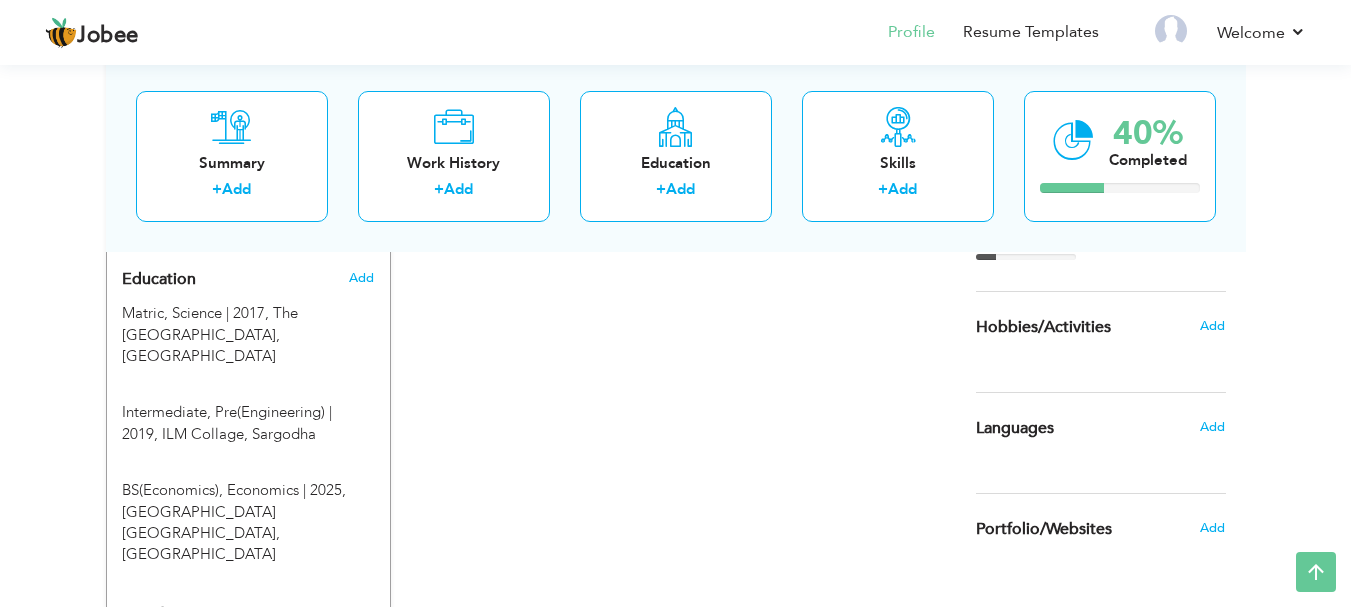 scroll, scrollTop: 879, scrollLeft: 0, axis: vertical 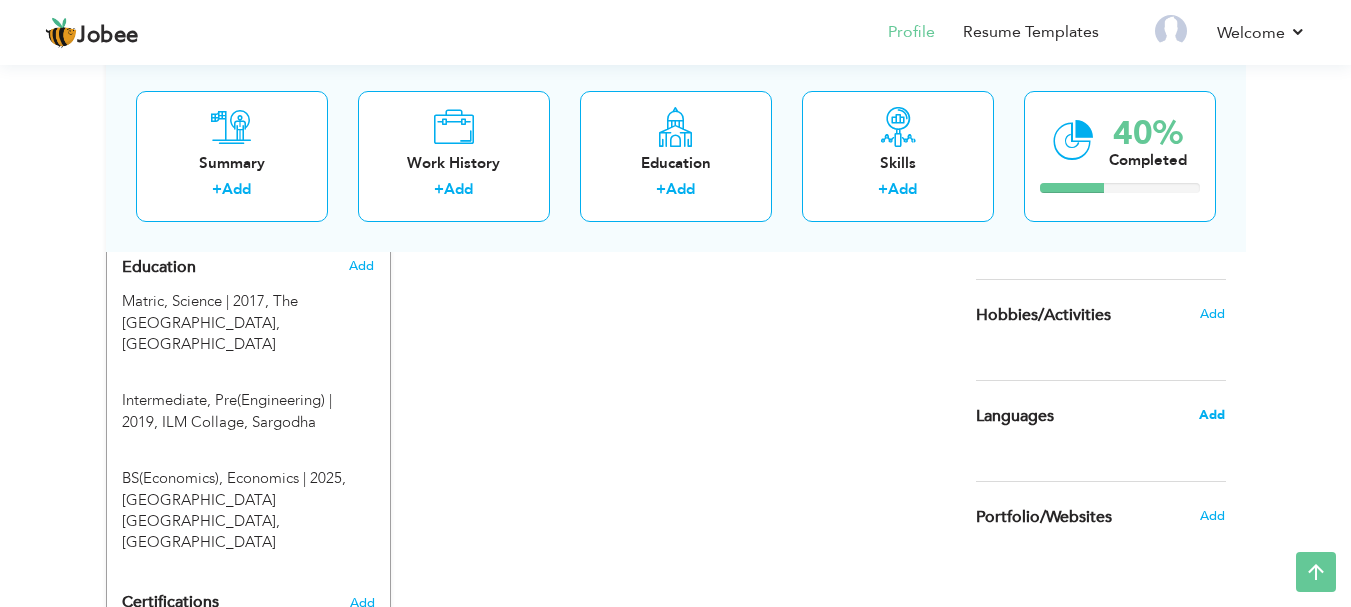 click on "Add" at bounding box center (1212, 415) 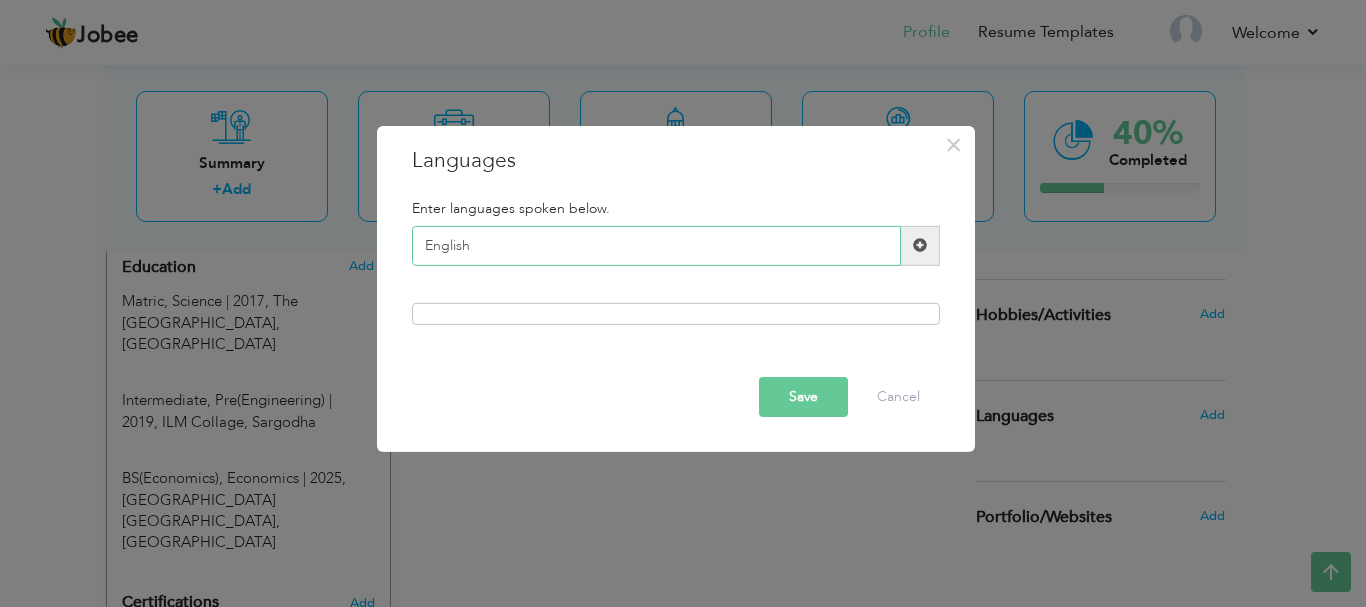 type on "English" 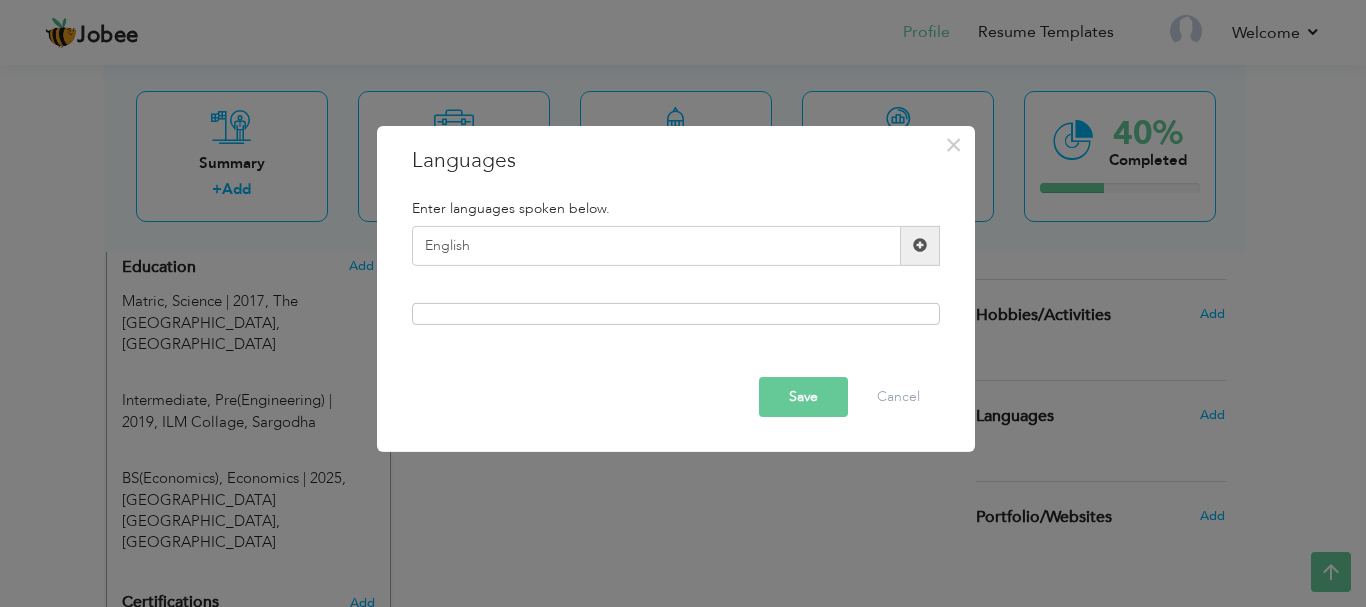 click at bounding box center (920, 245) 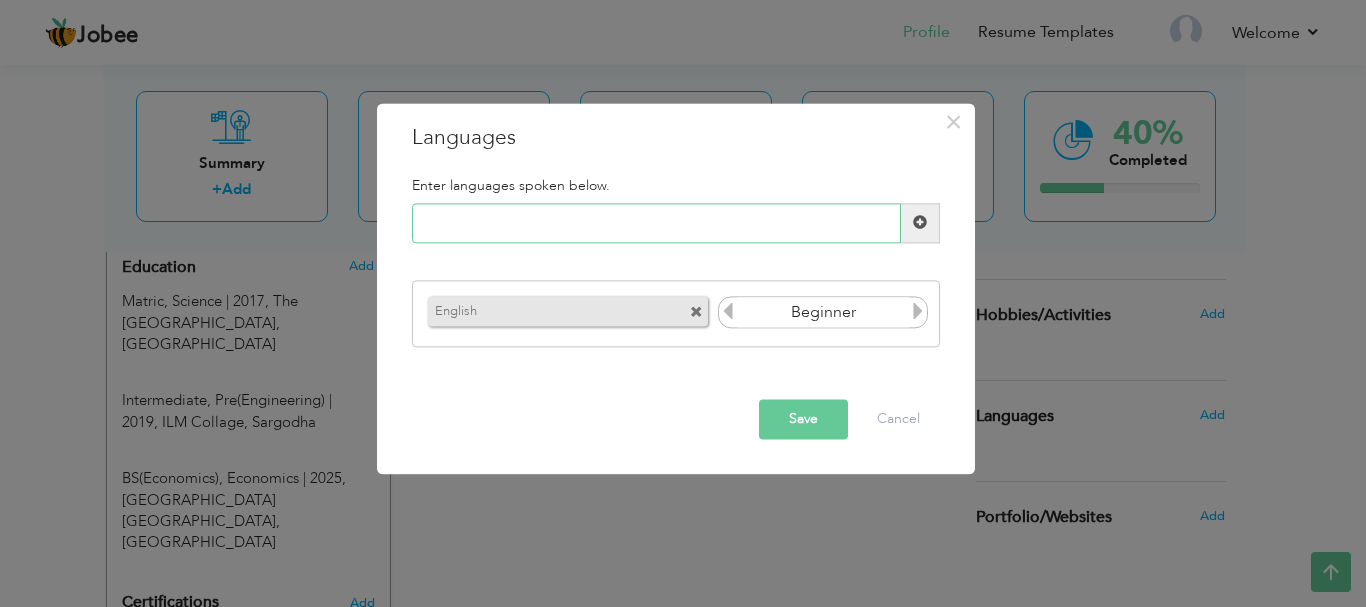 click at bounding box center [656, 223] 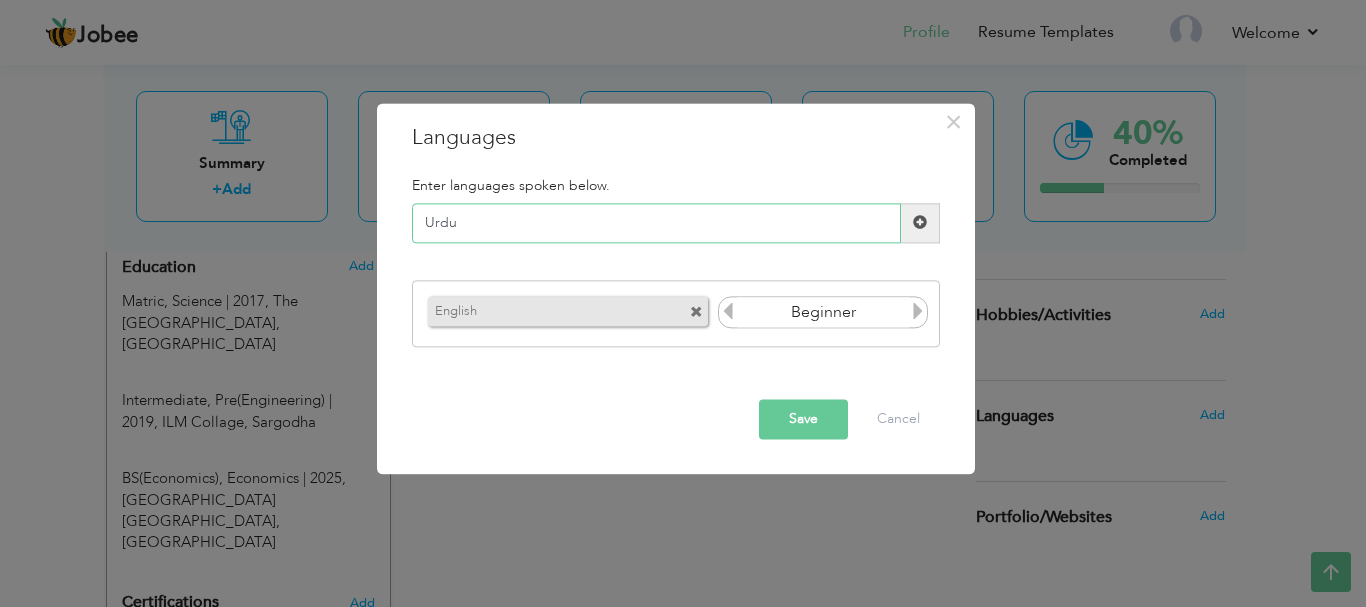 type on "Urdu" 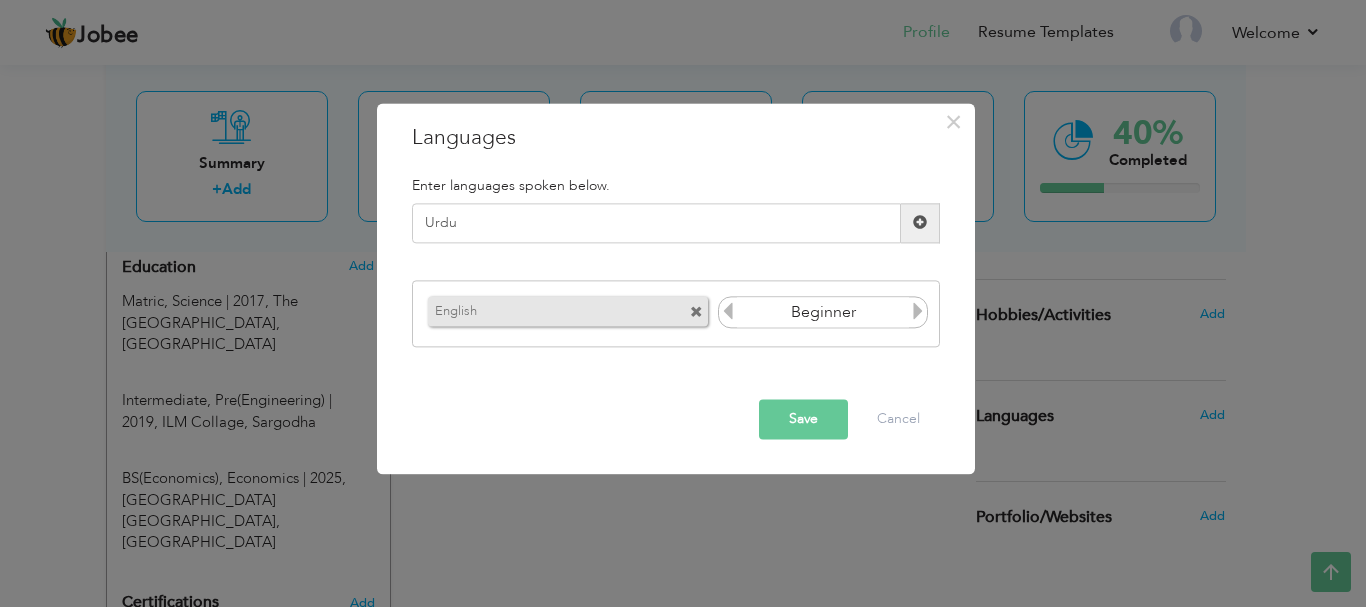 click at bounding box center (920, 223) 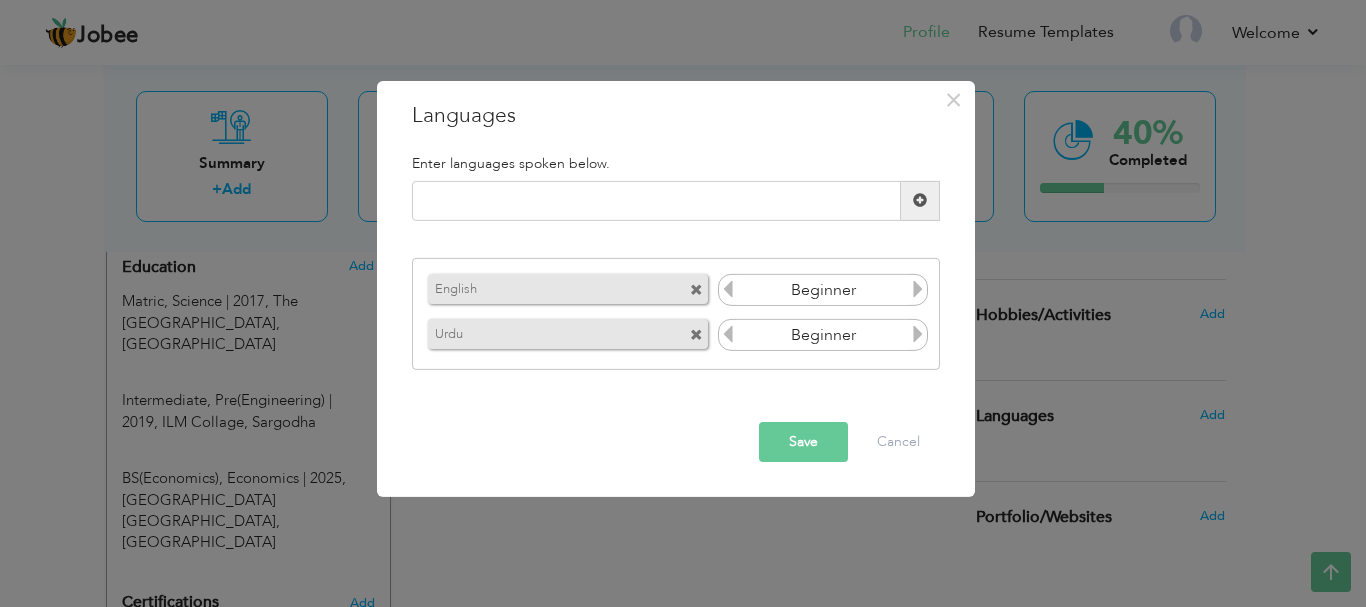 click at bounding box center (918, 289) 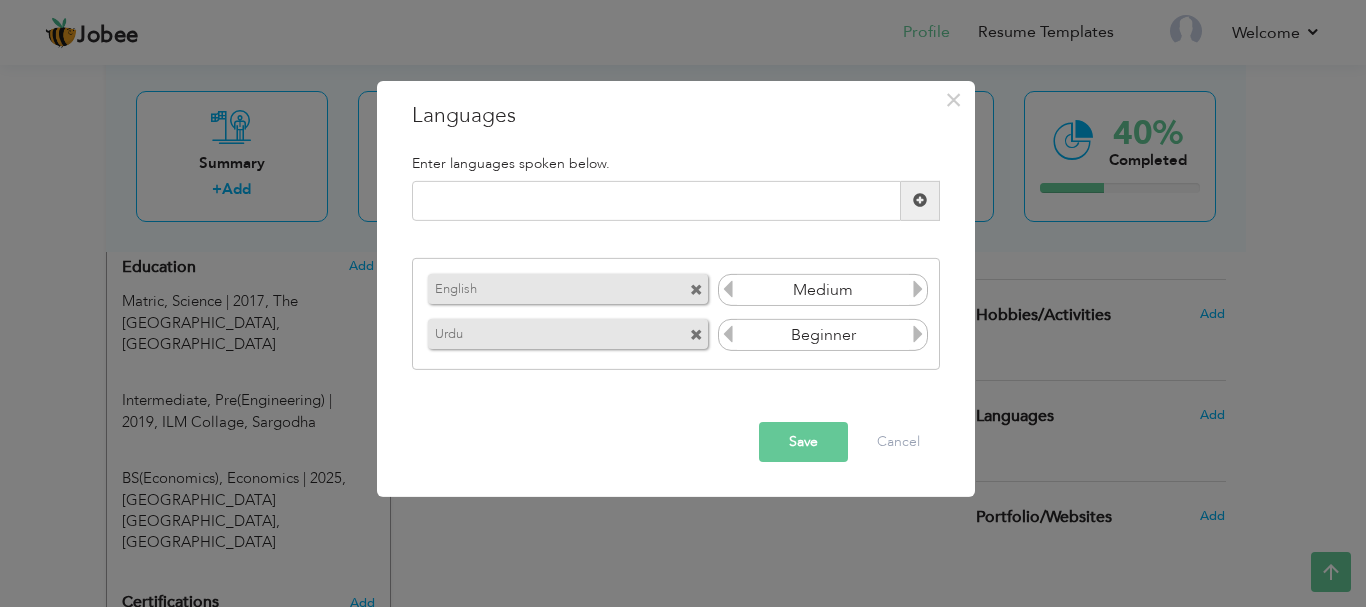 click at bounding box center [918, 334] 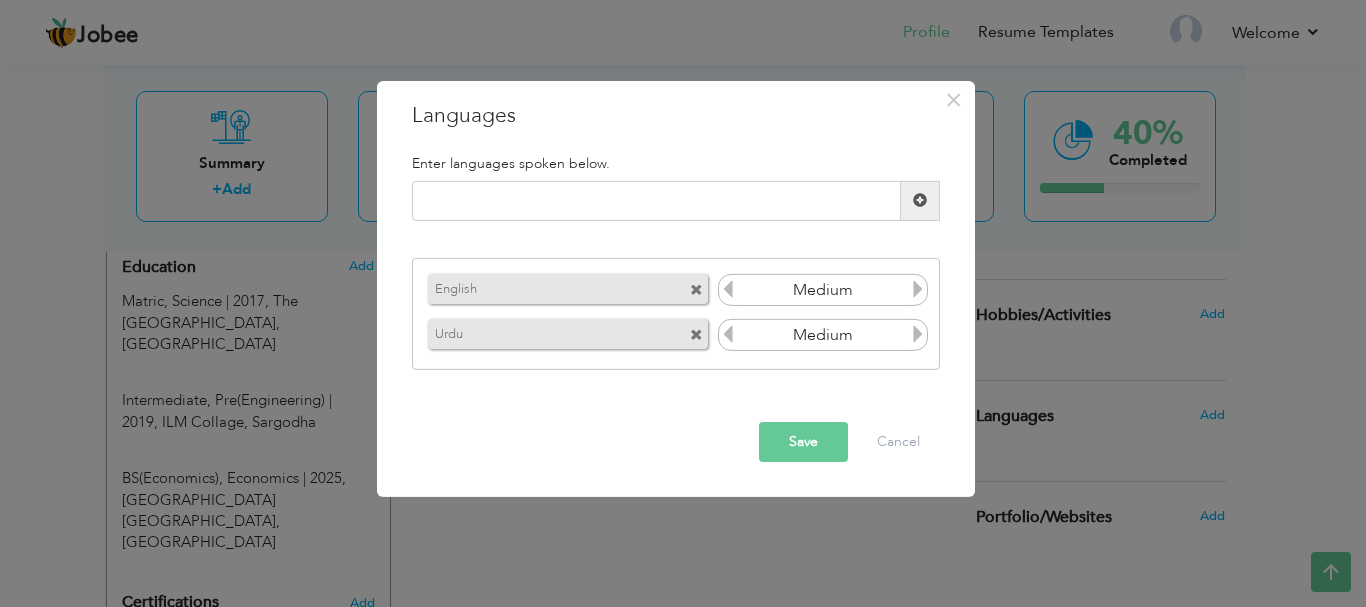 click at bounding box center [918, 334] 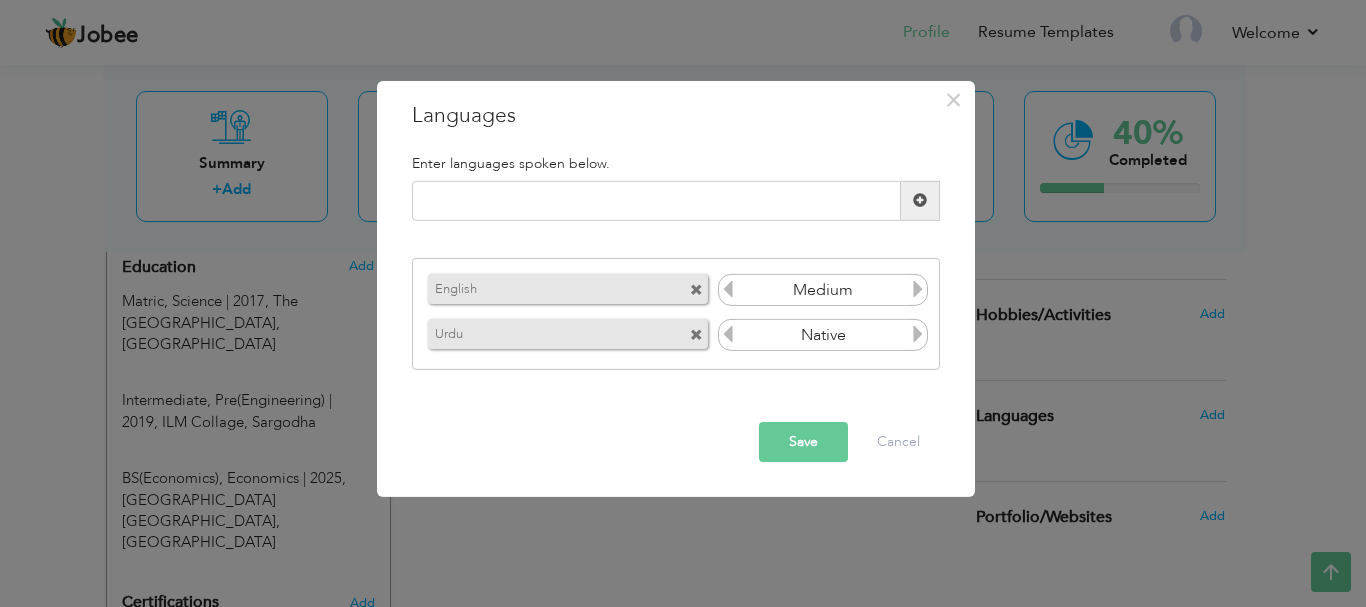 click on "Save" at bounding box center (803, 442) 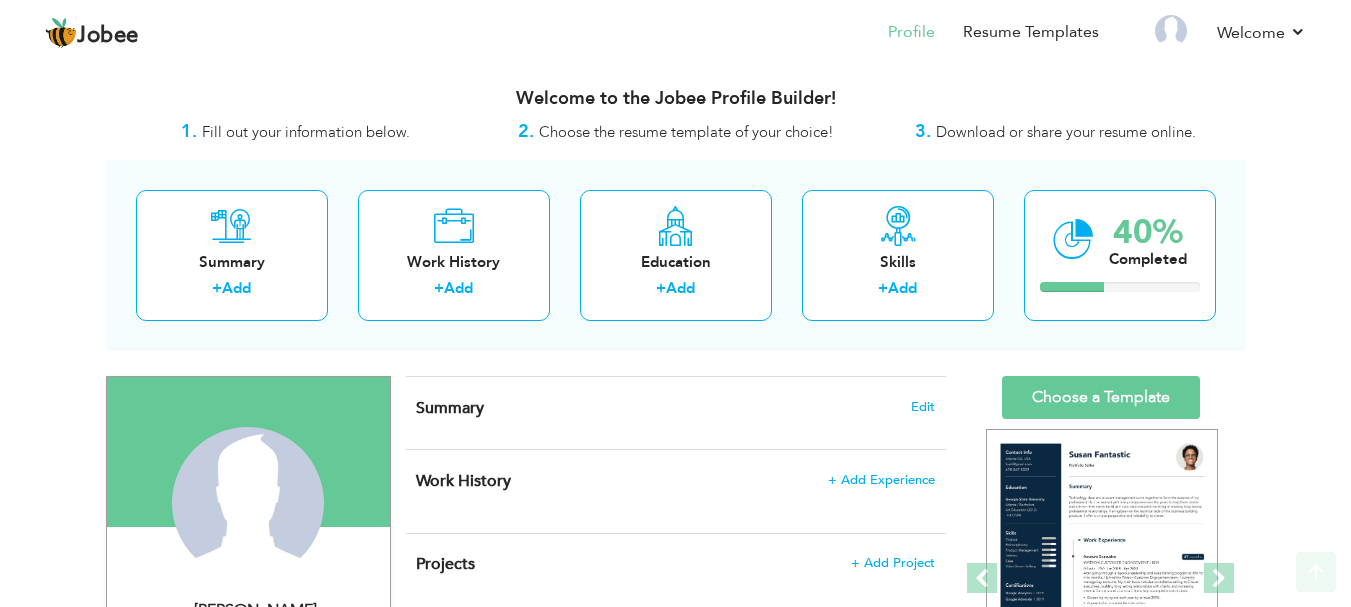 scroll, scrollTop: 0, scrollLeft: 0, axis: both 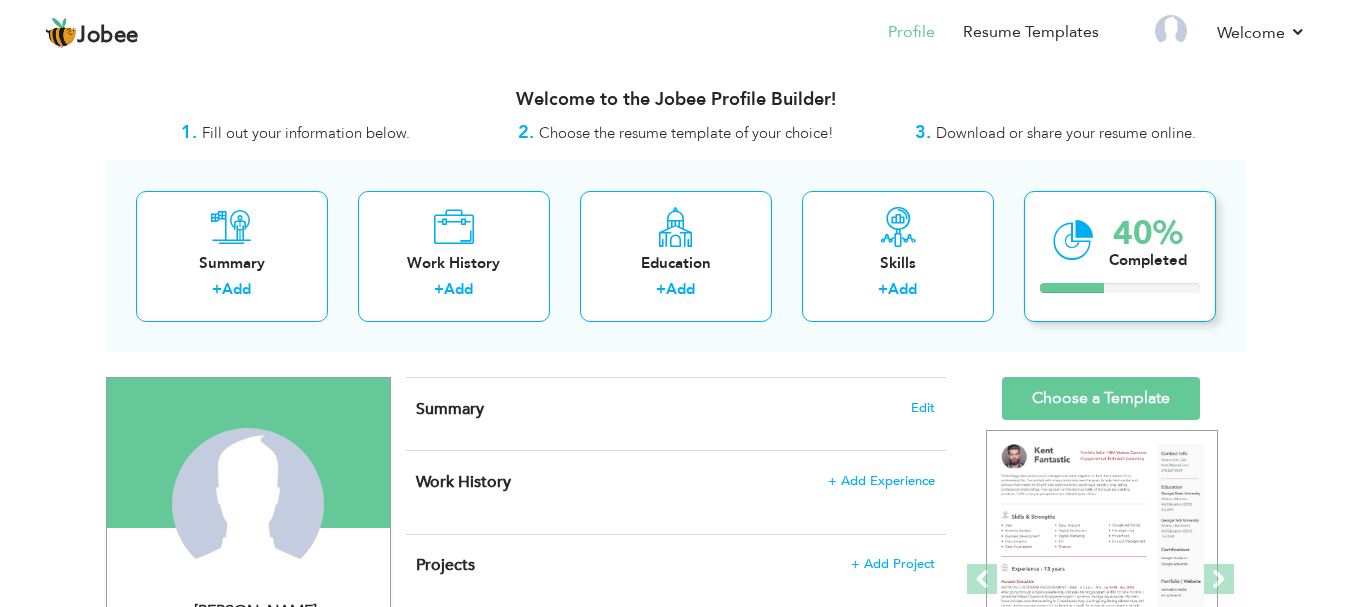 click at bounding box center [1073, 240] 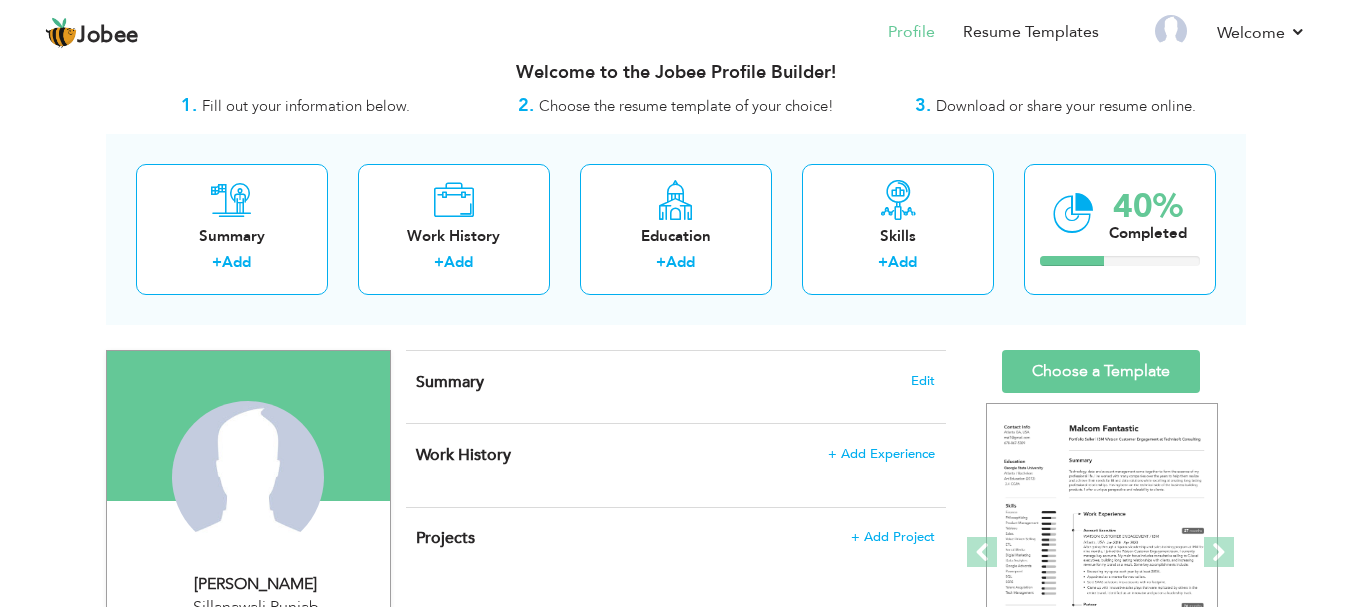 scroll, scrollTop: 16, scrollLeft: 0, axis: vertical 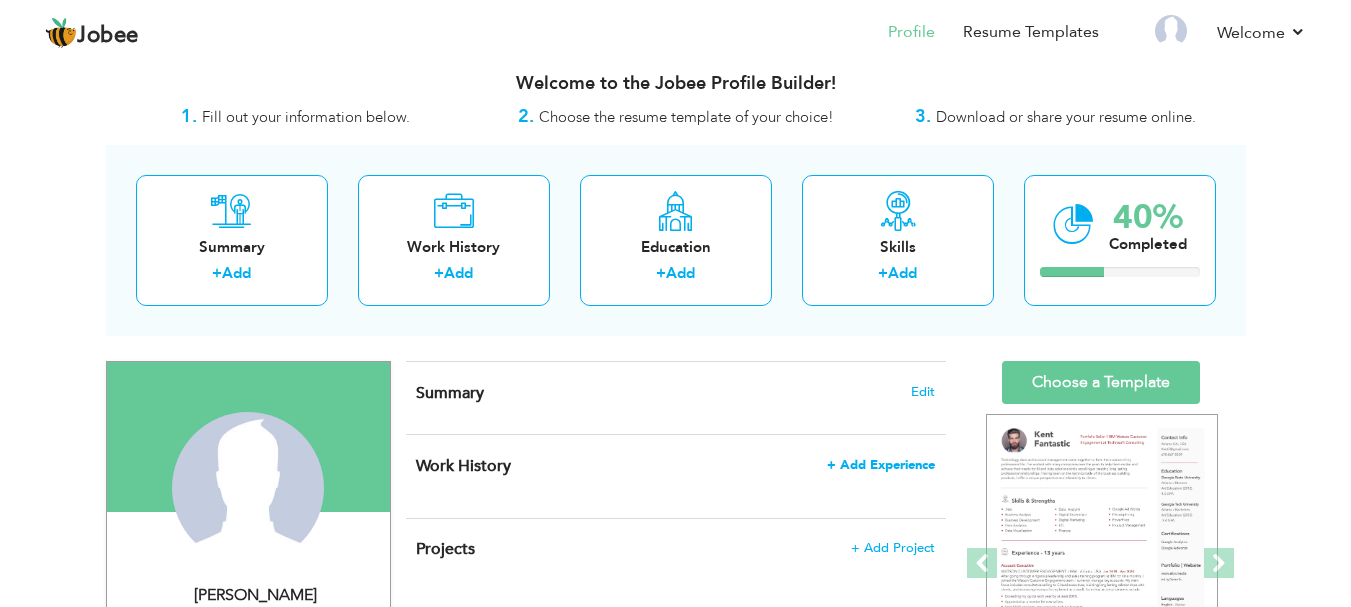 click on "+ Add Experience" at bounding box center (881, 465) 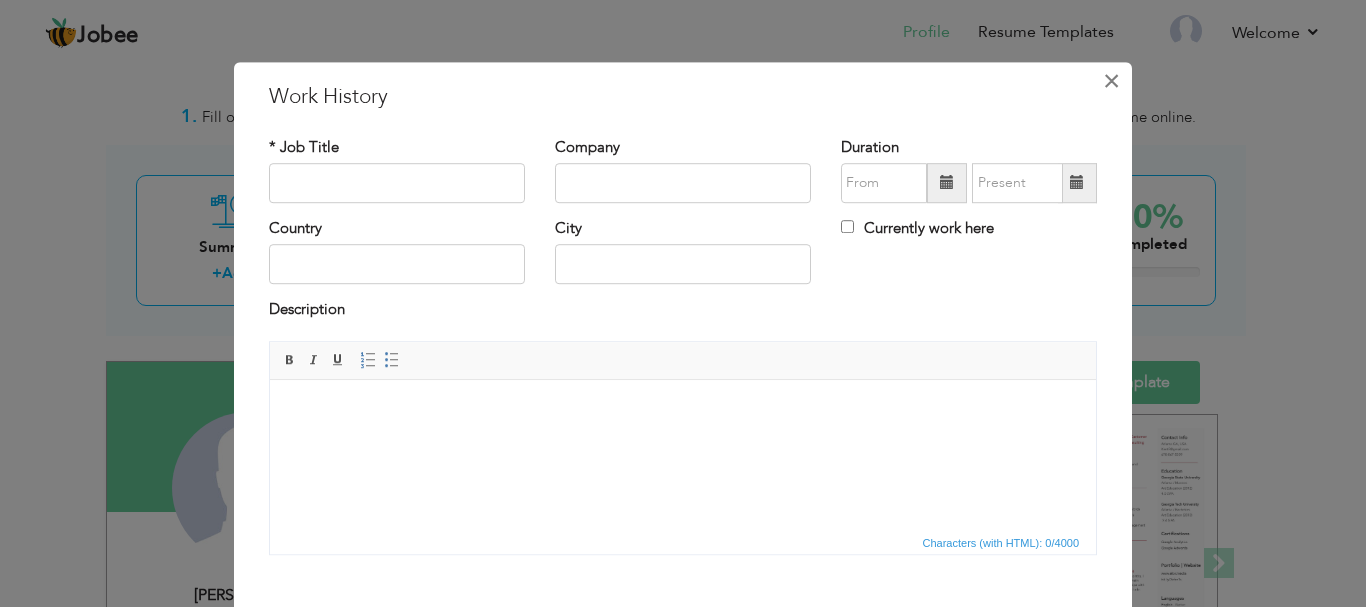 click on "×" at bounding box center (1111, 81) 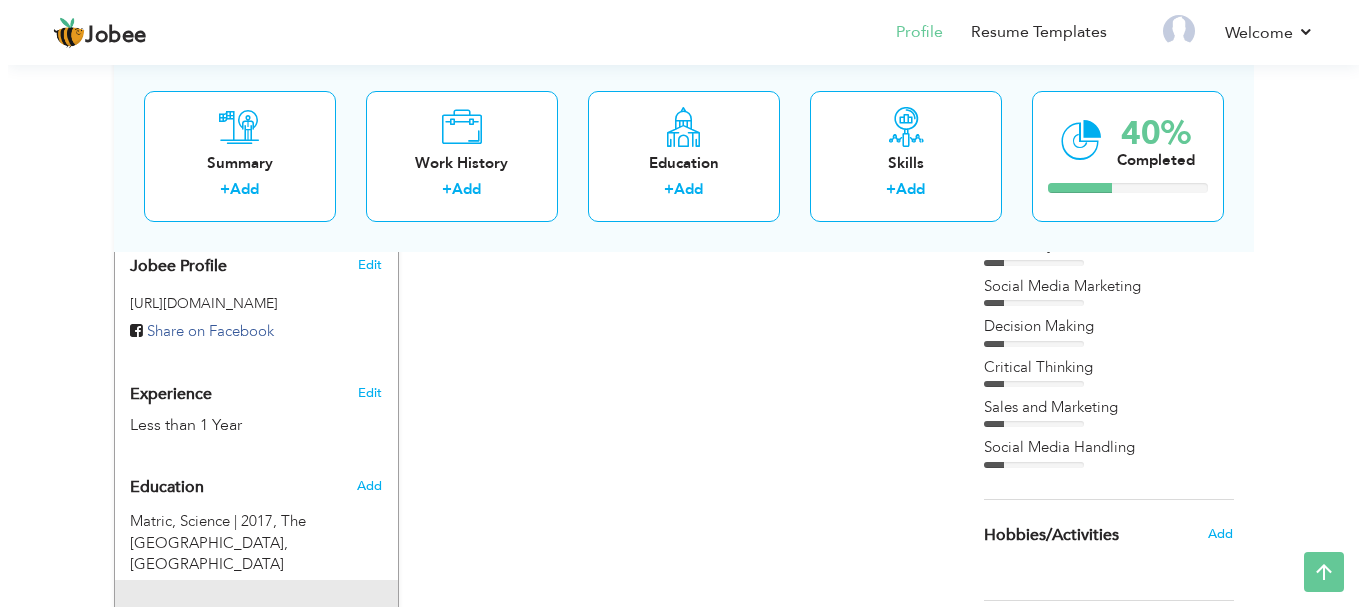 scroll, scrollTop: 657, scrollLeft: 0, axis: vertical 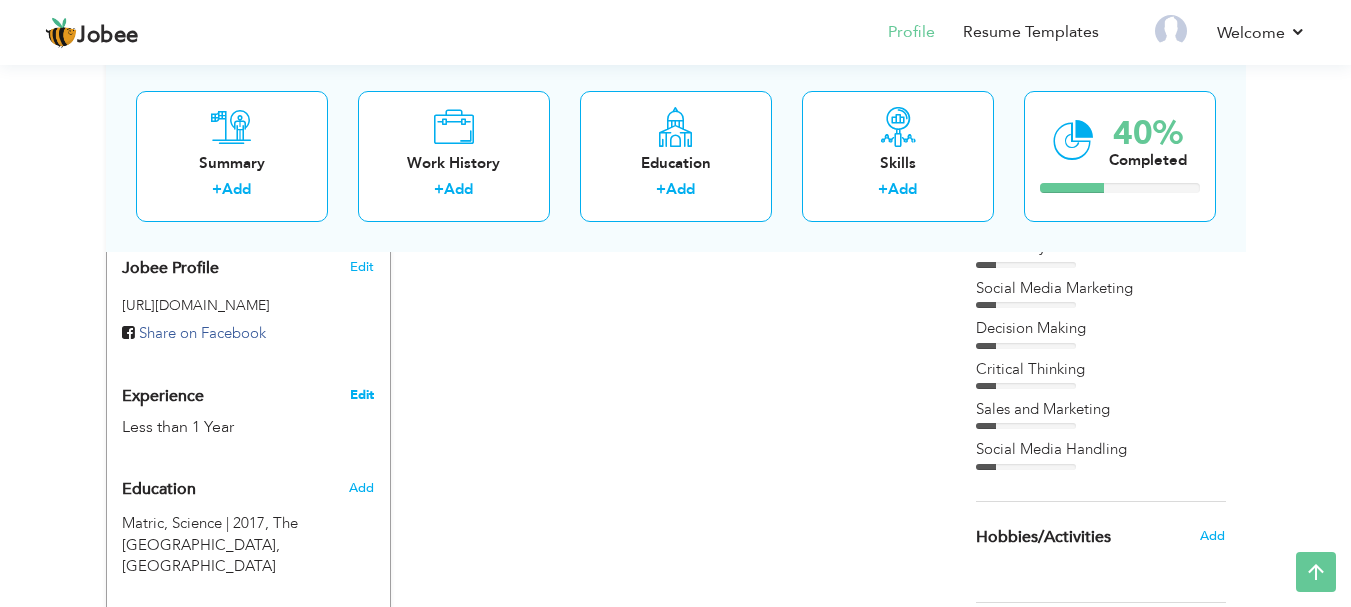 click on "Edit" at bounding box center (362, 395) 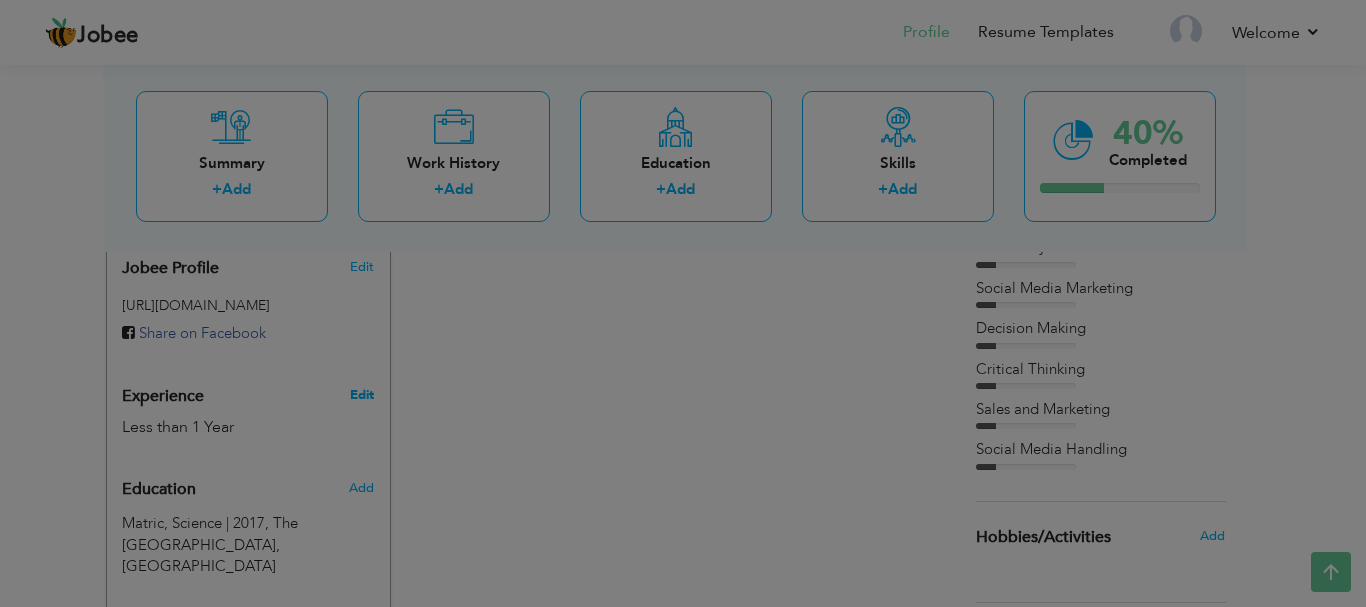 scroll, scrollTop: 0, scrollLeft: 0, axis: both 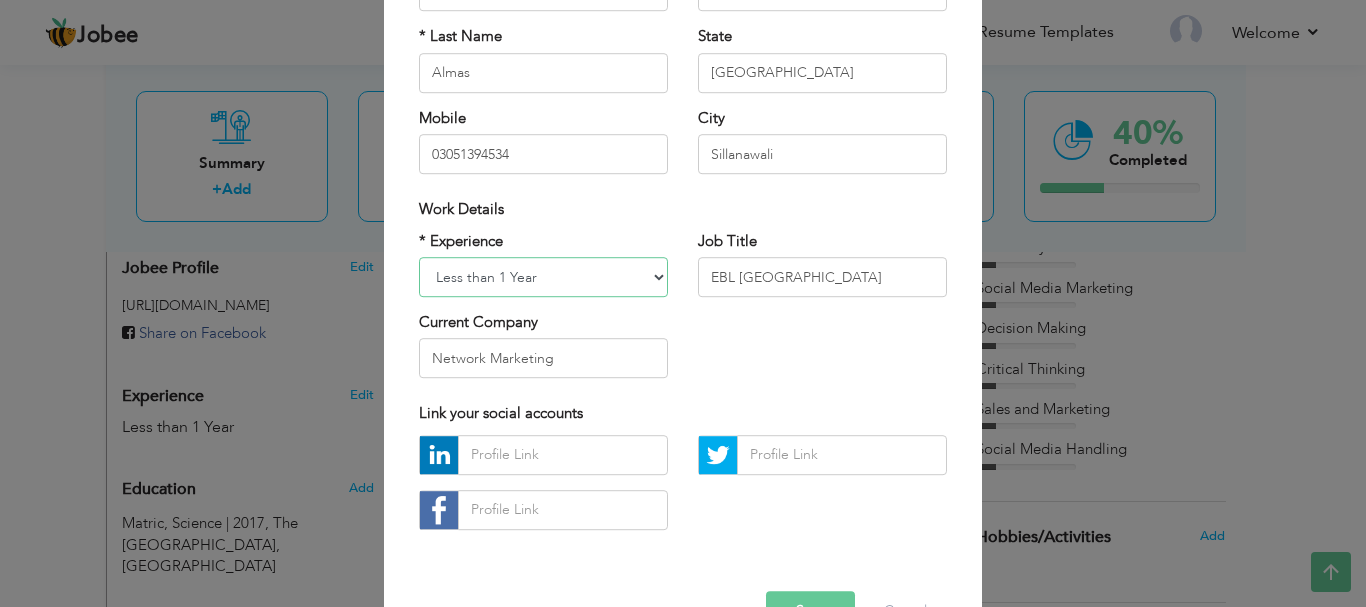 click on "Entry Level Less than 1 Year 1 Year 2 Years 3 Years 4 Years 5 Years 6 Years 7 Years 8 Years 9 Years 10 Years 11 Years 12 Years 13 Years 14 Years 15 Years 16 Years 17 Years 18 Years 19 Years 20 Years 21 Years 22 Years 23 Years 24 Years 25 Years 26 Years 27 Years 28 Years 29 Years 30 Years 31 Years 32 Years 33 Years 34 Years 35 Years More than 35 Years" at bounding box center [543, 277] 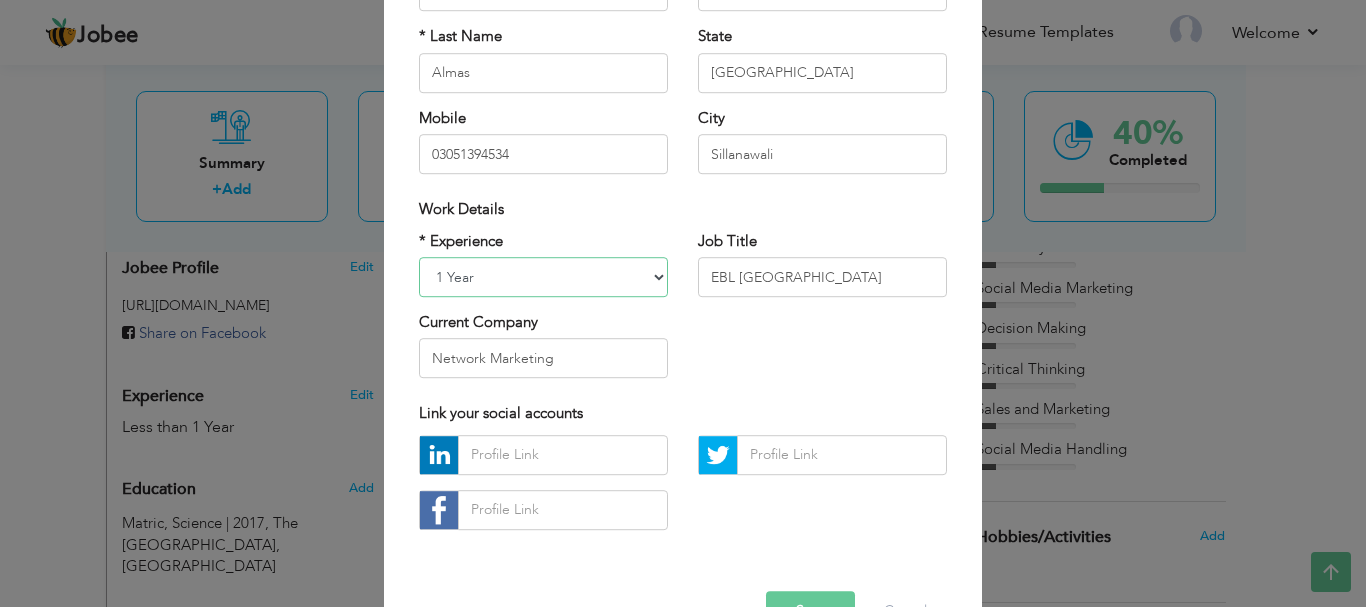 click on "Entry Level Less than 1 Year 1 Year 2 Years 3 Years 4 Years 5 Years 6 Years 7 Years 8 Years 9 Years 10 Years 11 Years 12 Years 13 Years 14 Years 15 Years 16 Years 17 Years 18 Years 19 Years 20 Years 21 Years 22 Years 23 Years 24 Years 25 Years 26 Years 27 Years 28 Years 29 Years 30 Years 31 Years 32 Years 33 Years 34 Years 35 Years More than 35 Years" at bounding box center (543, 277) 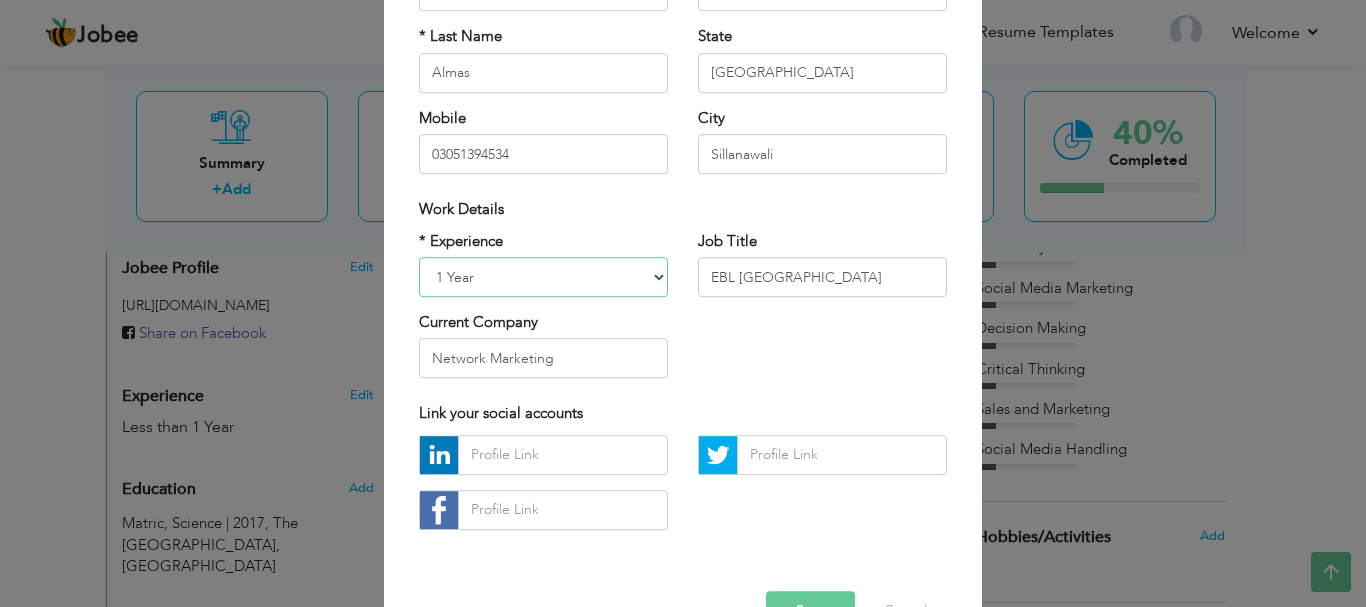 select on "number:2" 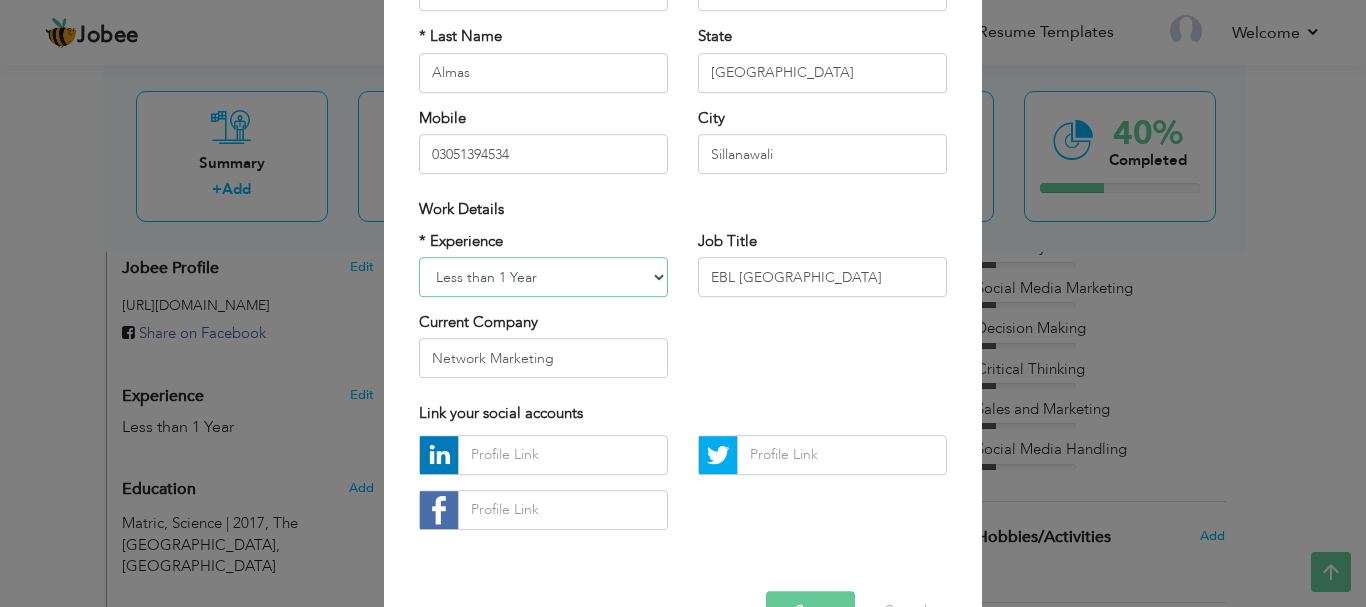 click on "Entry Level Less than 1 Year 1 Year 2 Years 3 Years 4 Years 5 Years 6 Years 7 Years 8 Years 9 Years 10 Years 11 Years 12 Years 13 Years 14 Years 15 Years 16 Years 17 Years 18 Years 19 Years 20 Years 21 Years 22 Years 23 Years 24 Years 25 Years 26 Years 27 Years 28 Years 29 Years 30 Years 31 Years 32 Years 33 Years 34 Years 35 Years More than 35 Years" at bounding box center [543, 277] 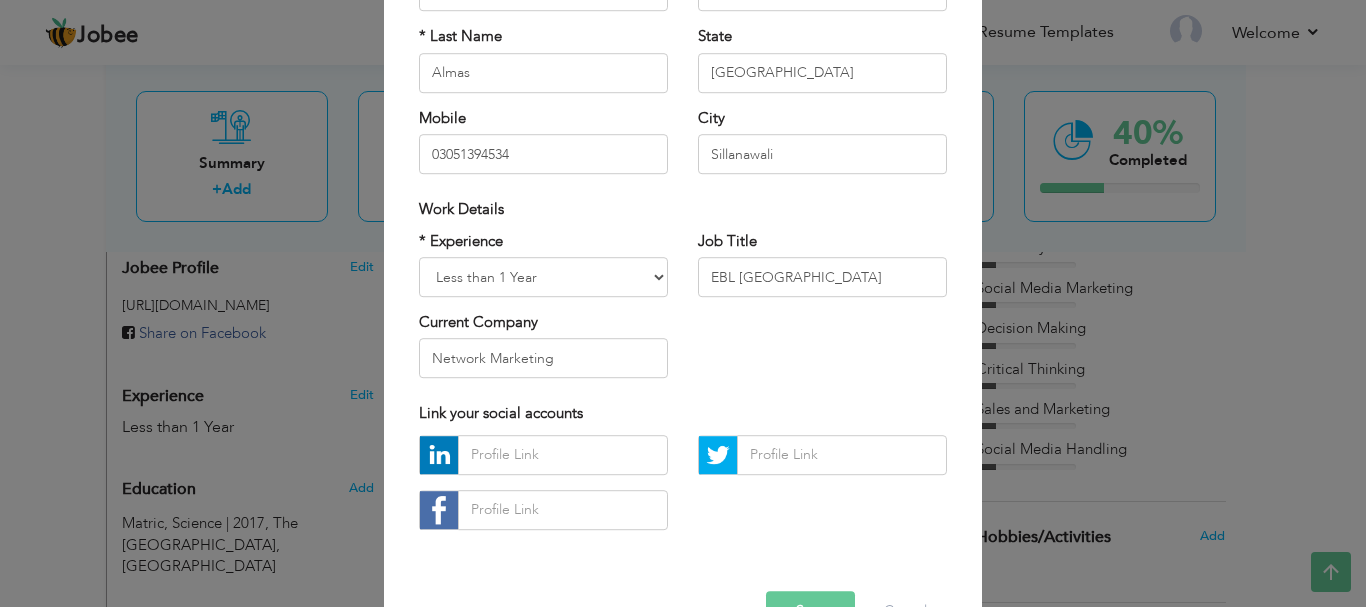 click on "×
Profile
Contact Information
* First Name
Muhammad Shahid
* Last Name Almas  Mobile  03051394534  Country  Afghanistan" at bounding box center [683, 303] 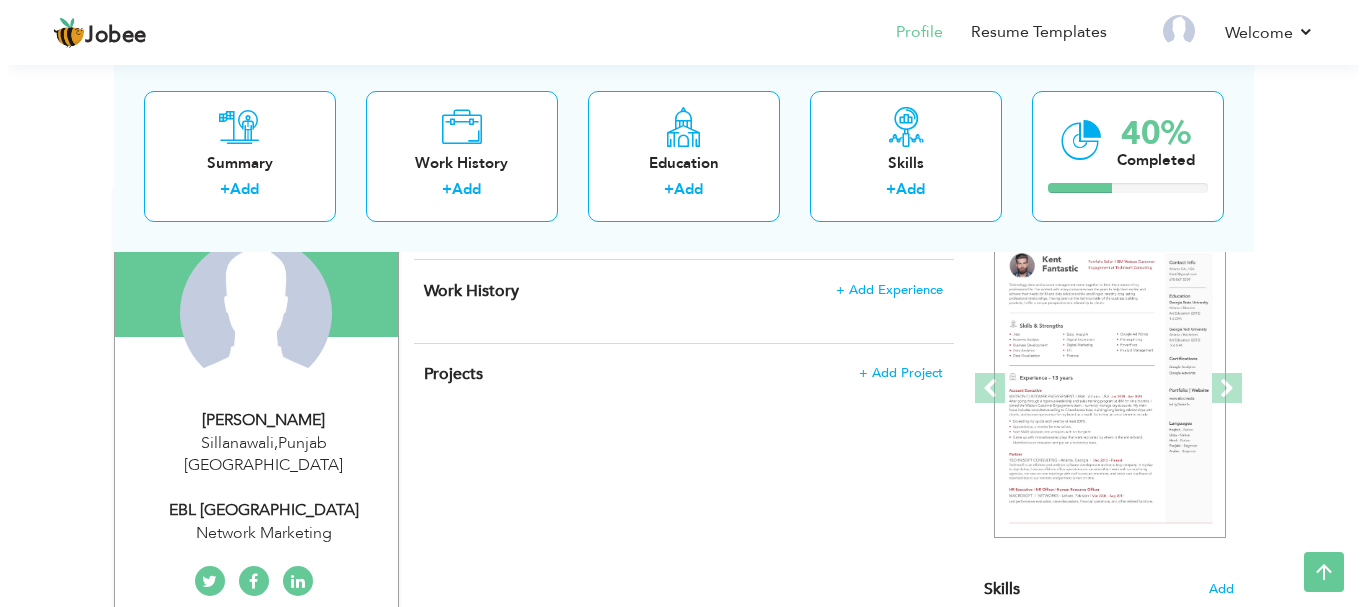 scroll, scrollTop: 0, scrollLeft: 0, axis: both 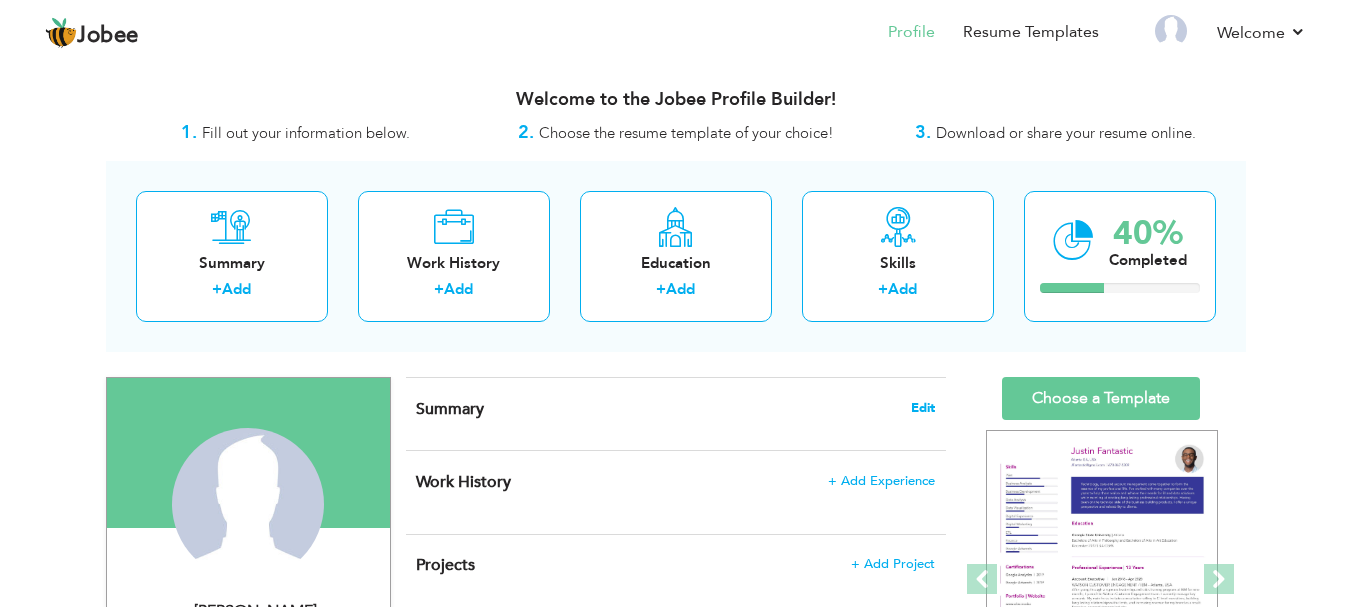 click on "Edit" at bounding box center (923, 408) 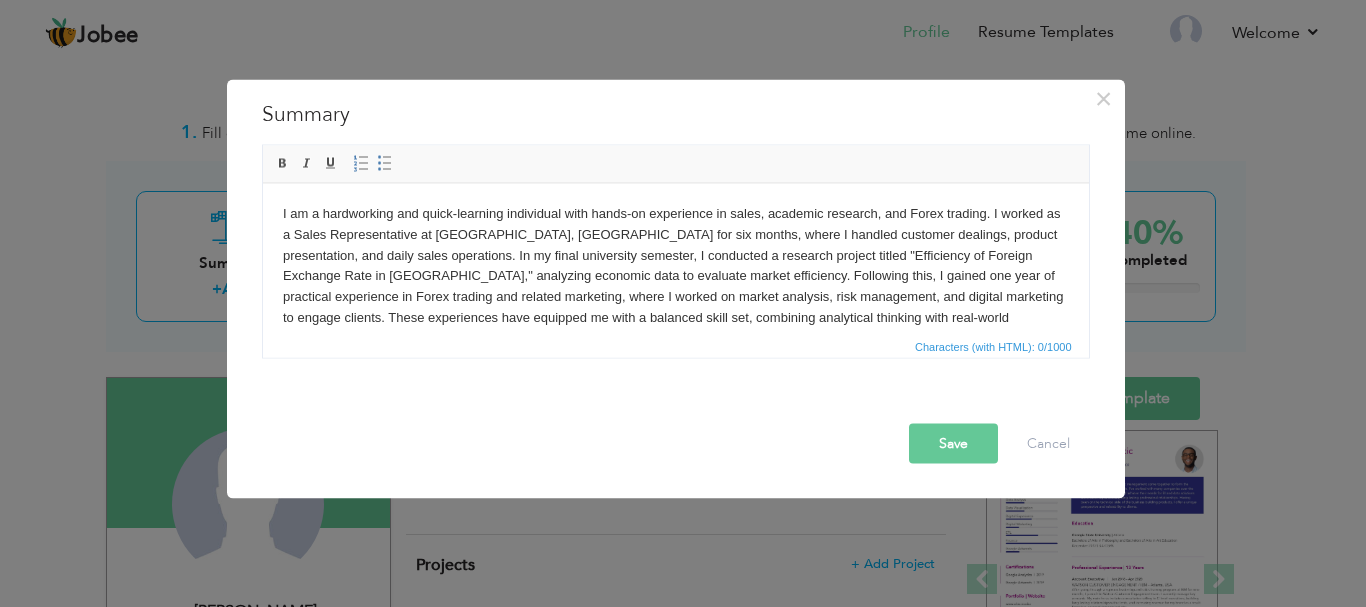 scroll, scrollTop: 12, scrollLeft: 0, axis: vertical 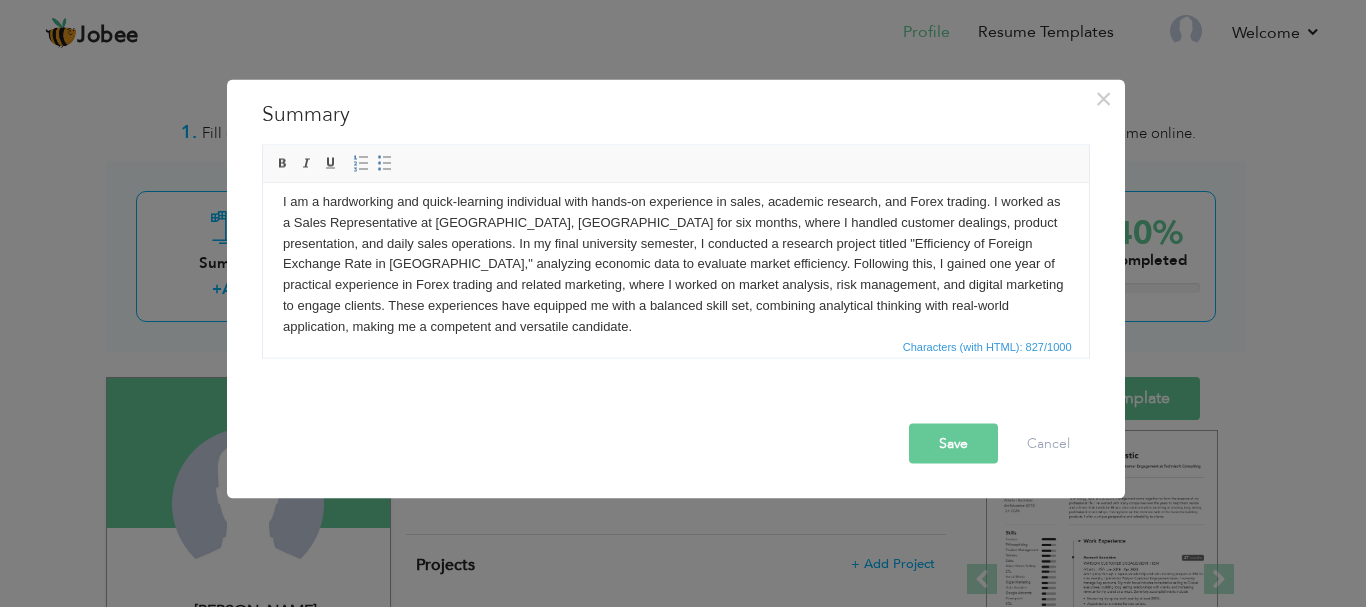 click on "I am a hardworking and quick-learning individual with hands-on experience in sales, academic research, and Forex trading. I worked as a Sales Representative at [GEOGRAPHIC_DATA], [GEOGRAPHIC_DATA] for six months, where I handled customer dealings, product presentation, and daily sales operations. In my final university semester, I conducted a research project titled "Efficiency of Foreign Exchange Rate in [GEOGRAPHIC_DATA]," analyzing economic data to evaluate market efficiency. Following this, I gained one year of practical experience in Forex trading and related marketing, where I worked on market analysis, risk management, and digital marketing to engage clients. These experiences have equipped me with a balanced skill set, combining analytical thinking with real-world application, making me a competent and versatile candidate." at bounding box center [675, 264] 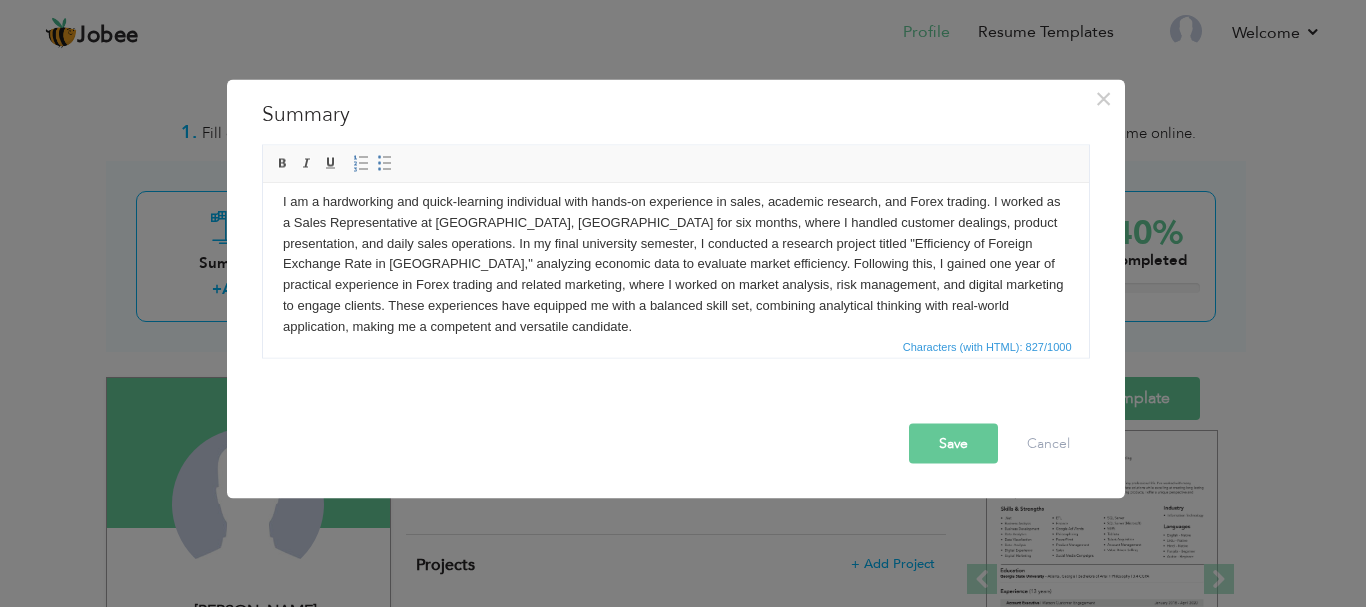type 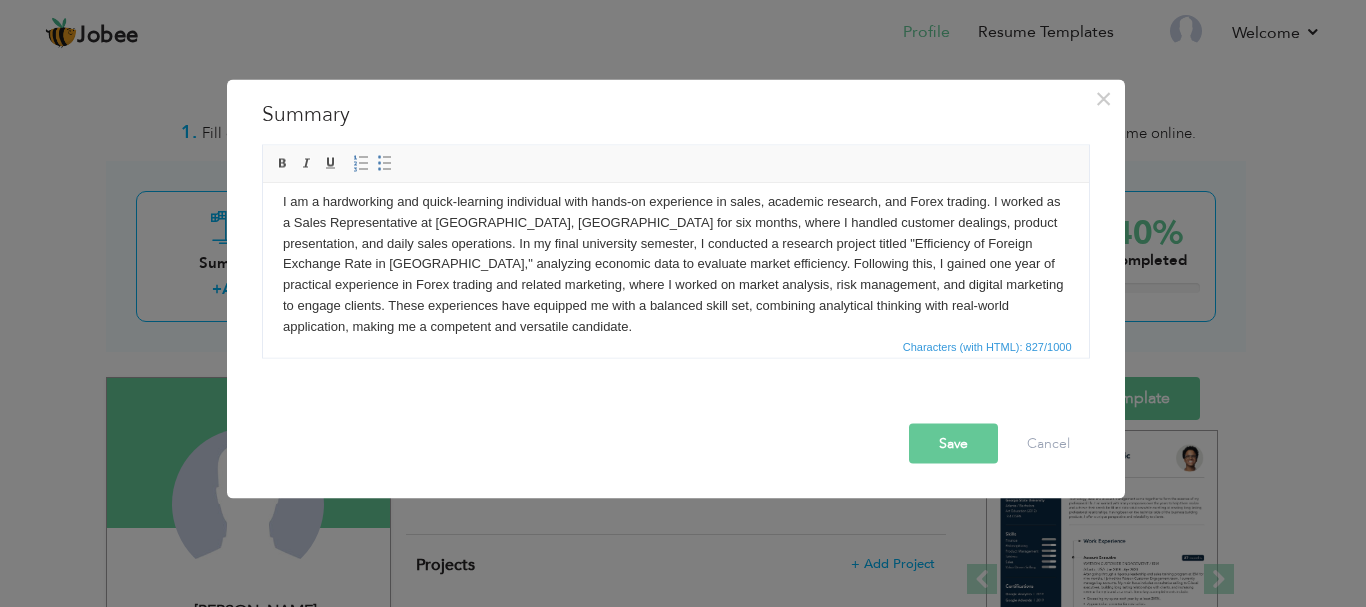 click on "Save" at bounding box center (953, 443) 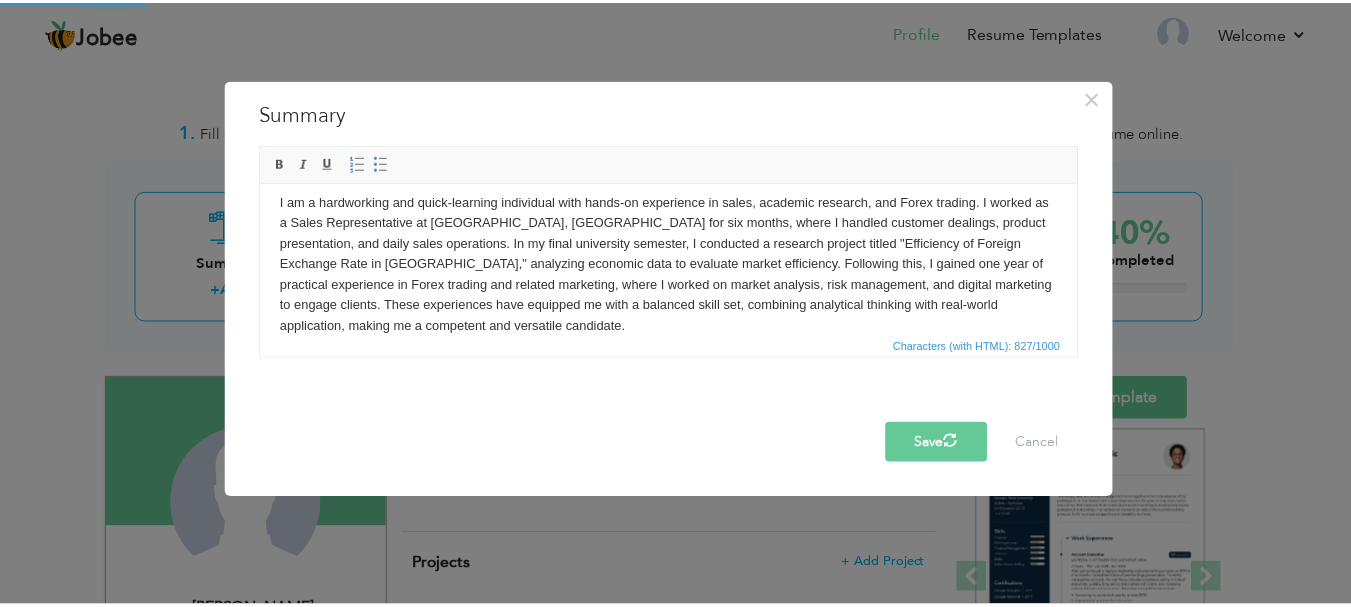 scroll, scrollTop: 0, scrollLeft: 0, axis: both 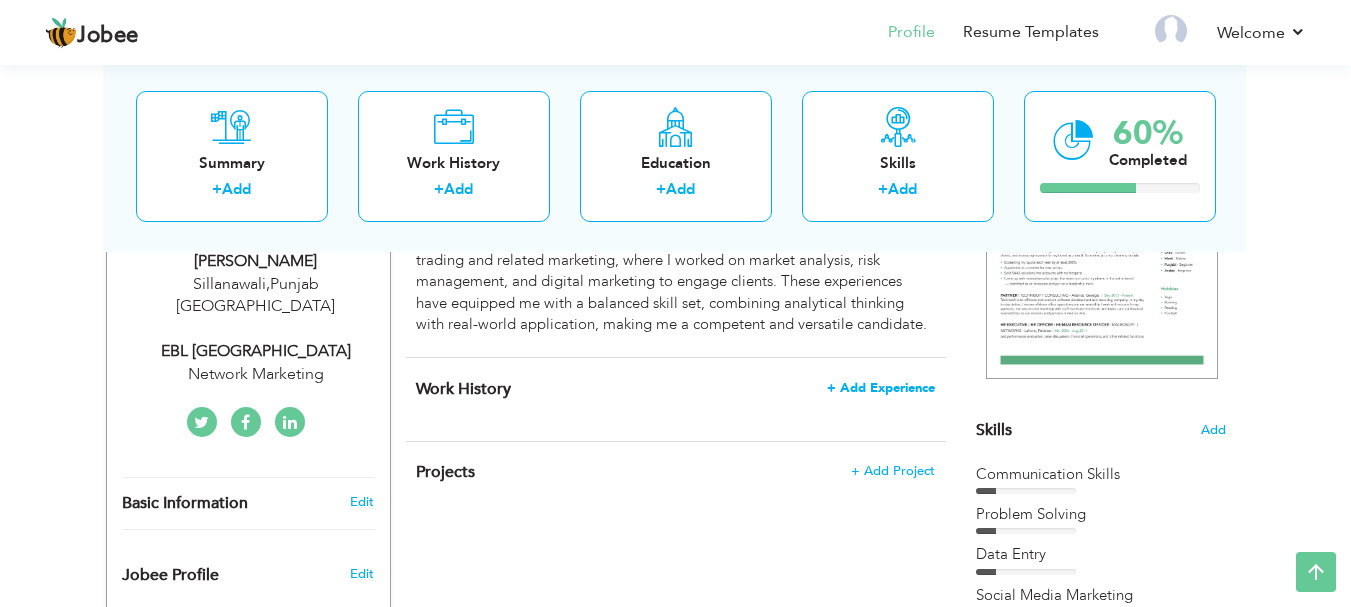 click on "+ Add Experience" at bounding box center [881, 388] 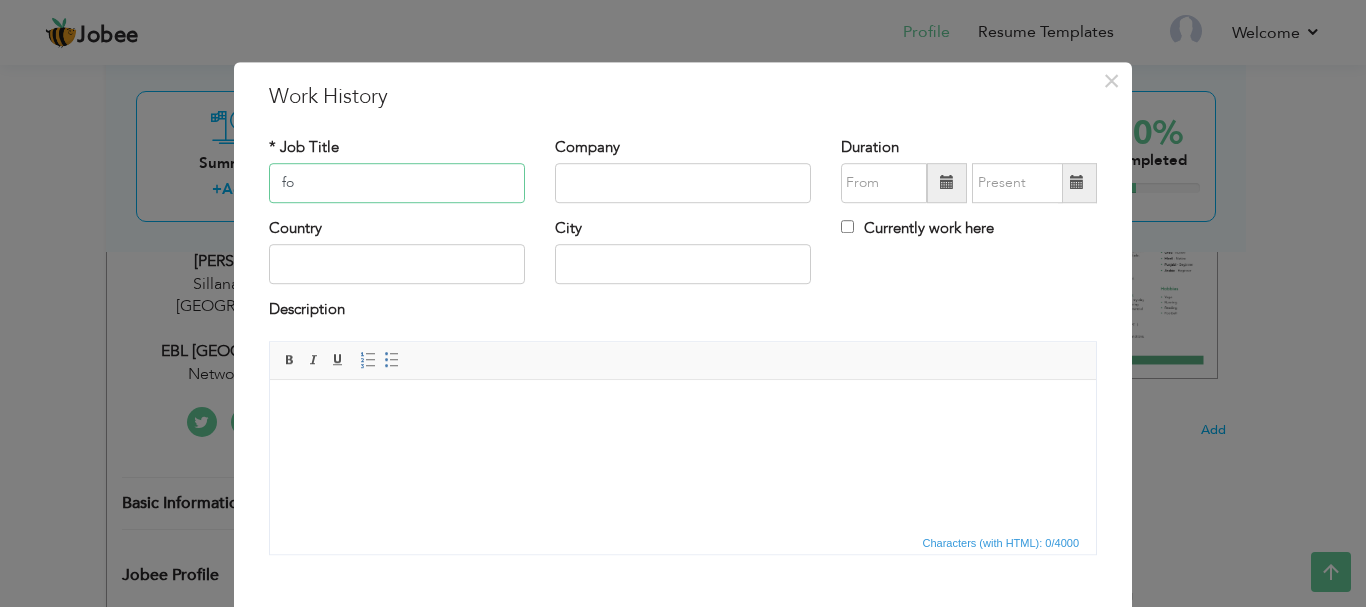 type on "f" 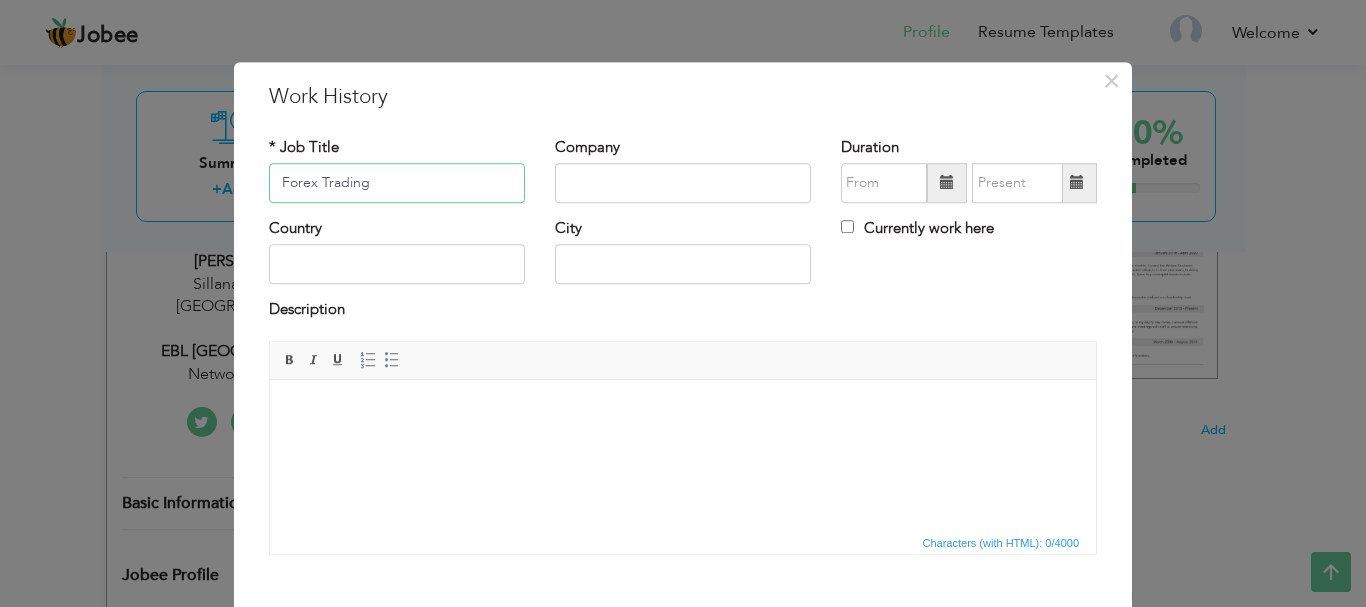 type on "Forex Trading" 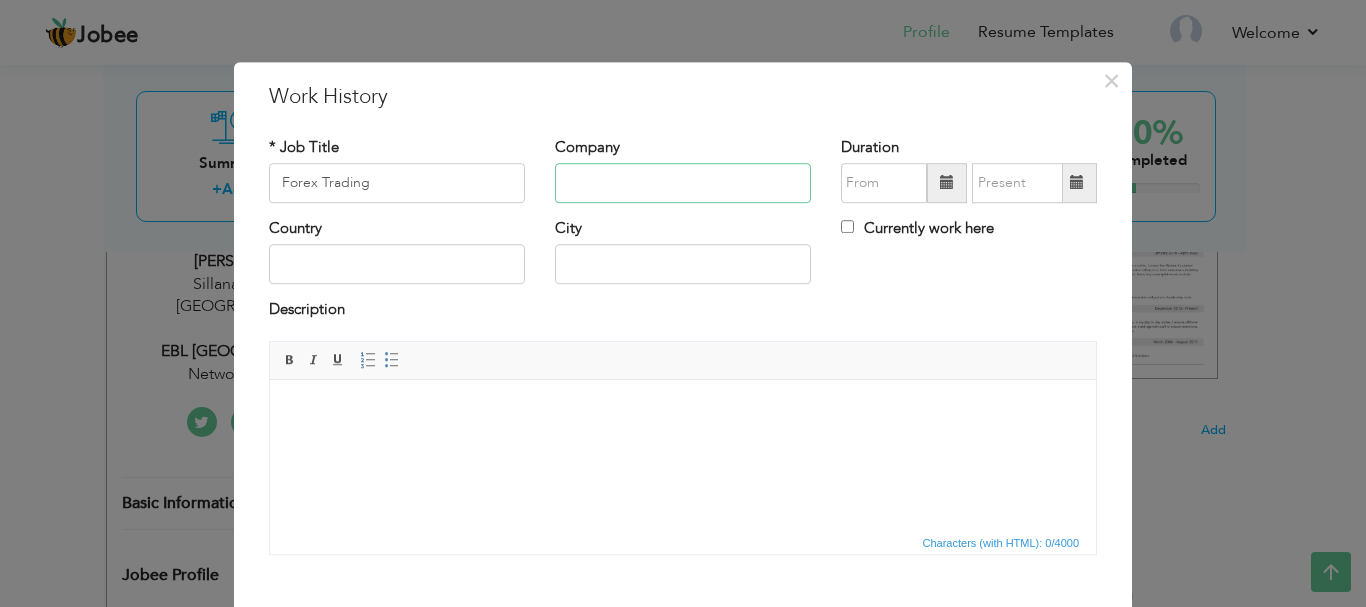click at bounding box center (683, 183) 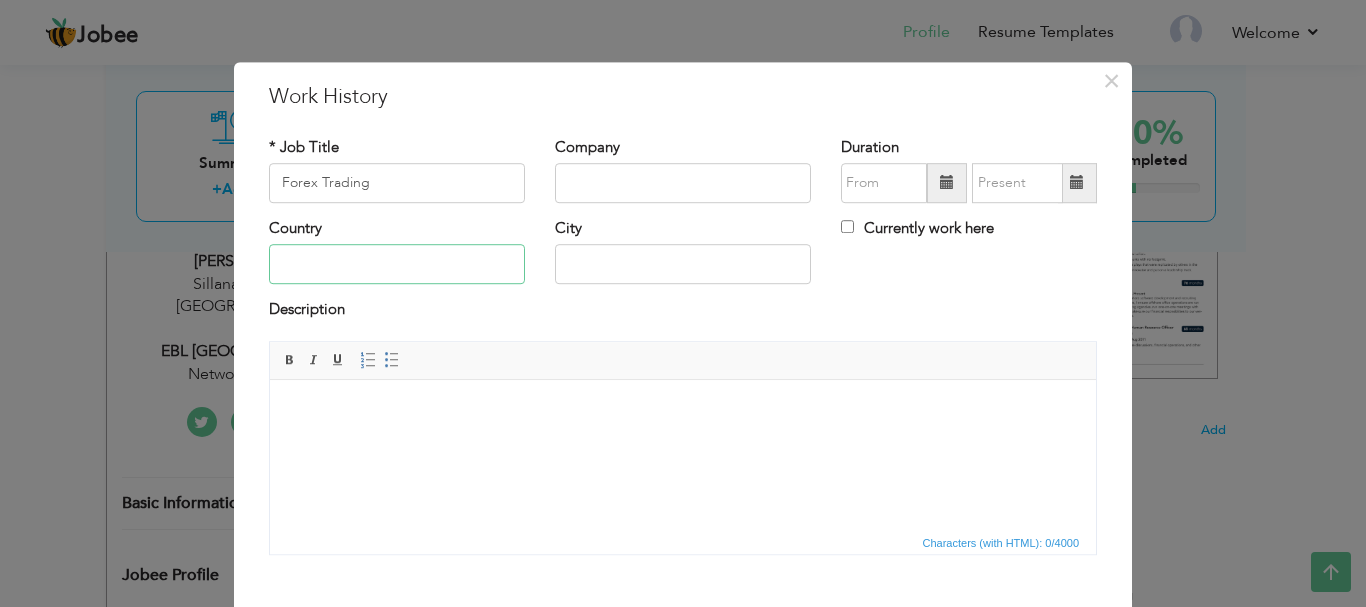 click at bounding box center [397, 265] 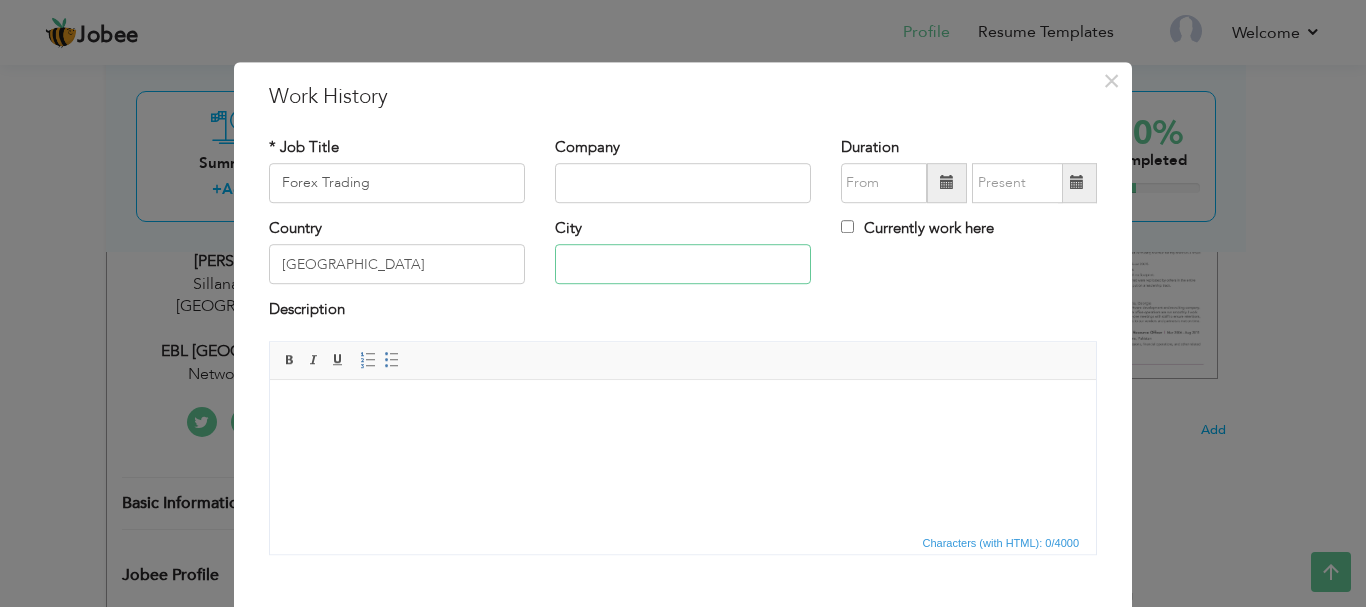 click at bounding box center [683, 265] 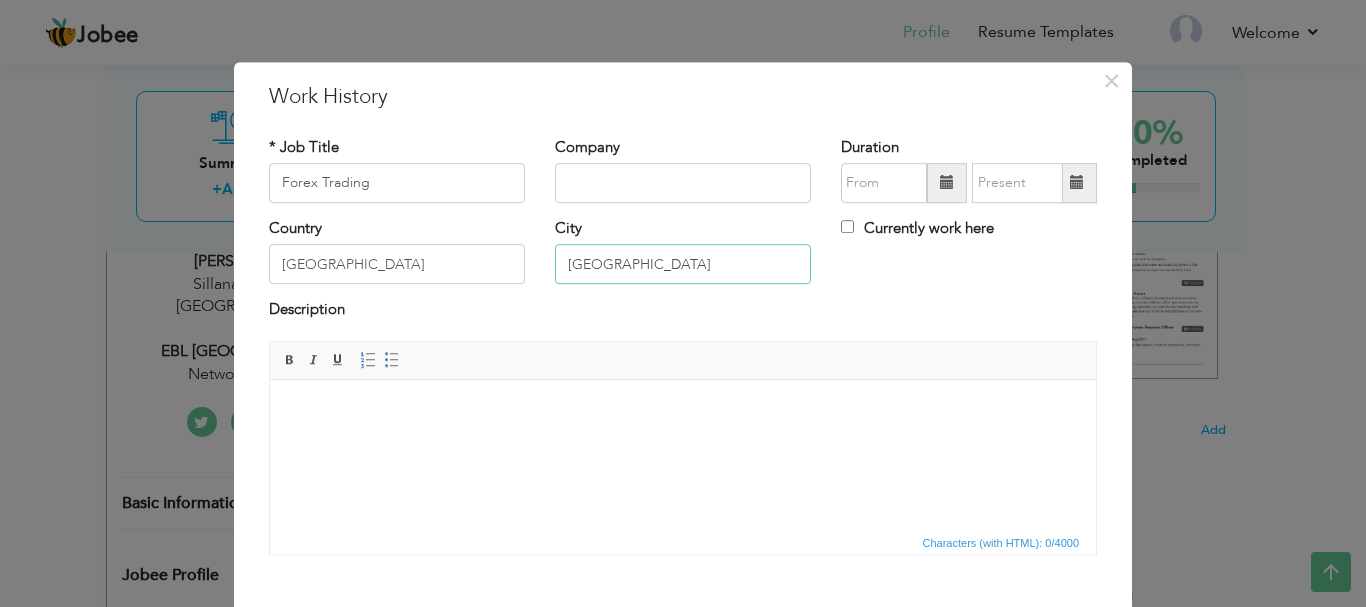 type on "[GEOGRAPHIC_DATA]" 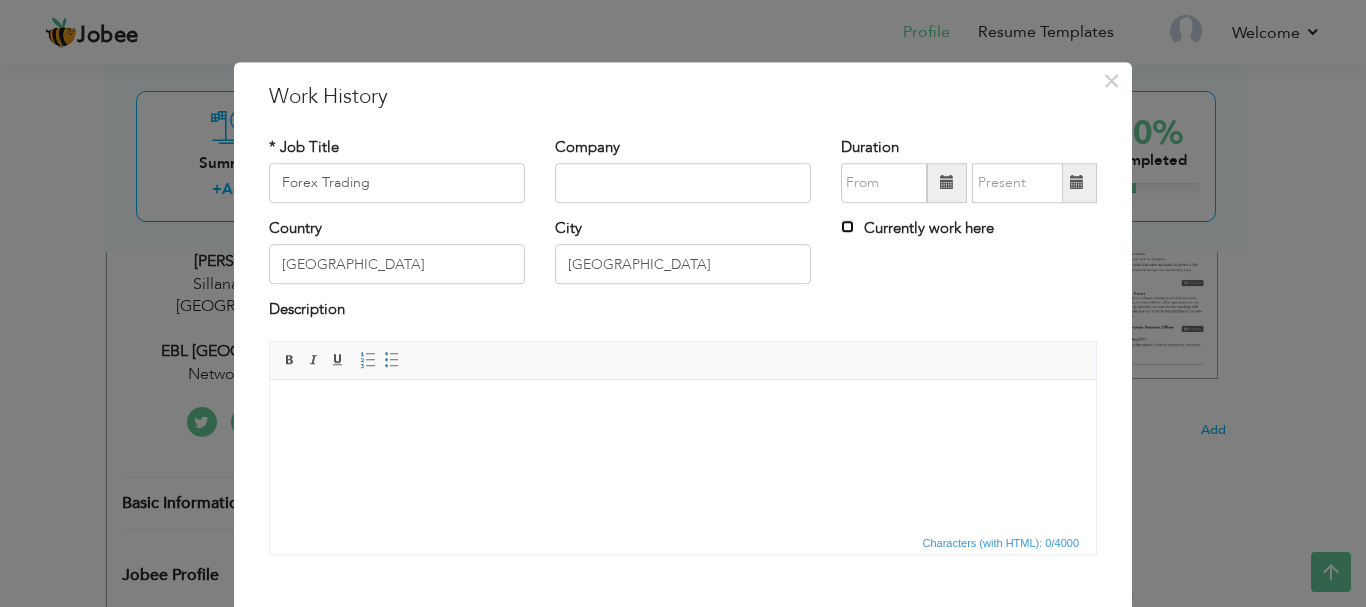 click on "Currently work here" at bounding box center [847, 226] 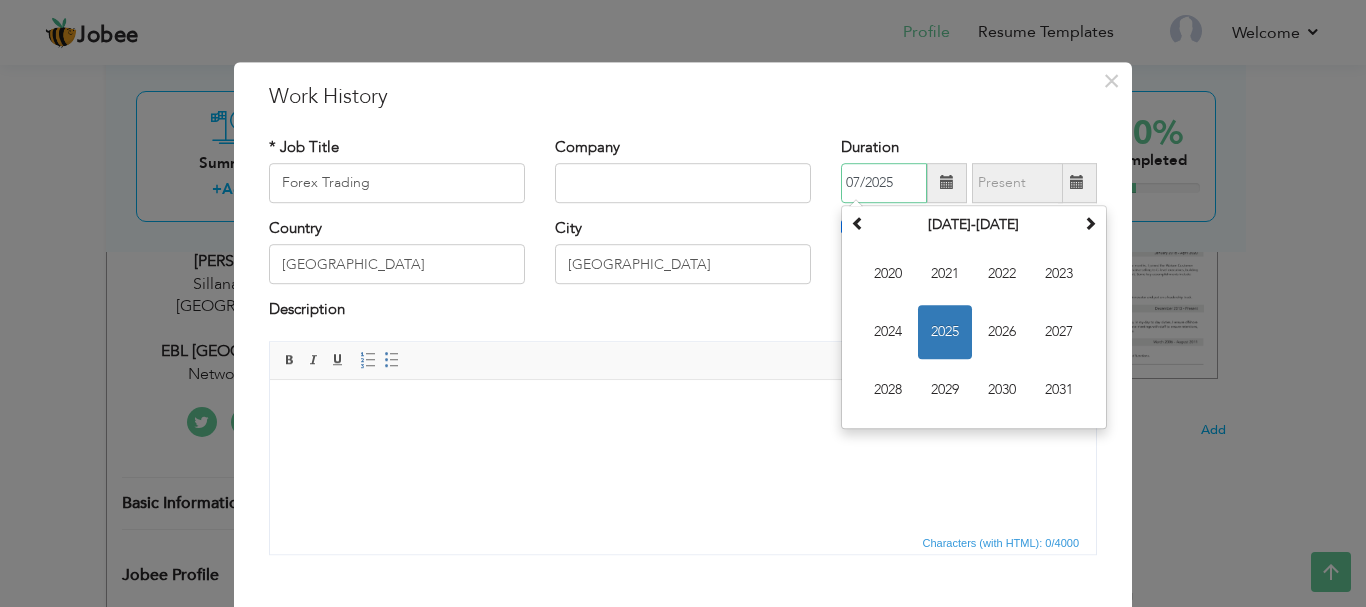 click on "07/2025" at bounding box center (884, 183) 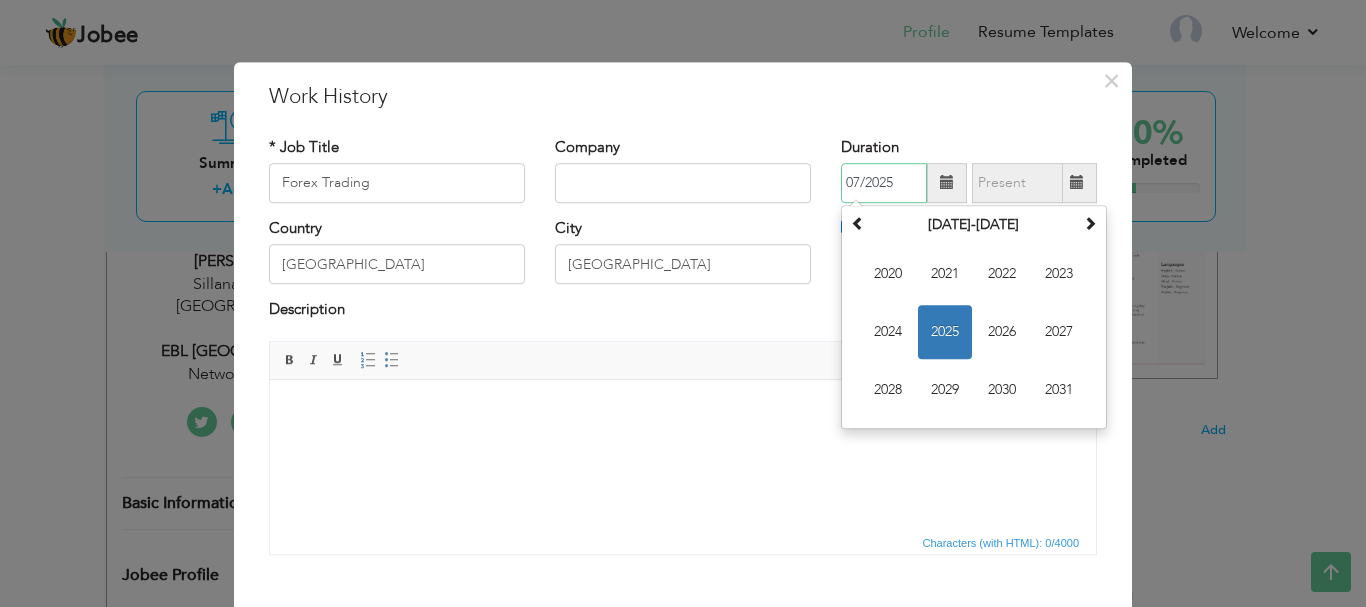 click on "07/2025" at bounding box center [884, 183] 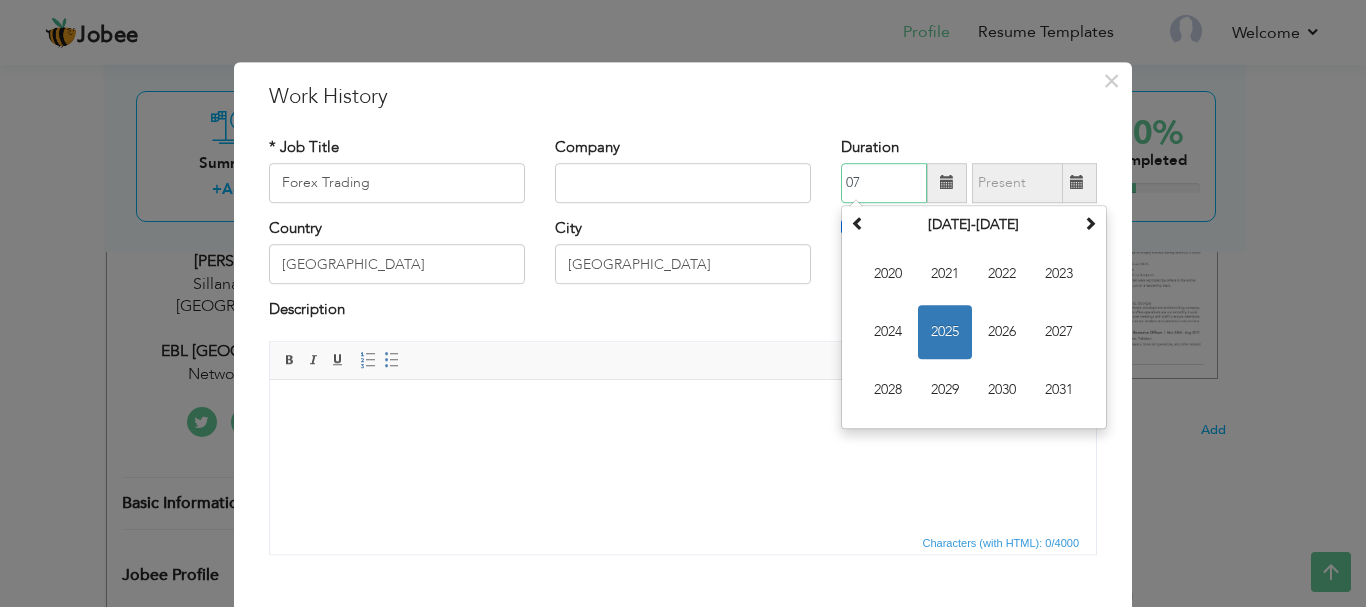 type on "0" 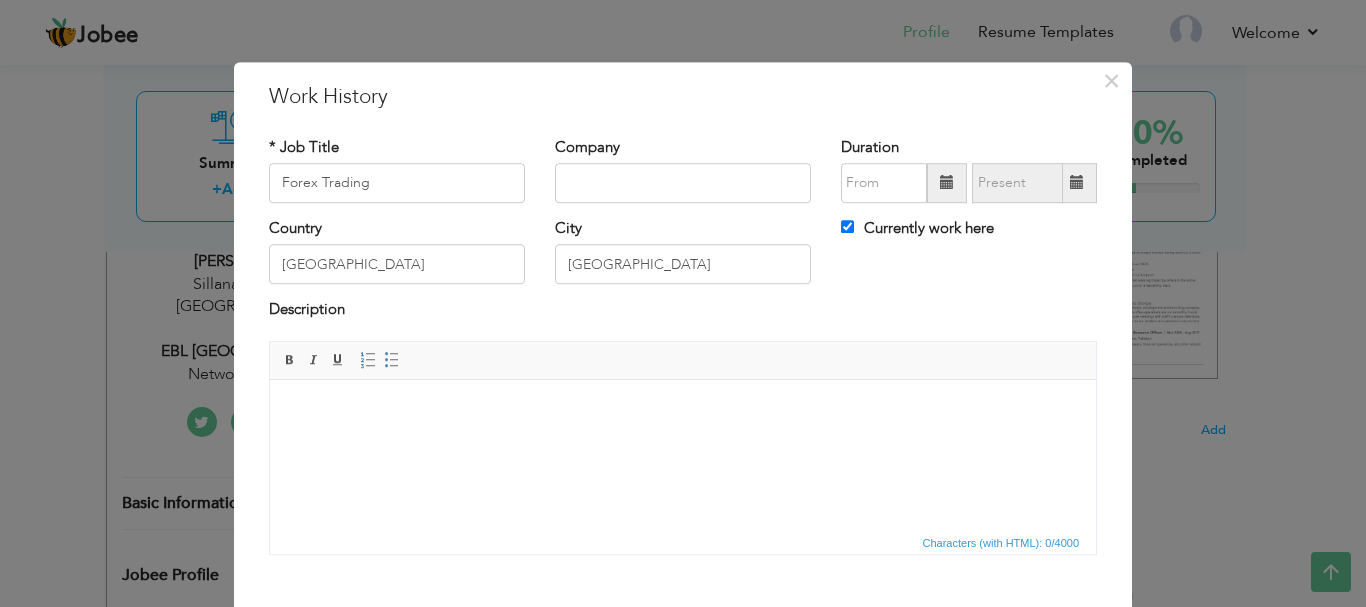 click at bounding box center (947, 183) 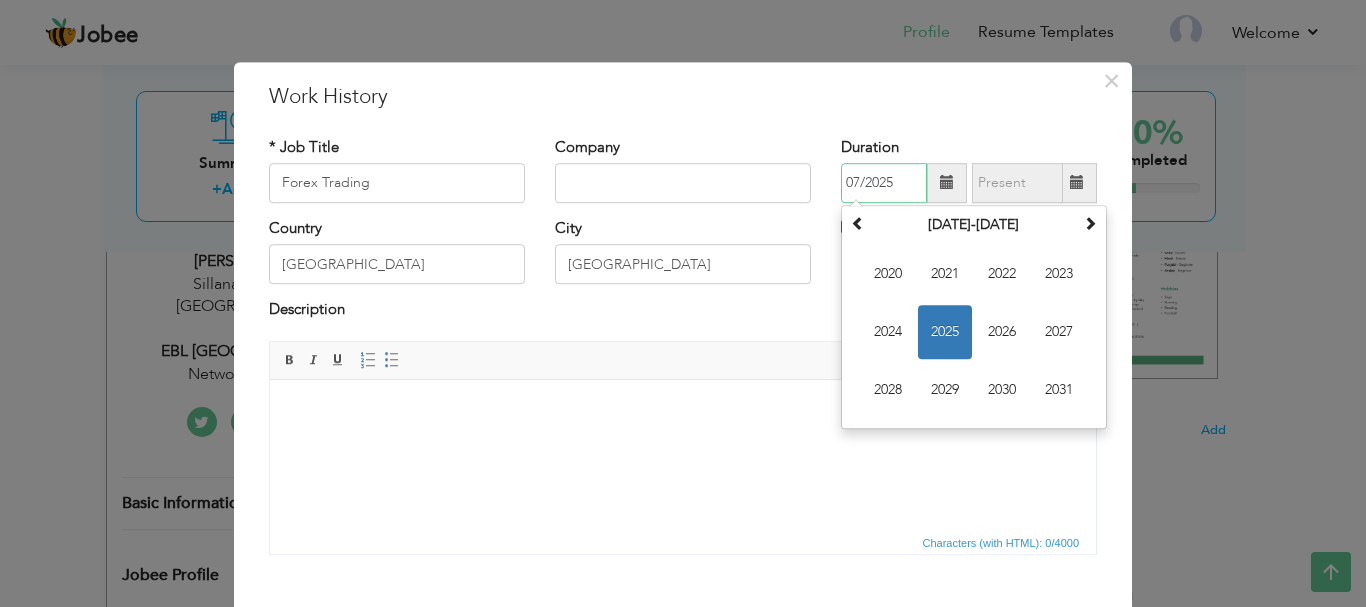 click on "2025" at bounding box center (945, 332) 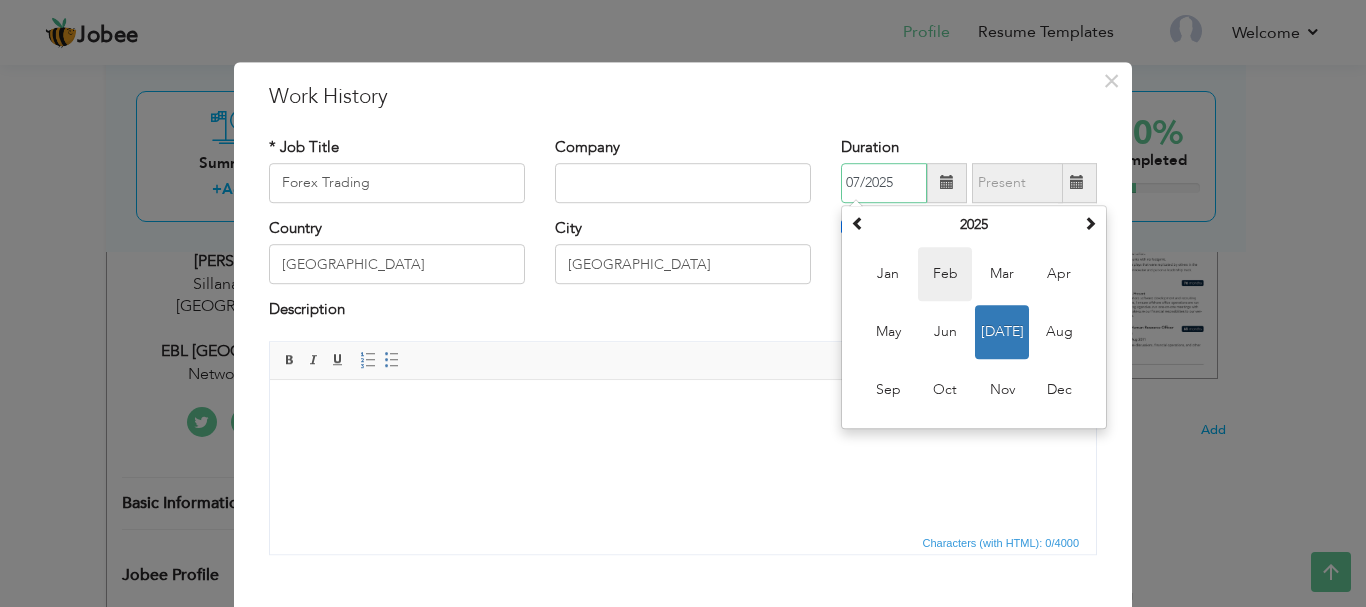 click on "Feb" at bounding box center (945, 274) 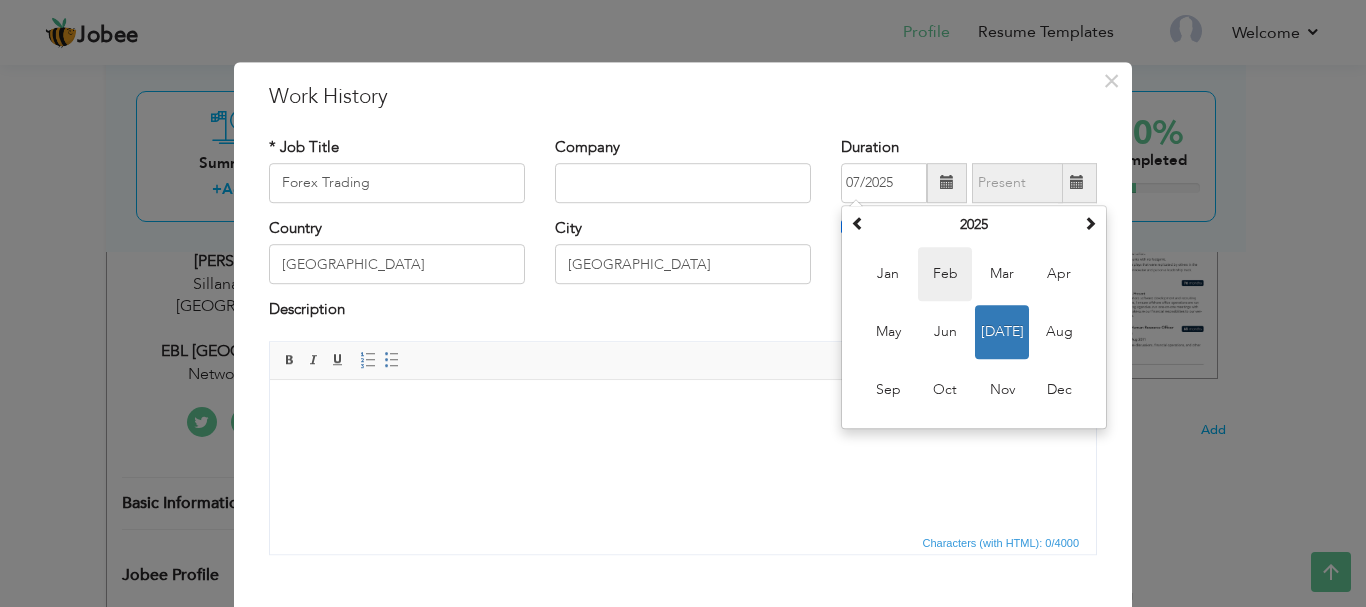 type on "02/2025" 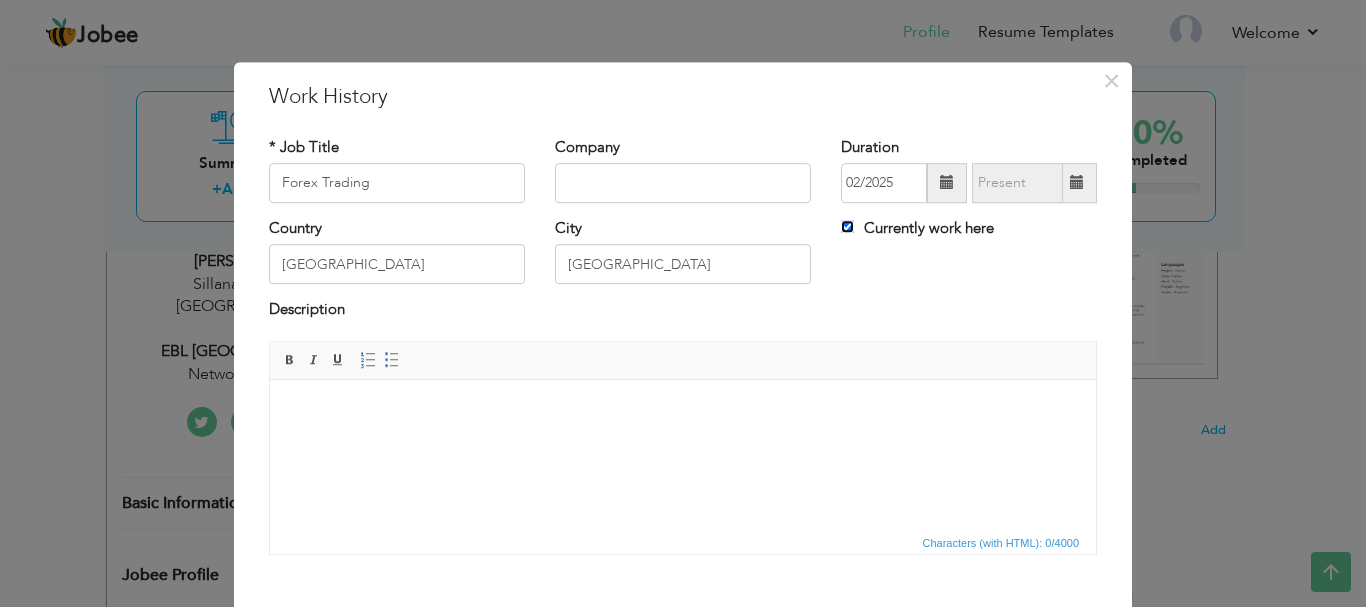 click on "Currently work here" at bounding box center (847, 226) 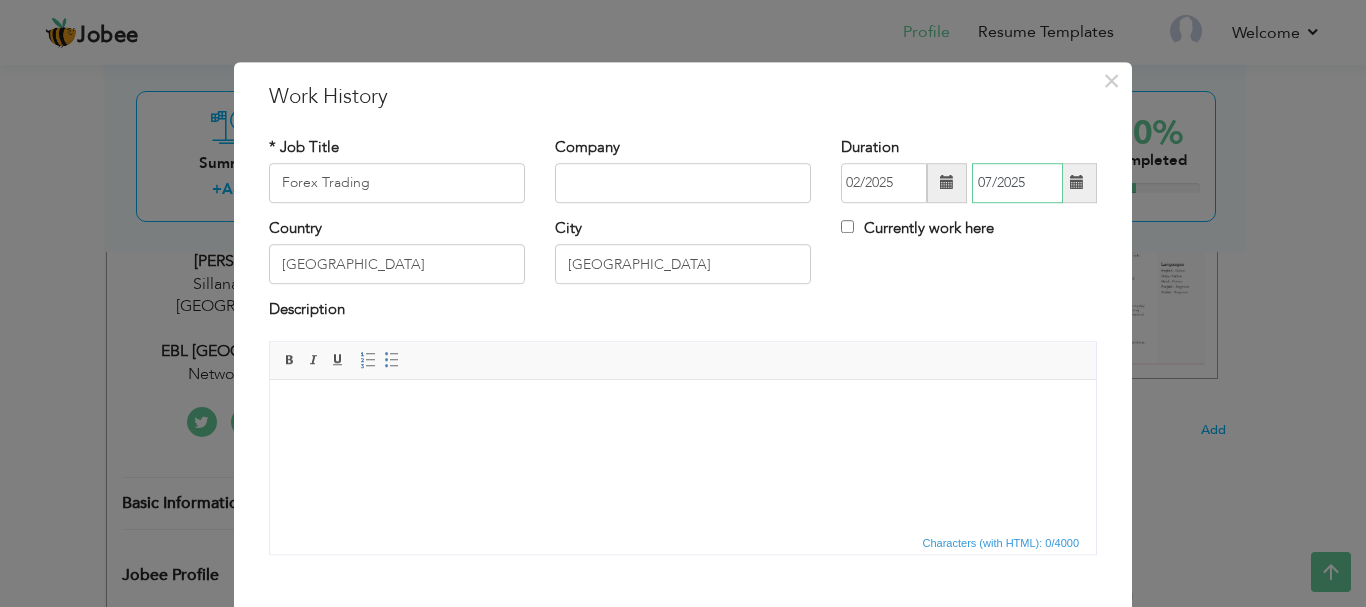 click on "07/2025" at bounding box center (1017, 183) 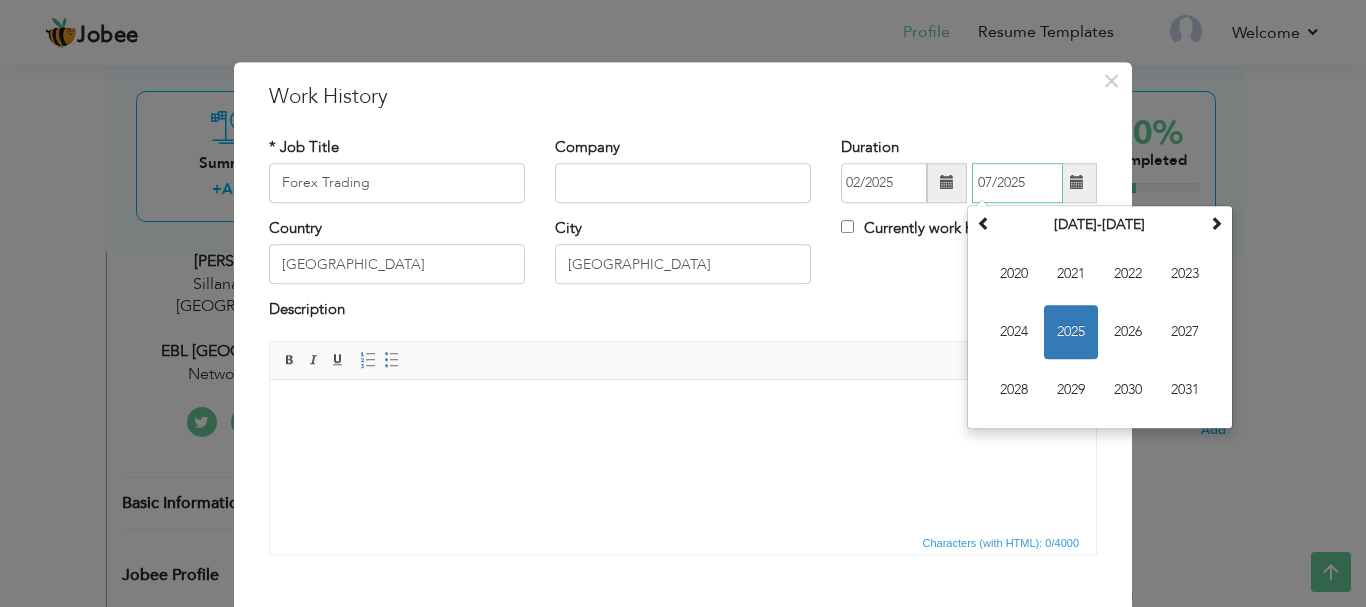 click on "2025" at bounding box center [1071, 332] 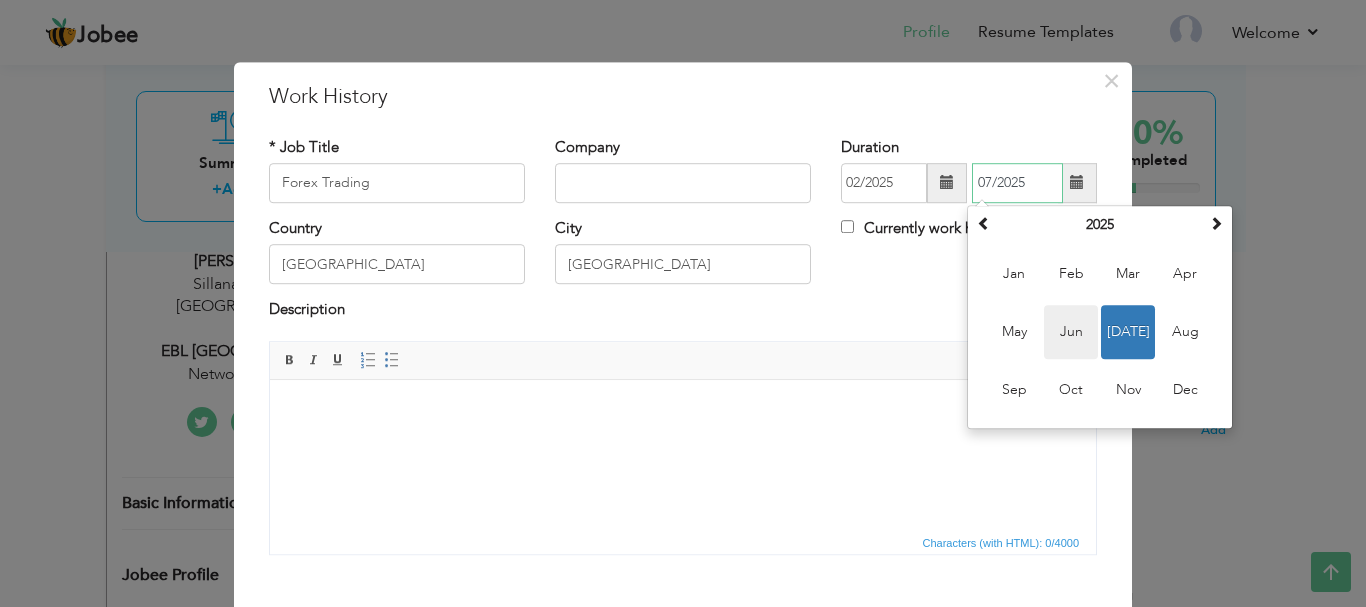 click on "Jun" at bounding box center (1071, 332) 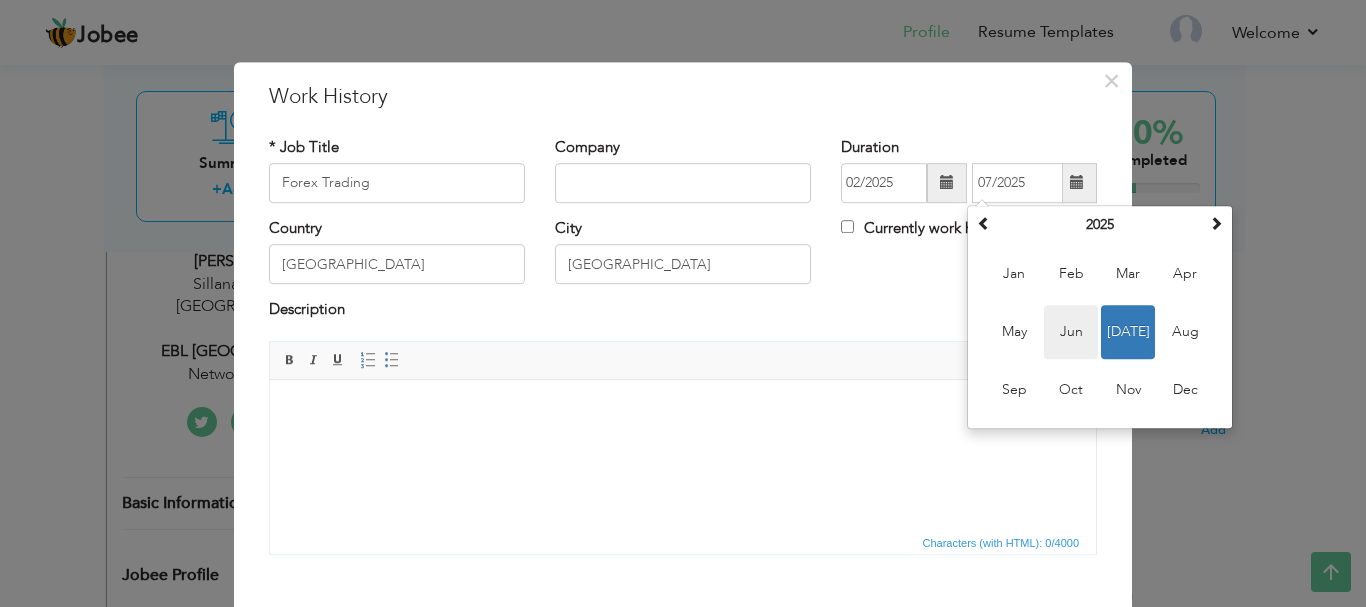 type on "06/2025" 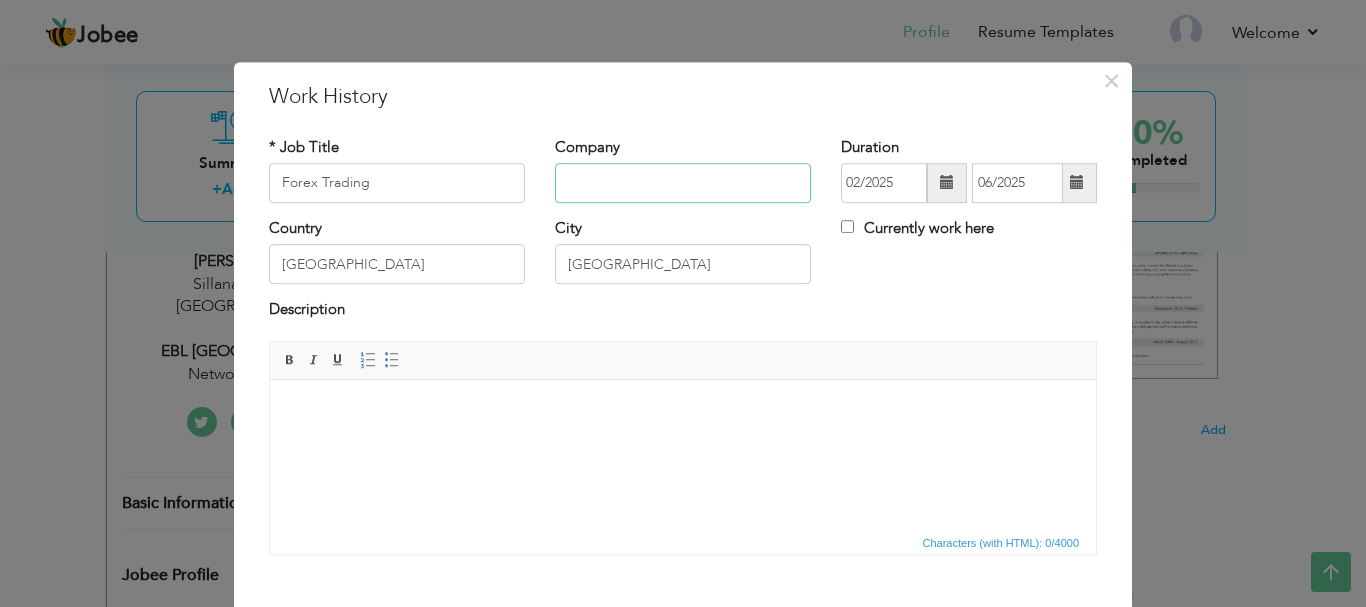 click at bounding box center [683, 183] 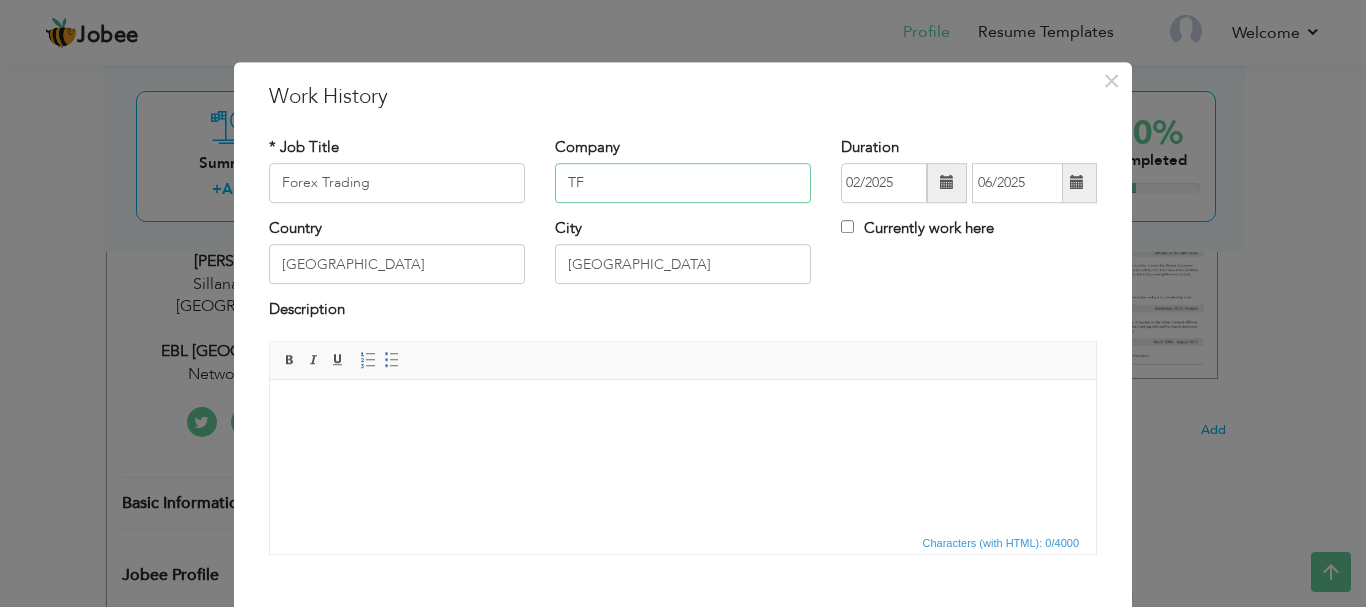 type on "T" 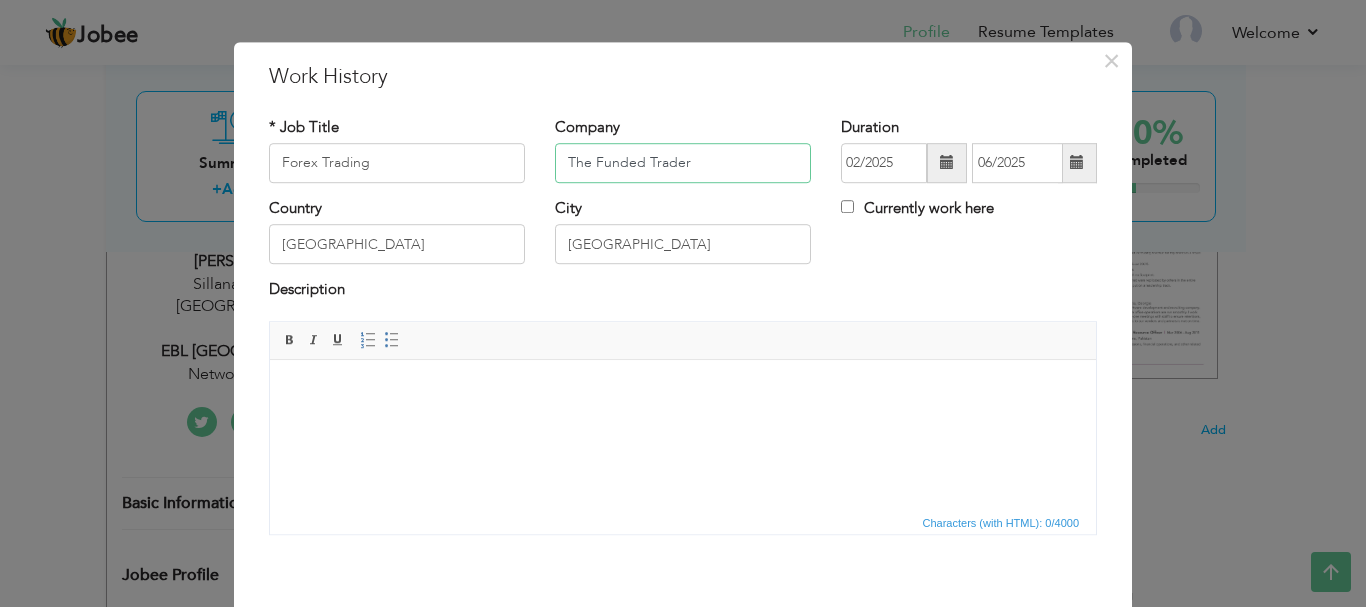 scroll, scrollTop: 0, scrollLeft: 0, axis: both 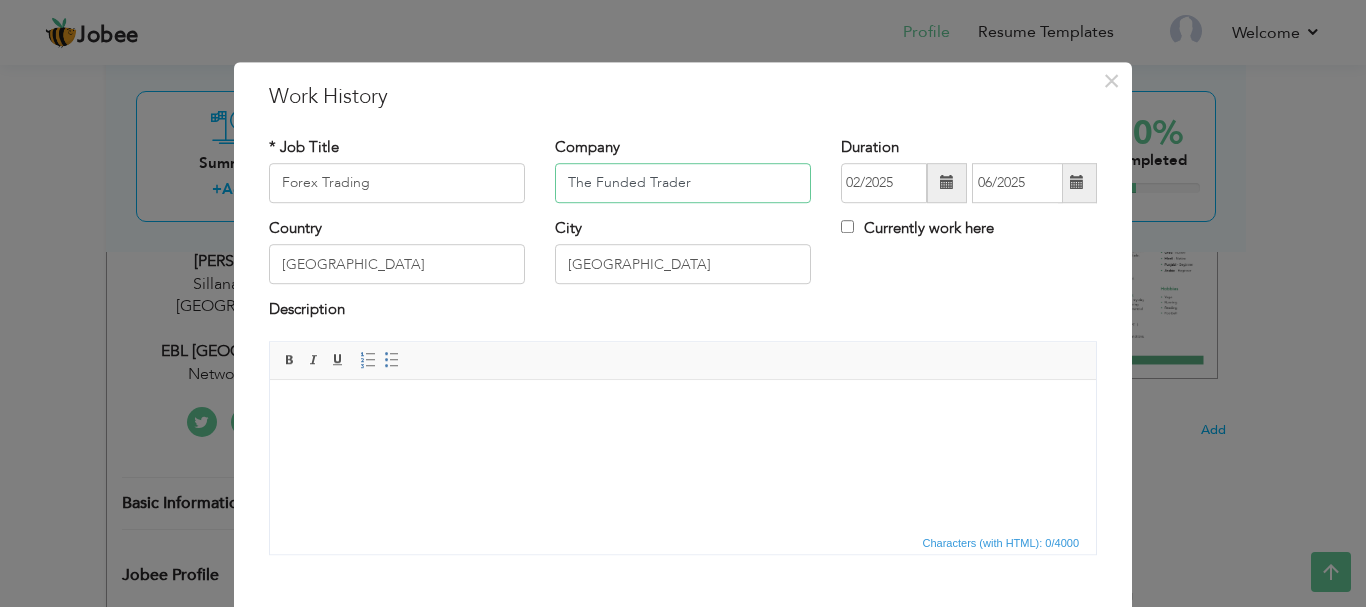 type on "The Funded Trader" 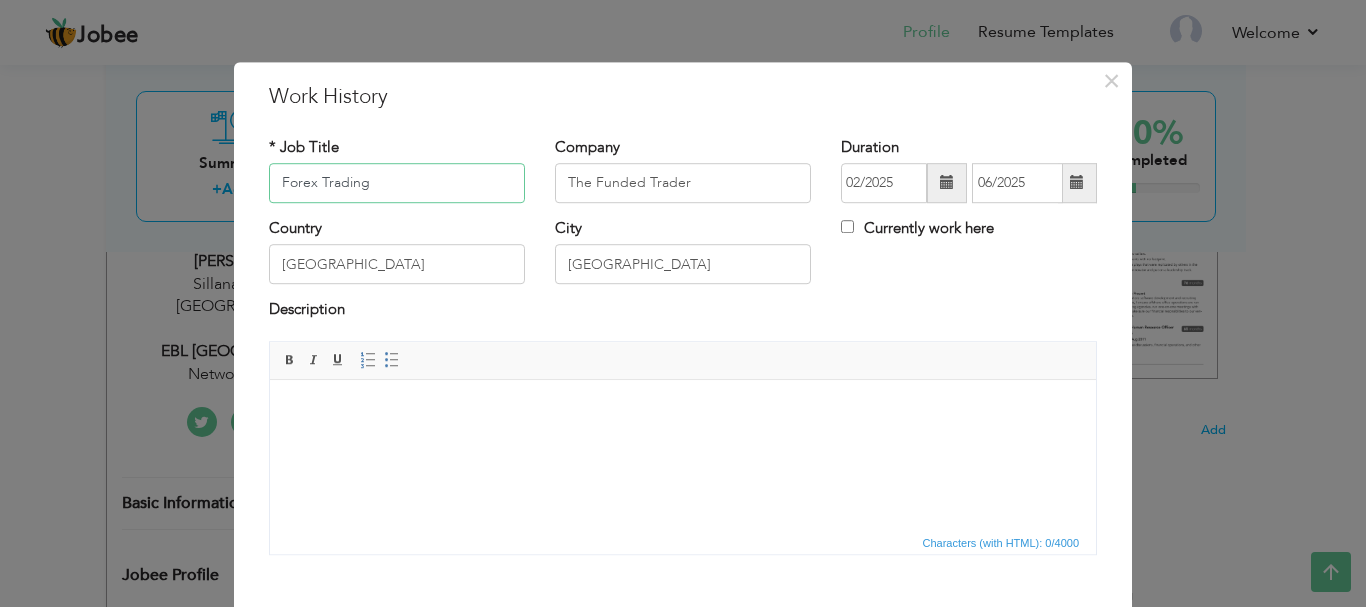 click on "Forex Trading" at bounding box center (397, 183) 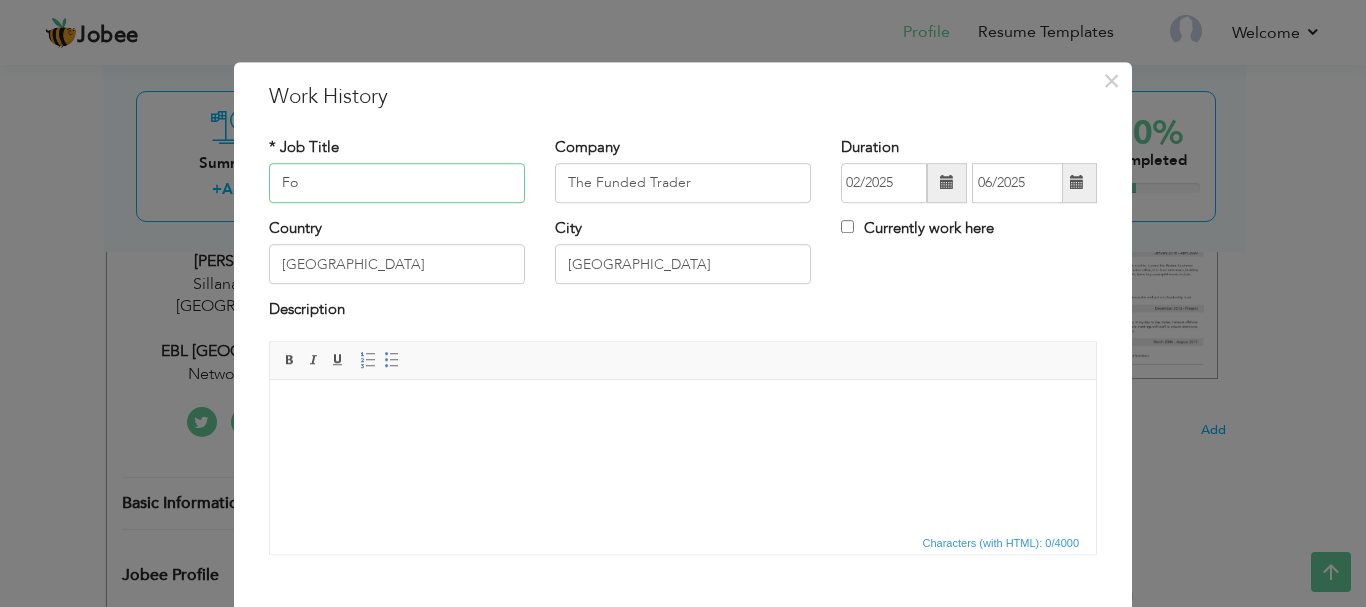 type on "F" 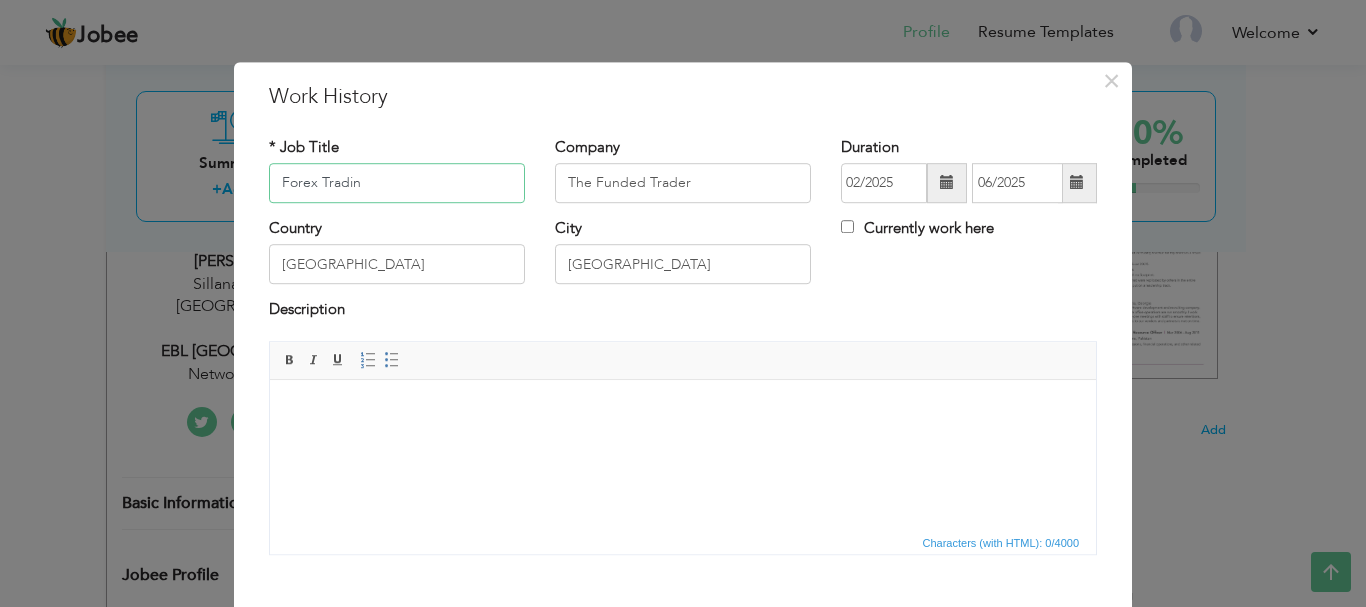 type on "Forex Trading" 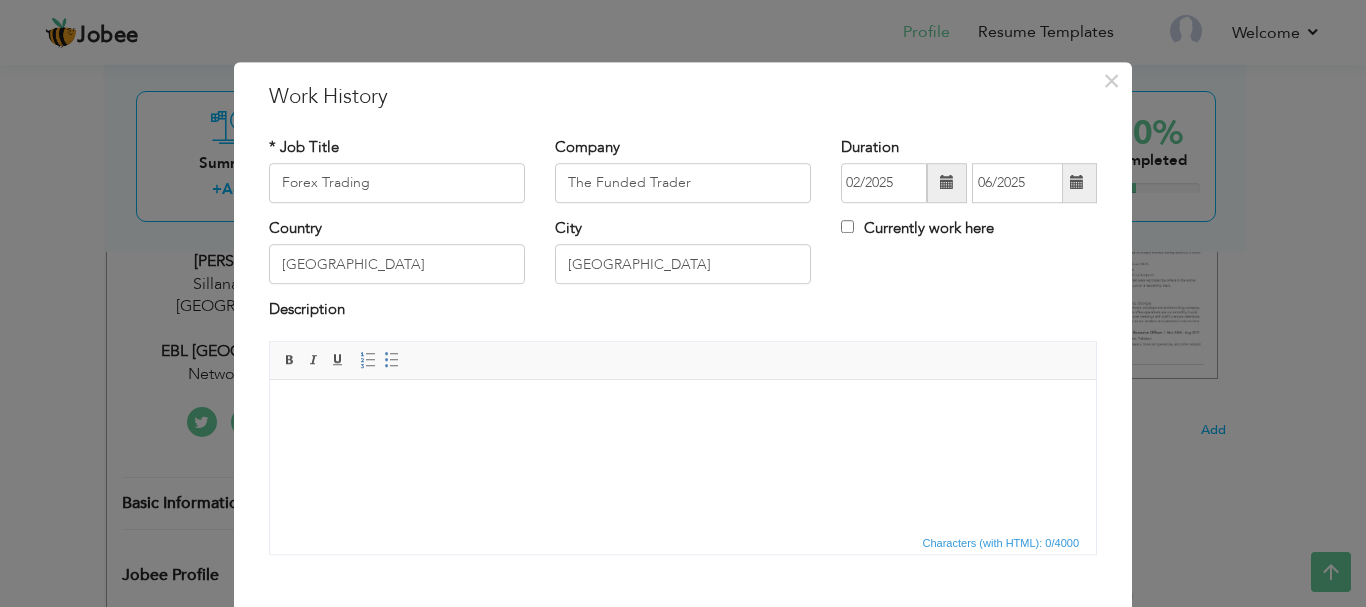 click at bounding box center (683, 409) 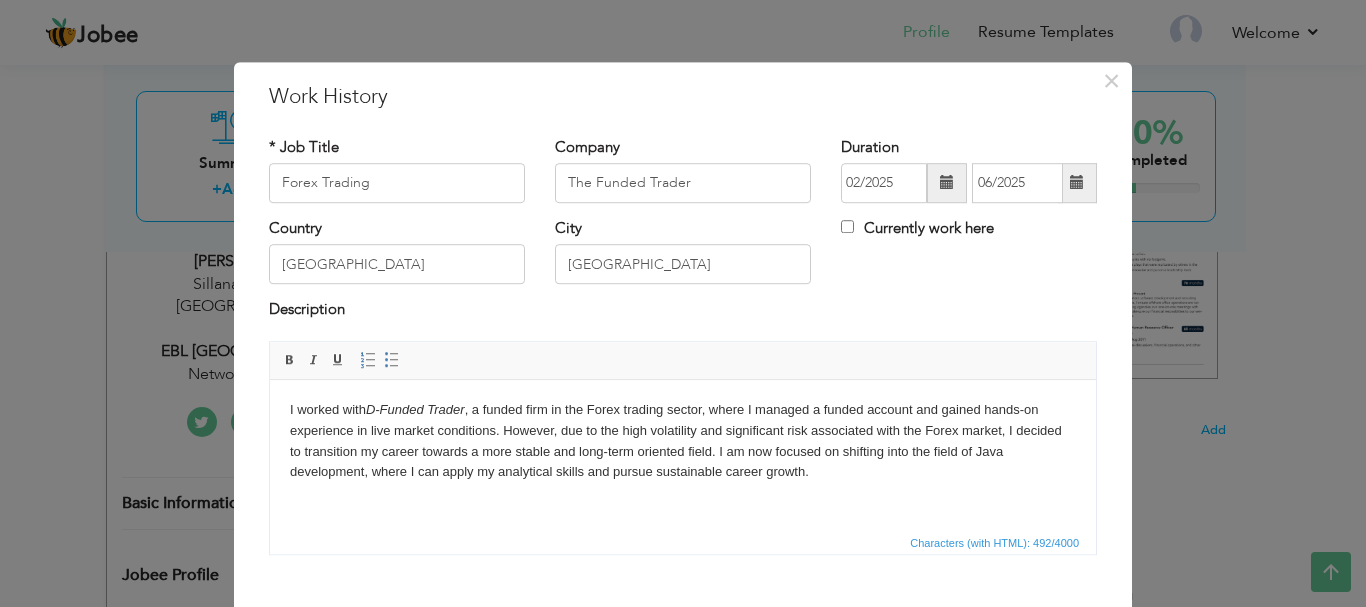 click on "D-Funded Trader" at bounding box center [415, 408] 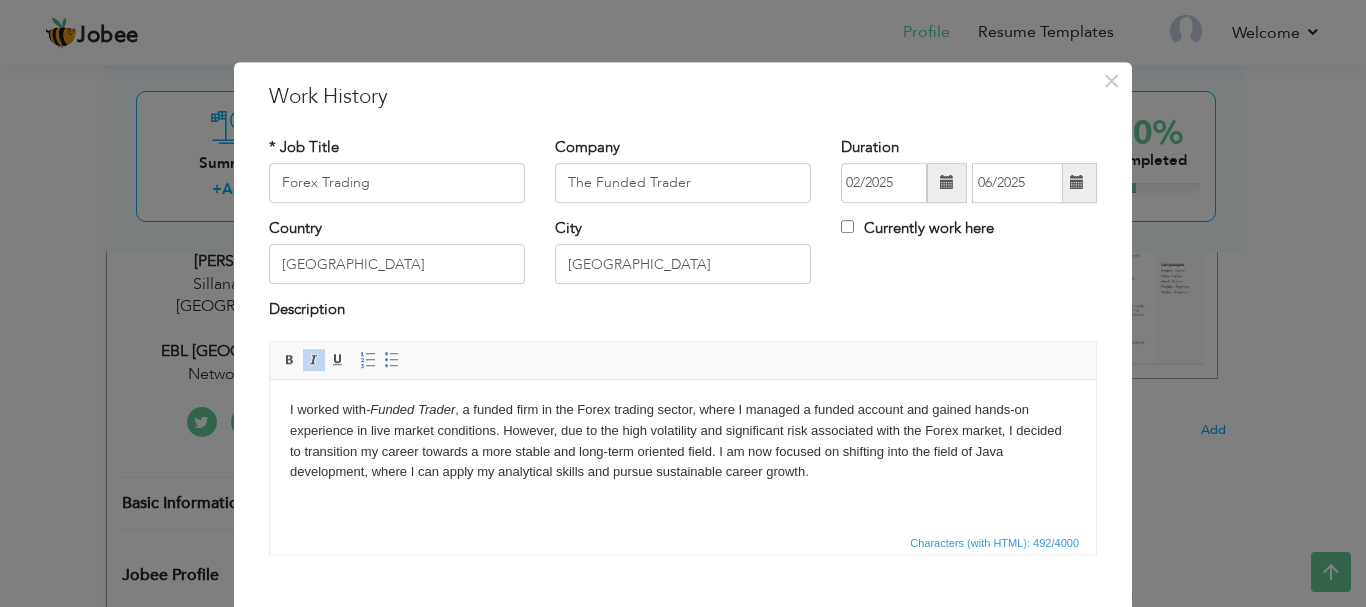 type 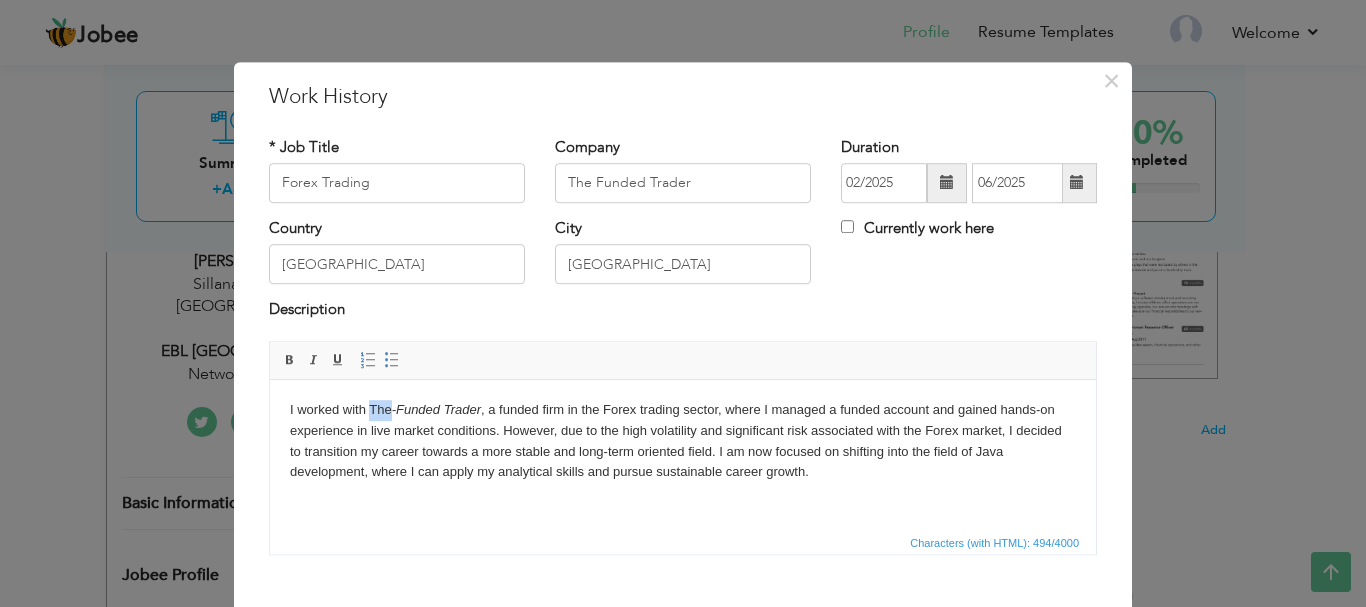 drag, startPoint x: 389, startPoint y: 412, endPoint x: 368, endPoint y: 405, distance: 22.135944 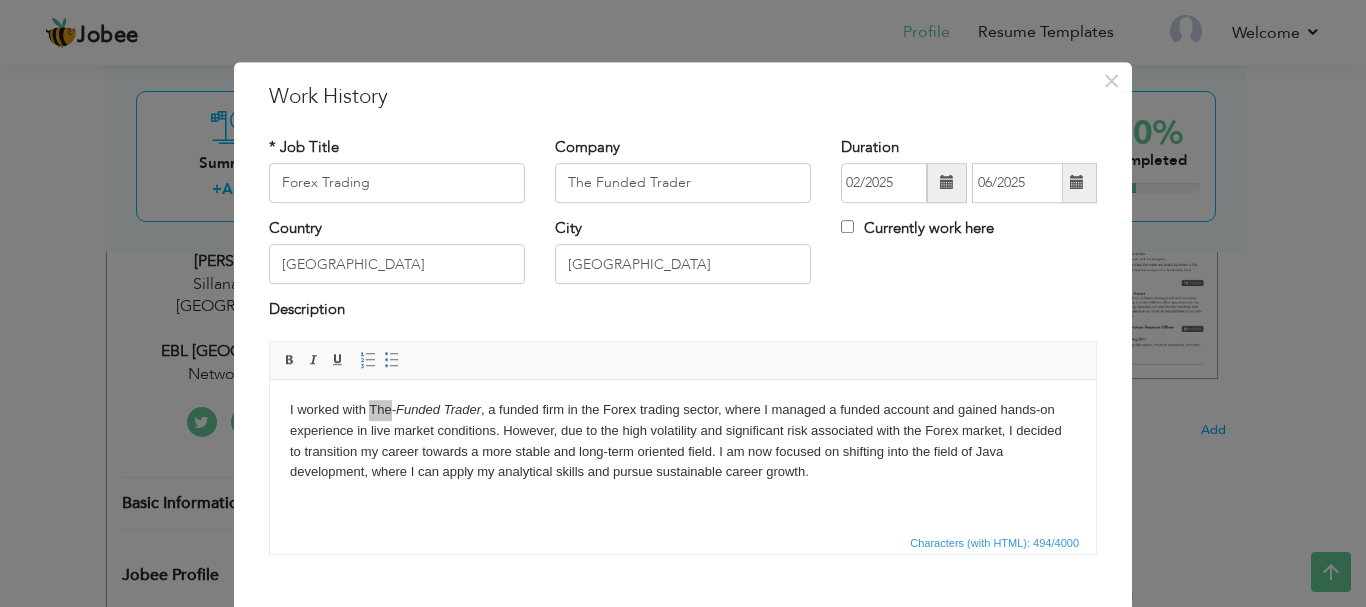 scroll, scrollTop: 0, scrollLeft: 0, axis: both 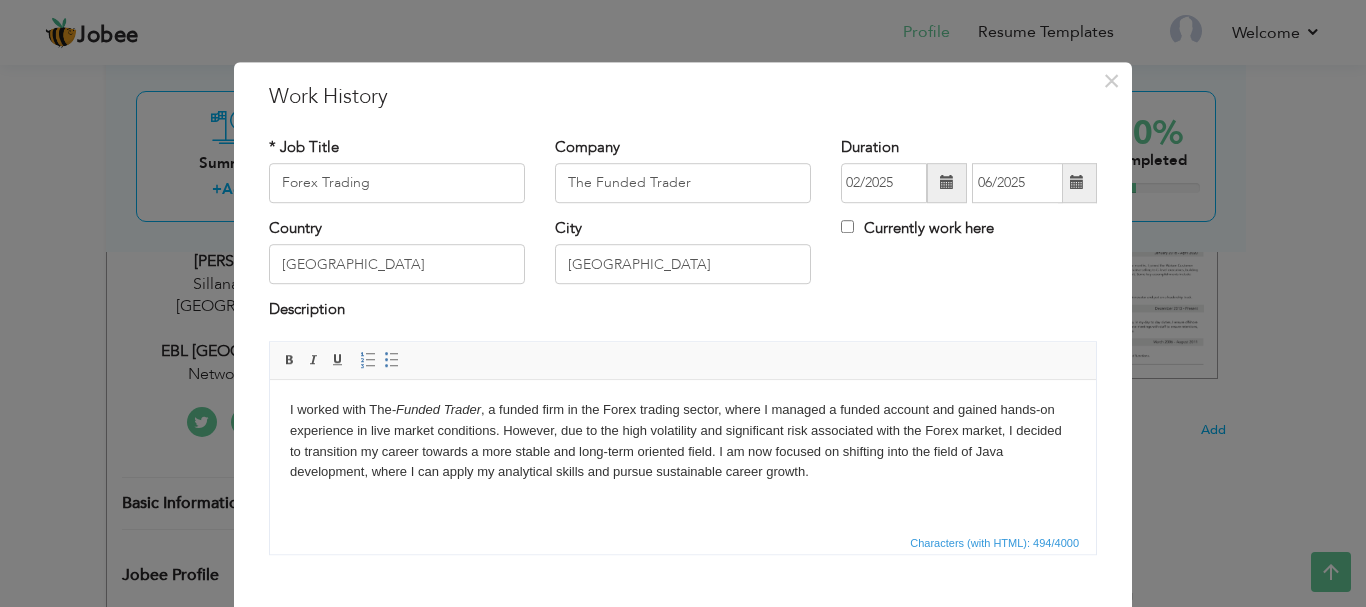 click on "-Funded Trader" at bounding box center [436, 408] 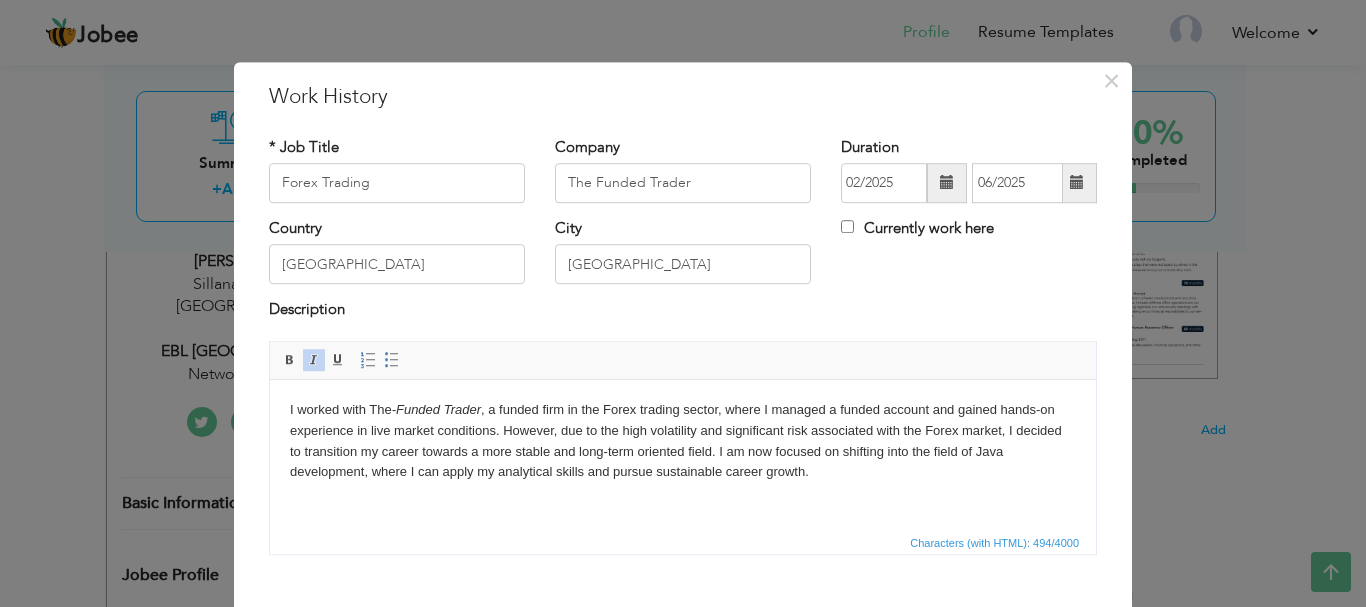 click on "-Funded Trader" at bounding box center (436, 408) 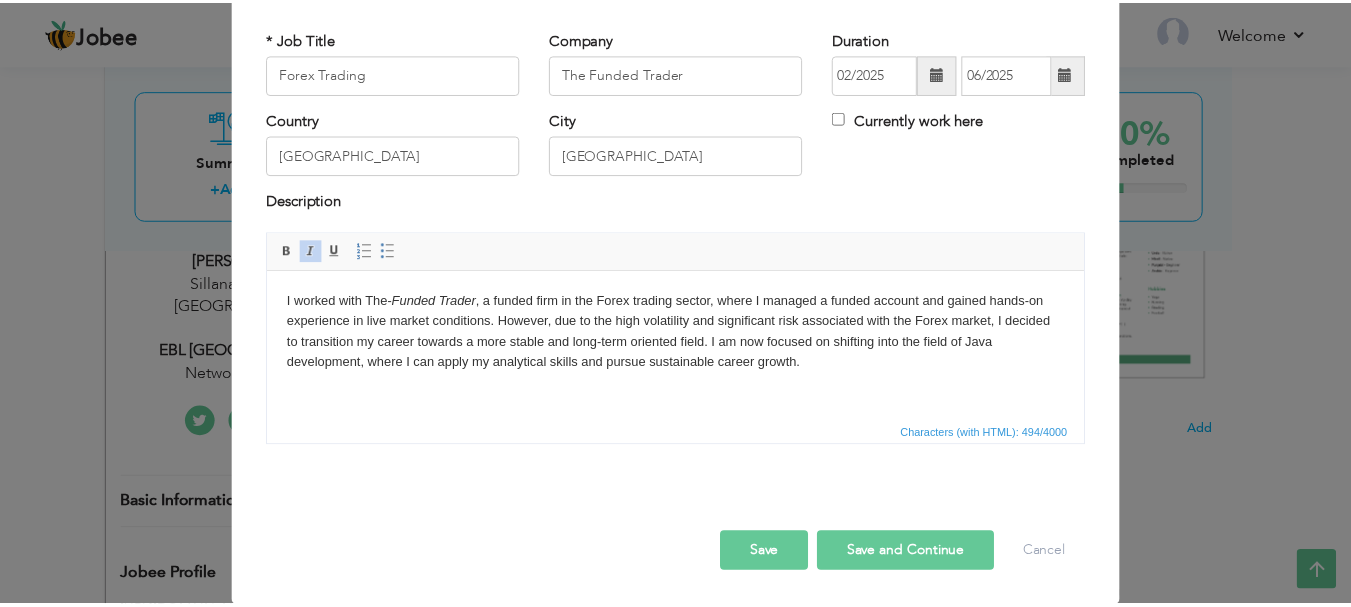 scroll, scrollTop: 110, scrollLeft: 0, axis: vertical 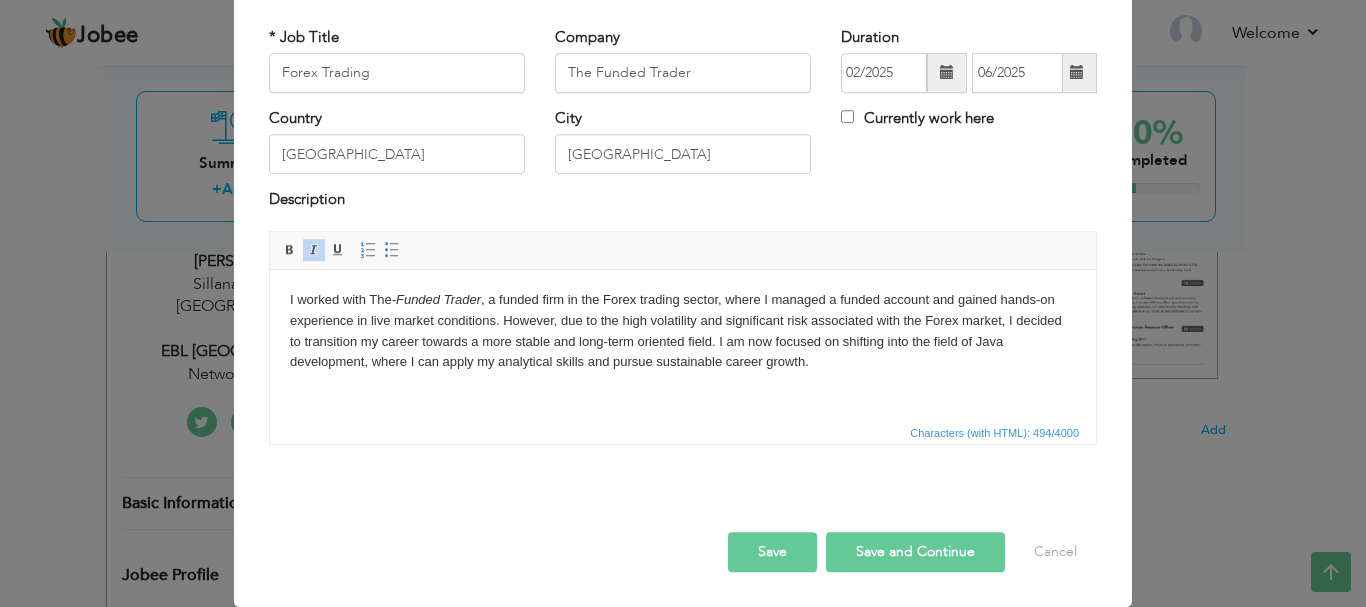 click on "Save and Continue" at bounding box center (915, 552) 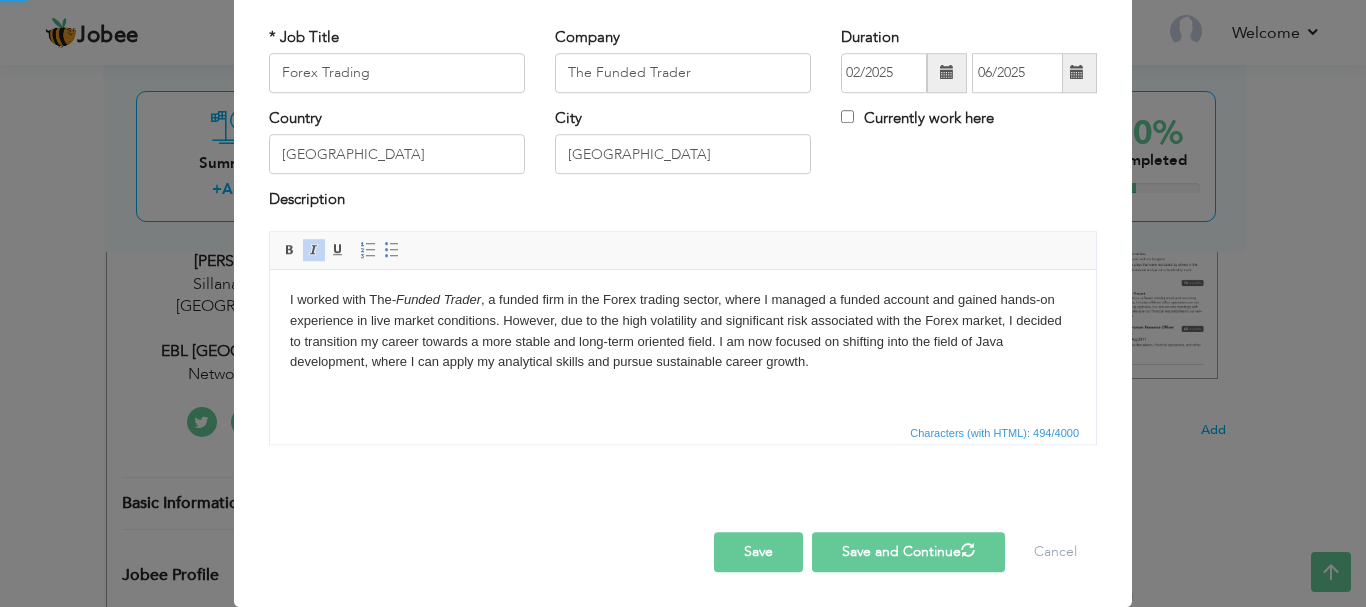 type 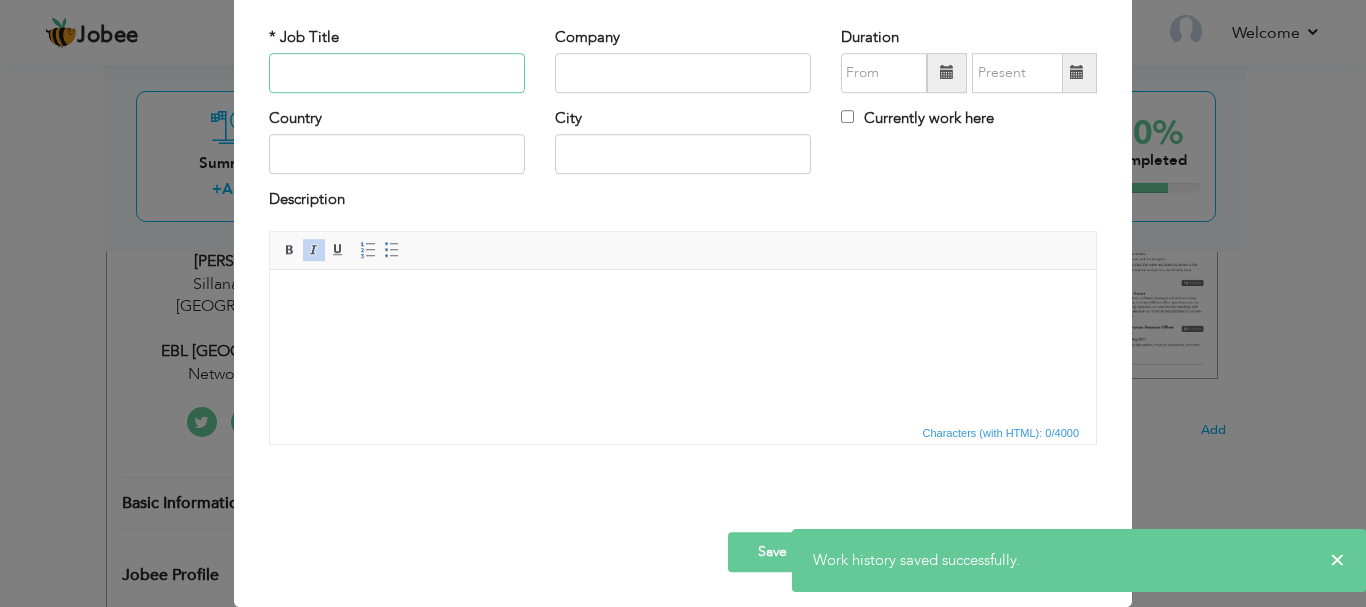 click at bounding box center [397, 73] 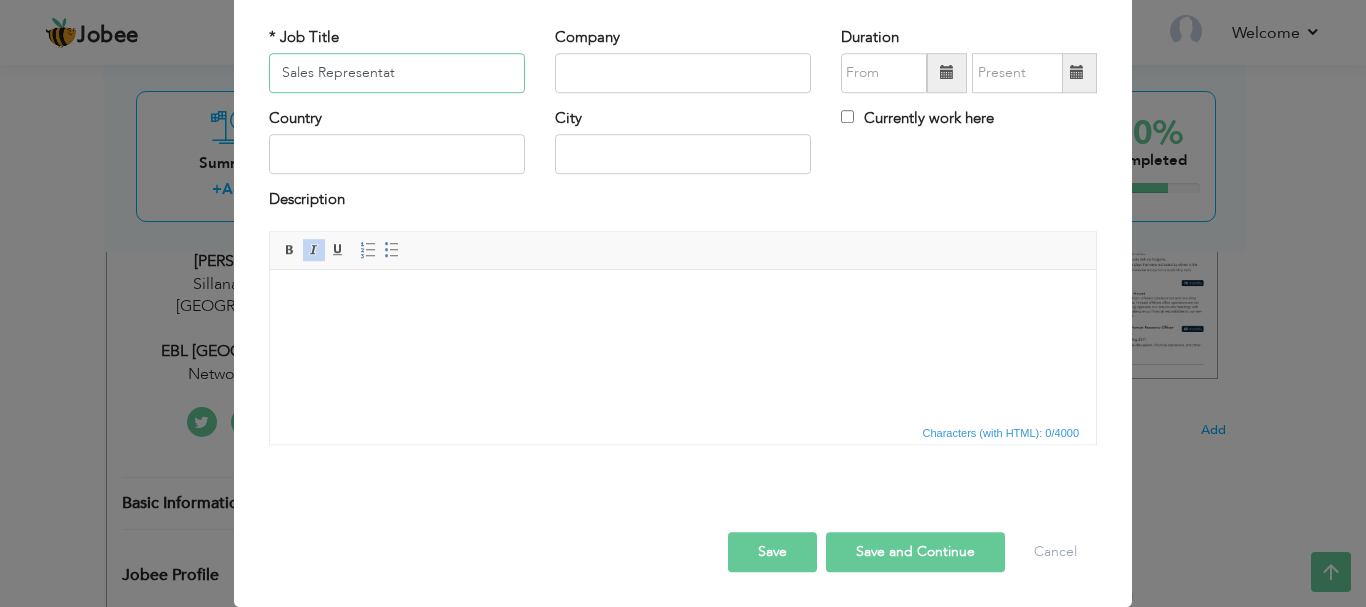 click on "Sales Representat" at bounding box center [397, 73] 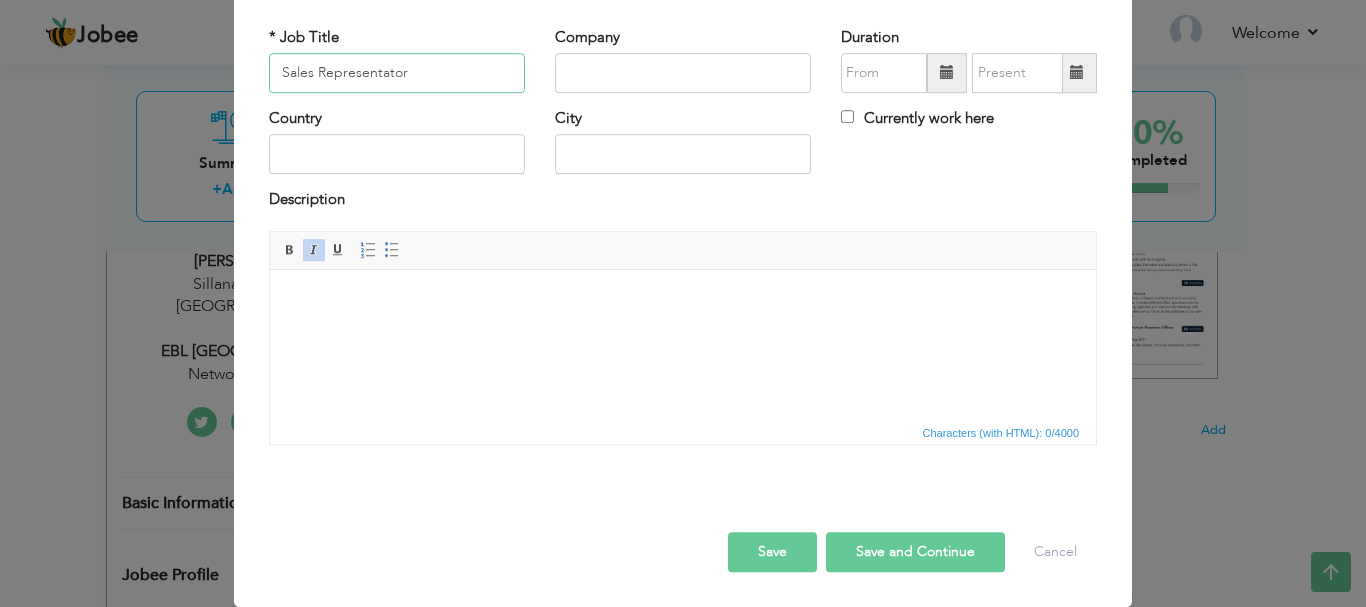 type on "Sales Representator" 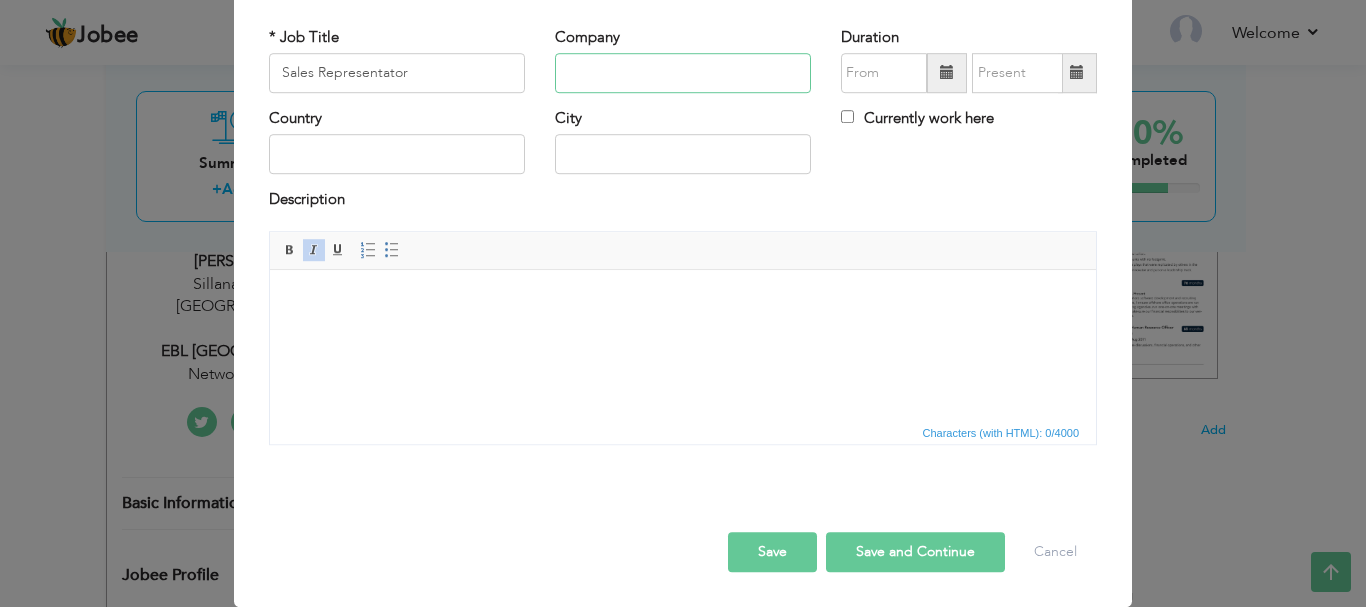 click at bounding box center [683, 73] 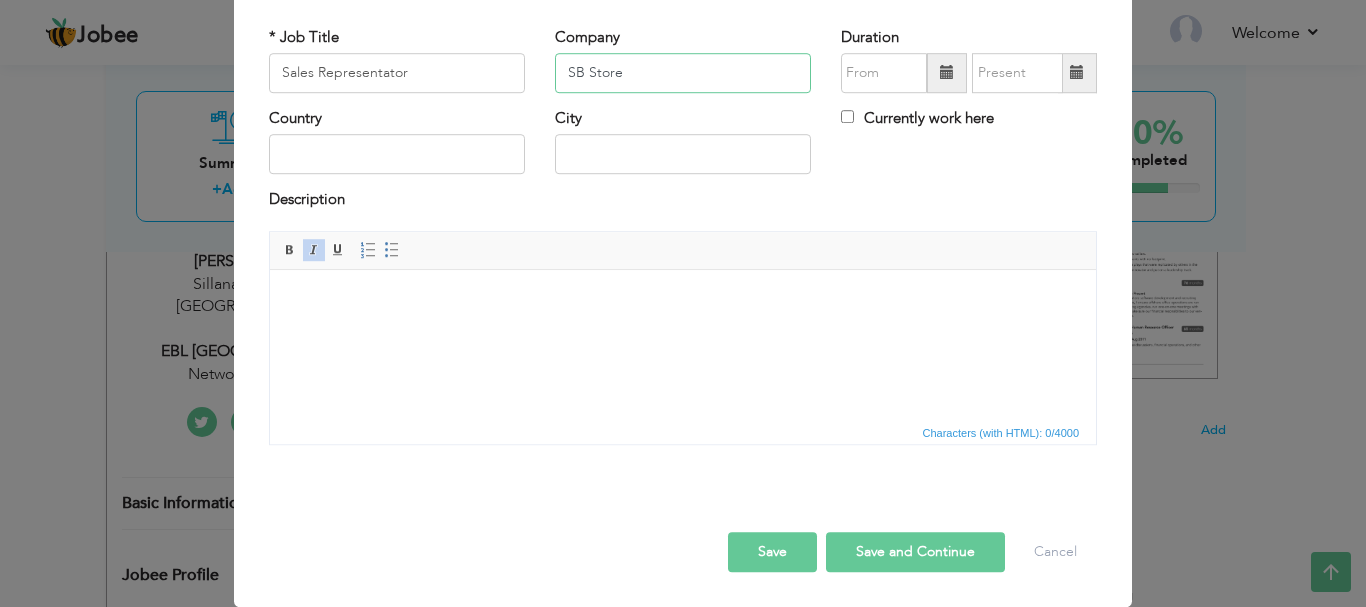 type on "SB Store" 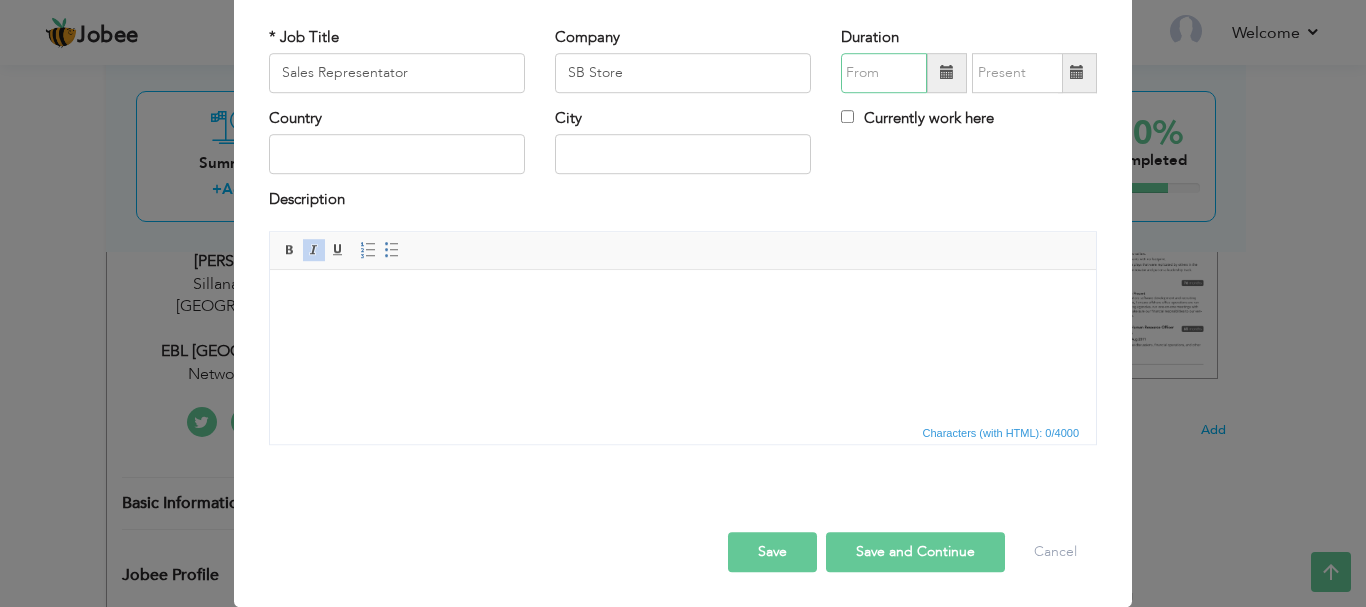 click at bounding box center [884, 73] 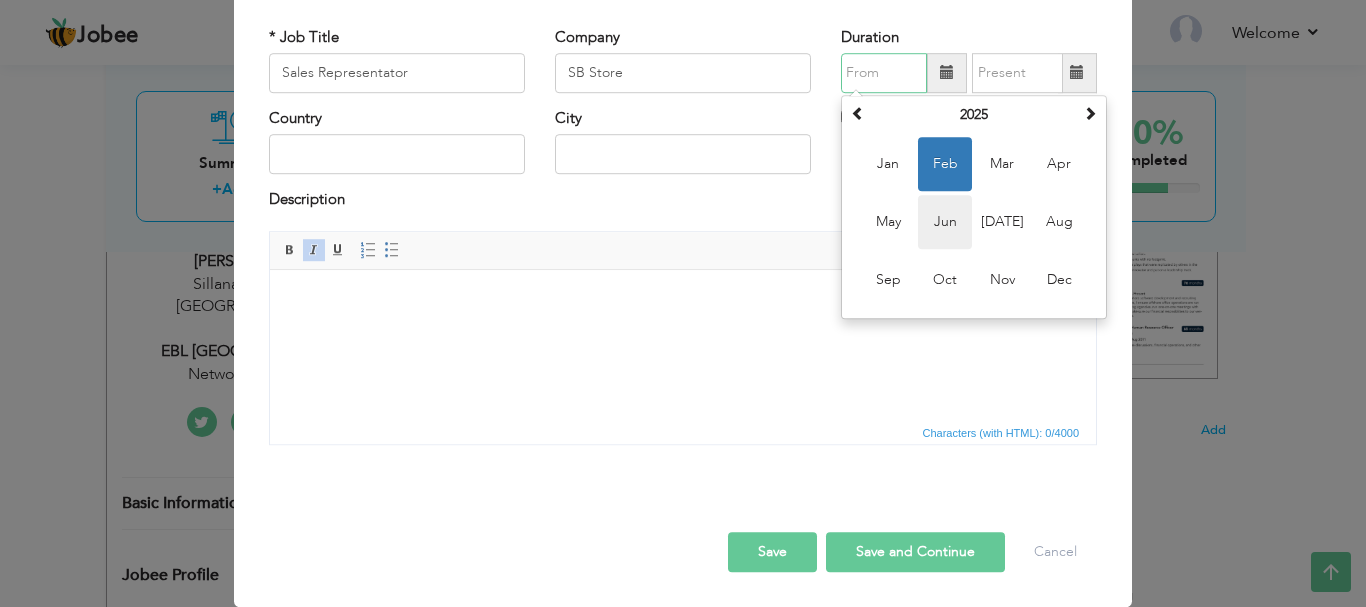click on "Jun" at bounding box center (945, 222) 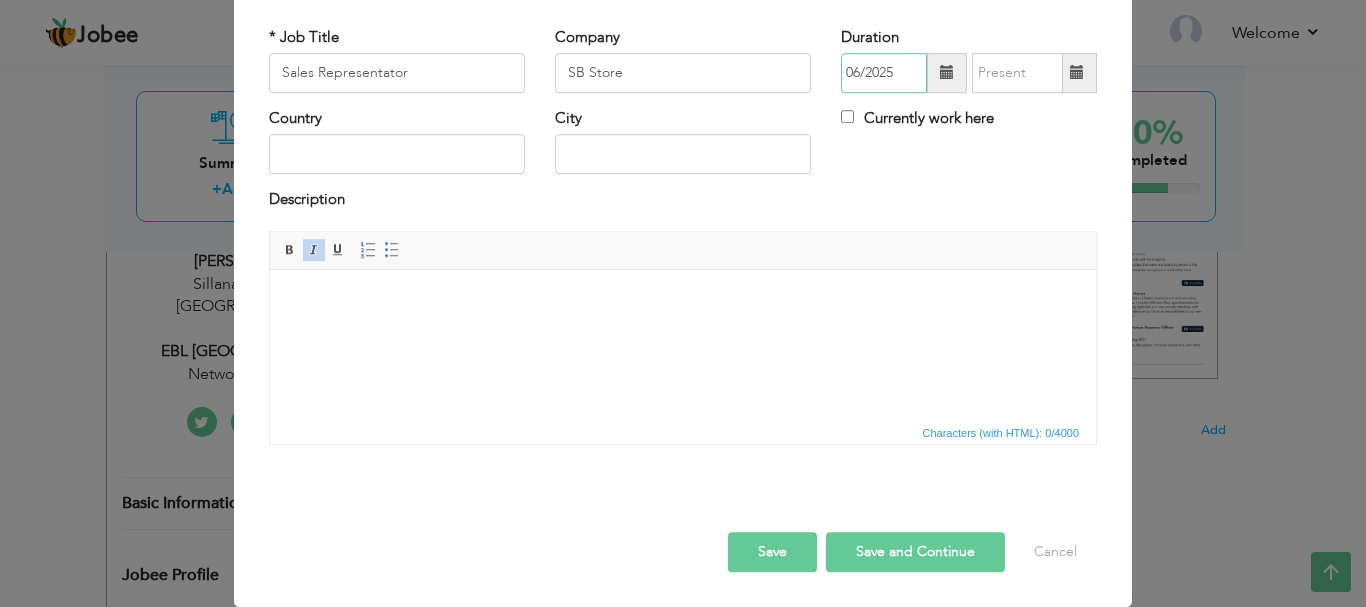 click on "06/2025" at bounding box center (884, 73) 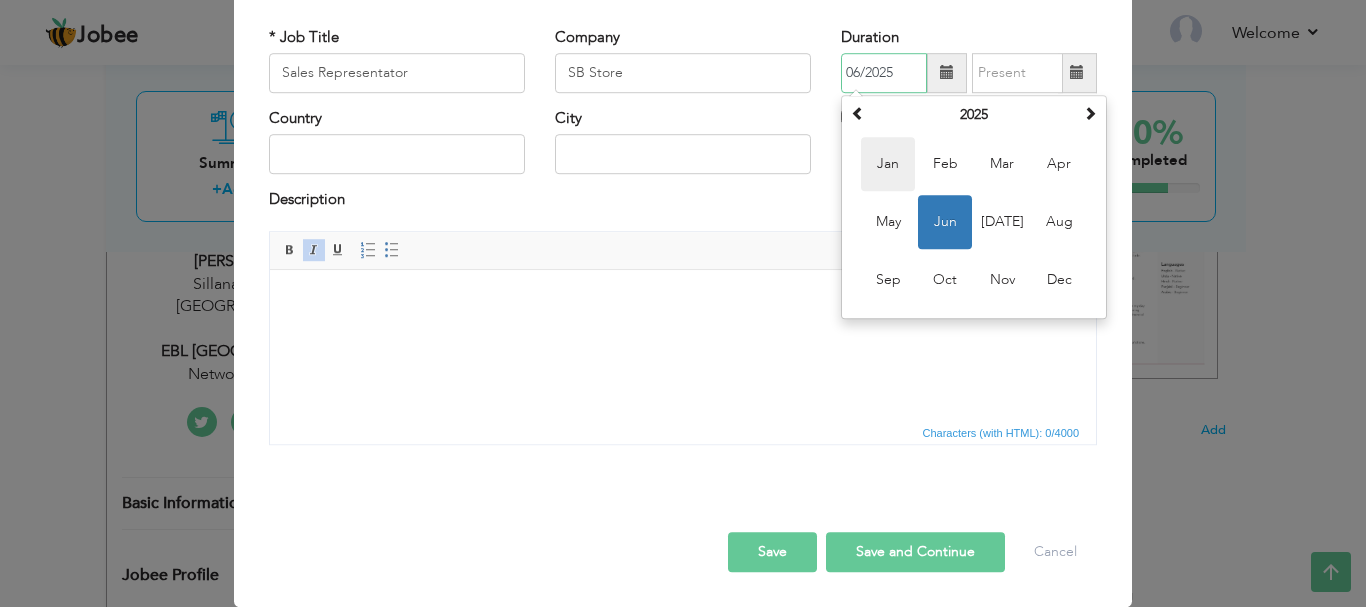 click on "Jan" at bounding box center [888, 164] 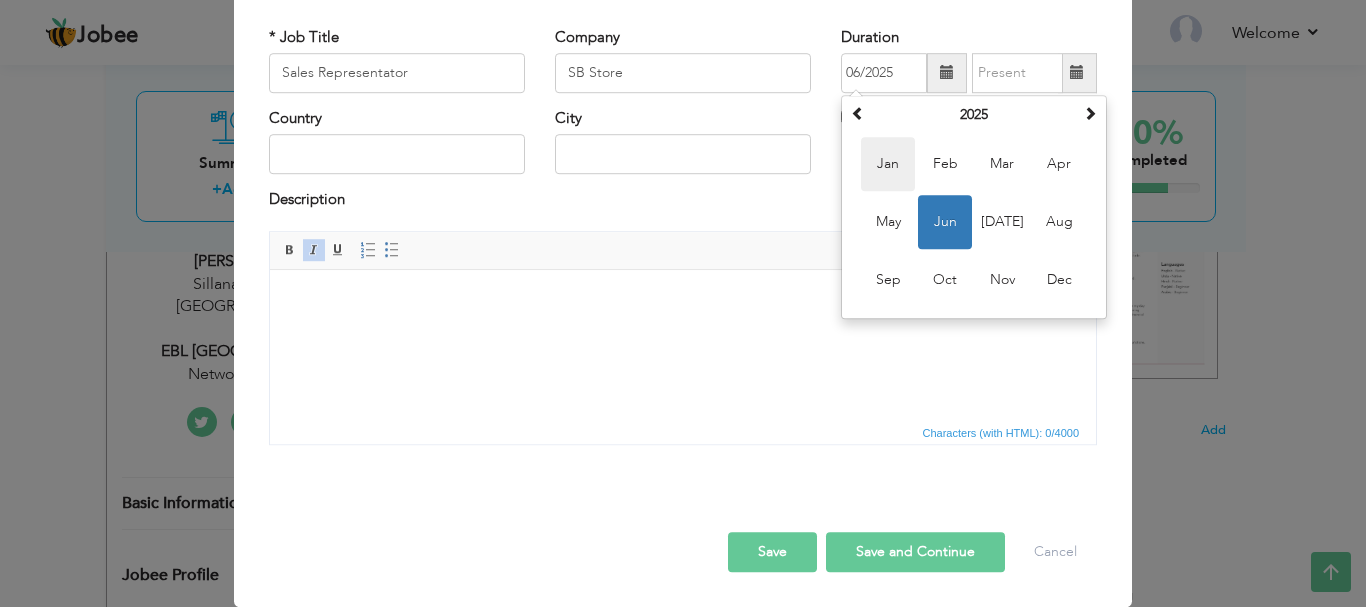 type on "01/2025" 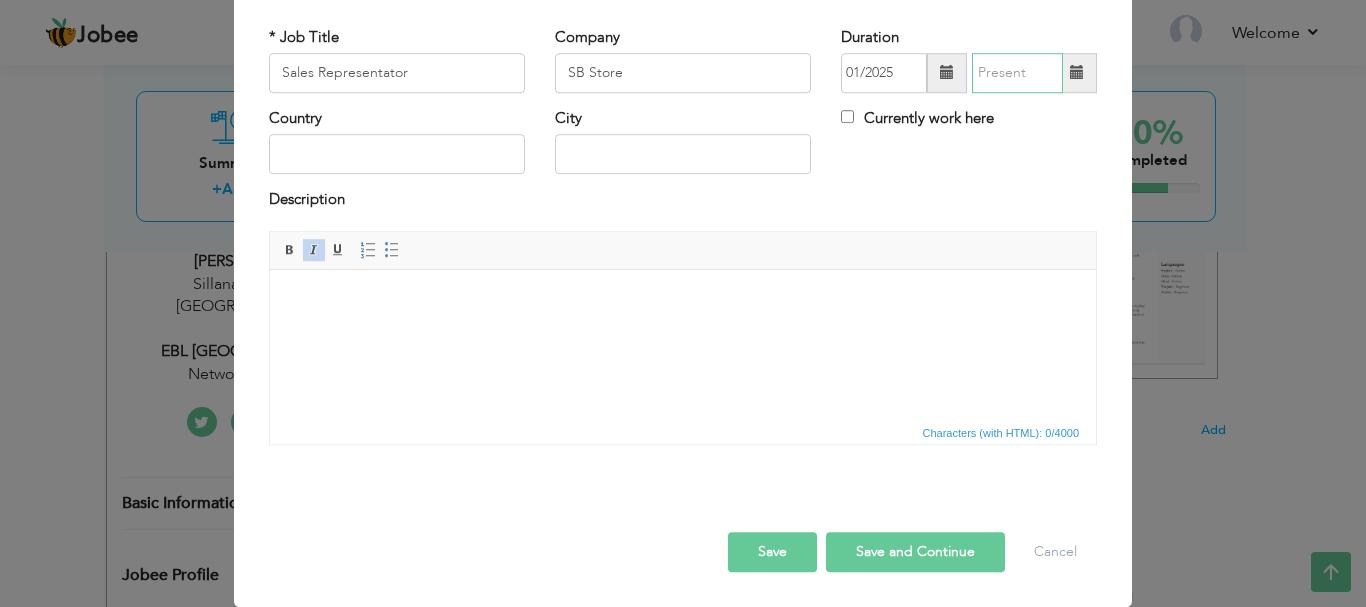 click at bounding box center (1017, 73) 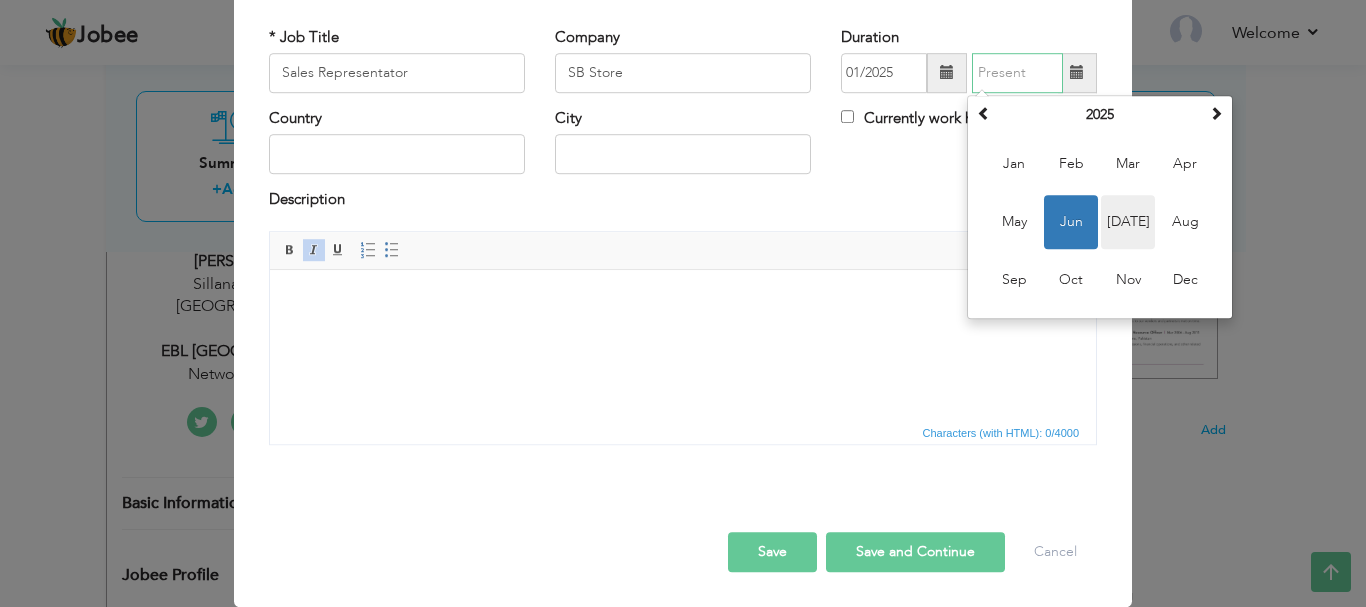 click on "Jul" at bounding box center [1128, 222] 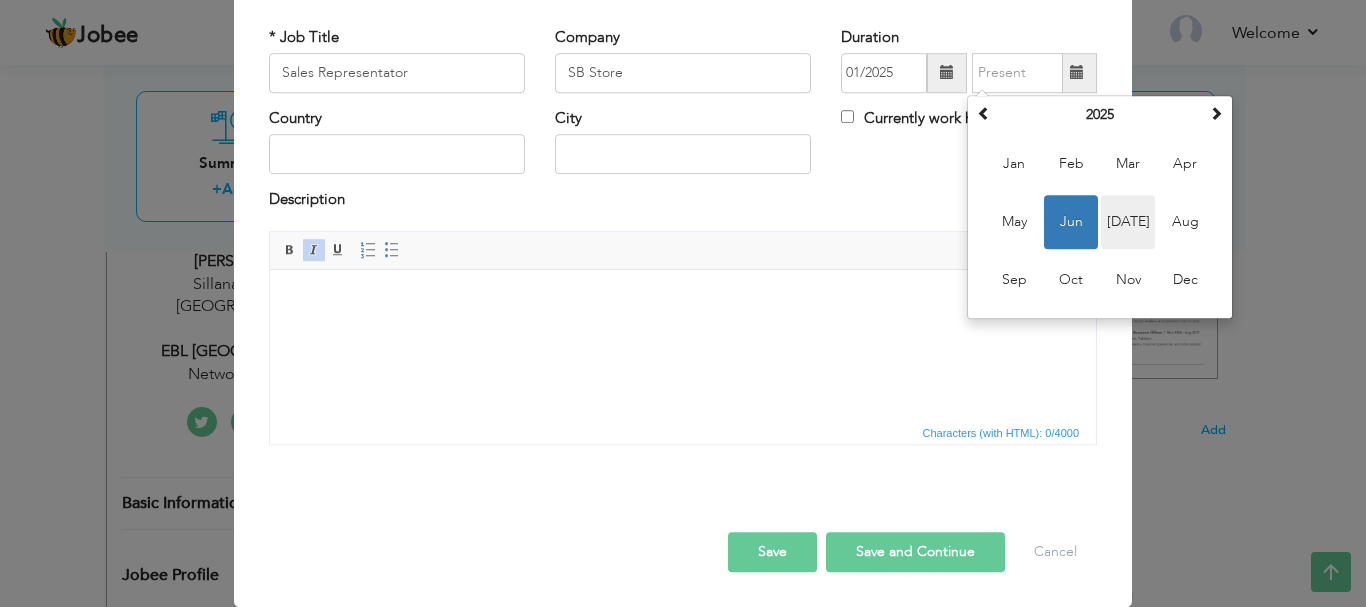 type on "07/2025" 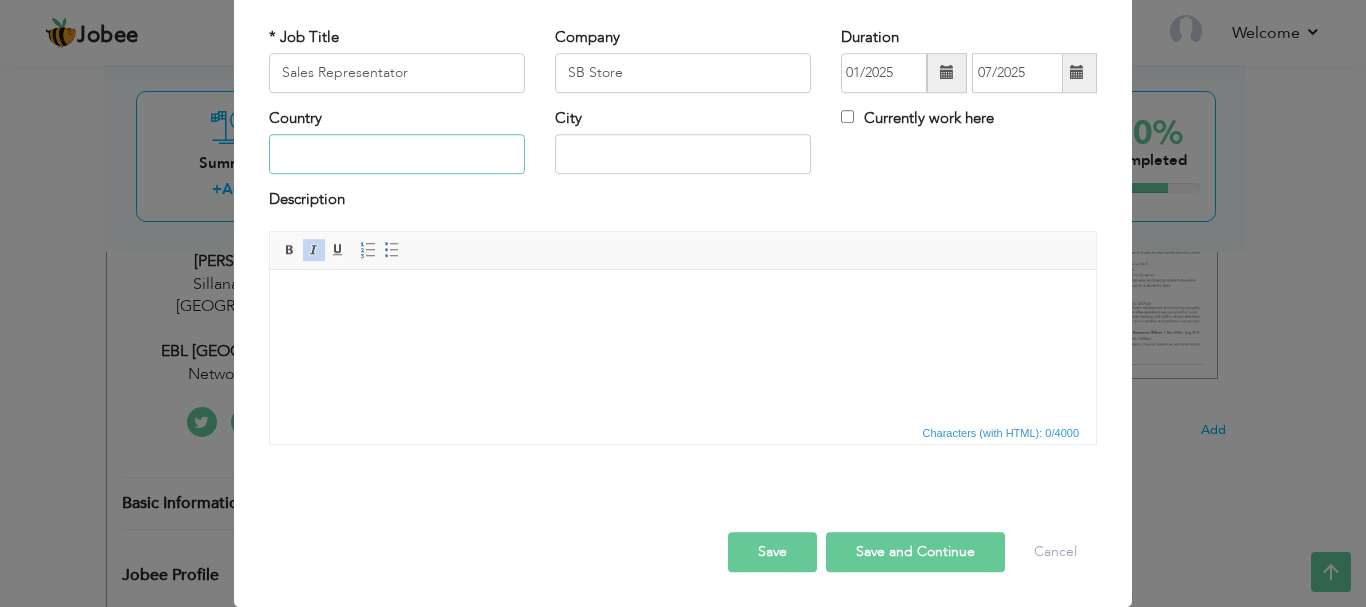 click at bounding box center [397, 155] 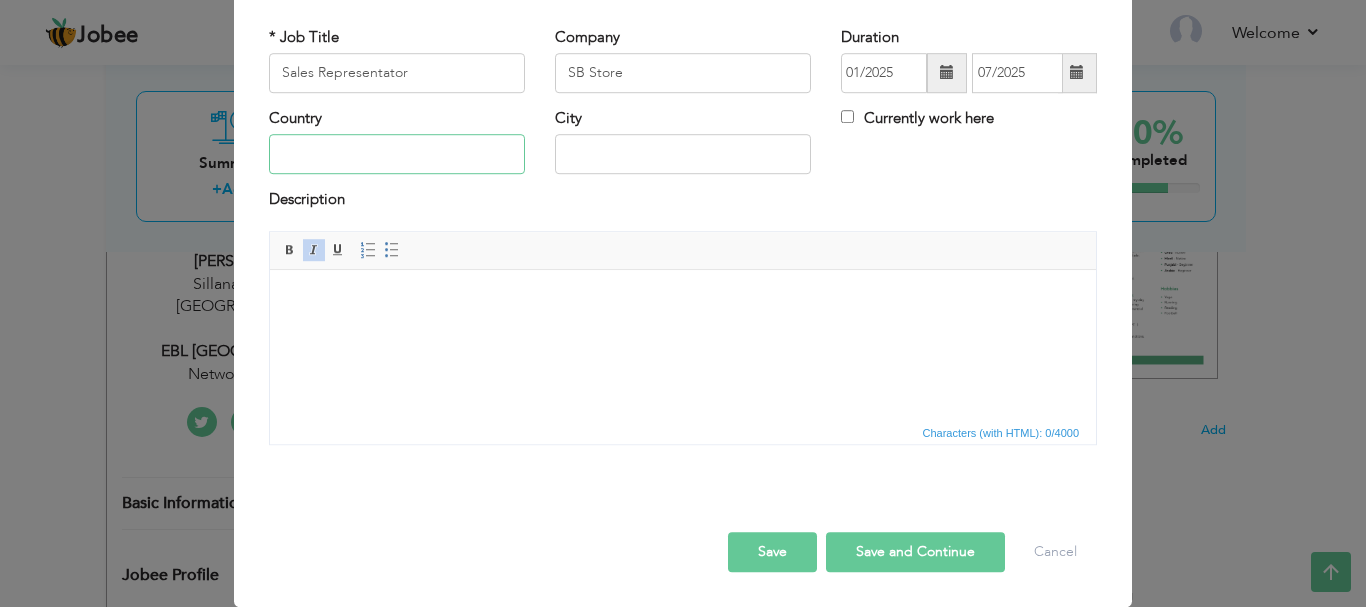 type on "p" 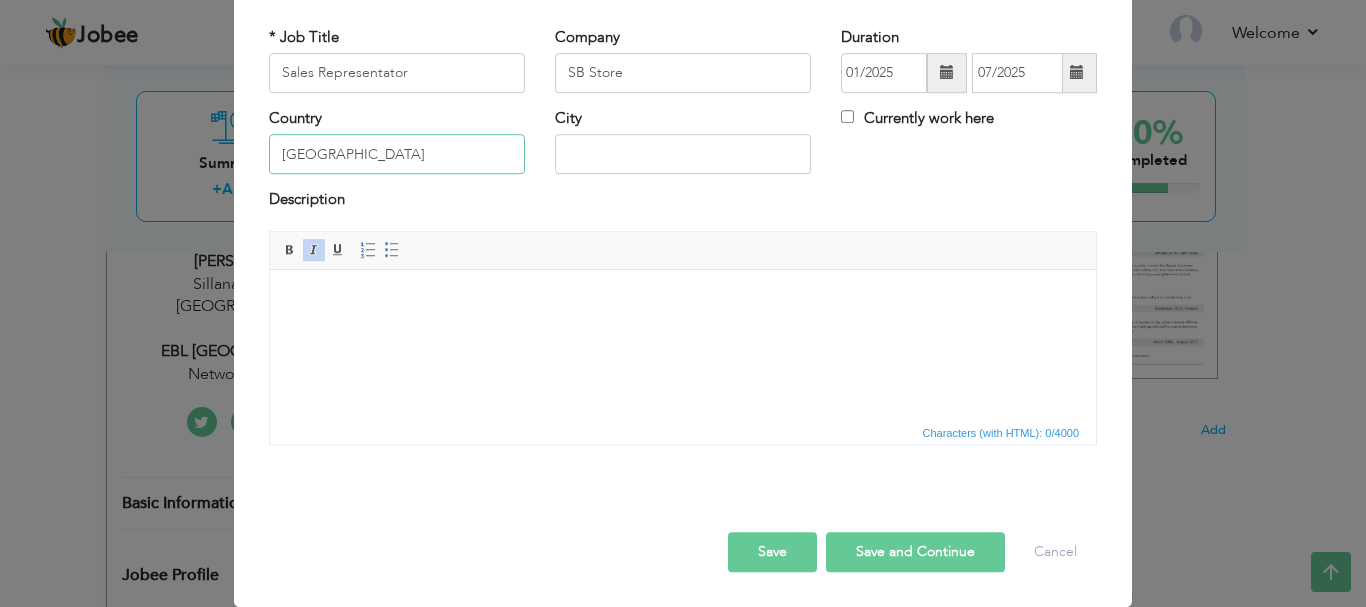 type on "[GEOGRAPHIC_DATA]" 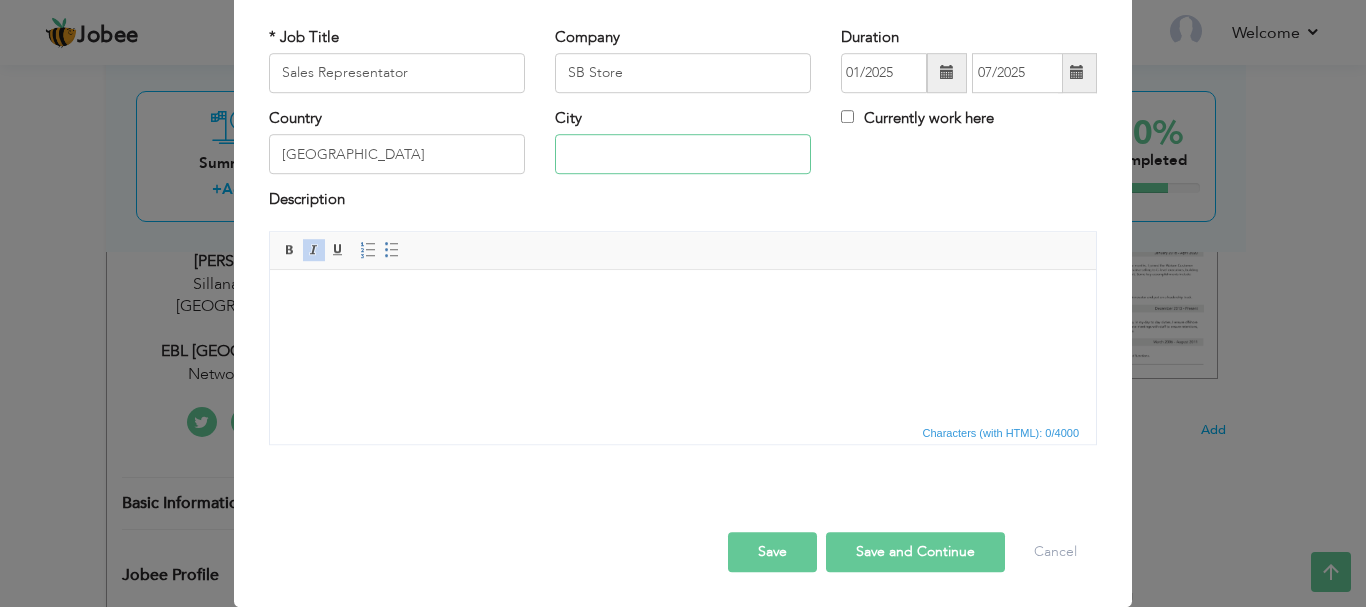 click at bounding box center [683, 155] 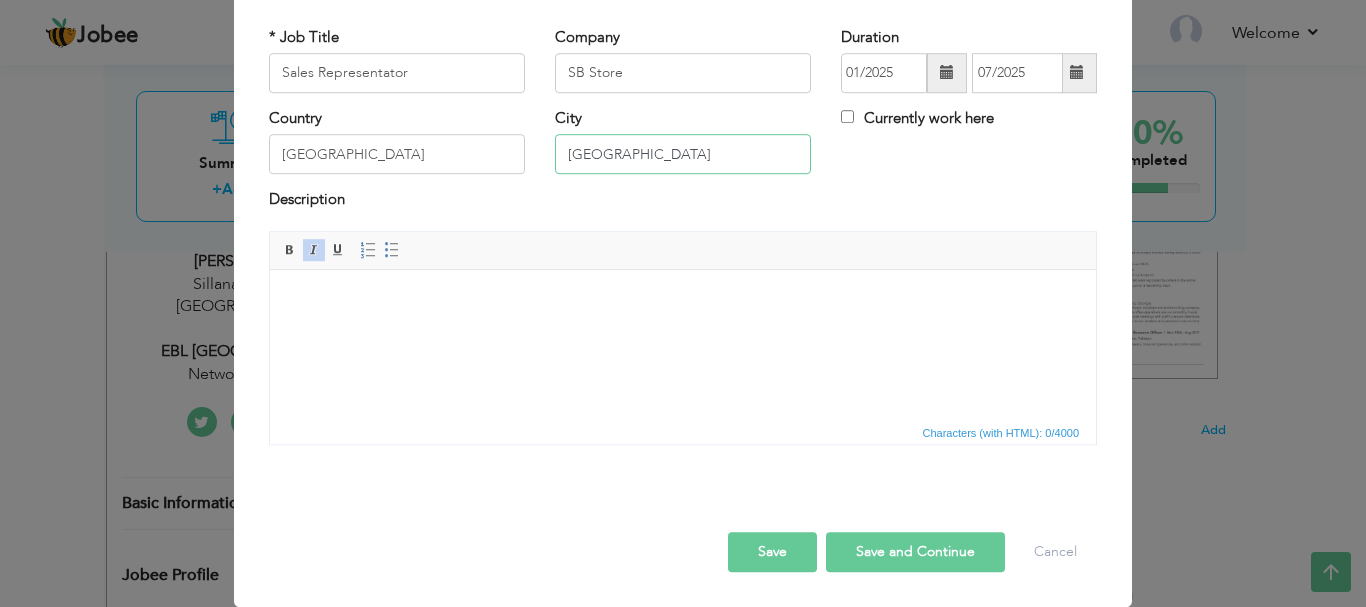 type on "[GEOGRAPHIC_DATA]" 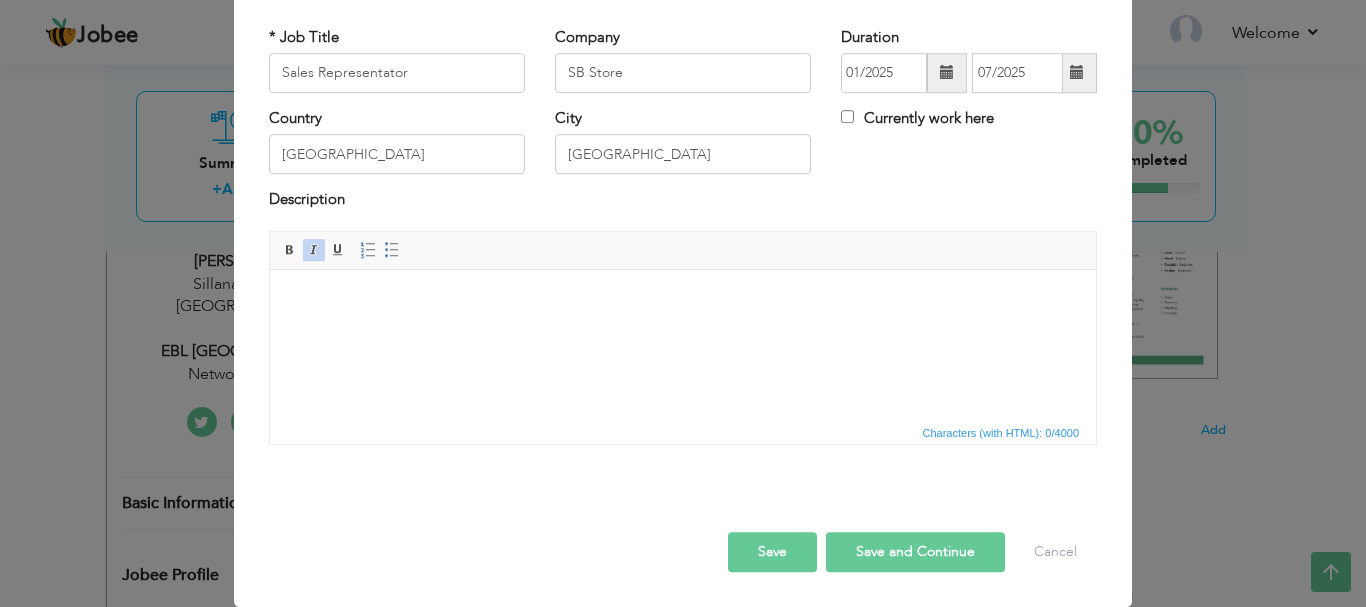 click at bounding box center (683, 299) 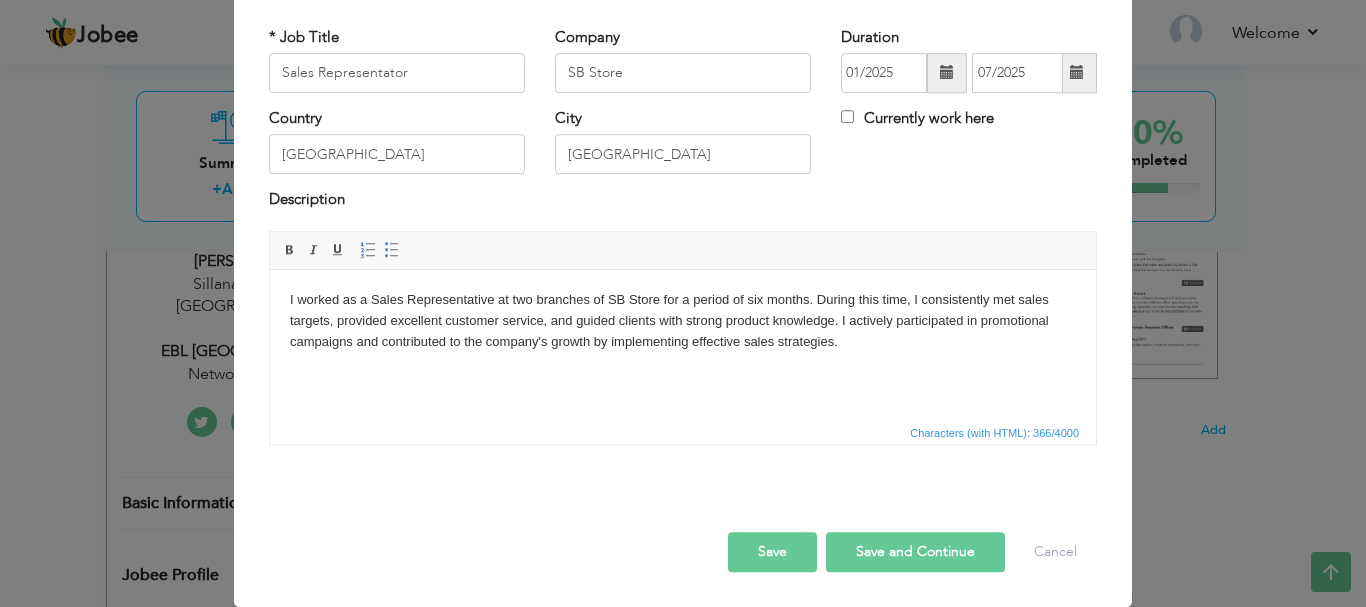 click on "Save" at bounding box center [772, 552] 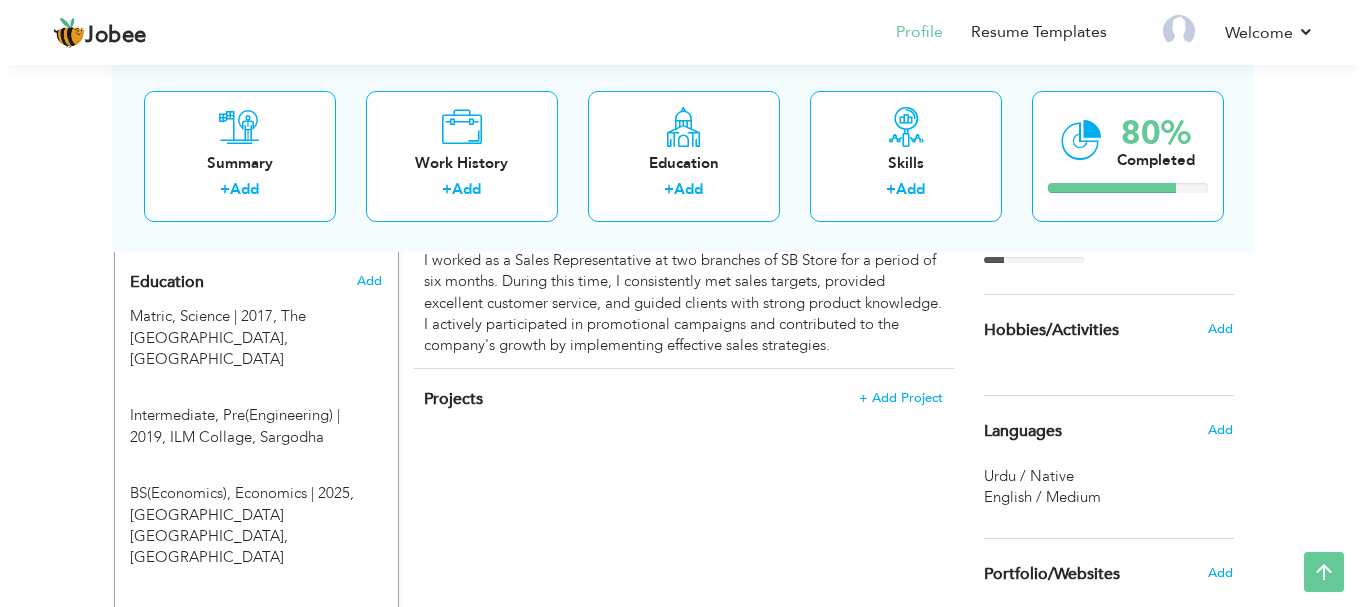 scroll, scrollTop: 866, scrollLeft: 0, axis: vertical 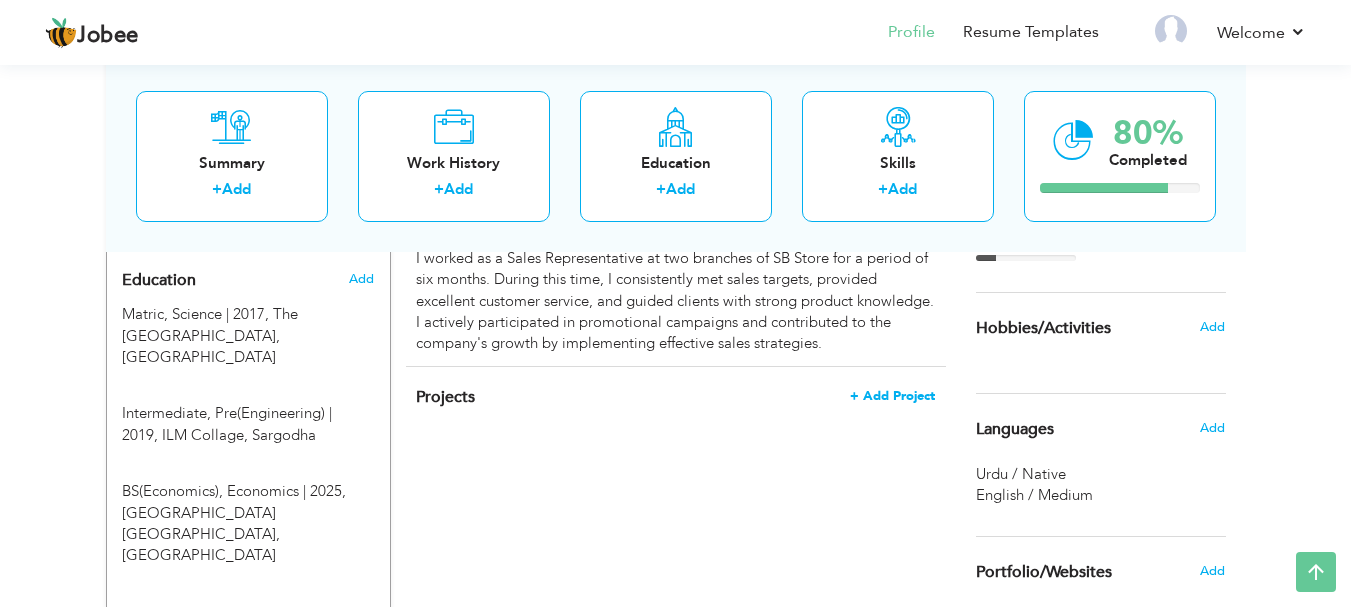 click on "+ Add Project" at bounding box center (892, 396) 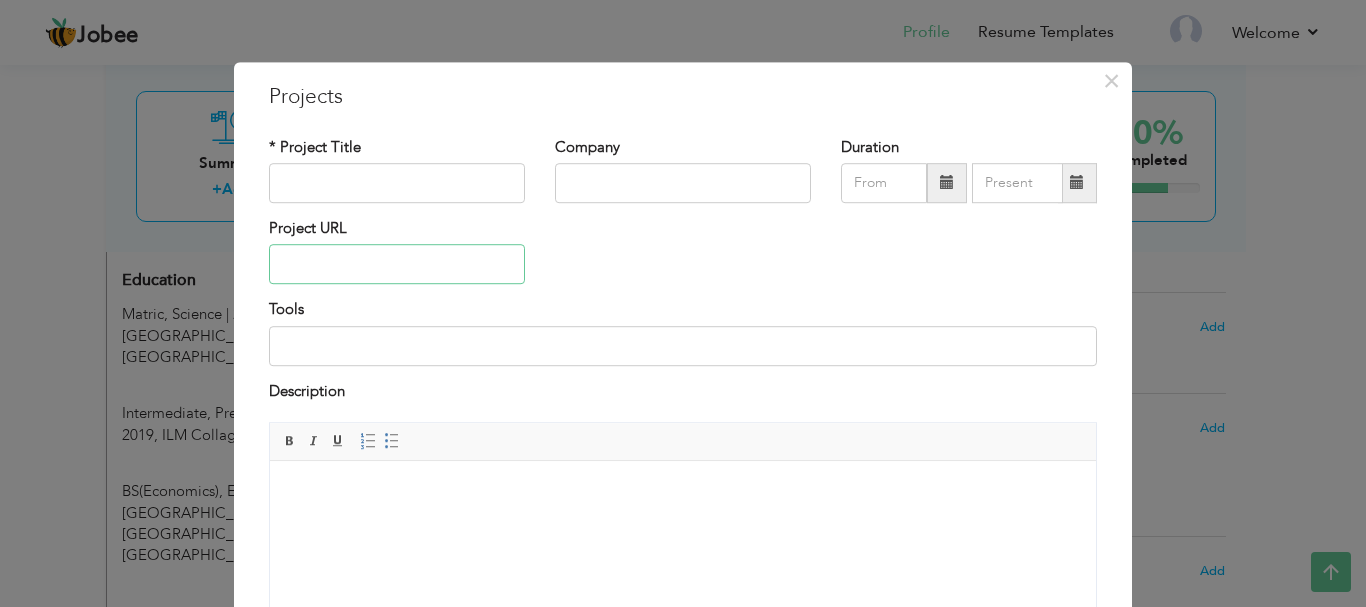 click at bounding box center [397, 265] 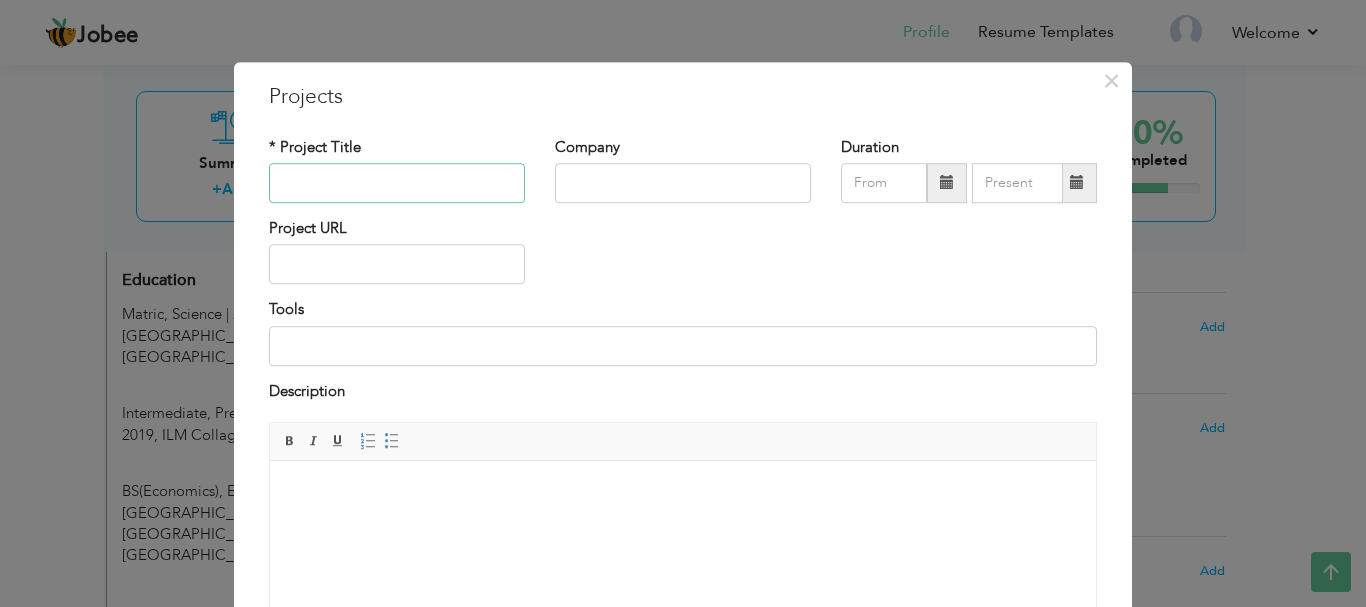 click at bounding box center [397, 183] 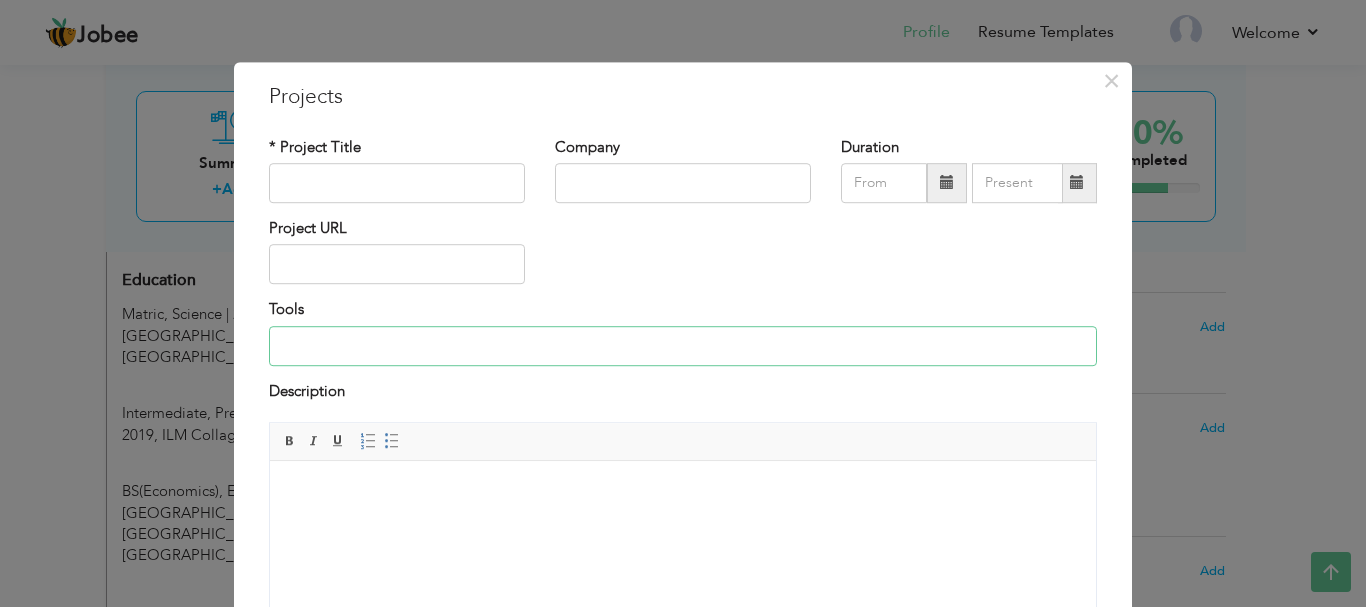 click at bounding box center (683, 346) 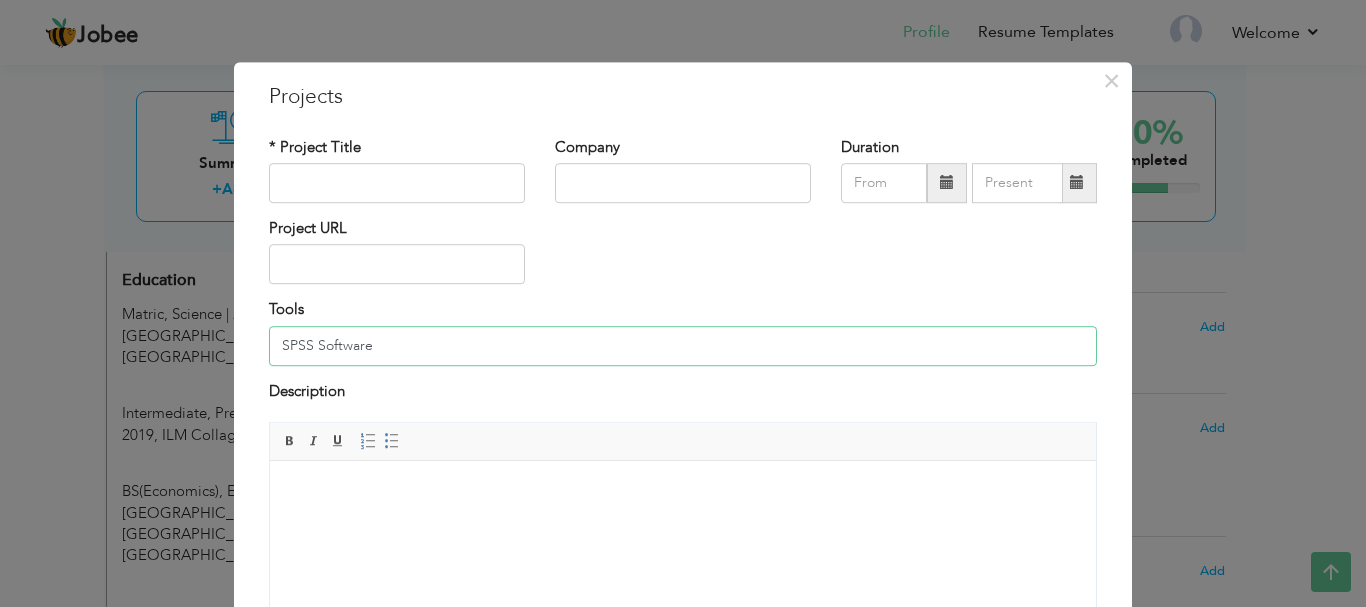 type on "SPSS Software" 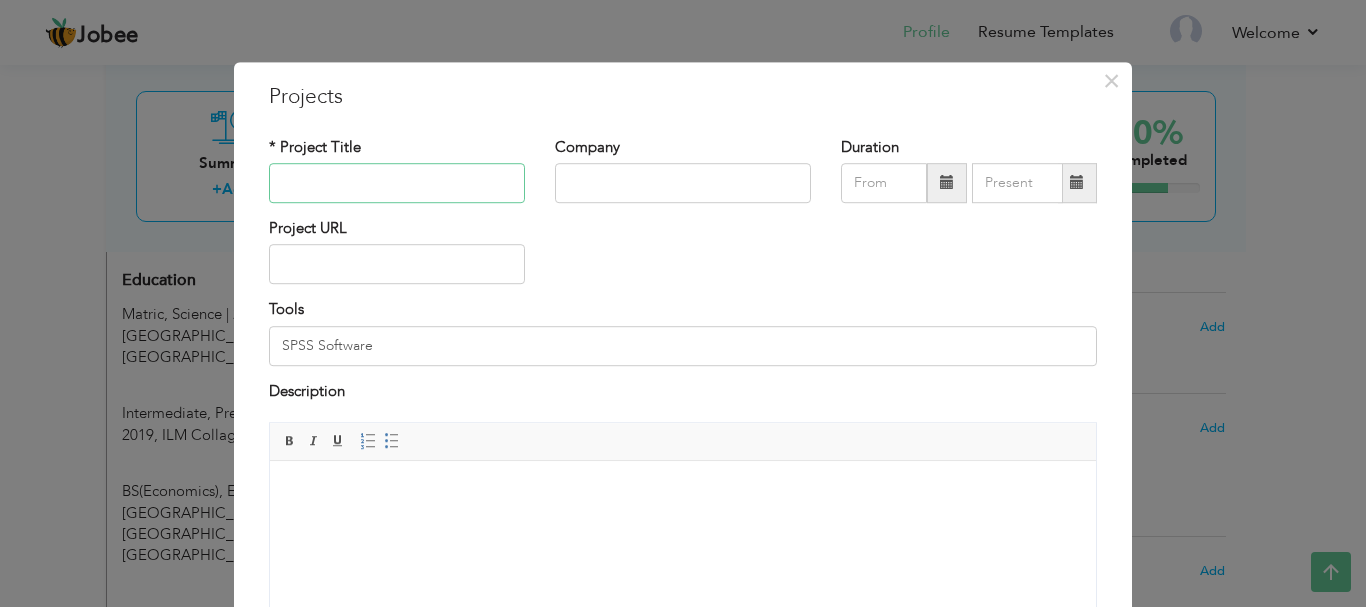 click at bounding box center (397, 183) 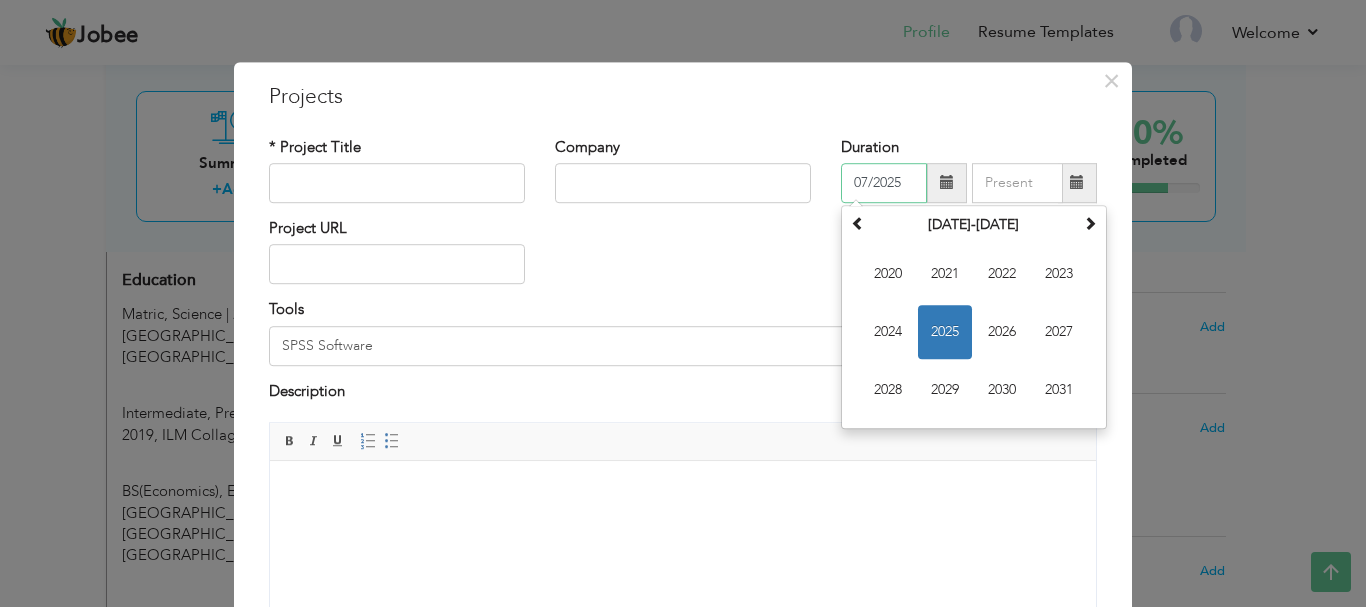 click on "07/2025" at bounding box center (884, 183) 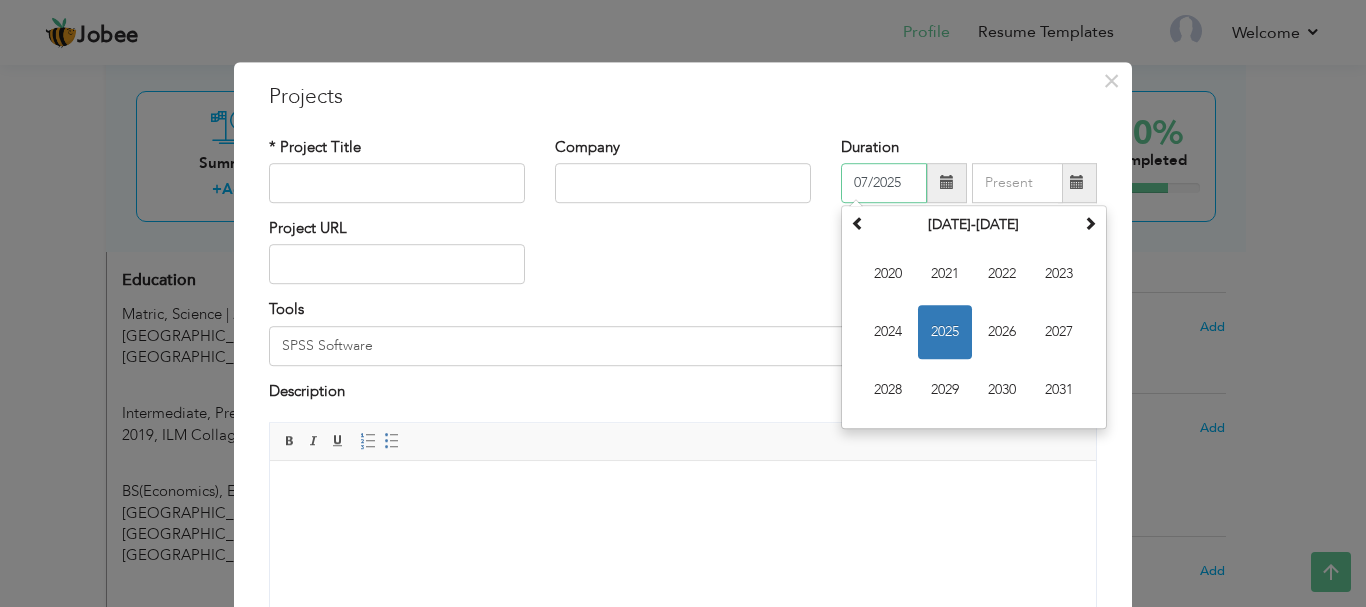 click on "2025" at bounding box center [945, 332] 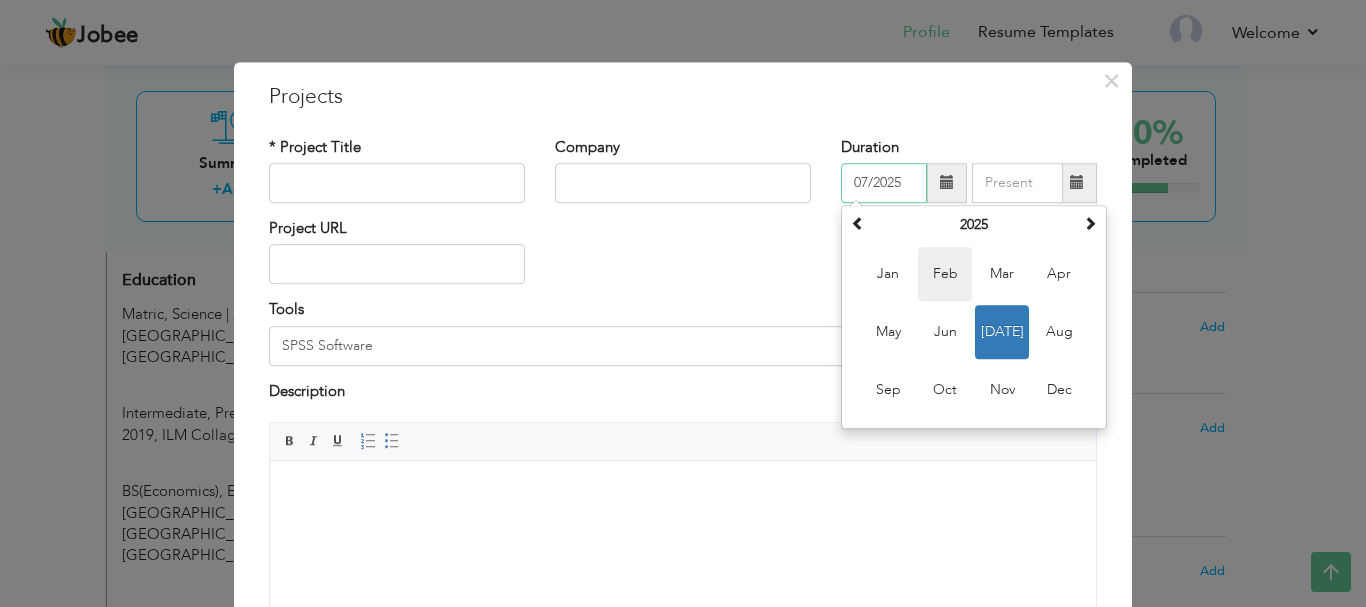 click on "Feb" at bounding box center (945, 274) 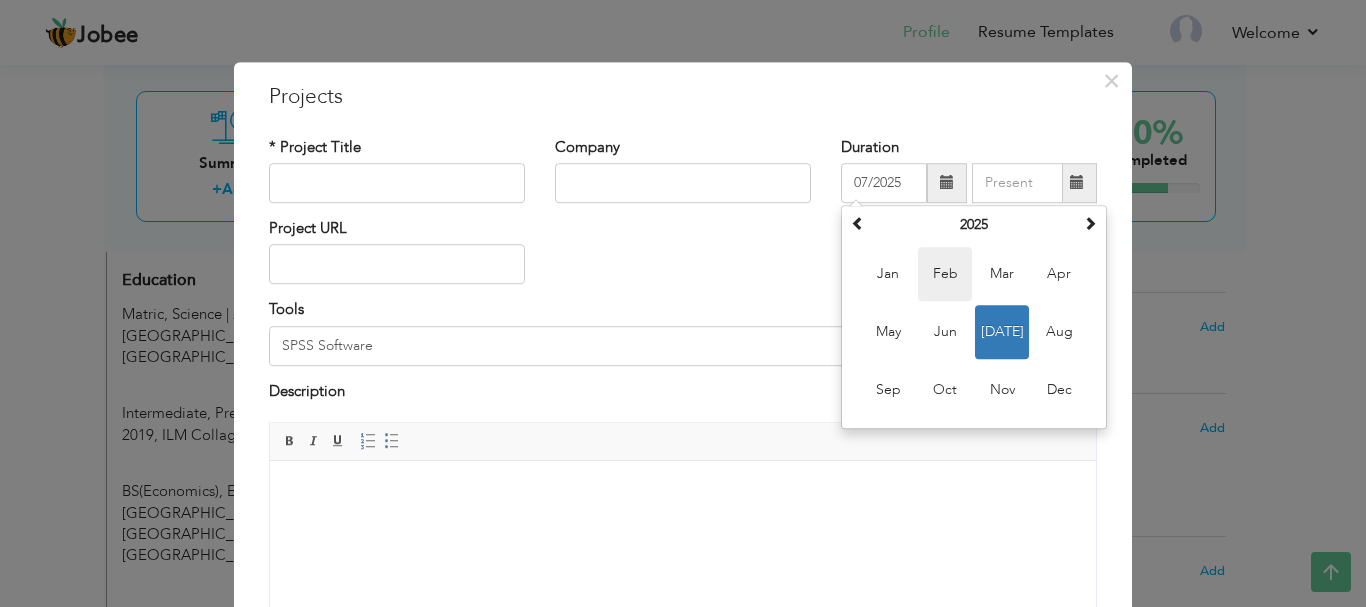 type on "02/2025" 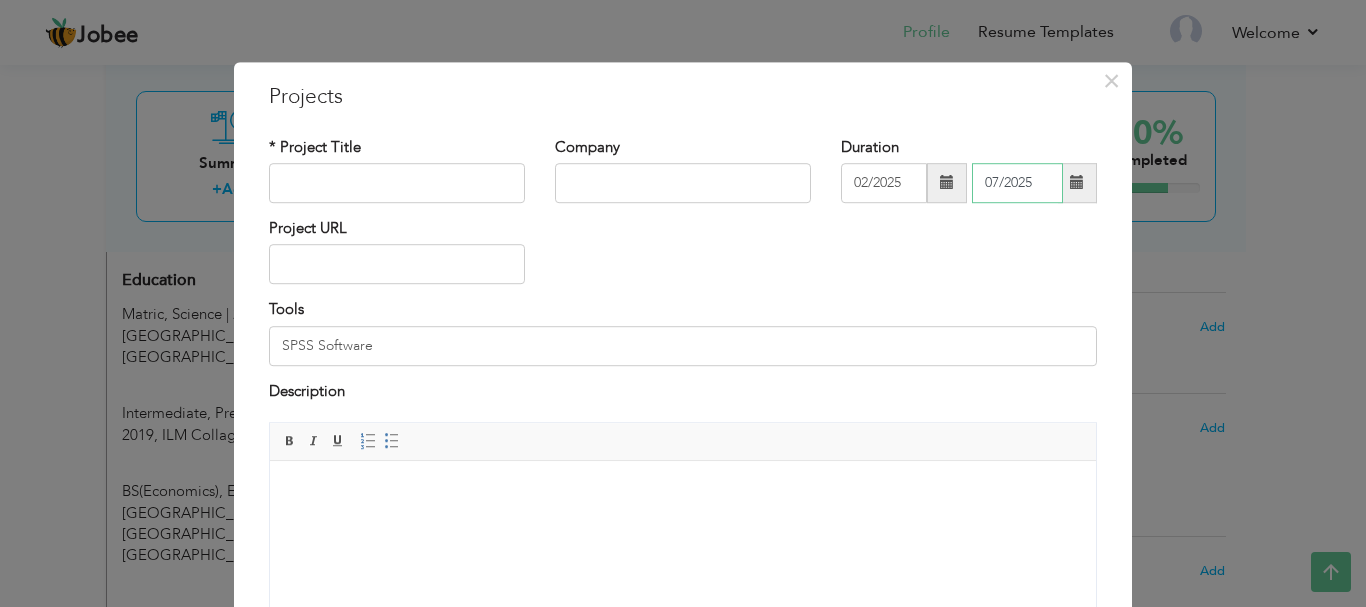 click on "07/2025" at bounding box center [1017, 183] 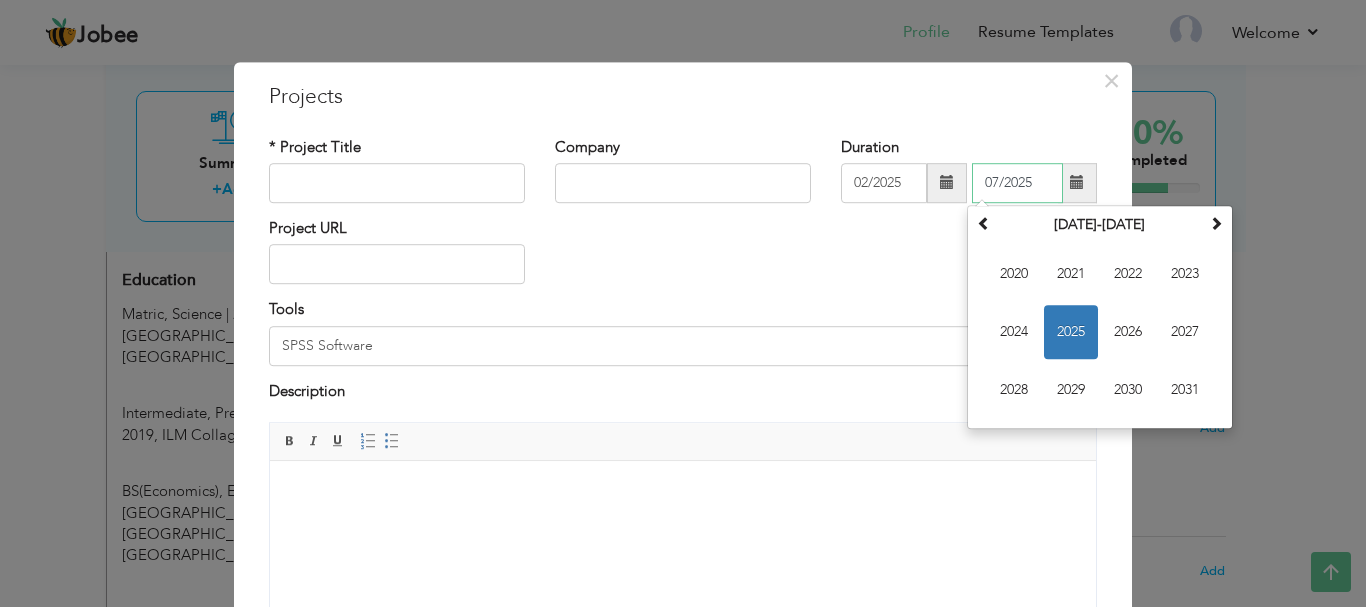 click on "2025" at bounding box center (1071, 332) 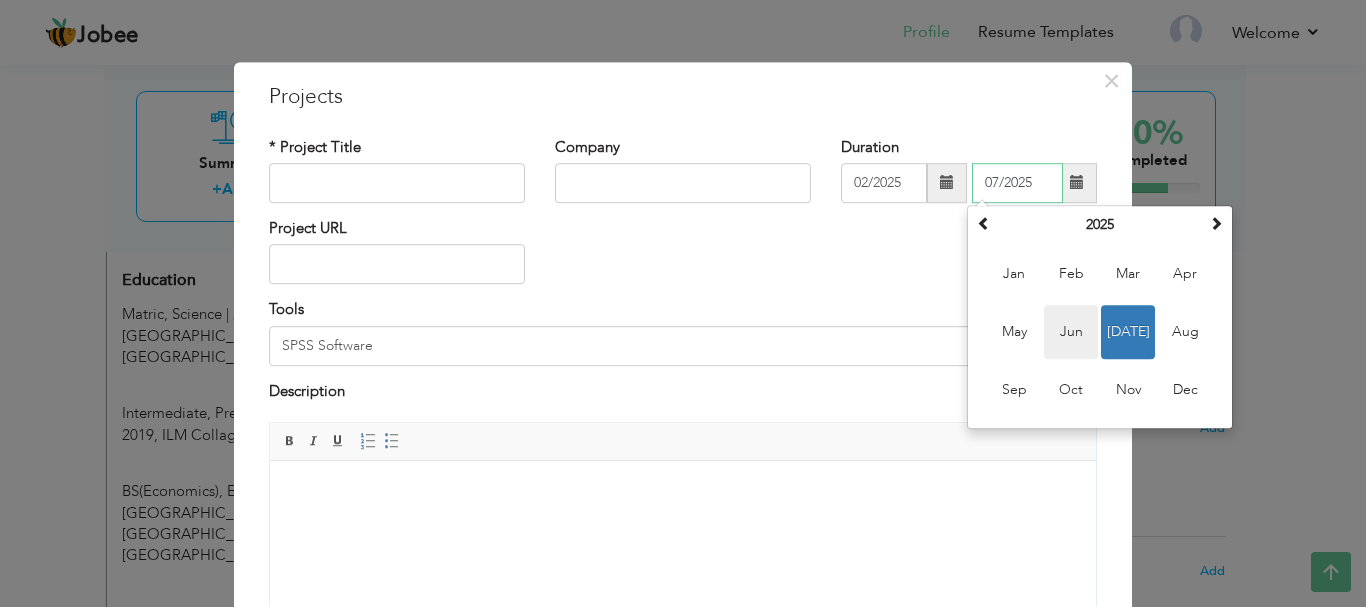 click on "Jun" at bounding box center [1071, 332] 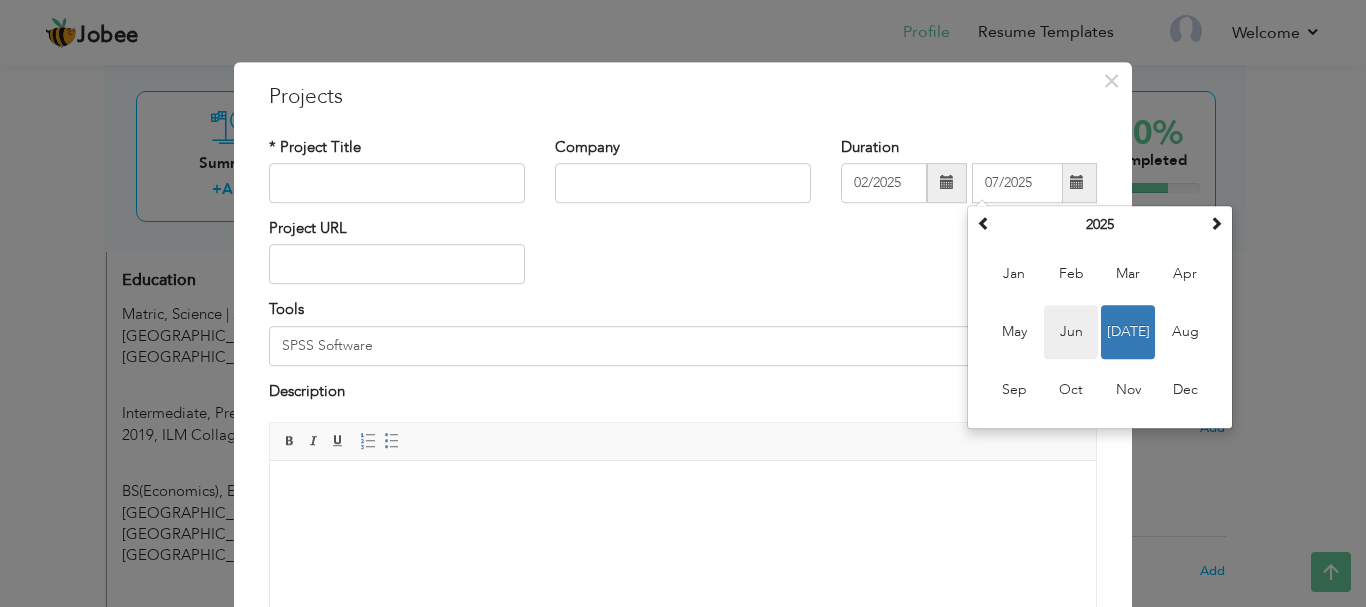 type on "06/2025" 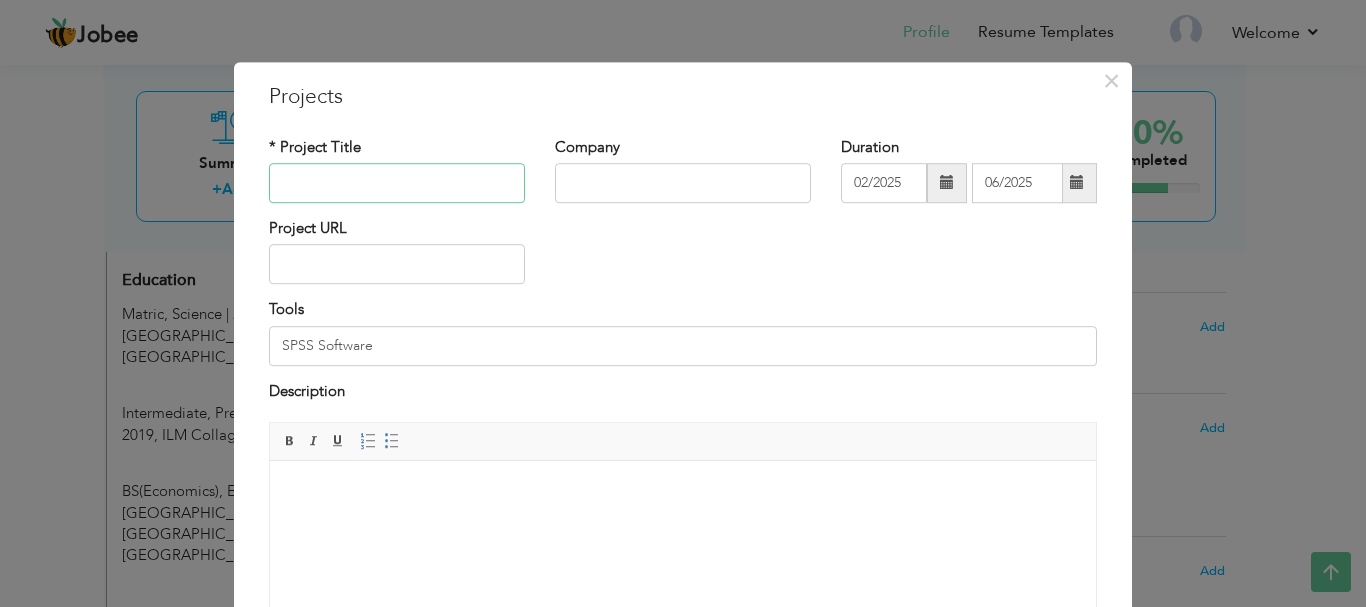 click at bounding box center [397, 183] 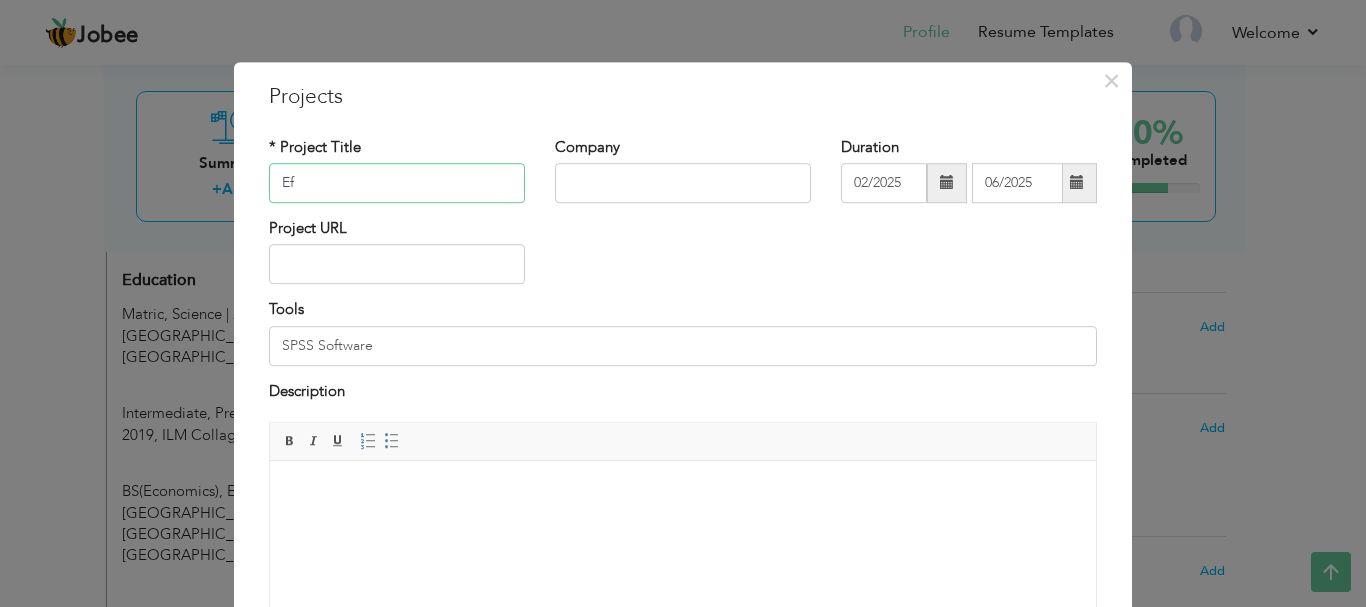 type on "E" 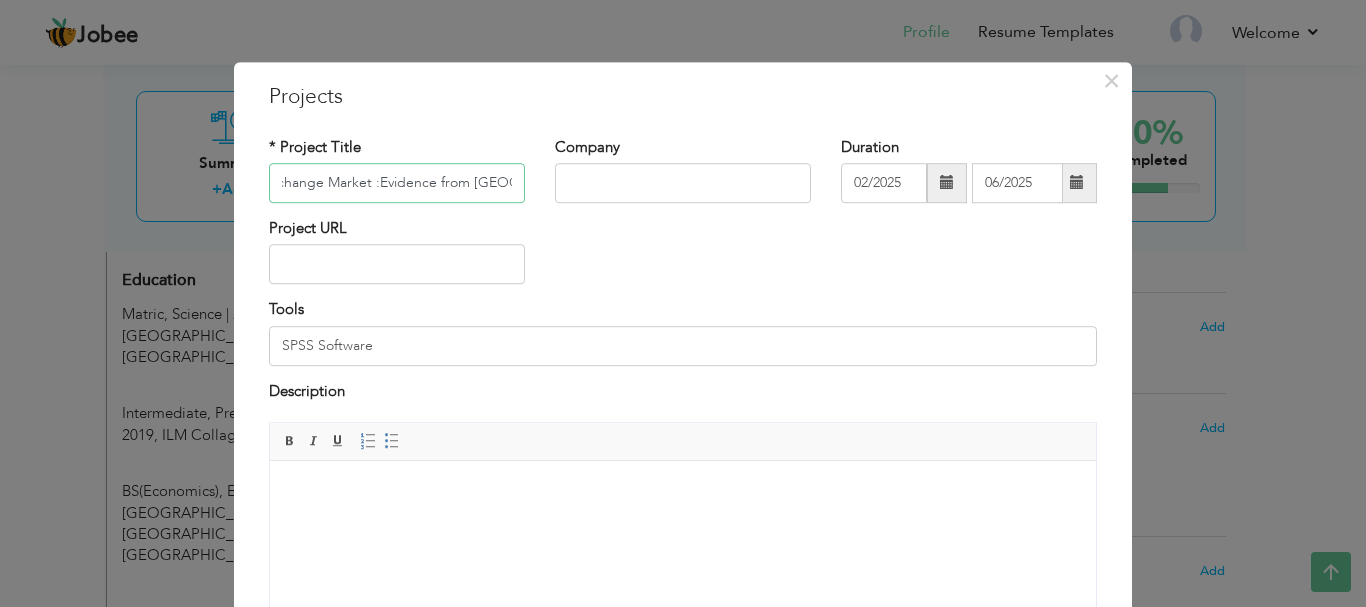 scroll, scrollTop: 0, scrollLeft: 252, axis: horizontal 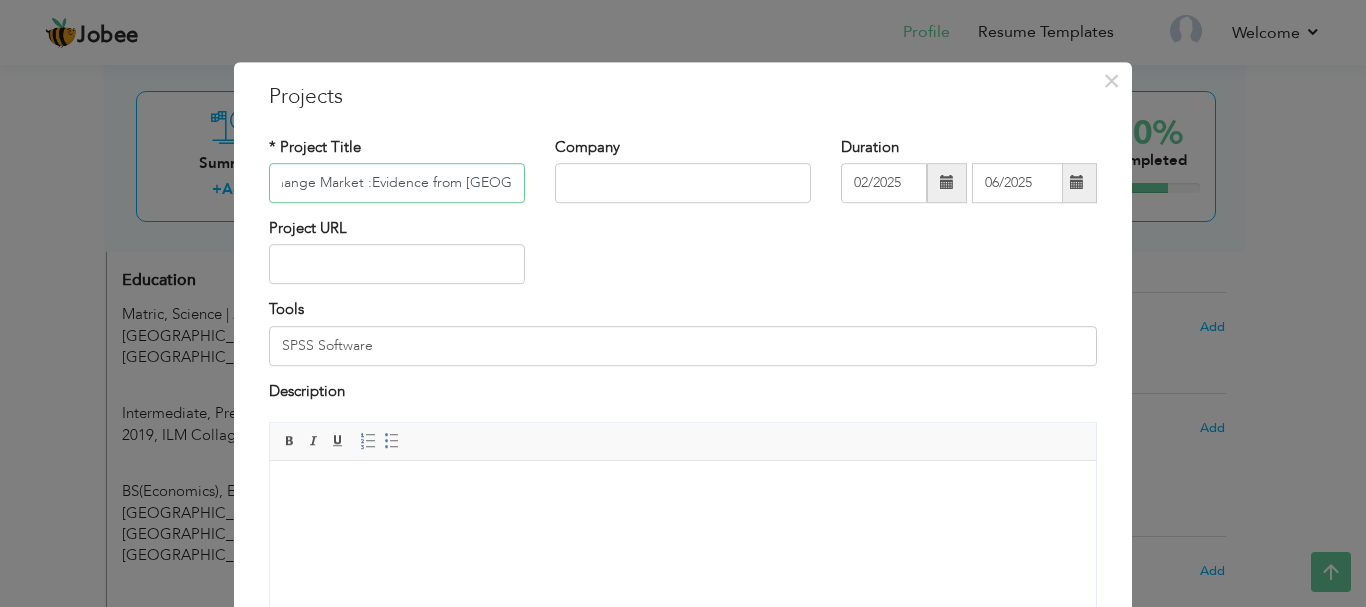 type on "Evaluating the Efficiency of Foreign Exchange Market :Evidence from [GEOGRAPHIC_DATA]" 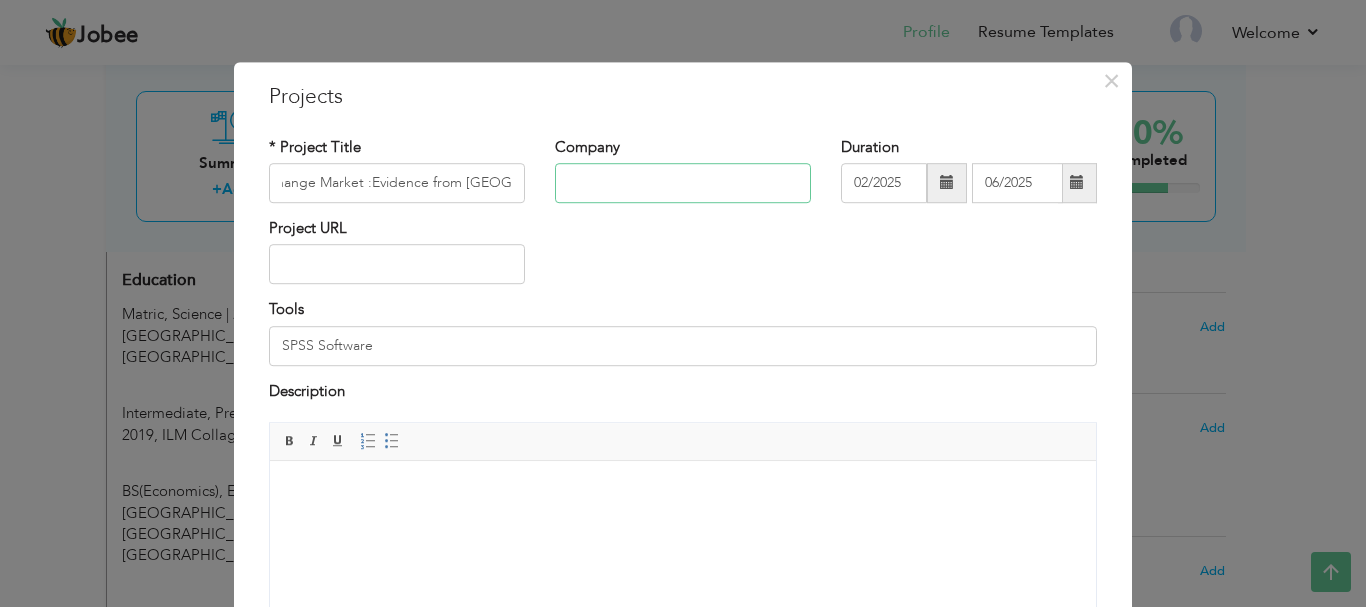 scroll, scrollTop: 0, scrollLeft: 0, axis: both 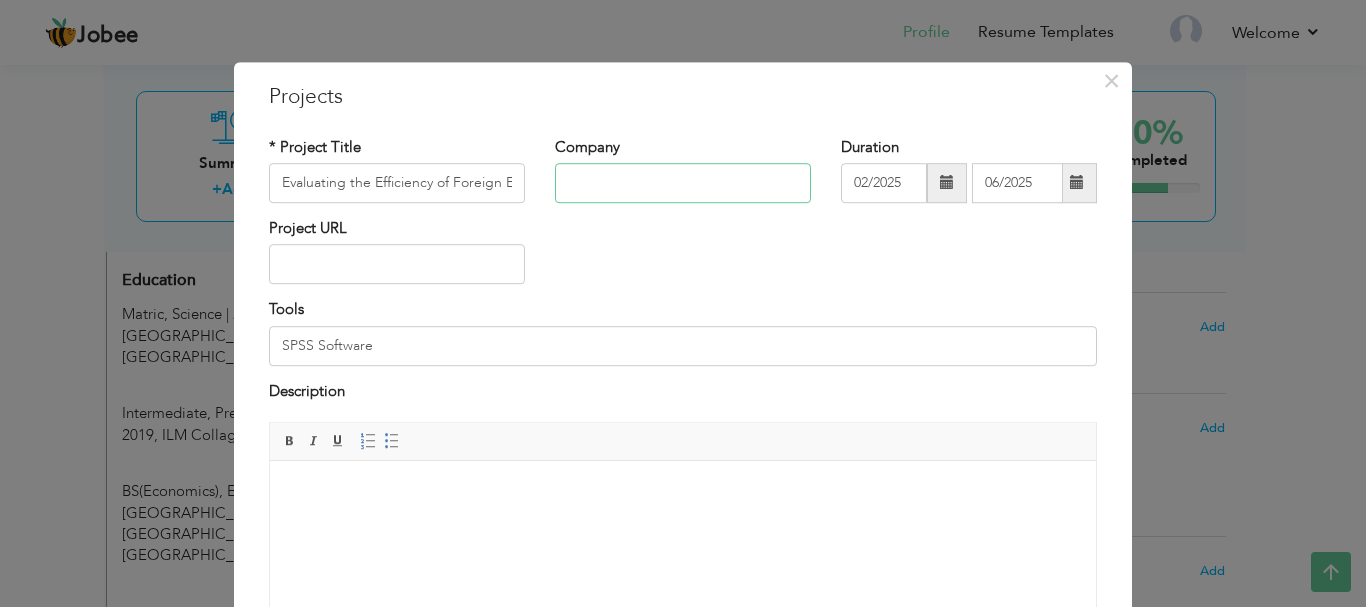 click at bounding box center (683, 183) 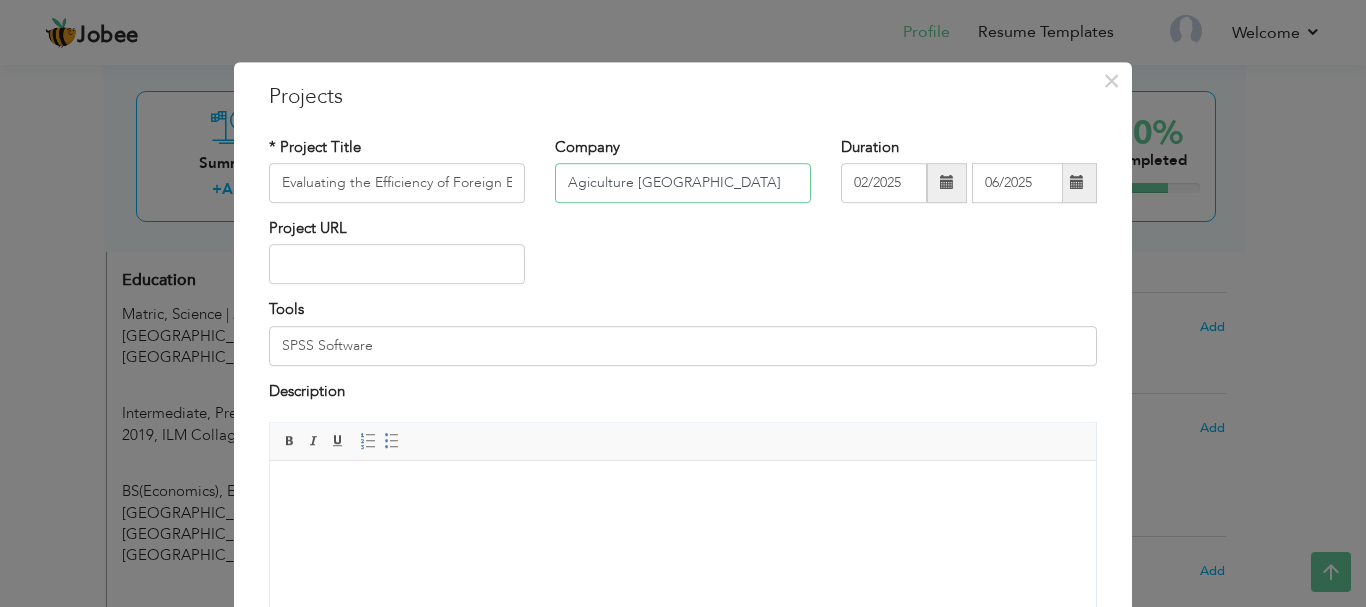 type on "Agiculture [GEOGRAPHIC_DATA]" 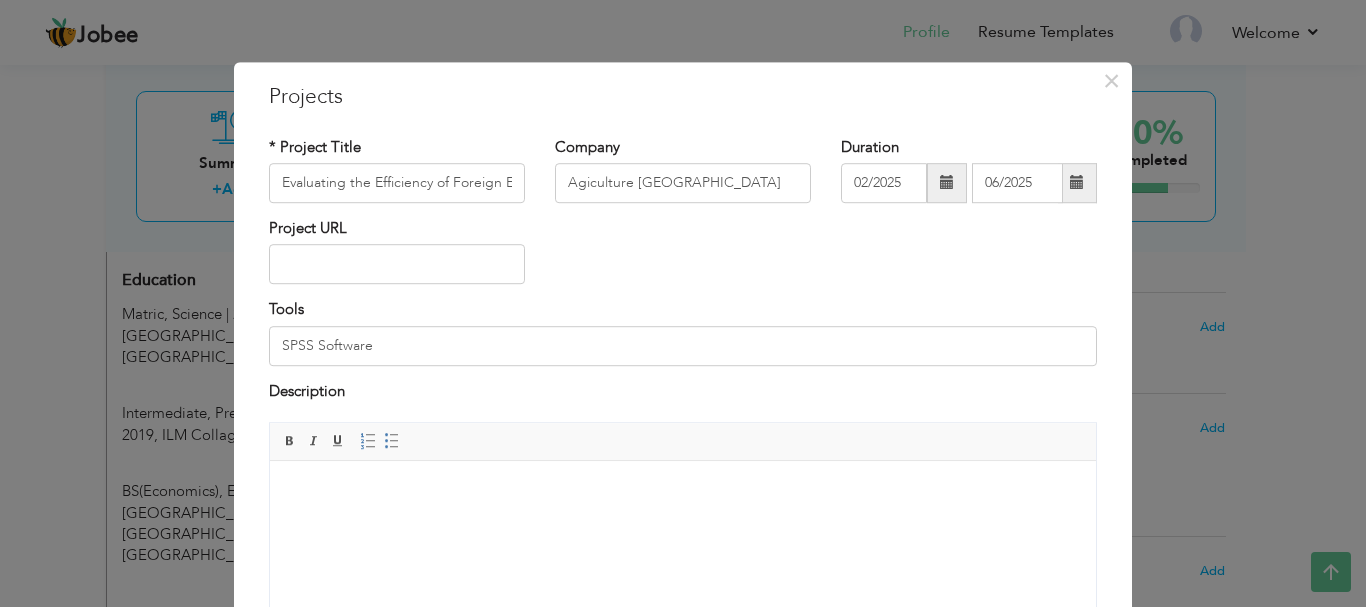 click at bounding box center (683, 491) 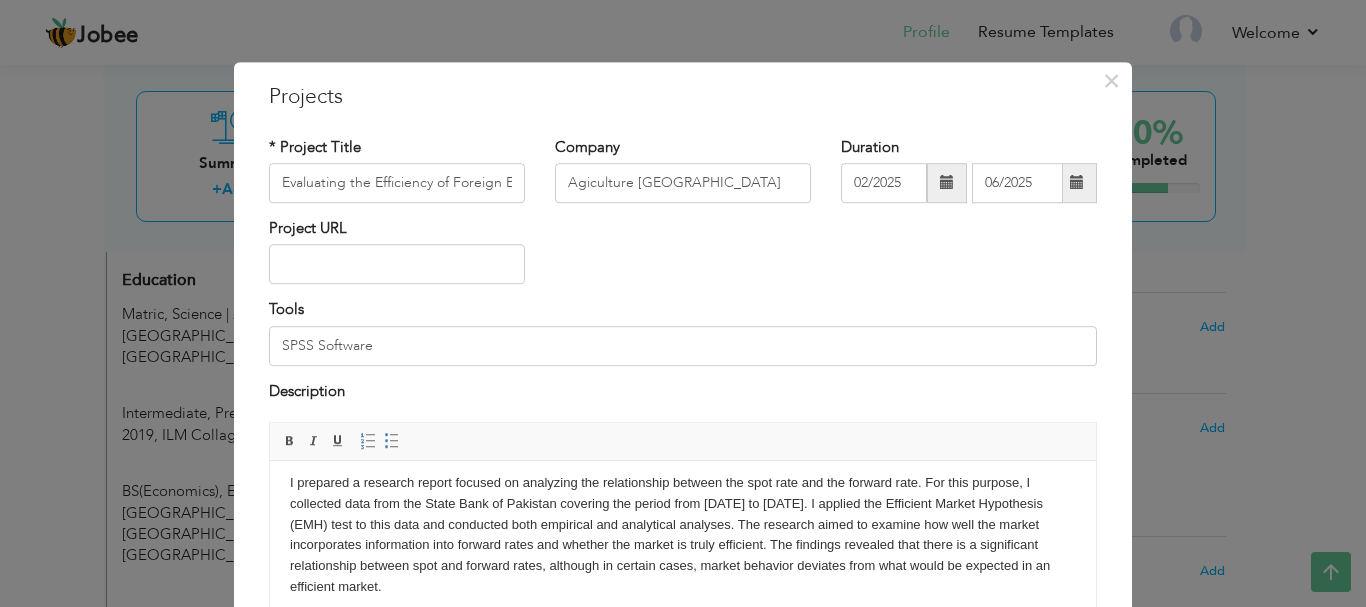 scroll, scrollTop: 15, scrollLeft: 0, axis: vertical 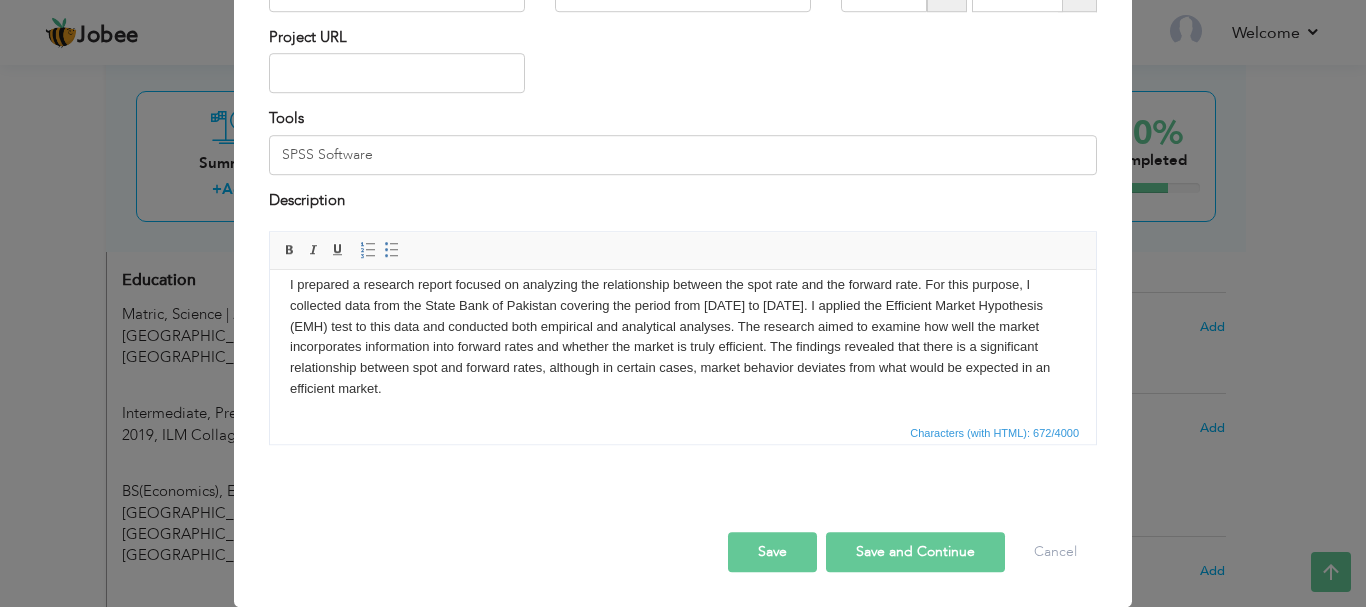 click on "Save" at bounding box center (772, 552) 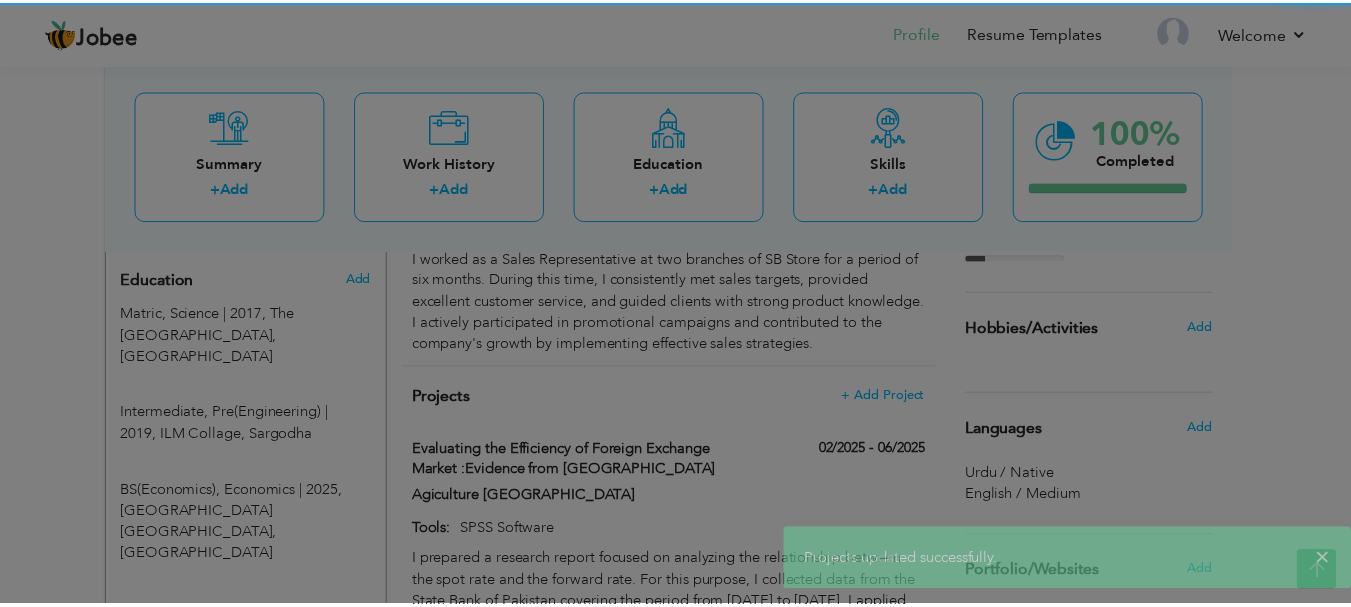 scroll, scrollTop: 0, scrollLeft: 0, axis: both 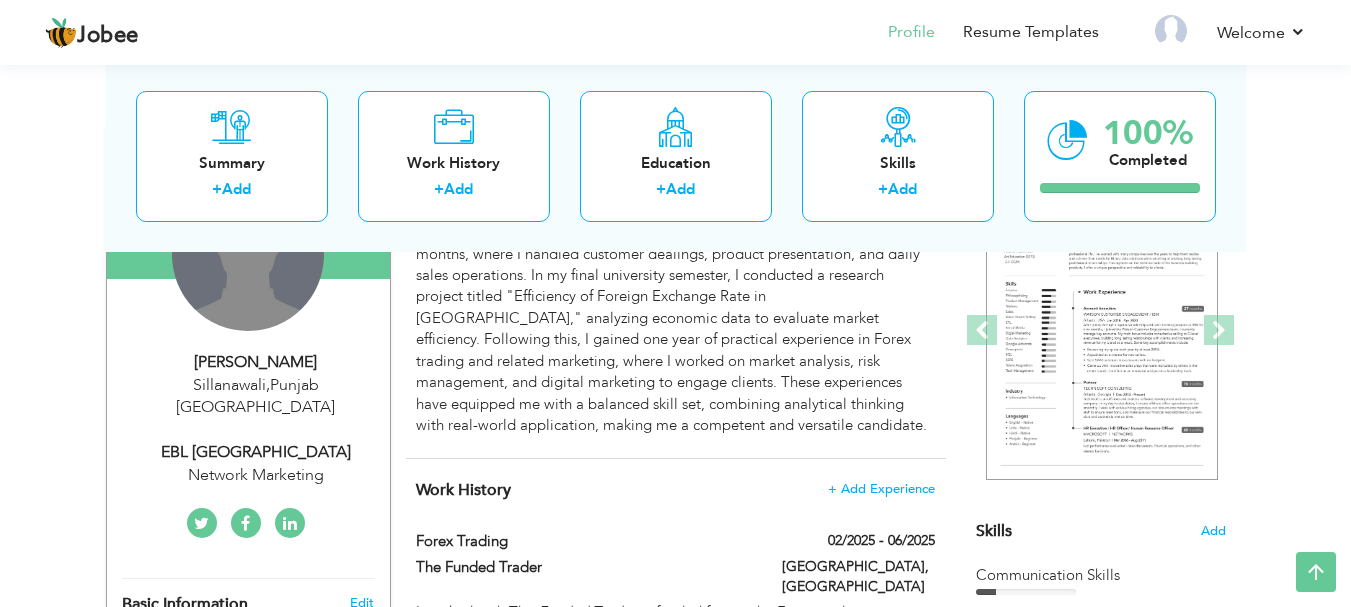 click on "Change
Remove" at bounding box center (248, 255) 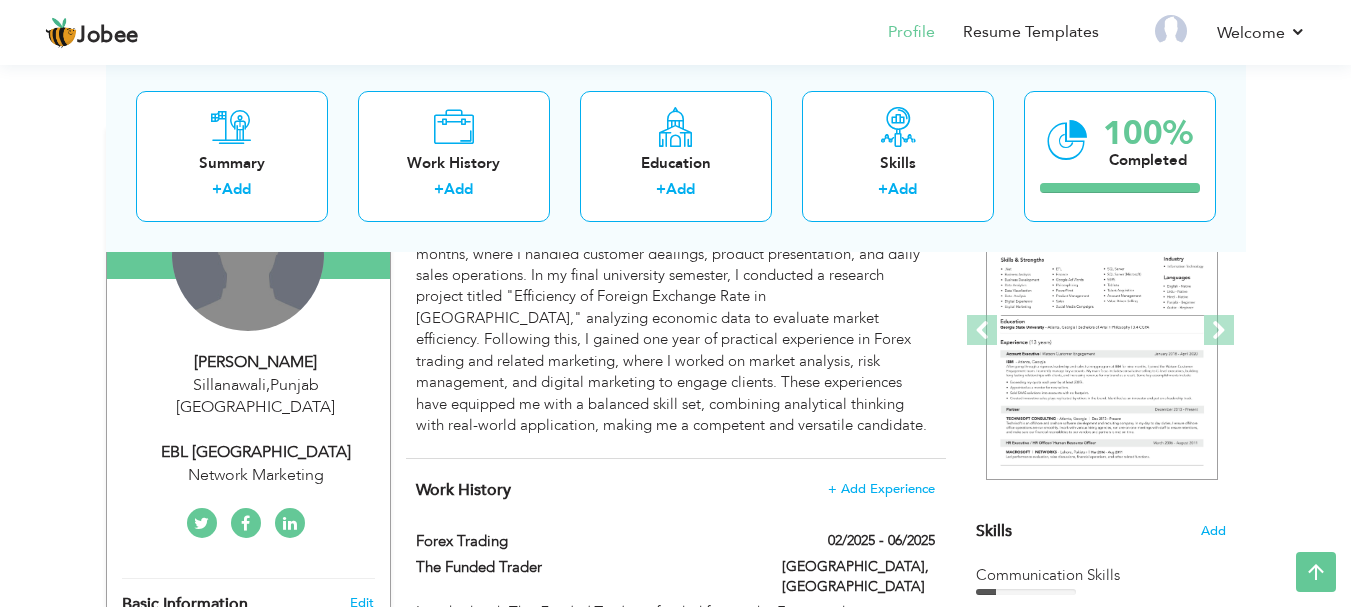 click on "Change
Remove" at bounding box center [248, 255] 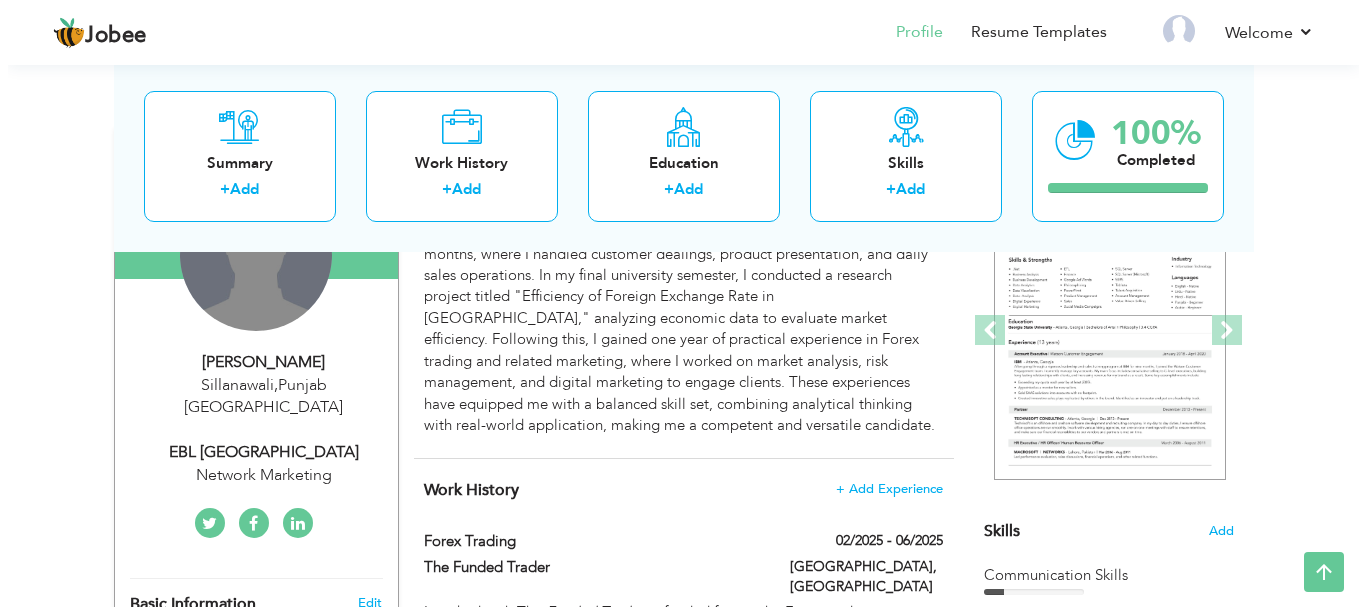 scroll, scrollTop: 0, scrollLeft: 0, axis: both 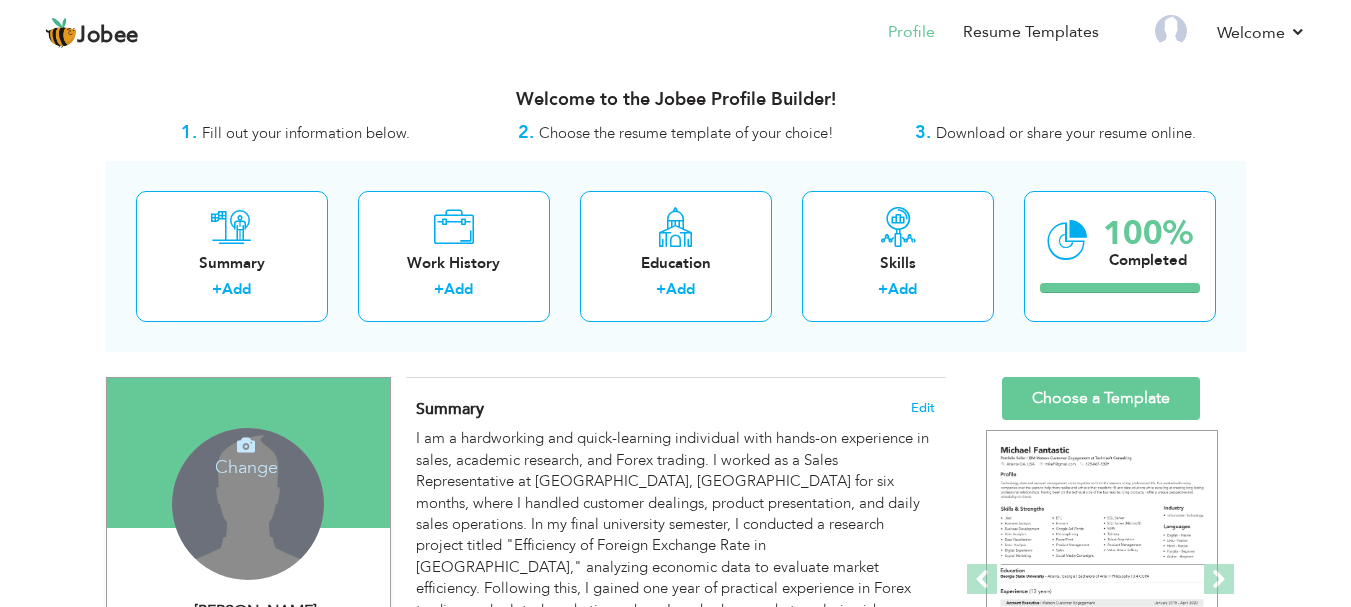click on "Change" at bounding box center [246, 454] 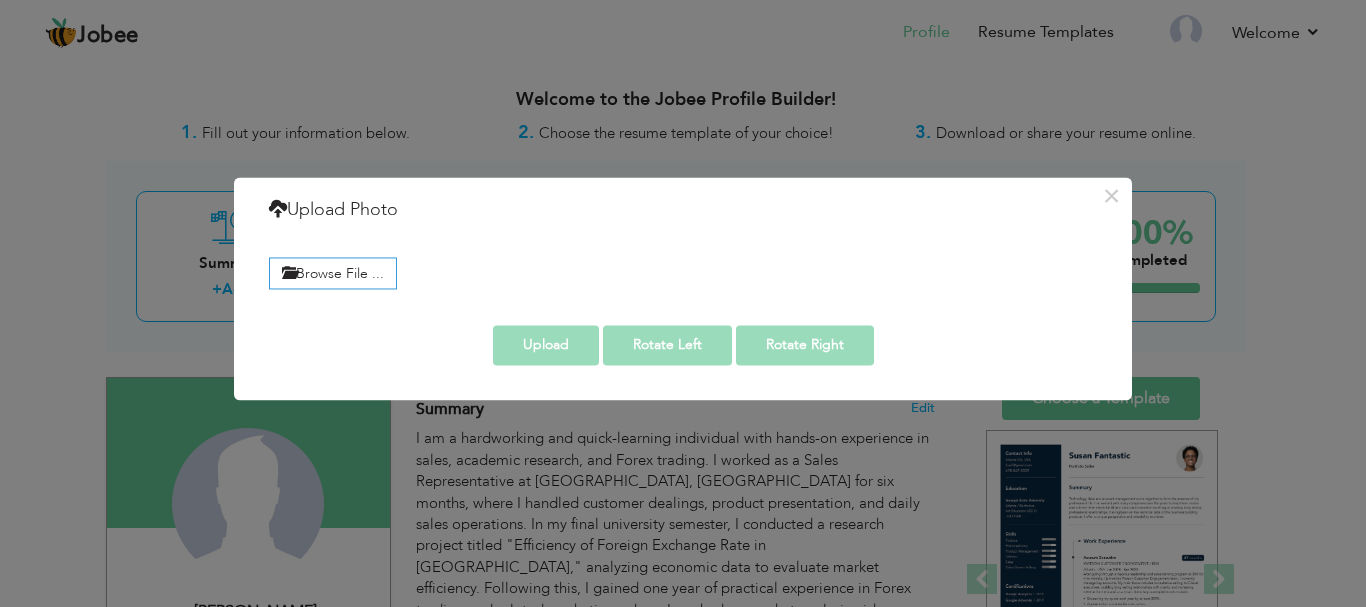click on "×
Upload Photo
Browse File ..." at bounding box center (683, 303) 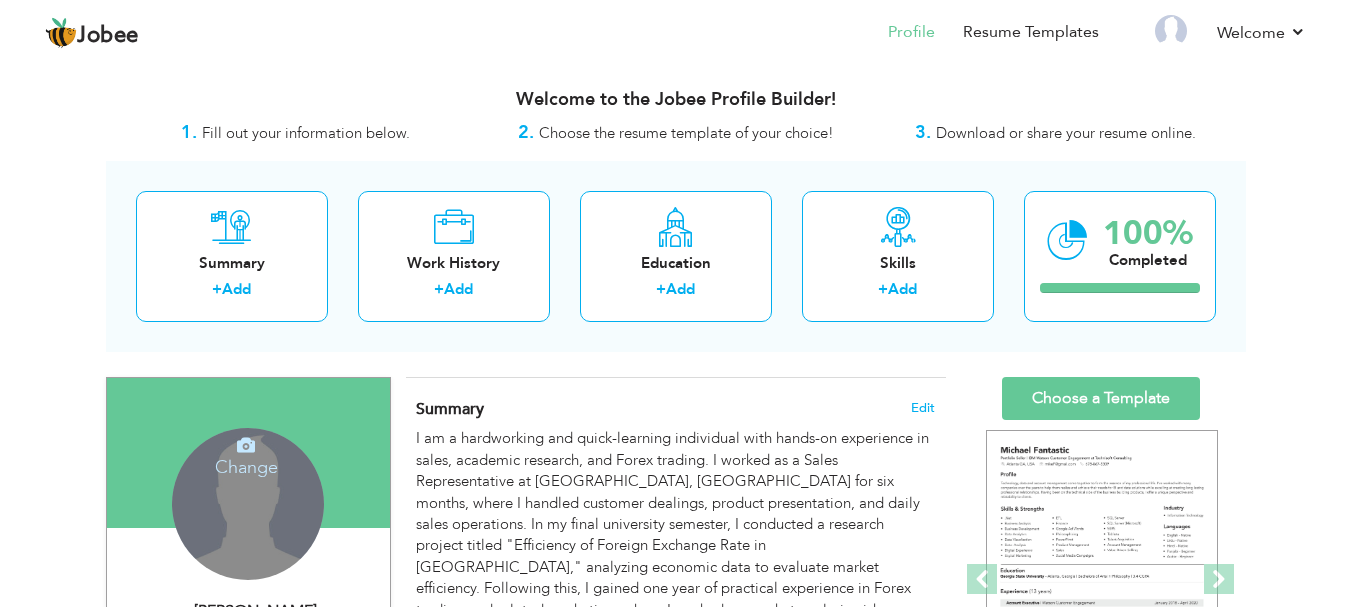 click on "Change" at bounding box center [246, 454] 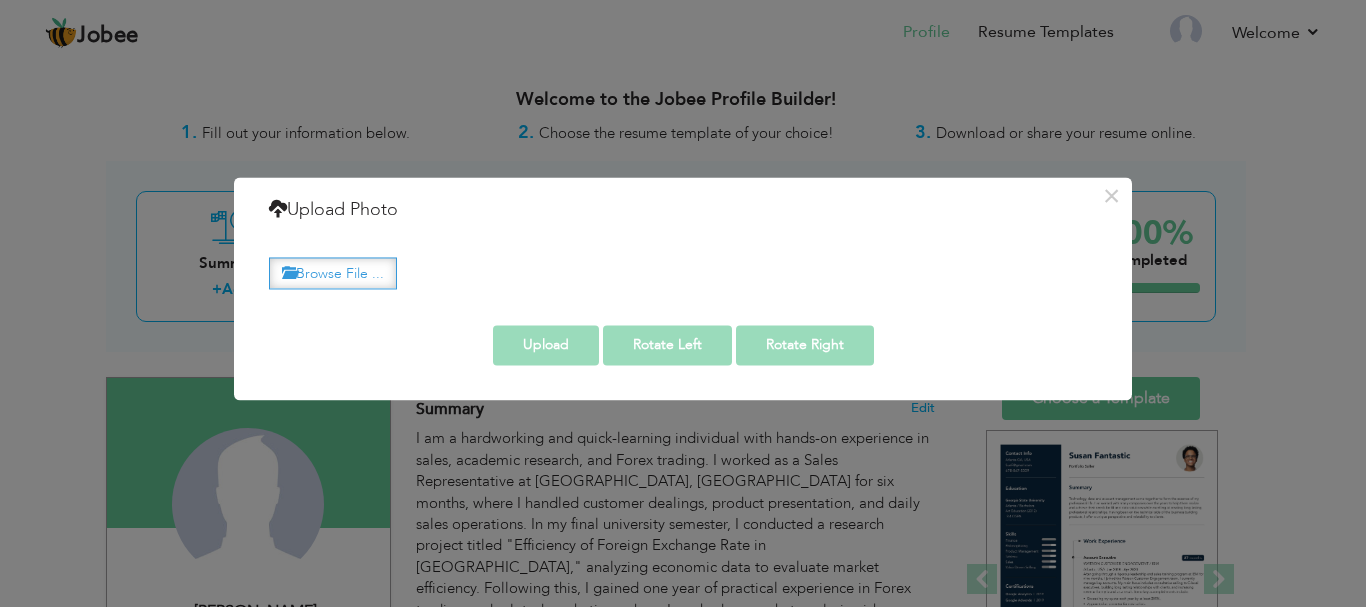 click on "Browse File ..." at bounding box center (333, 273) 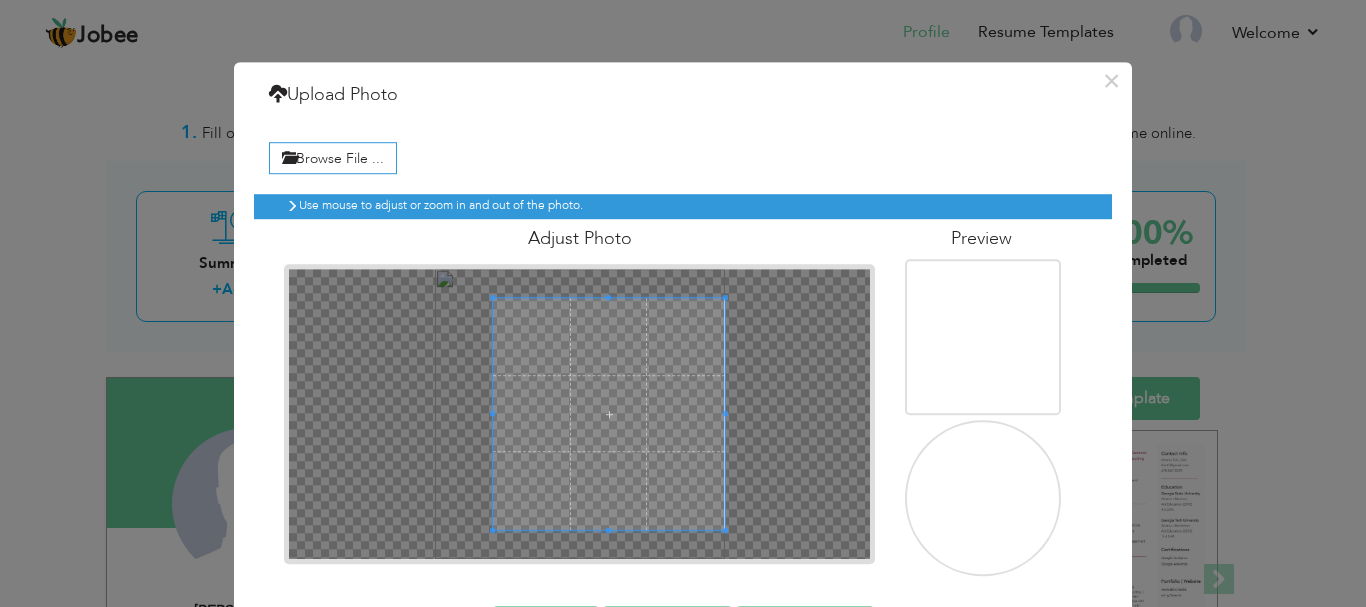 click at bounding box center [609, 414] 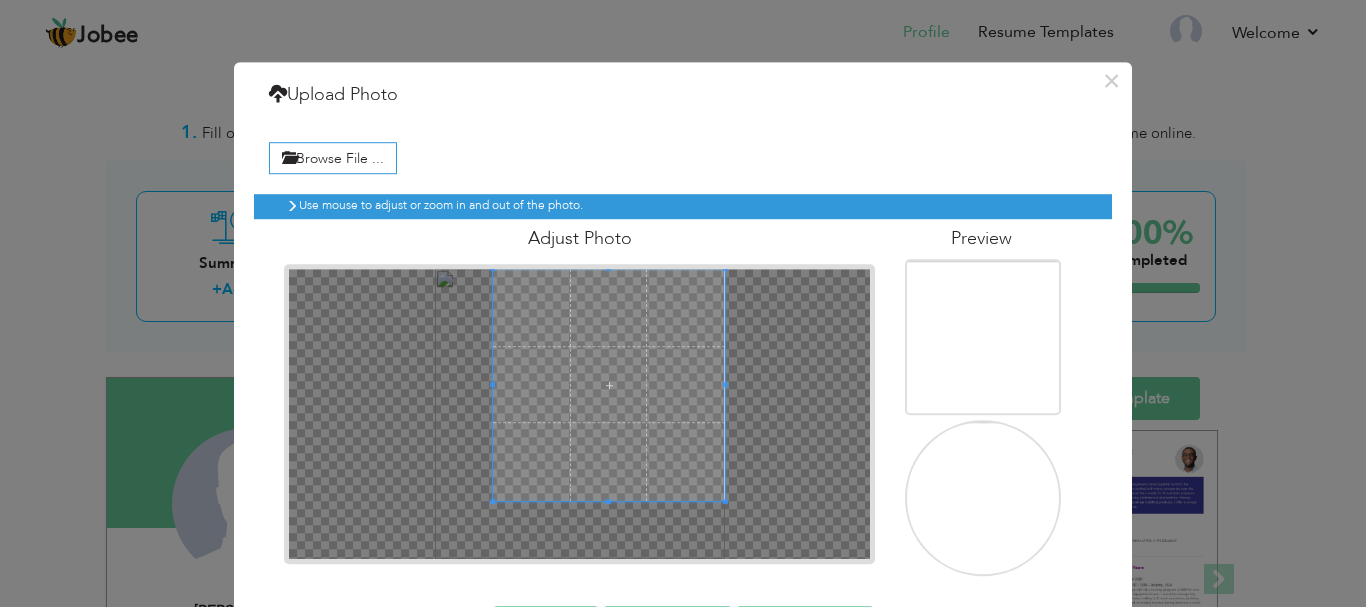 click on "Adjust Photo" at bounding box center (579, 391) 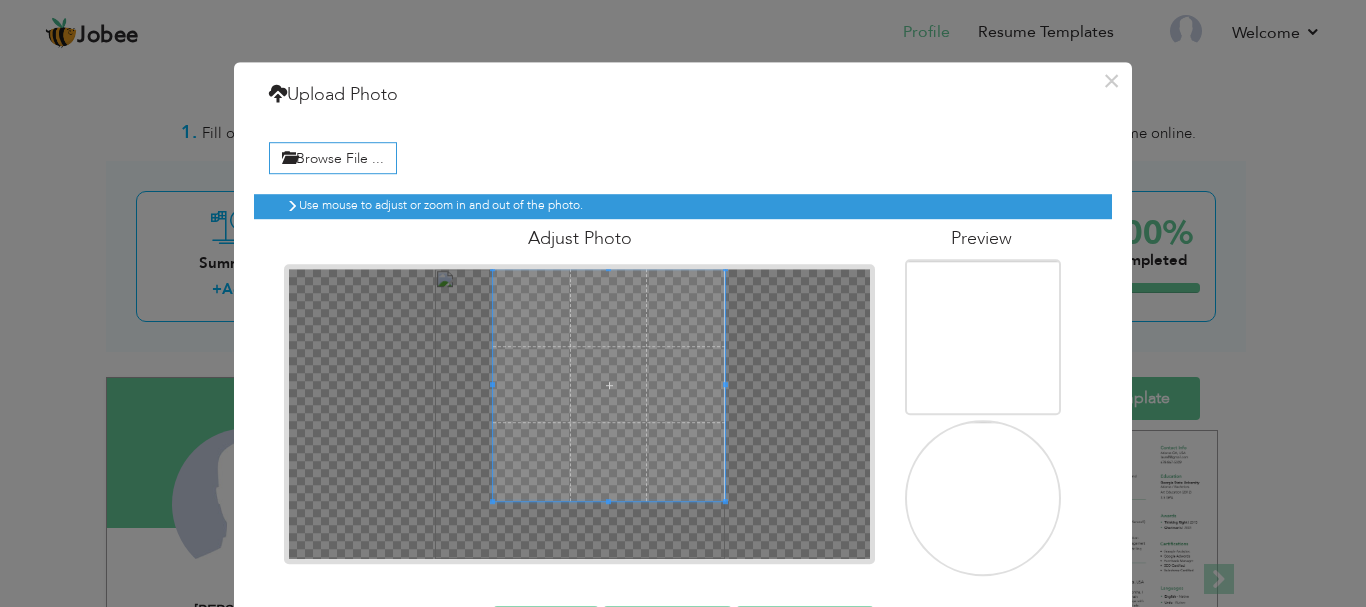 click at bounding box center (965, 519) 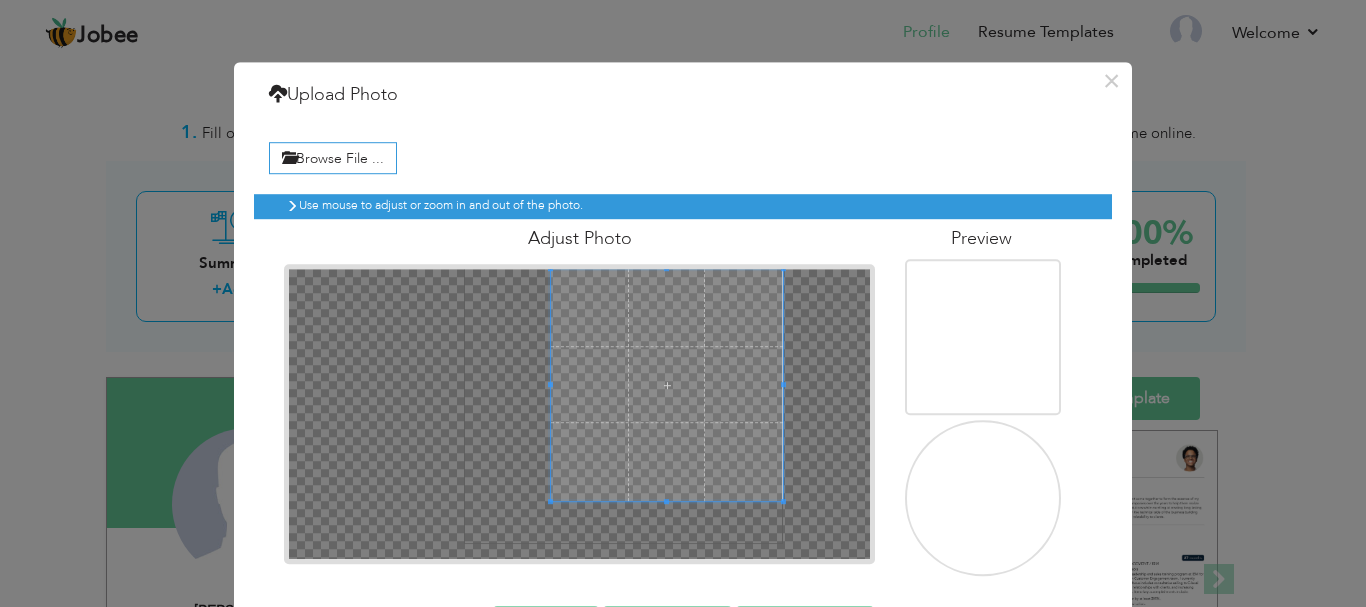 click at bounding box center [667, 385] 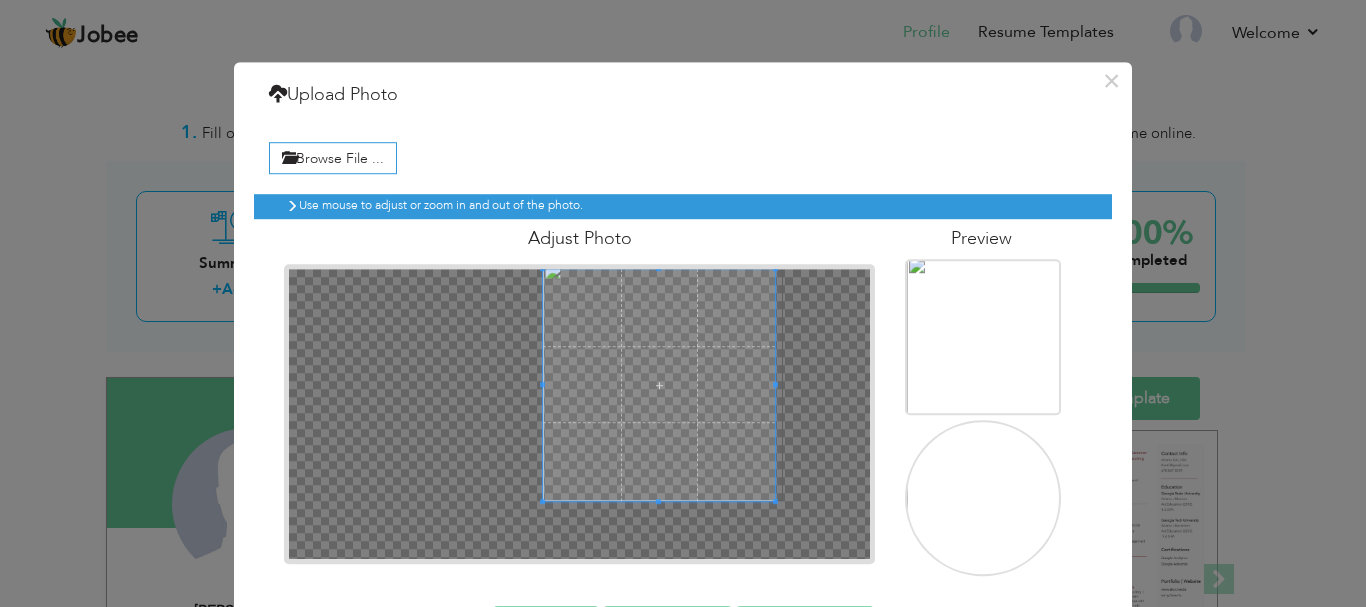 click on "Use mouse to adjust or zoom in and out of the photo.
Adjust Photo" at bounding box center (683, 377) 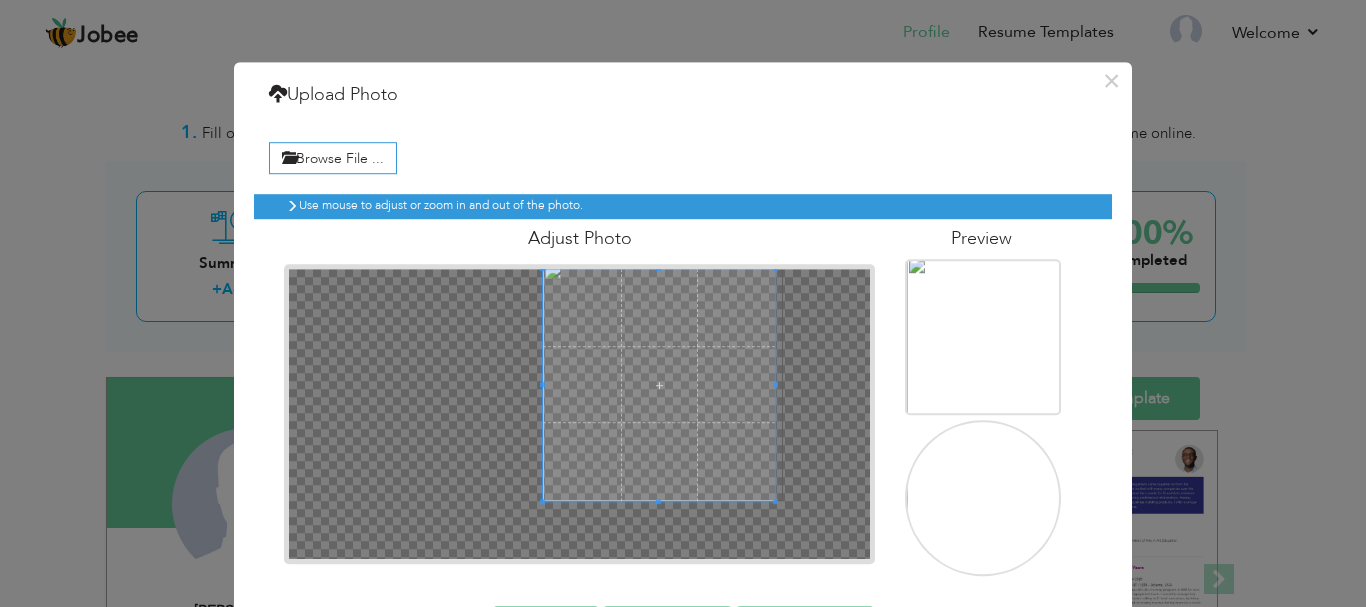 click on "Adjust Photo" at bounding box center (579, 239) 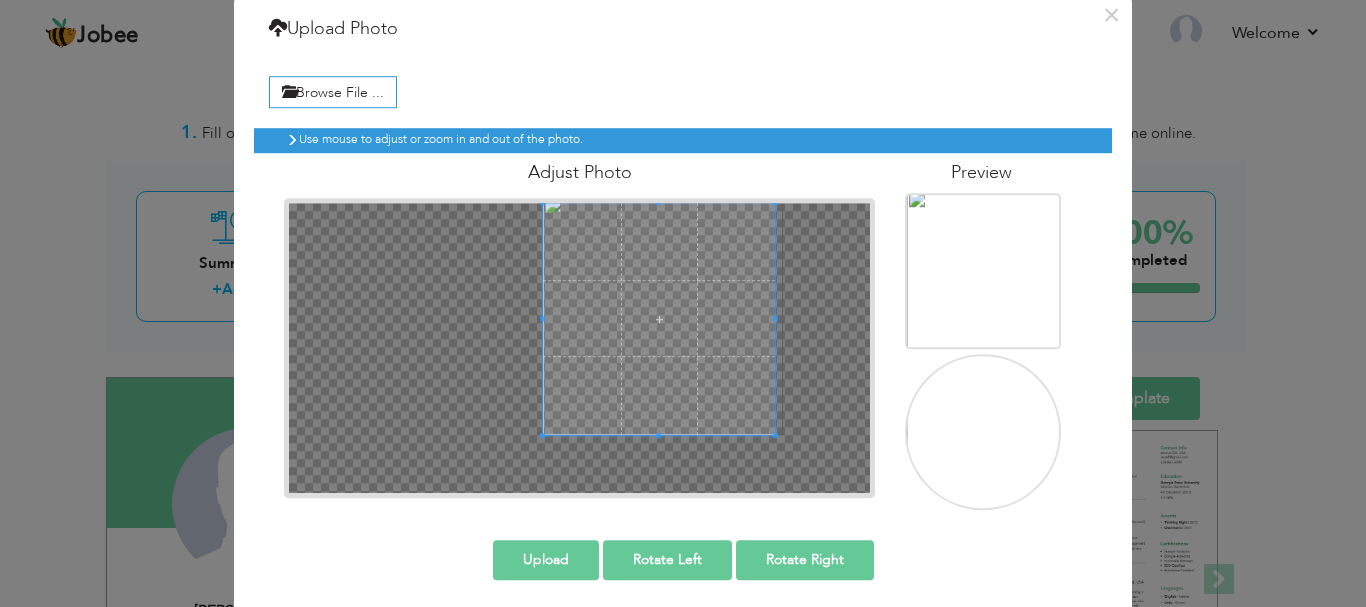 scroll, scrollTop: 74, scrollLeft: 0, axis: vertical 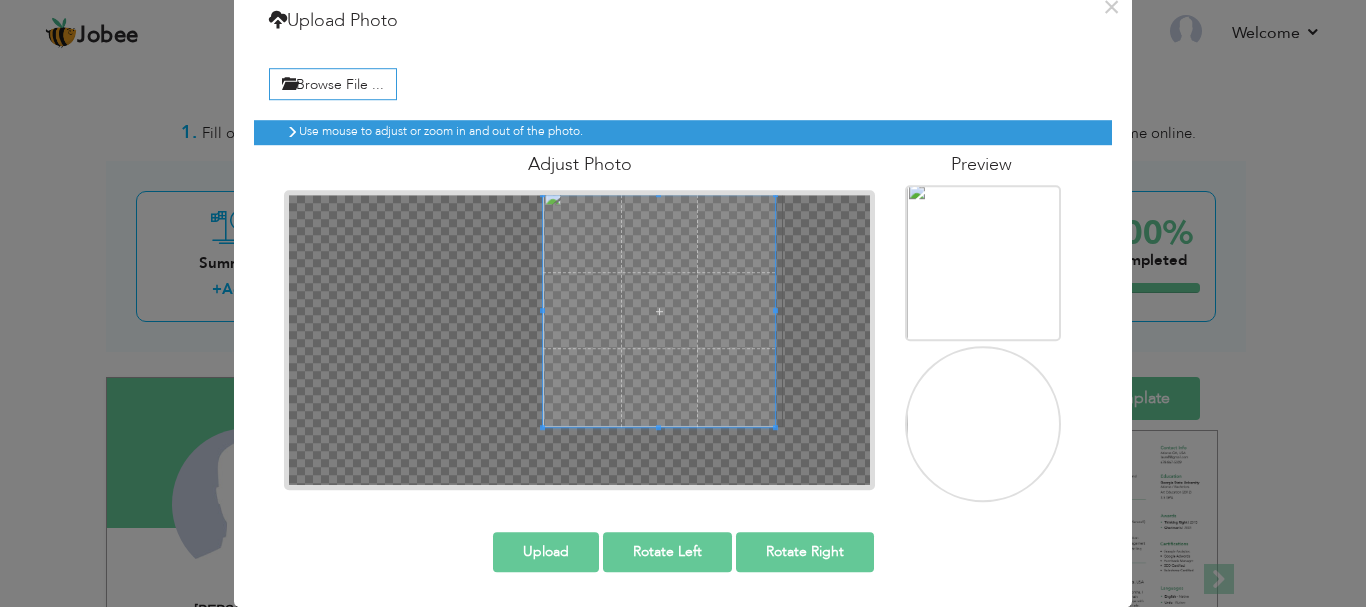 click on "Adjust Photo" at bounding box center (579, 317) 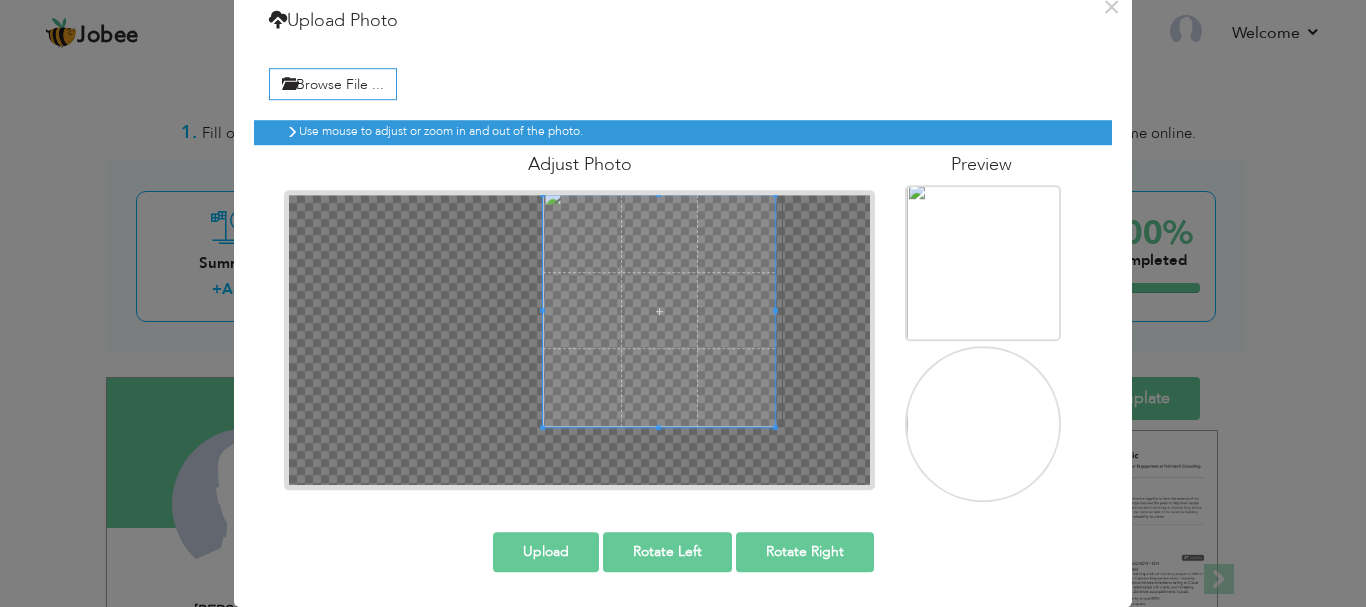 click at bounding box center (987, 423) 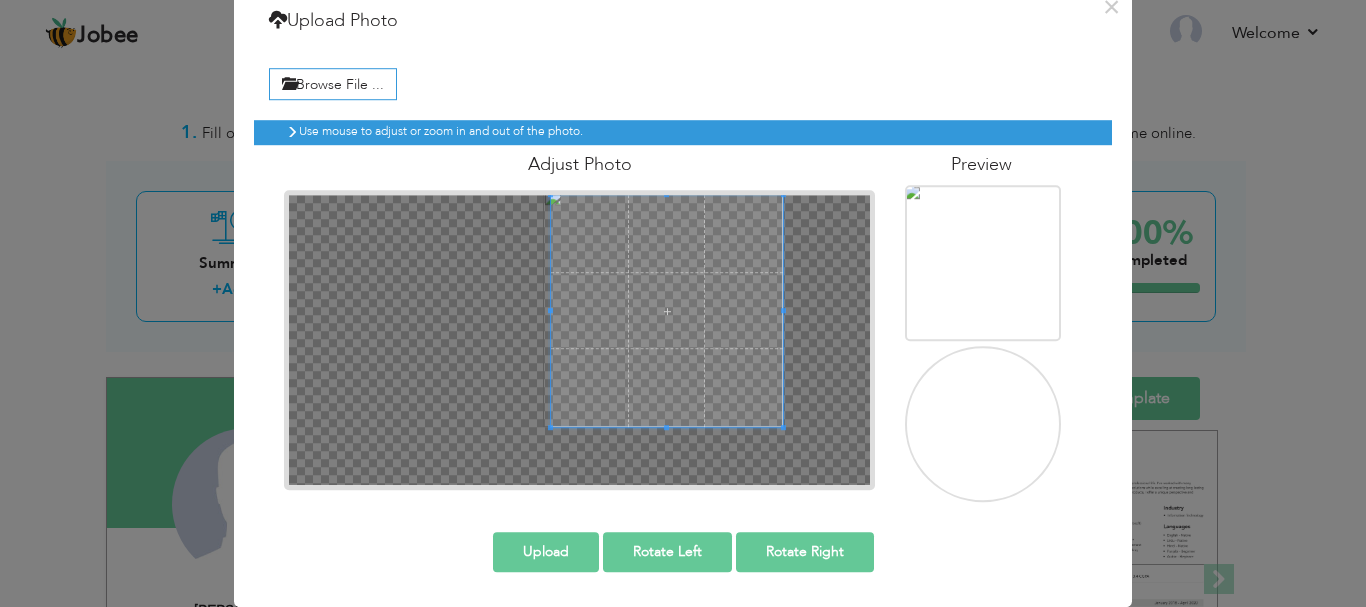 click at bounding box center (667, 311) 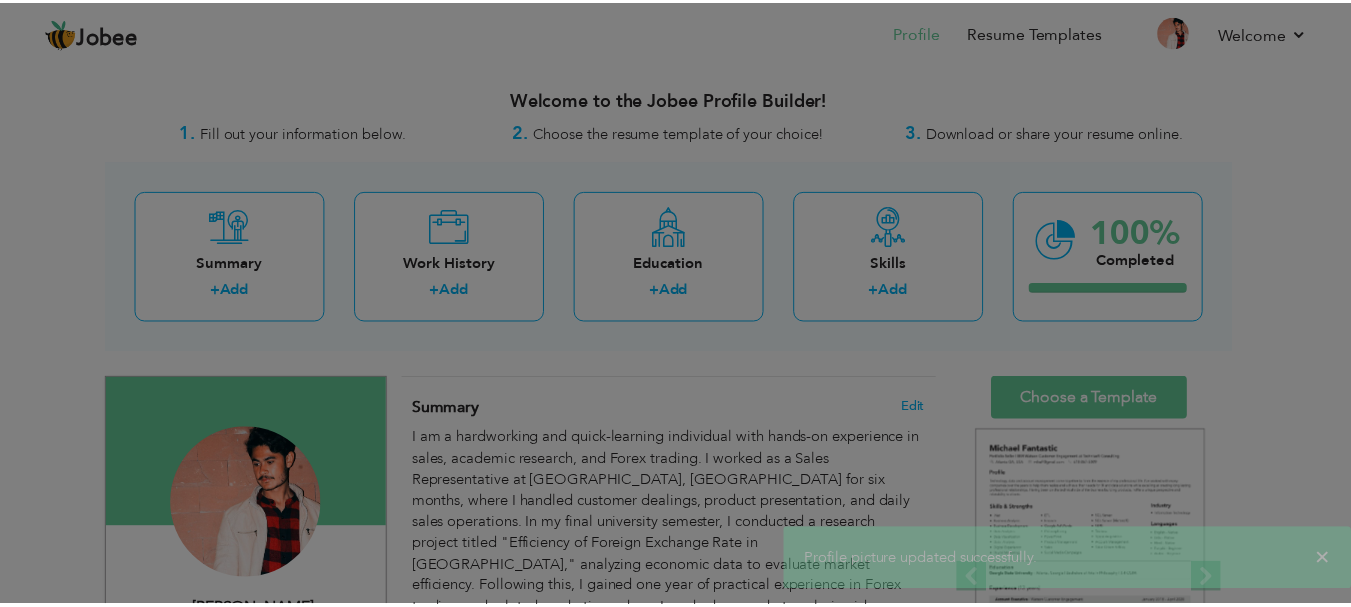 scroll, scrollTop: 0, scrollLeft: 0, axis: both 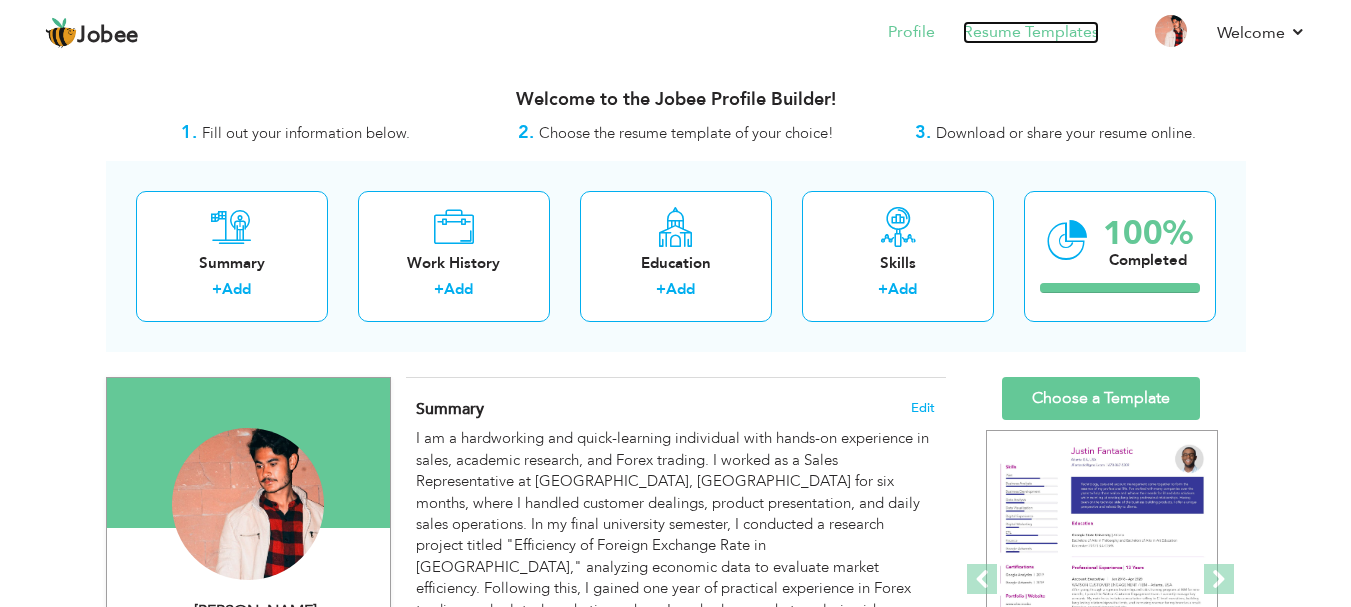click on "Resume Templates" at bounding box center (1031, 32) 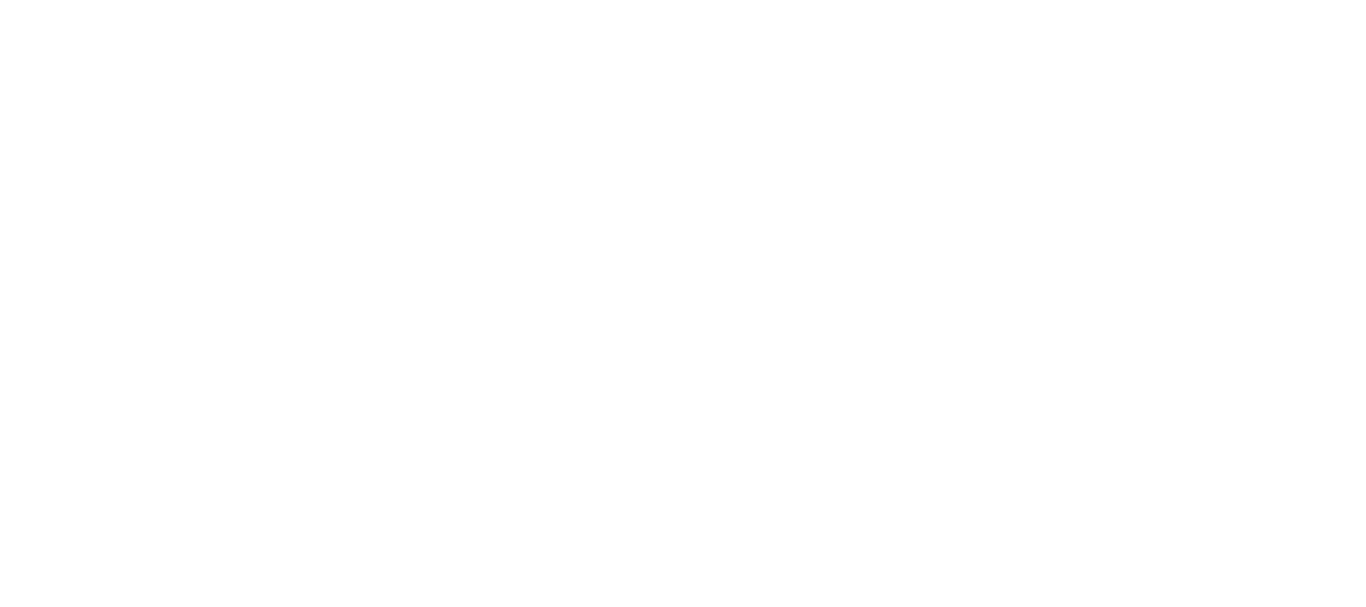 scroll, scrollTop: 0, scrollLeft: 0, axis: both 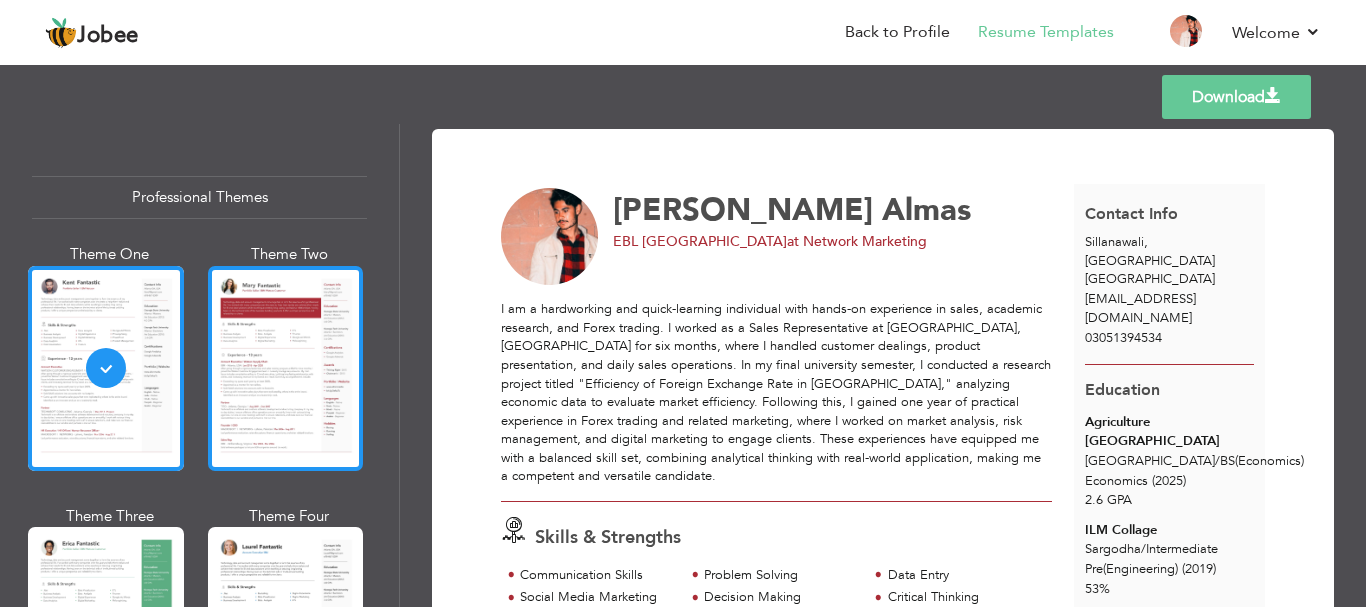 click at bounding box center [286, 368] 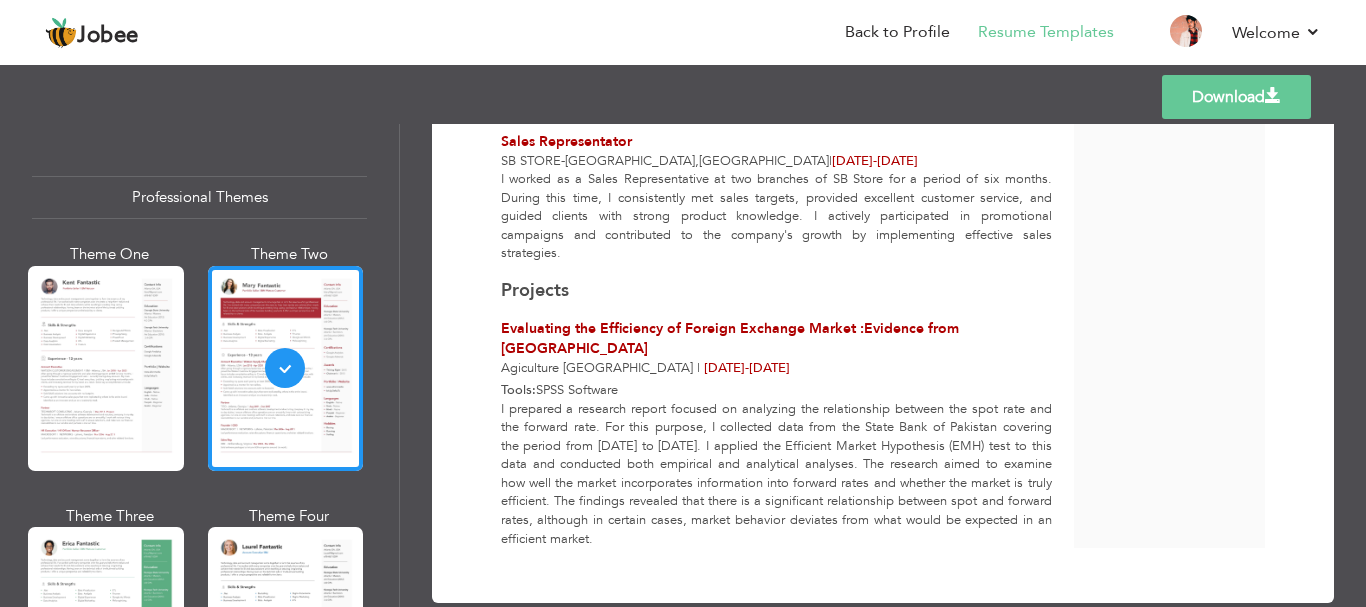 scroll, scrollTop: 0, scrollLeft: 0, axis: both 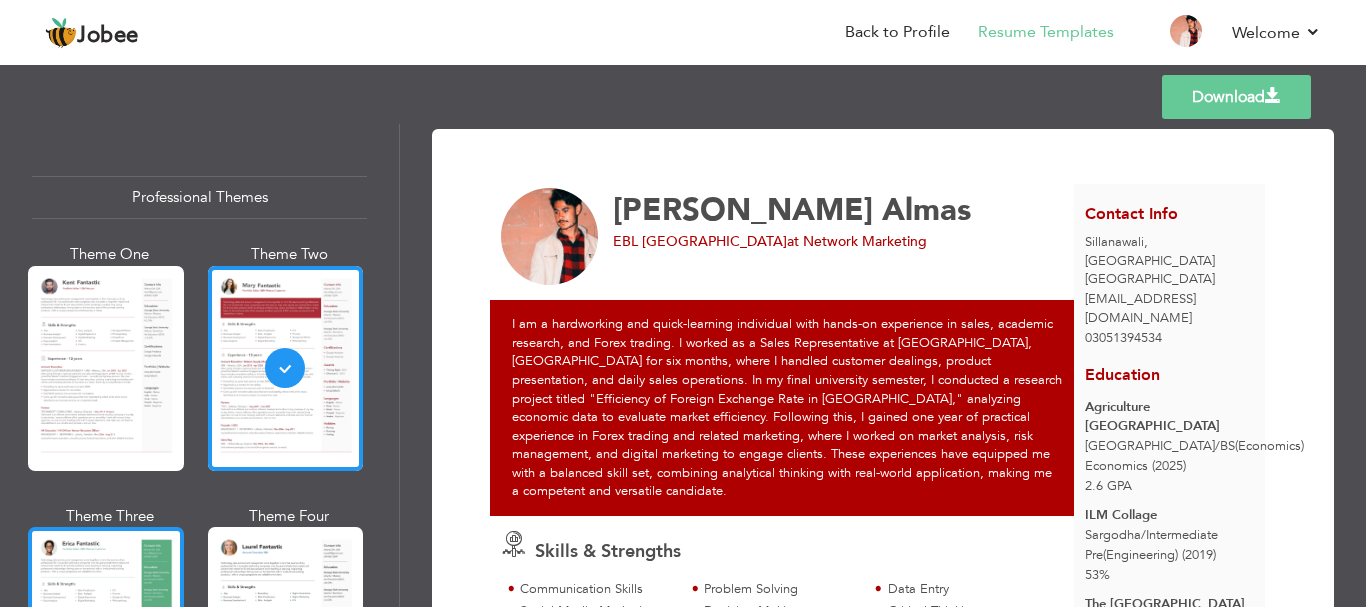 click at bounding box center [106, 629] 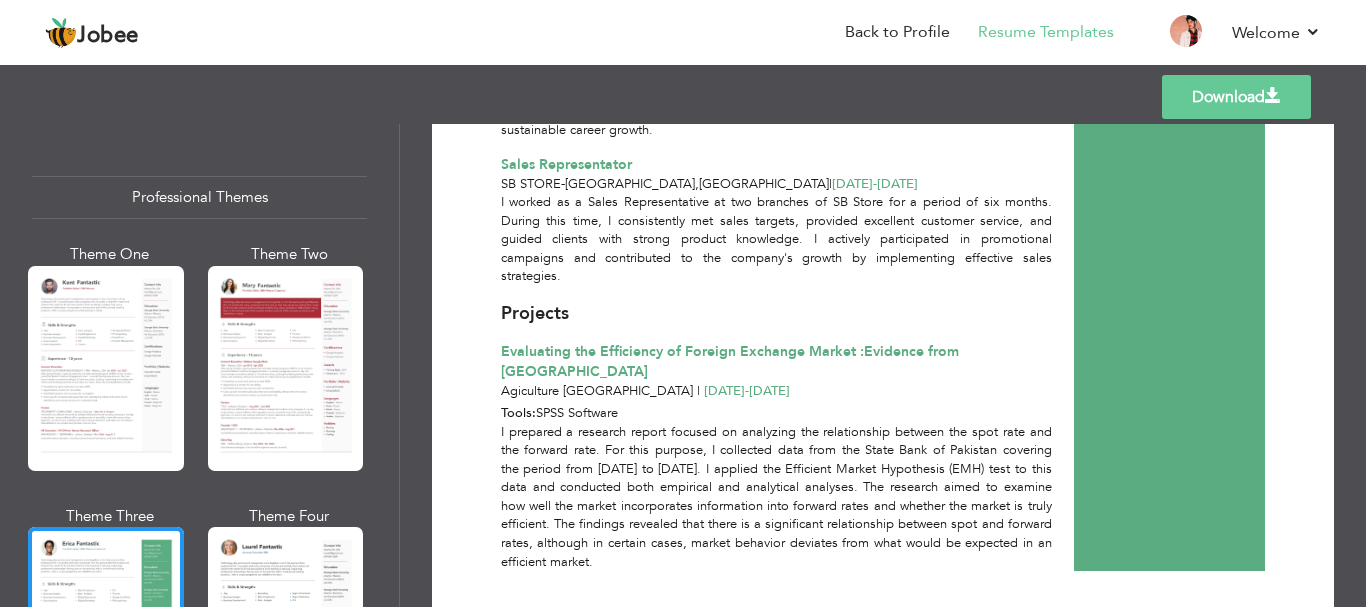 scroll, scrollTop: 734, scrollLeft: 0, axis: vertical 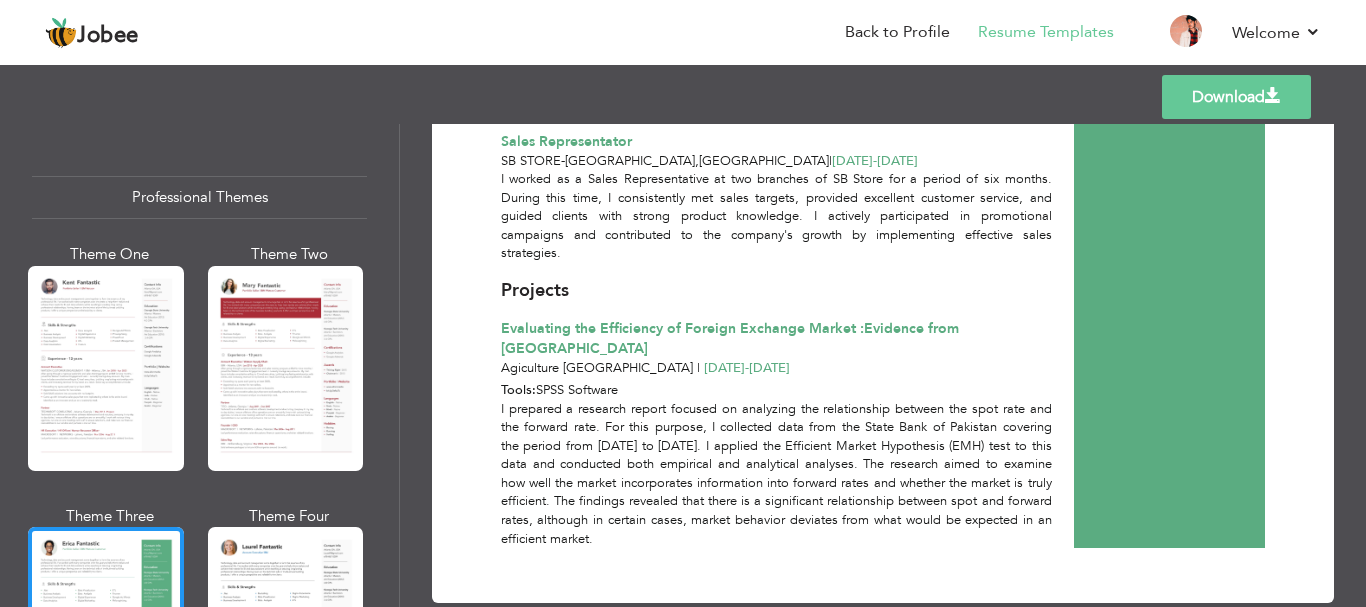 click on "Download" at bounding box center [1236, 97] 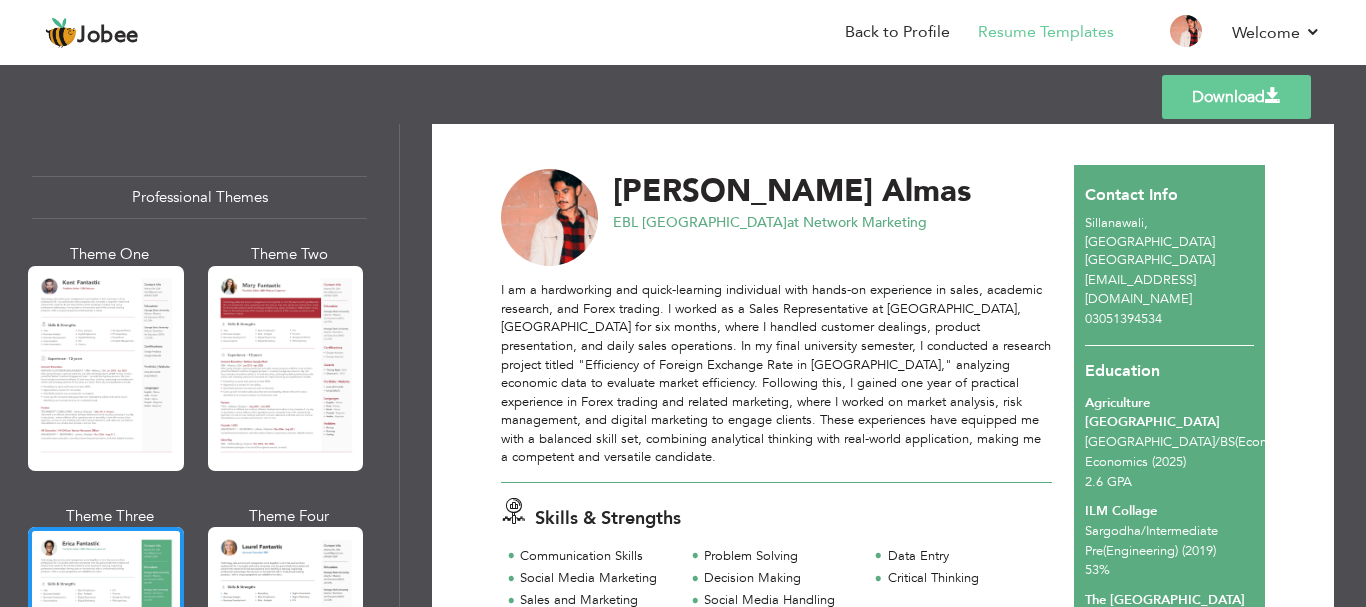 scroll, scrollTop: 16, scrollLeft: 0, axis: vertical 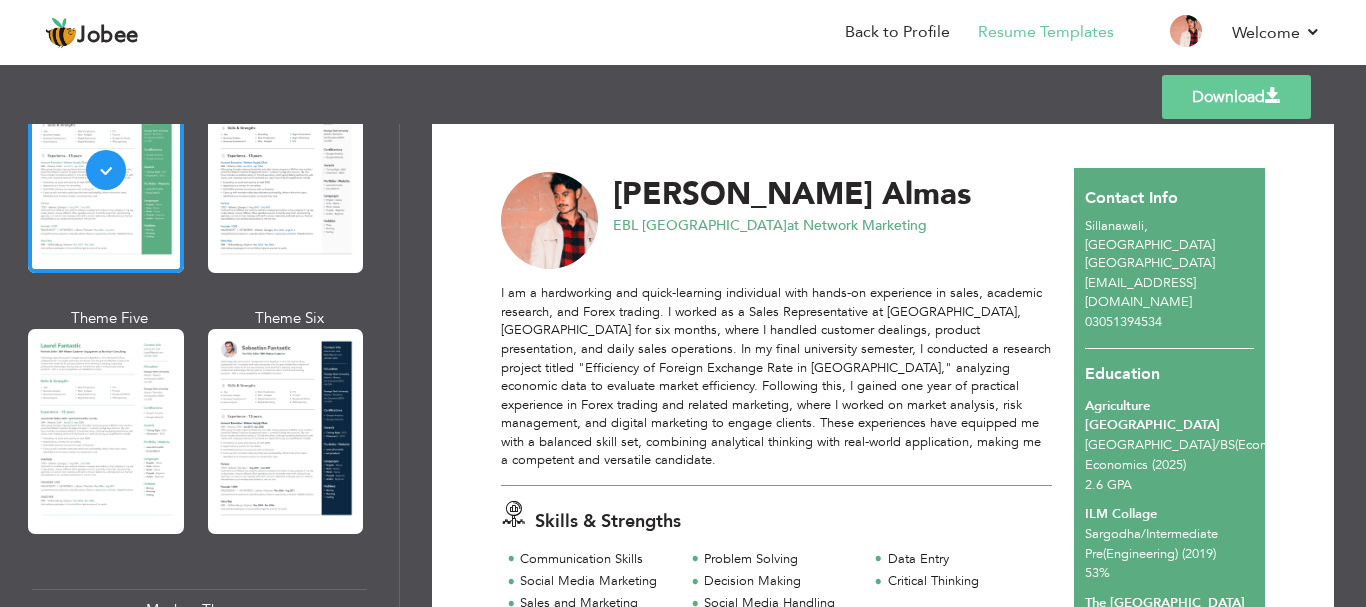 click at bounding box center [286, 431] 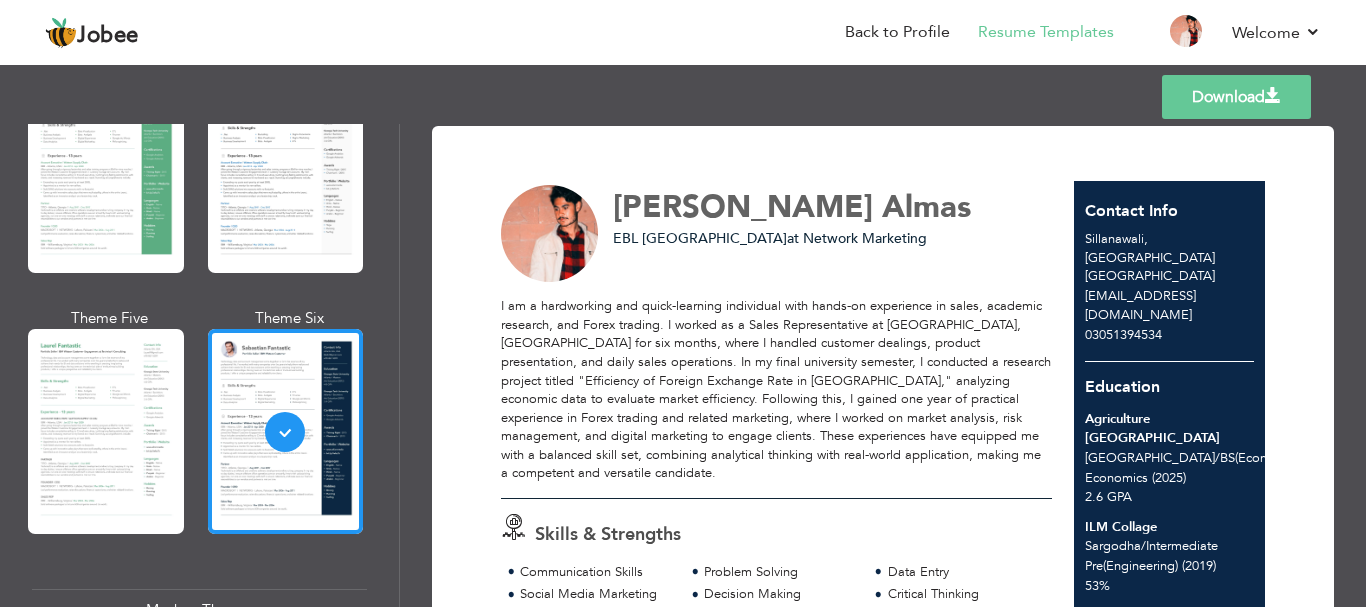 scroll, scrollTop: 0, scrollLeft: 0, axis: both 